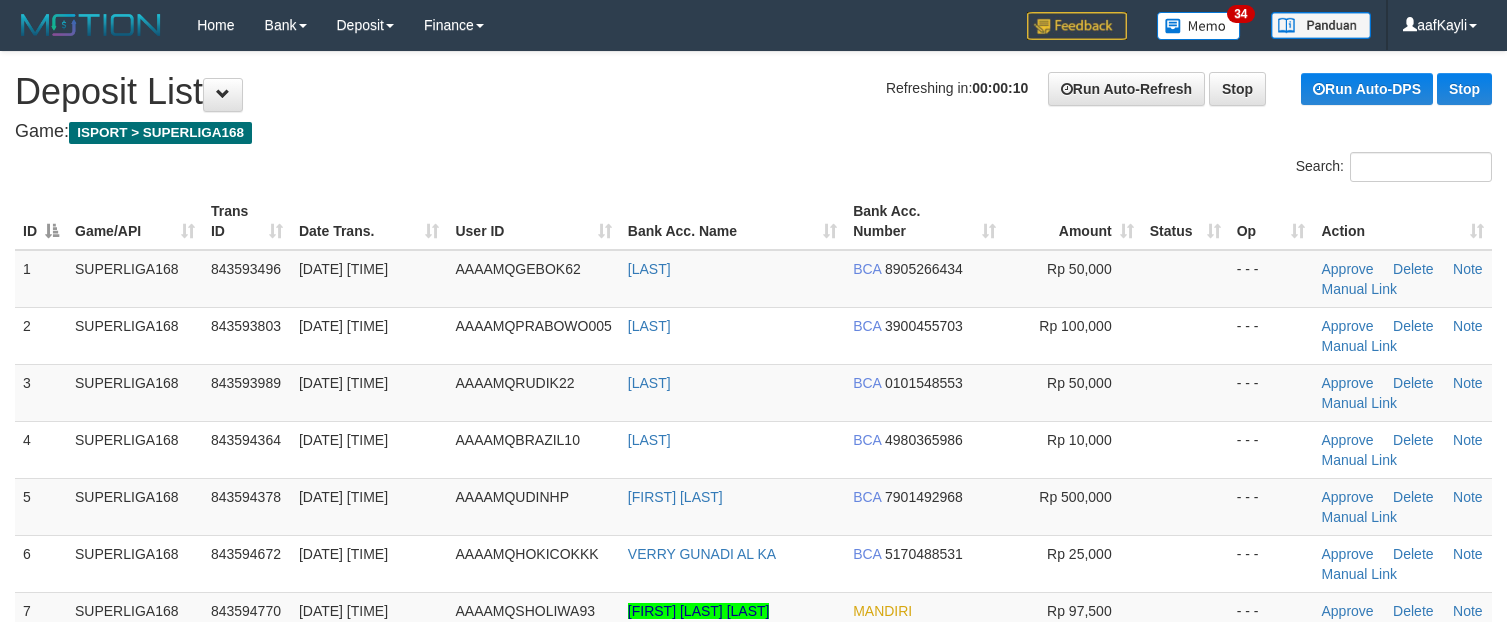 scroll, scrollTop: 0, scrollLeft: 0, axis: both 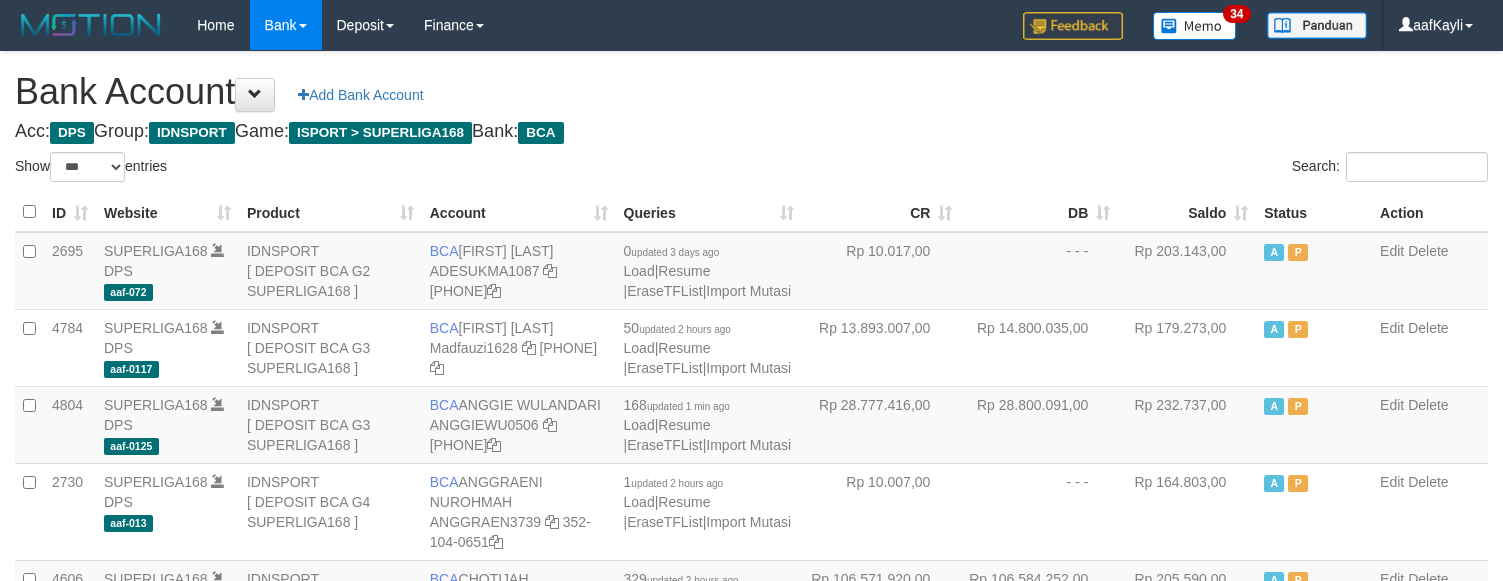 select on "***" 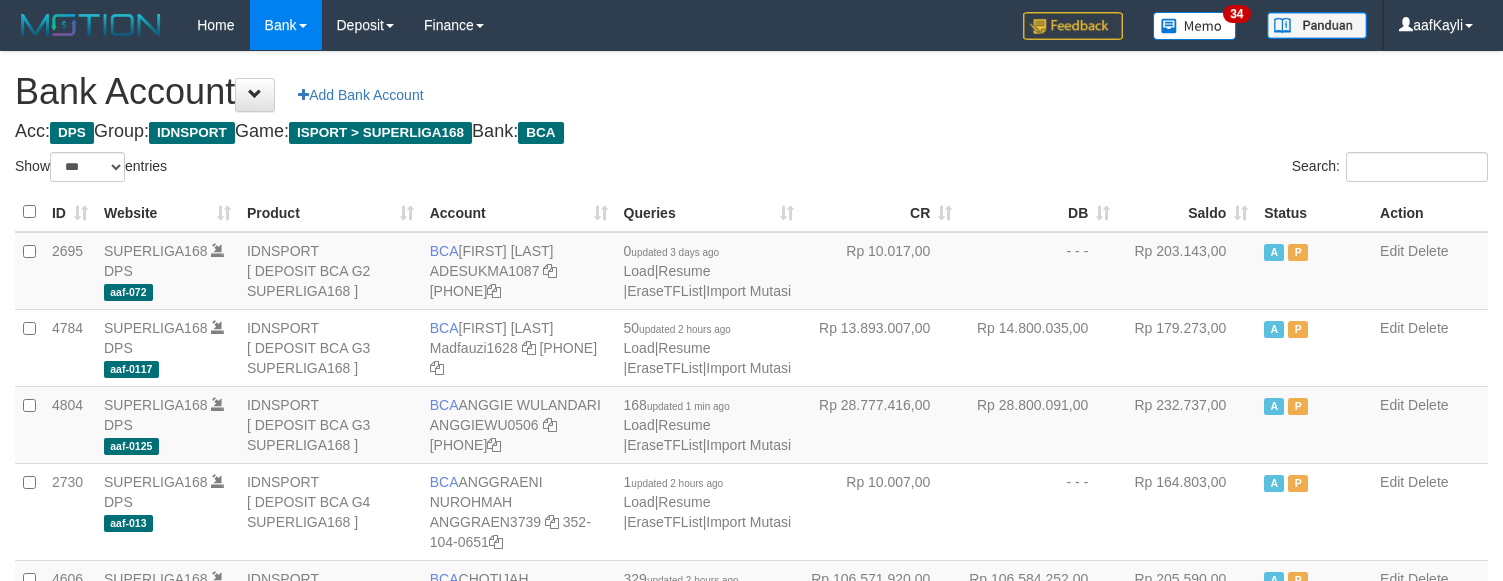 scroll, scrollTop: 2876, scrollLeft: 0, axis: vertical 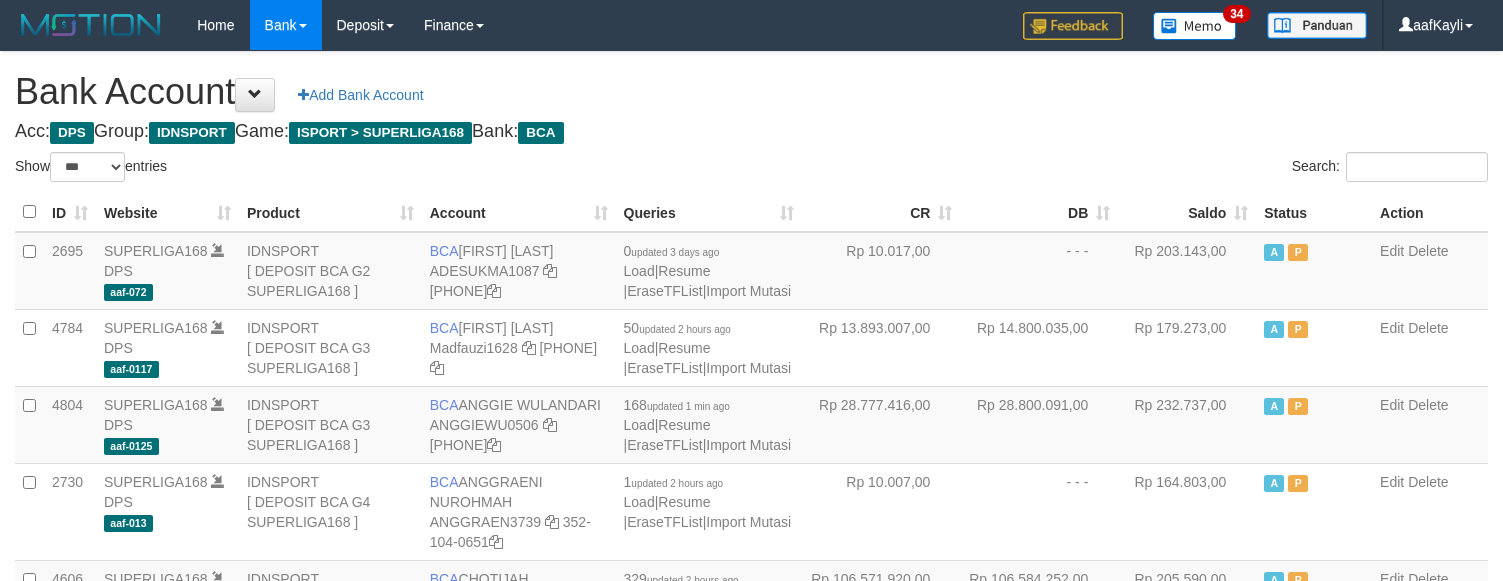 select on "***" 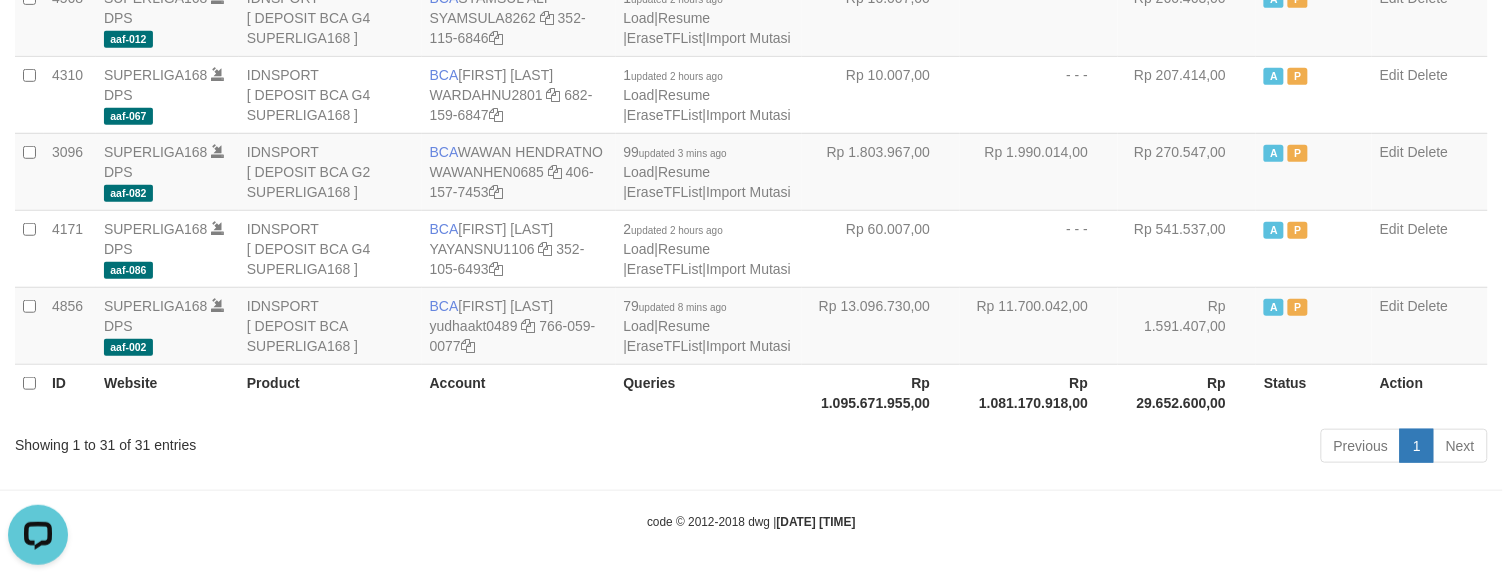 scroll, scrollTop: 0, scrollLeft: 0, axis: both 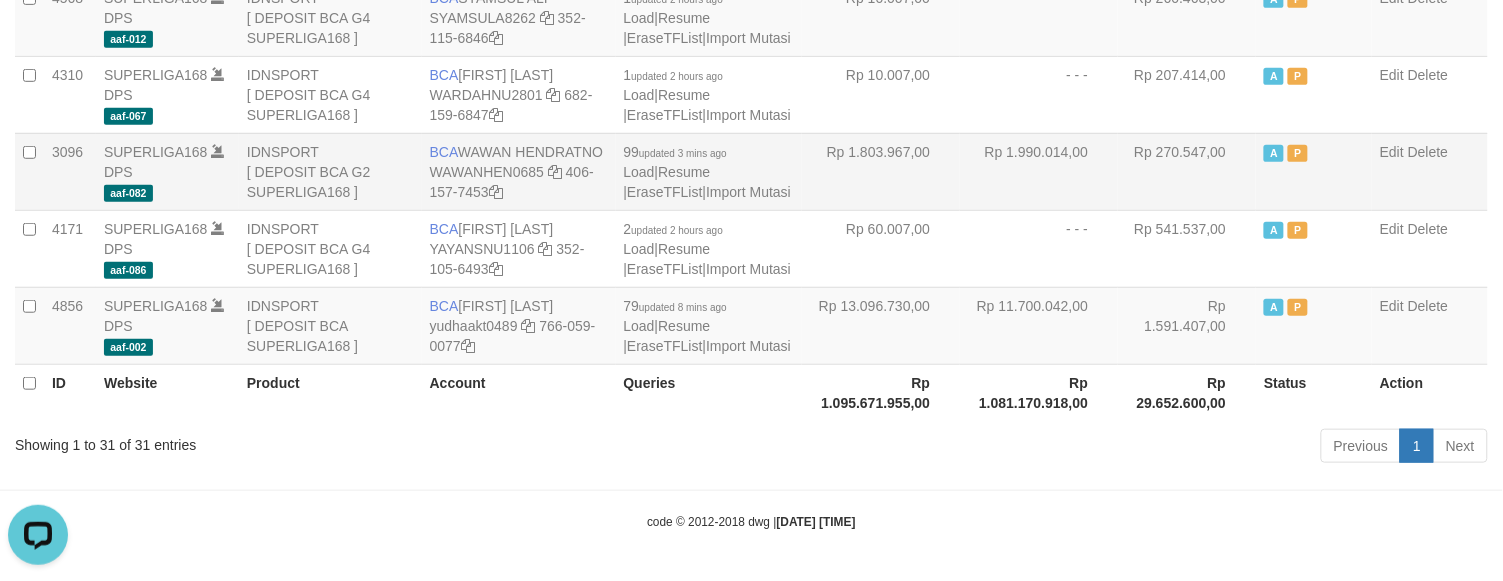 click on "Rp 1.990.014,00" at bounding box center [1039, 171] 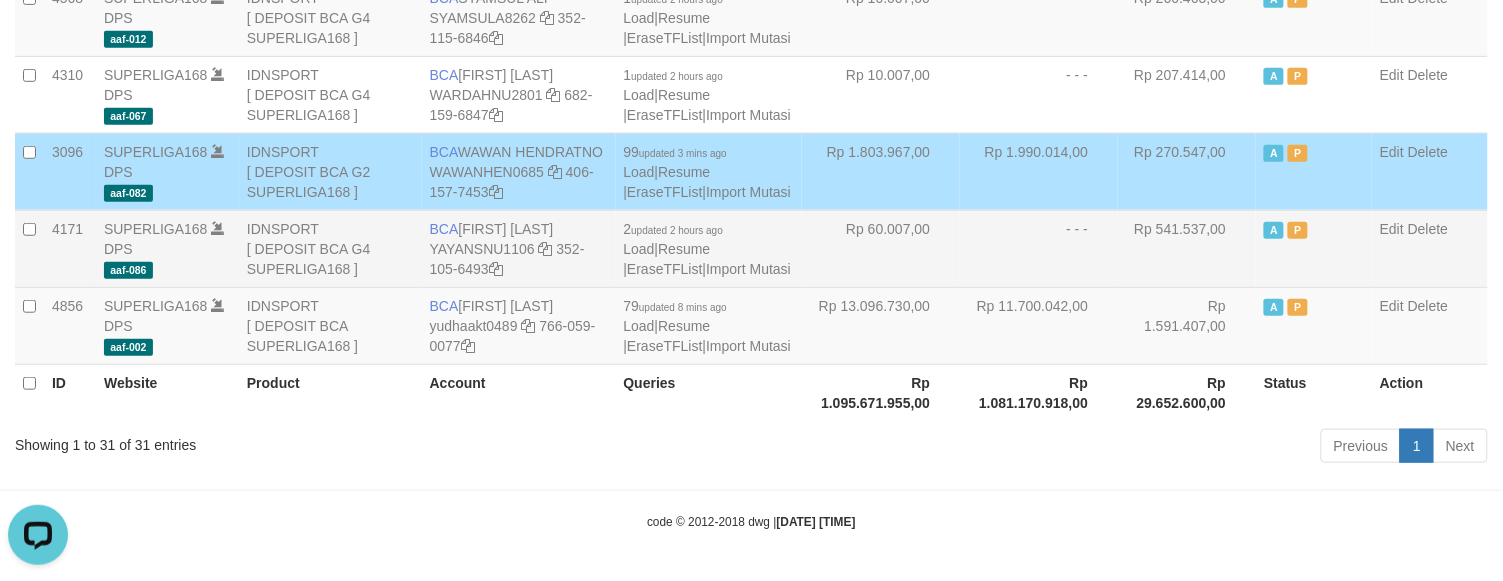 drag, startPoint x: 1037, startPoint y: 190, endPoint x: 1050, endPoint y: 178, distance: 17.691807 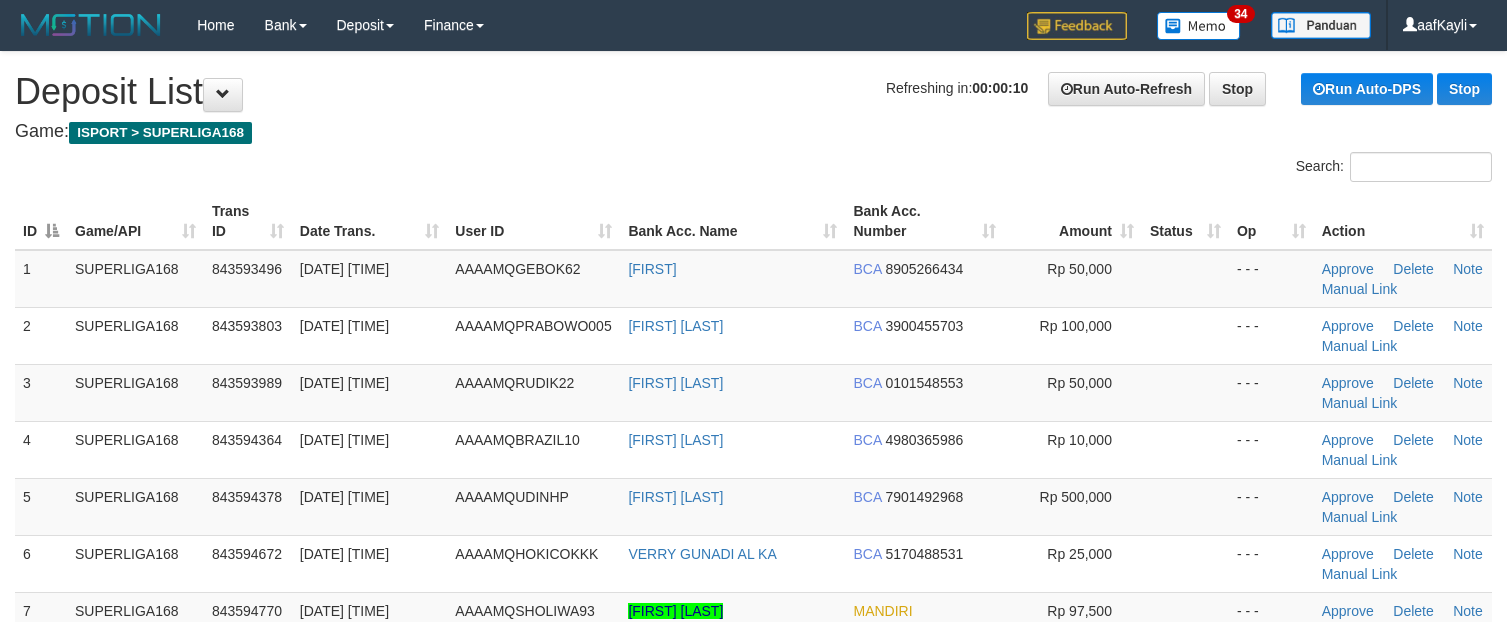 scroll, scrollTop: 0, scrollLeft: 0, axis: both 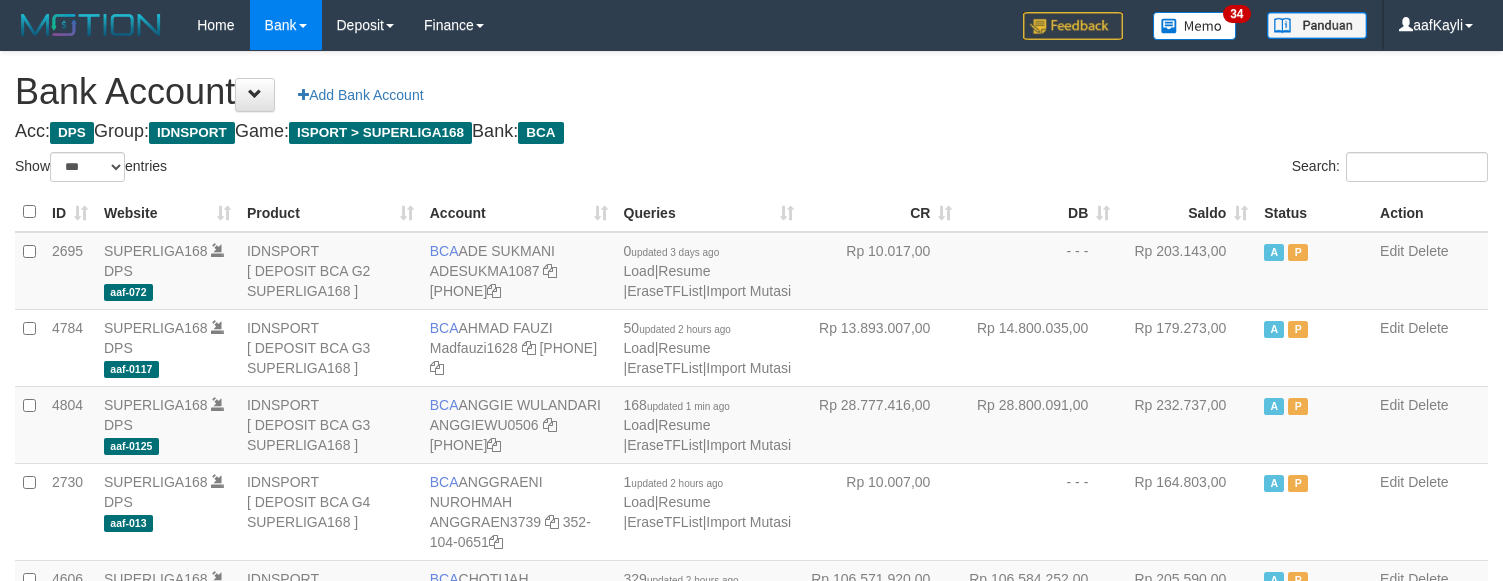 select on "***" 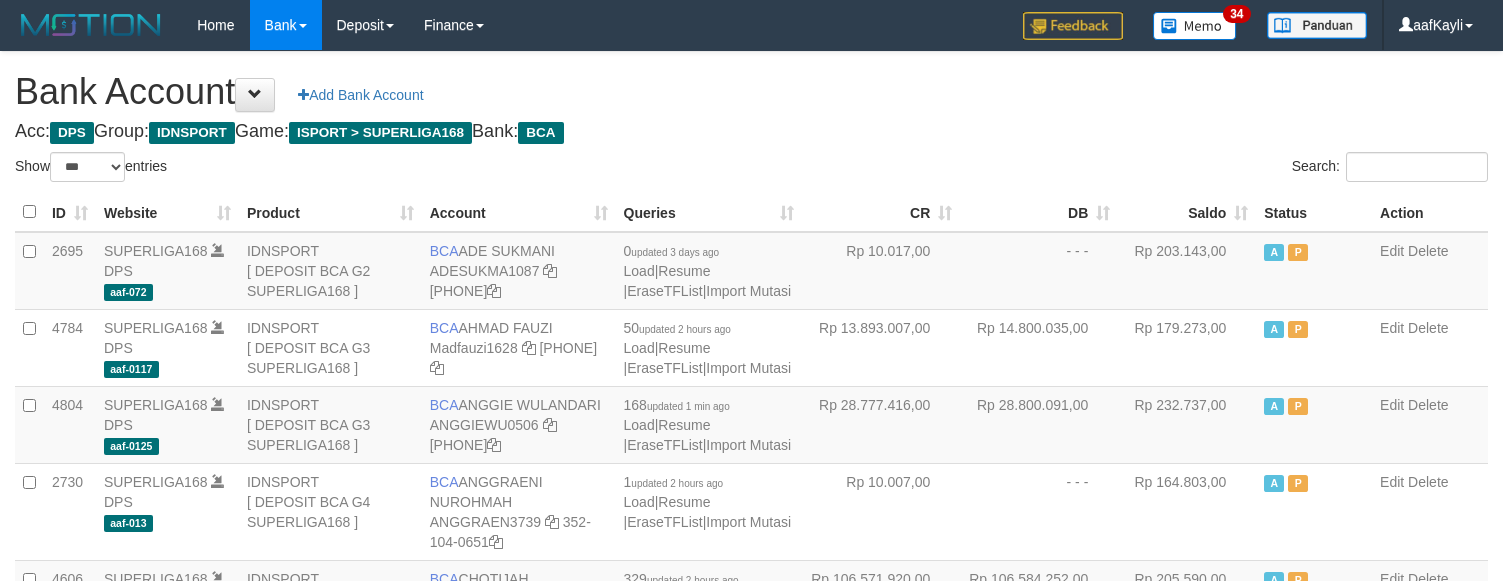 scroll, scrollTop: 2881, scrollLeft: 0, axis: vertical 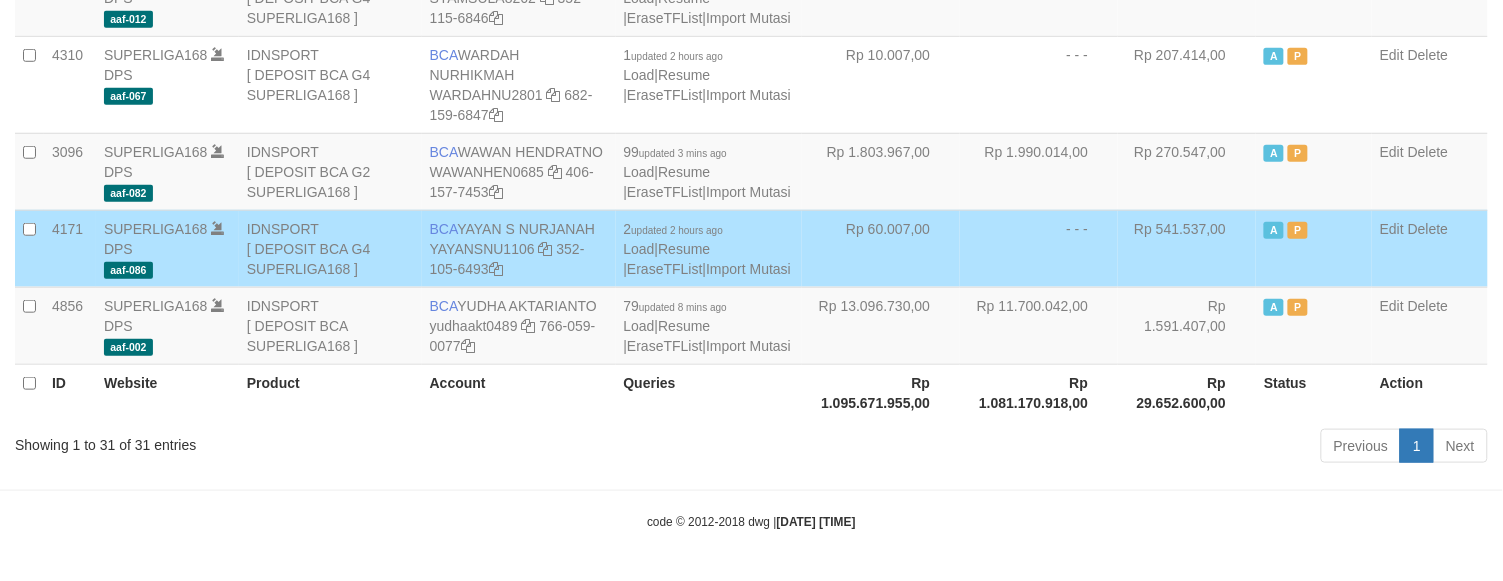 click on "- - -" at bounding box center (1039, 248) 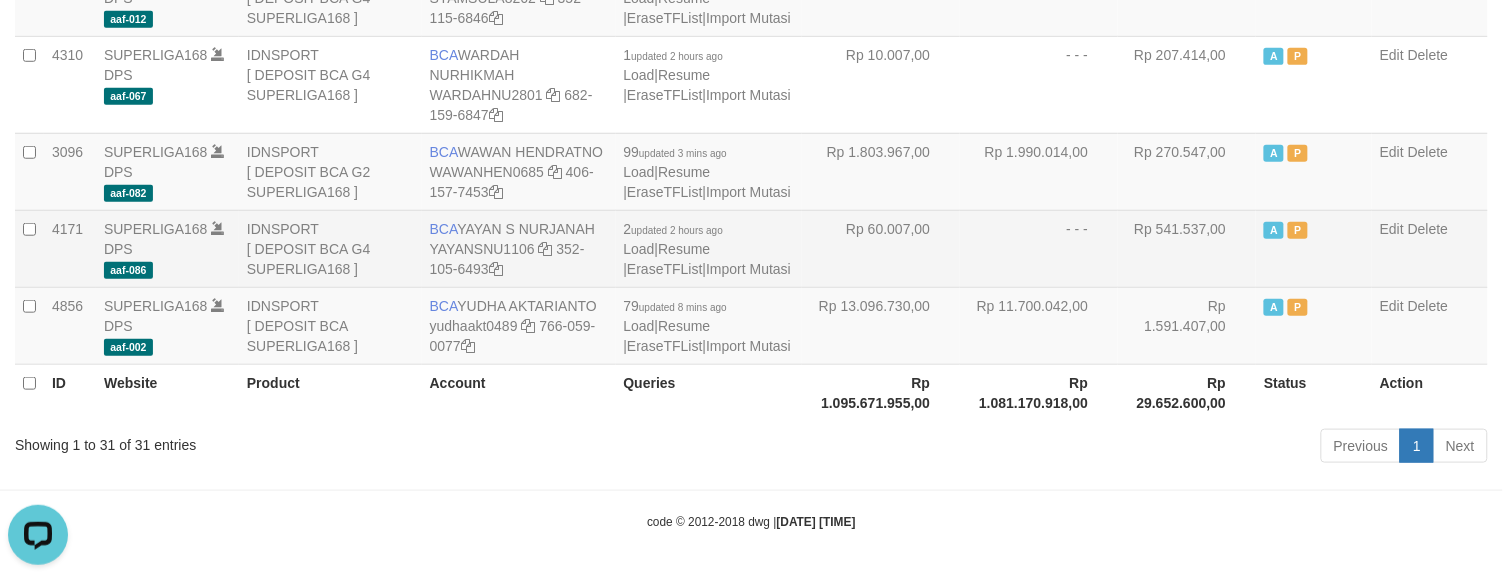 scroll, scrollTop: 0, scrollLeft: 0, axis: both 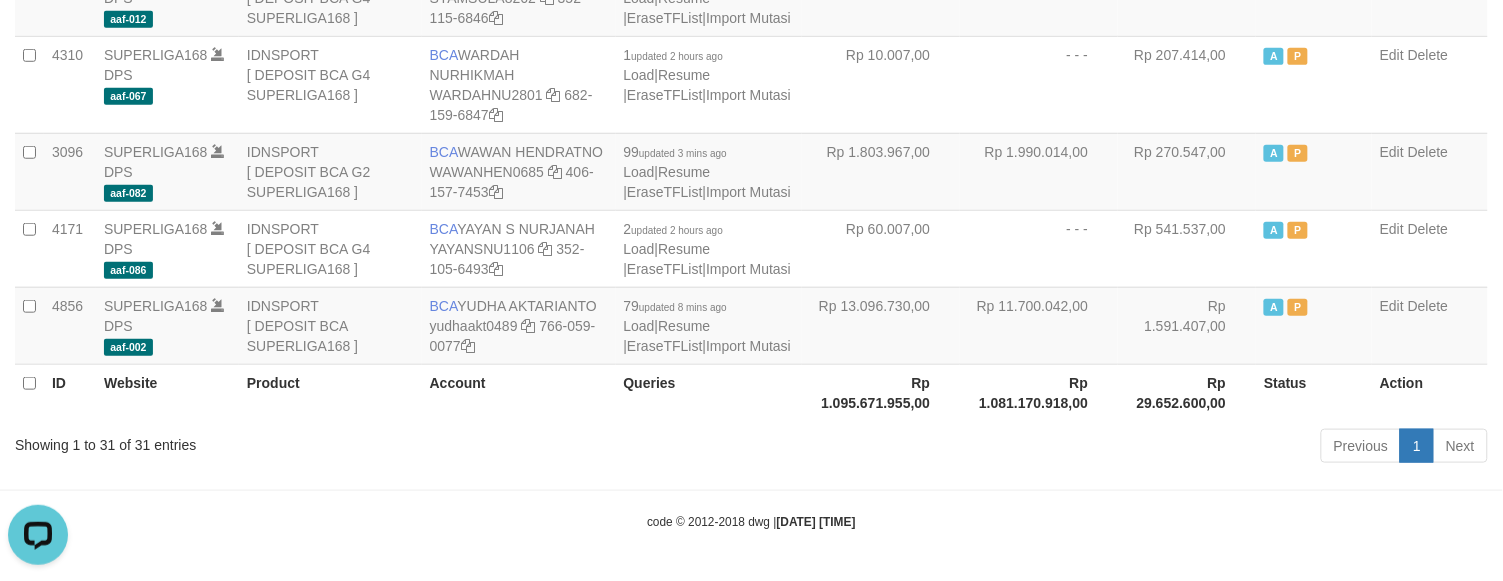 click on "Rp 1.081.170.918,00" at bounding box center (1039, 392) 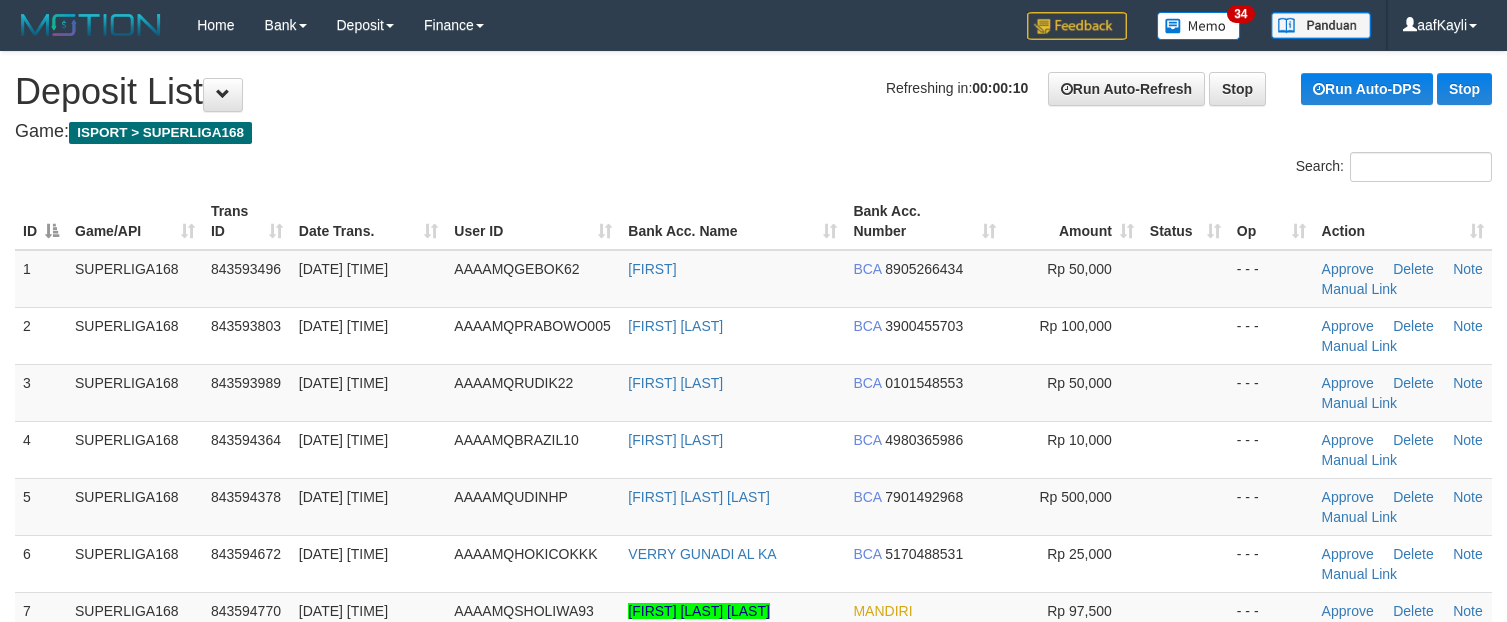 scroll, scrollTop: 0, scrollLeft: 0, axis: both 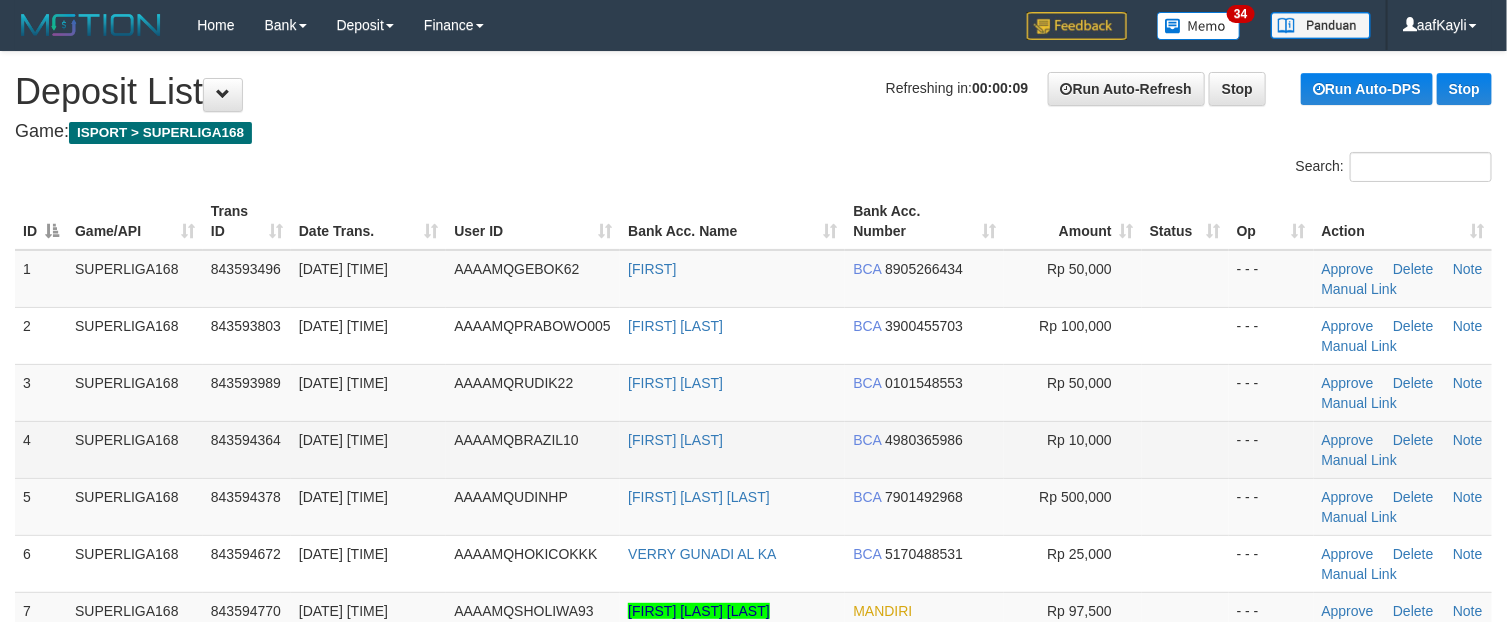 click at bounding box center (1185, 449) 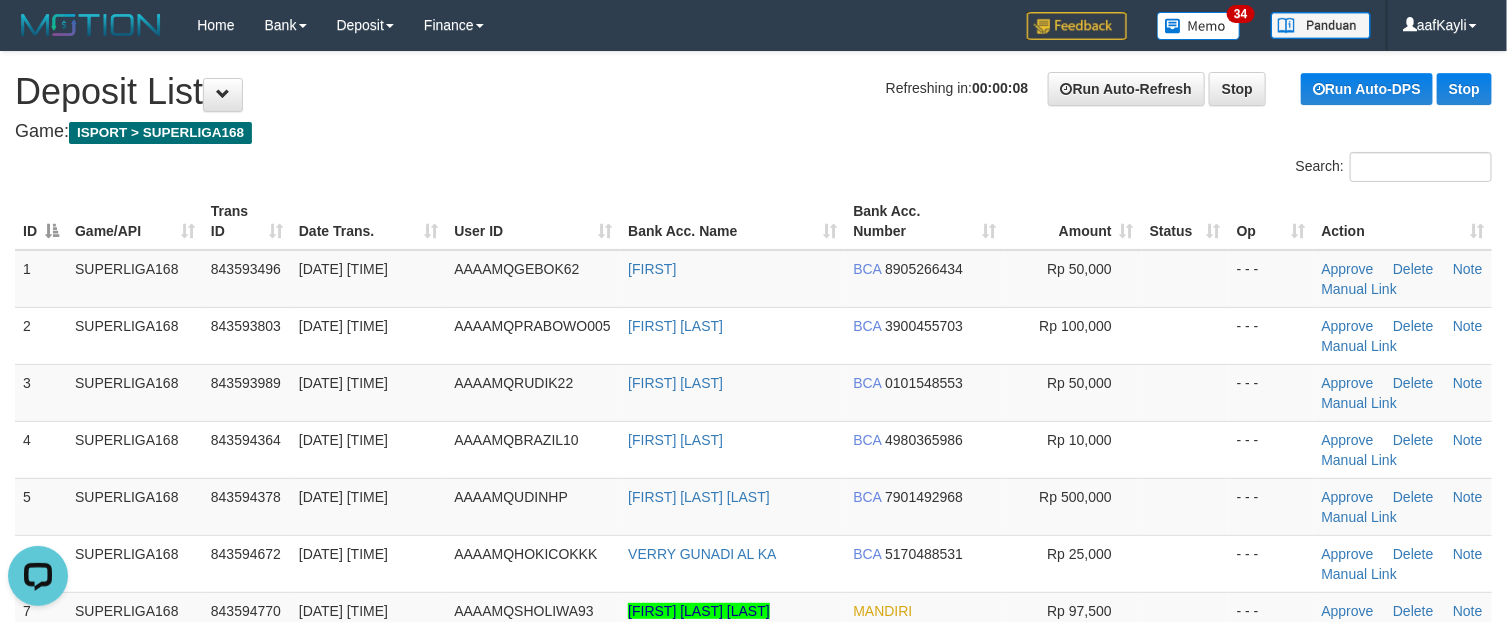 scroll, scrollTop: 0, scrollLeft: 0, axis: both 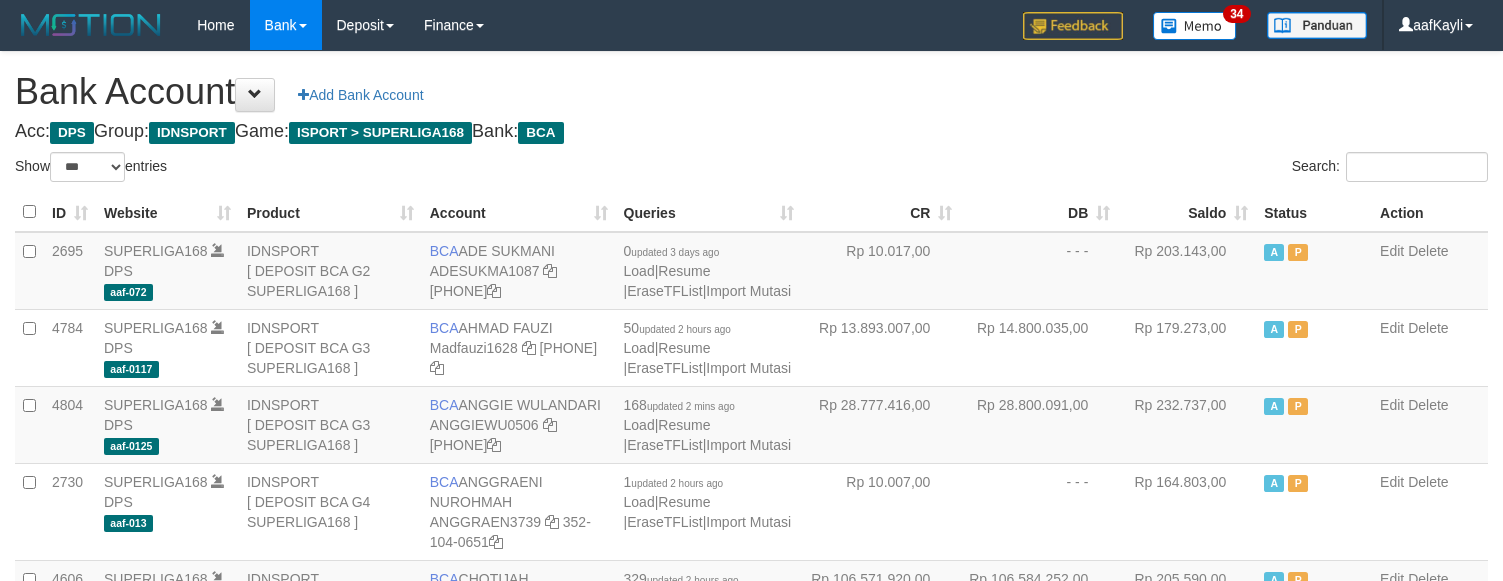 select on "***" 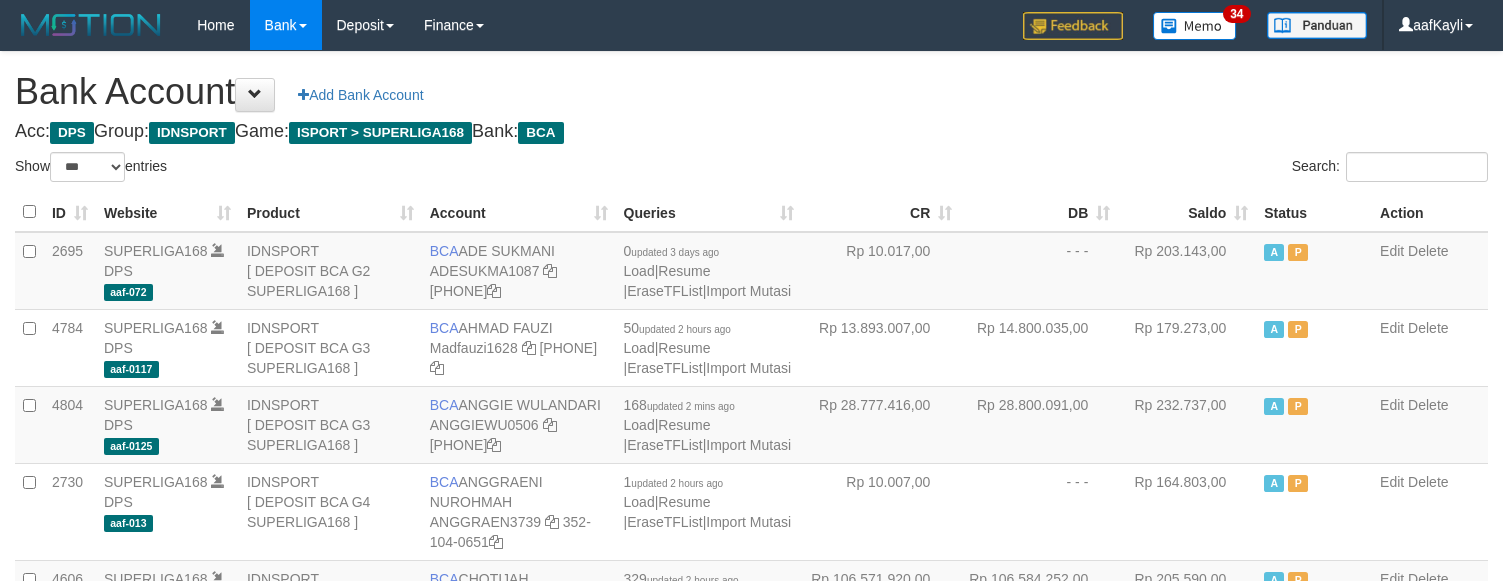 scroll, scrollTop: 2881, scrollLeft: 0, axis: vertical 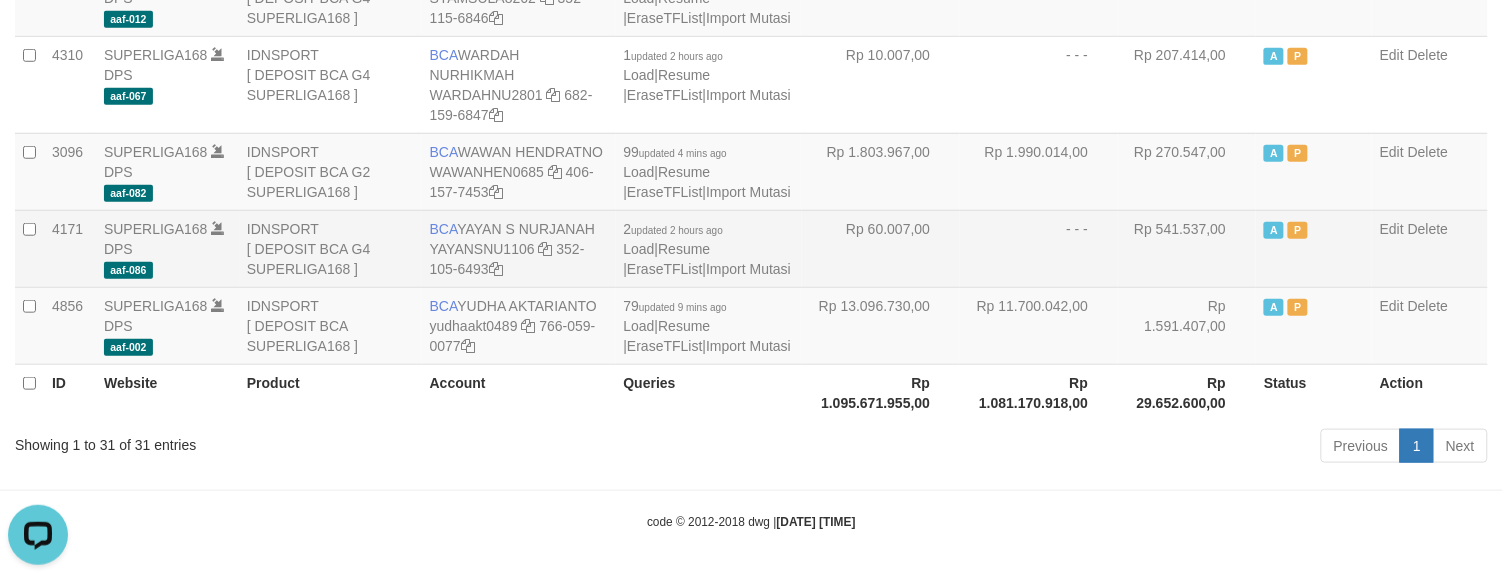 click on "Rp 541.537,00" at bounding box center (1187, 248) 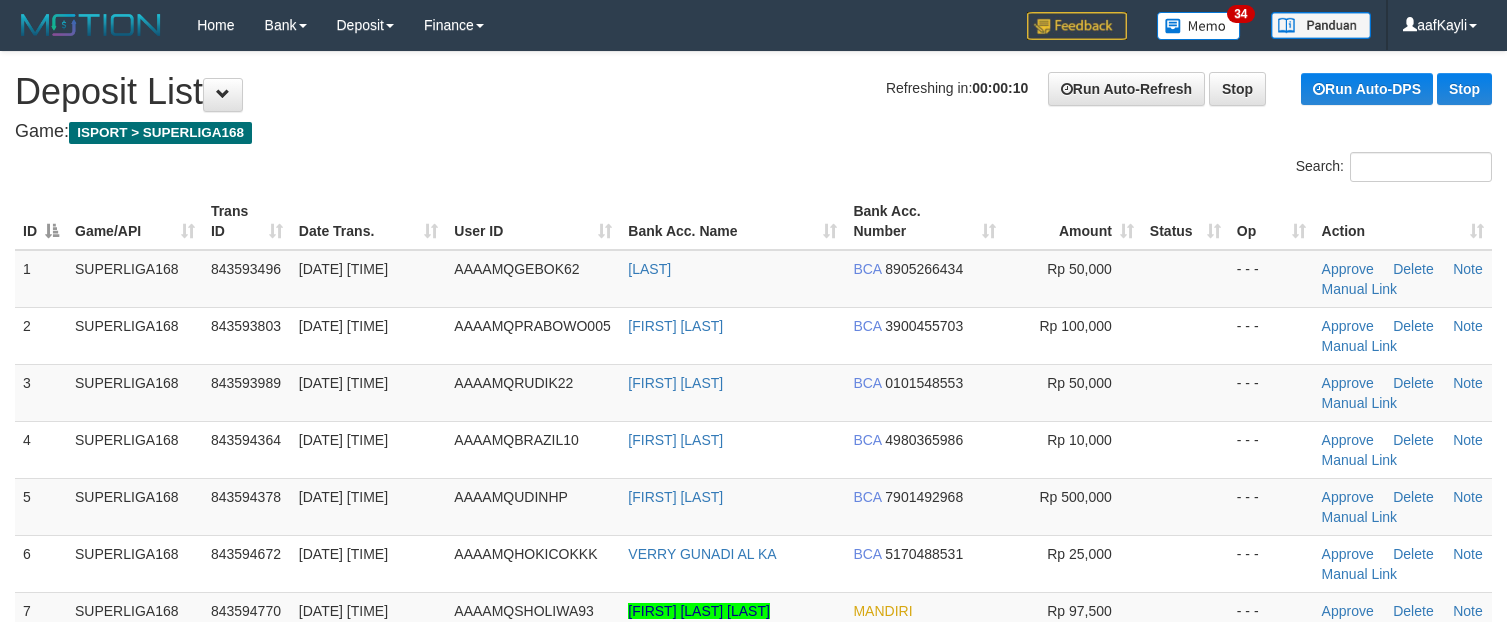 scroll, scrollTop: 0, scrollLeft: 0, axis: both 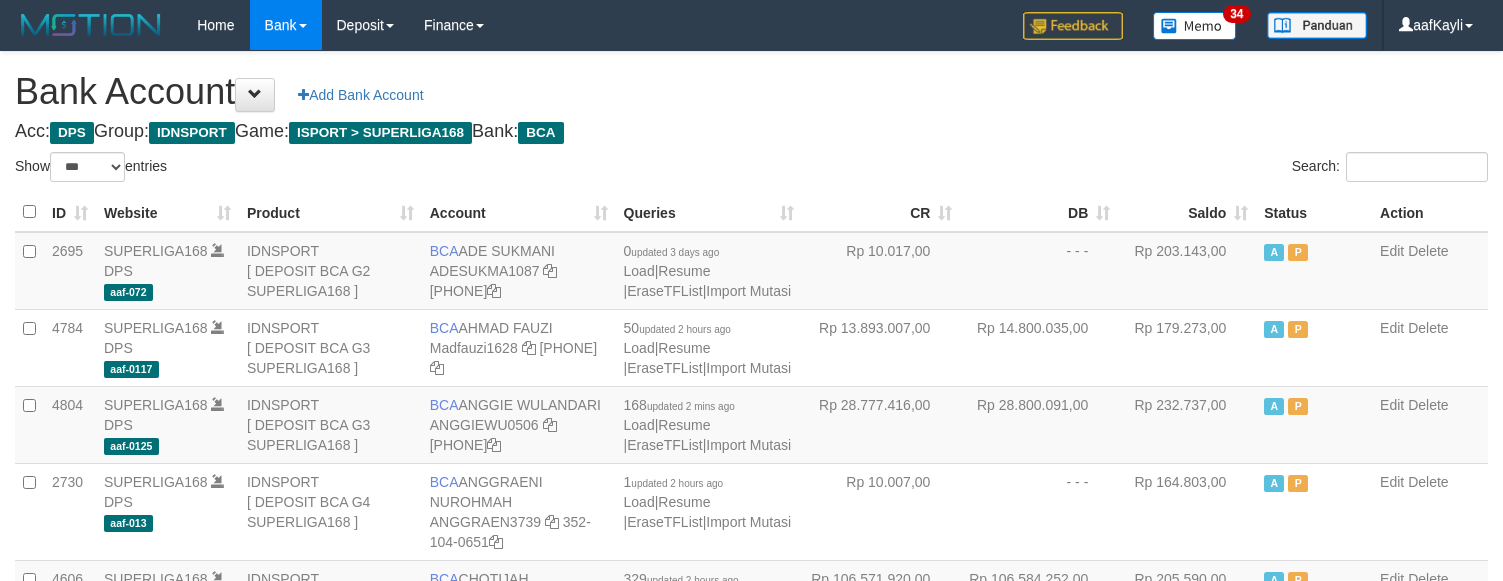 select on "***" 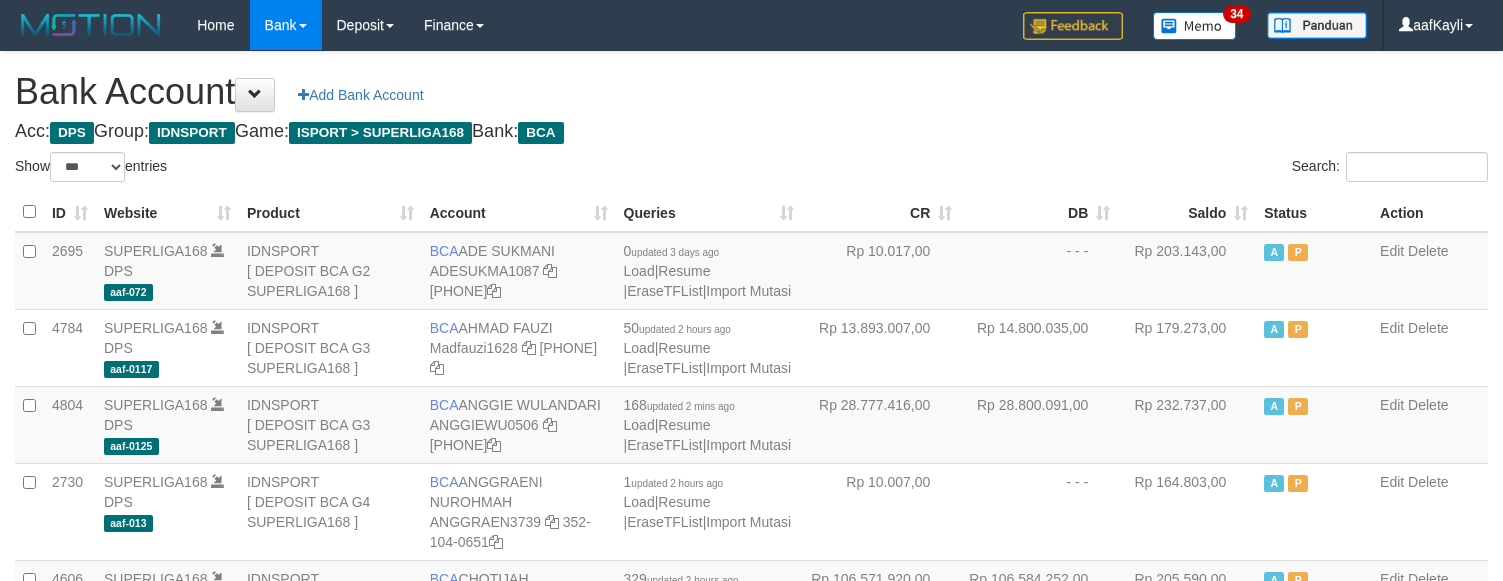 scroll, scrollTop: 2881, scrollLeft: 0, axis: vertical 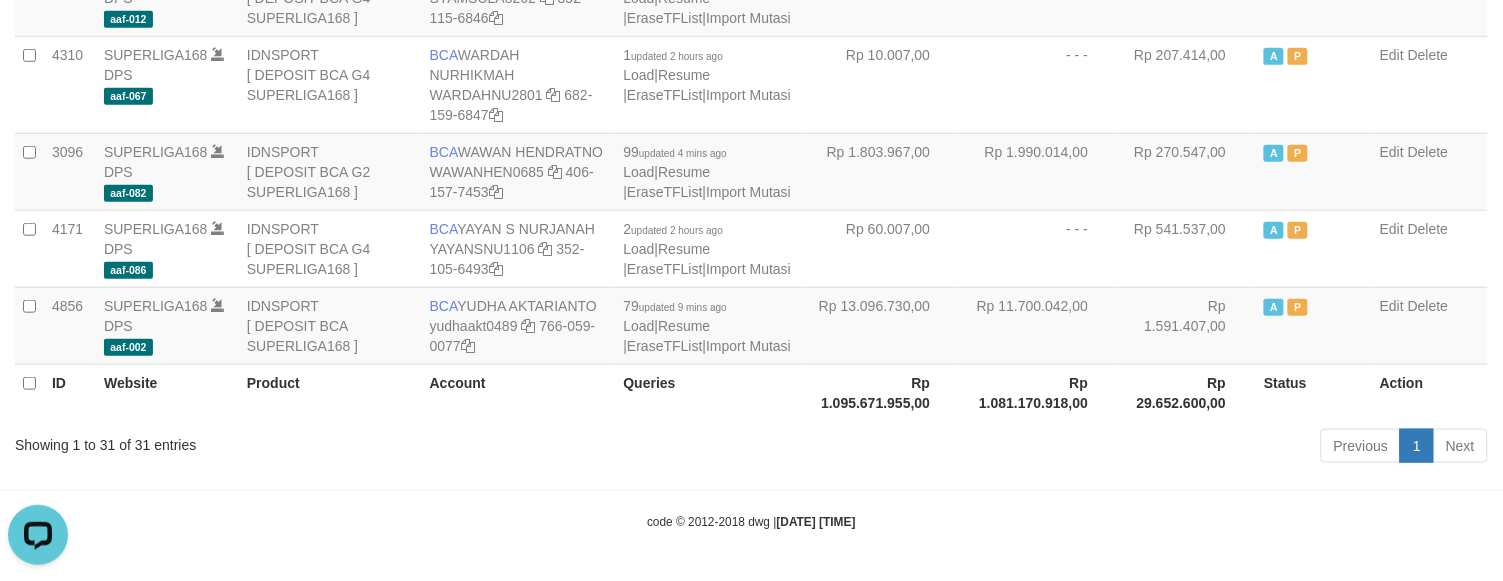 click on "Rp 29.652.600,00" at bounding box center [1187, 392] 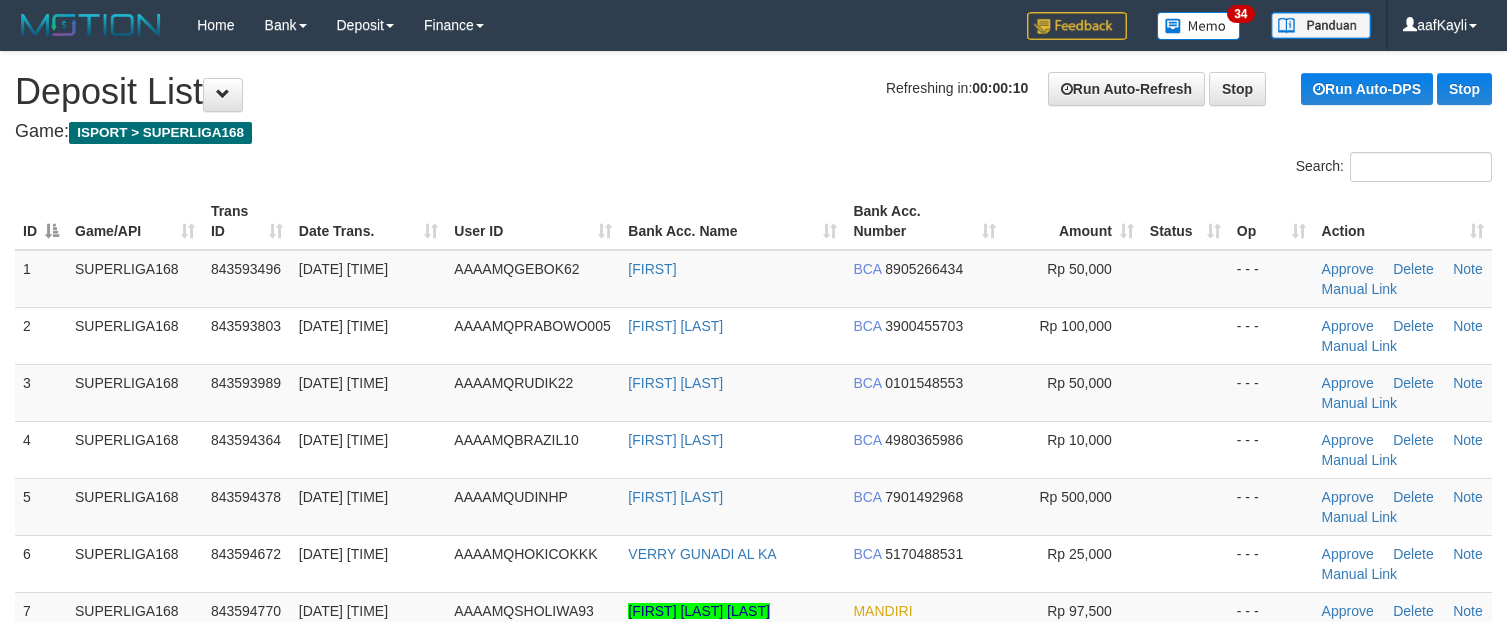 scroll, scrollTop: 0, scrollLeft: 0, axis: both 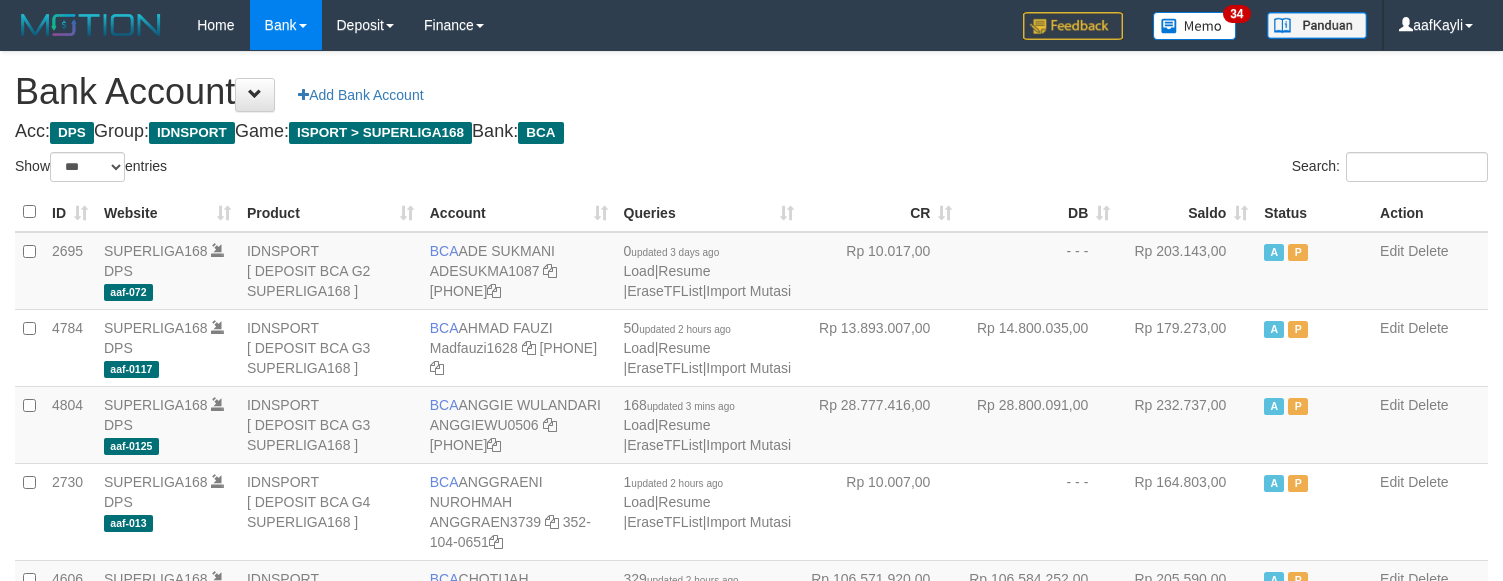 select on "***" 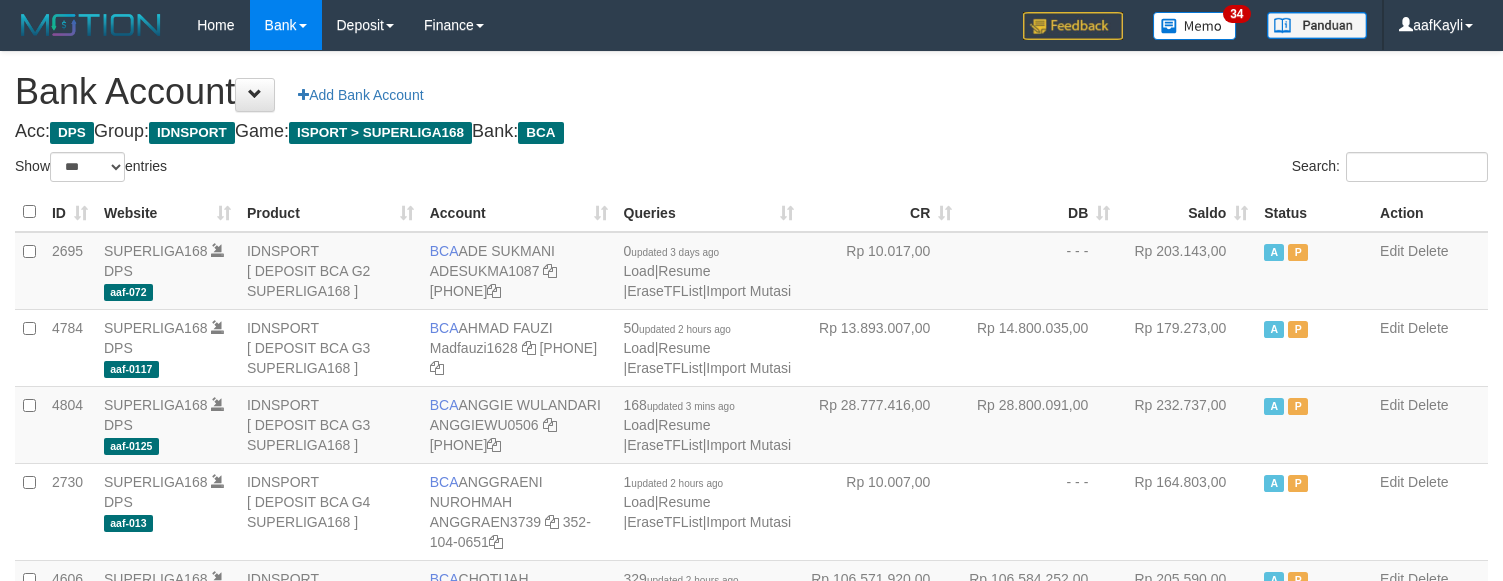 scroll, scrollTop: 2881, scrollLeft: 0, axis: vertical 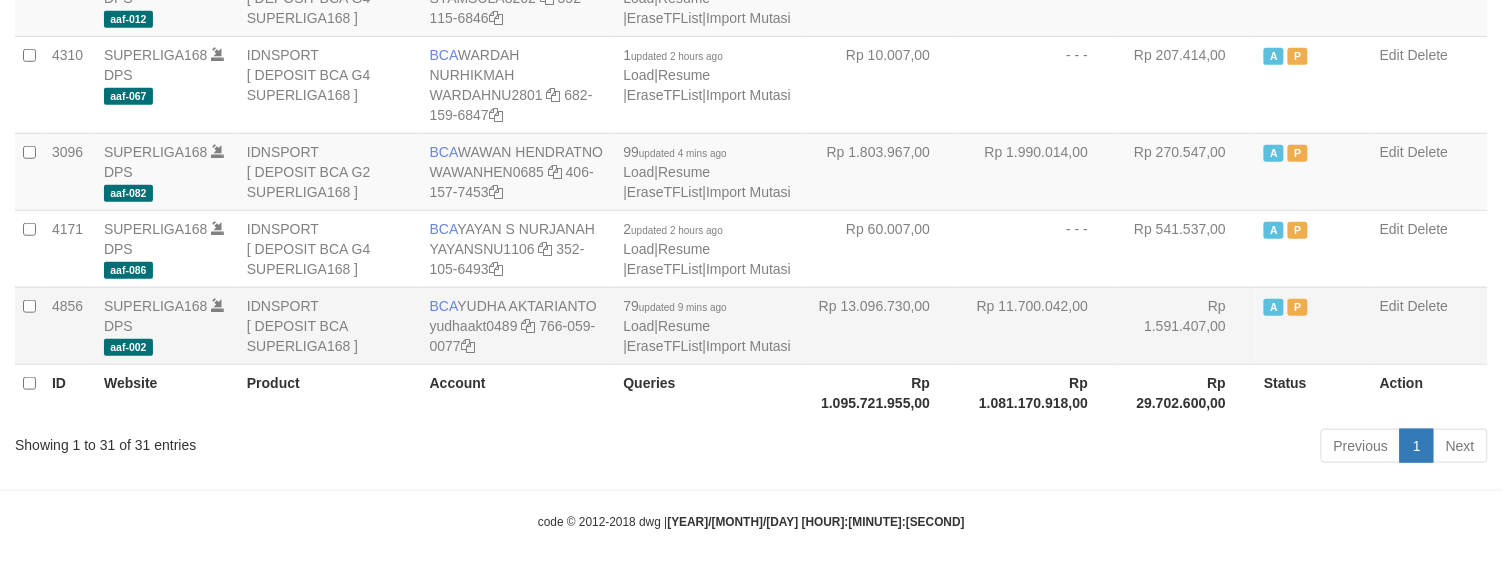 click on "Rp 13.096.730,00" at bounding box center (881, 325) 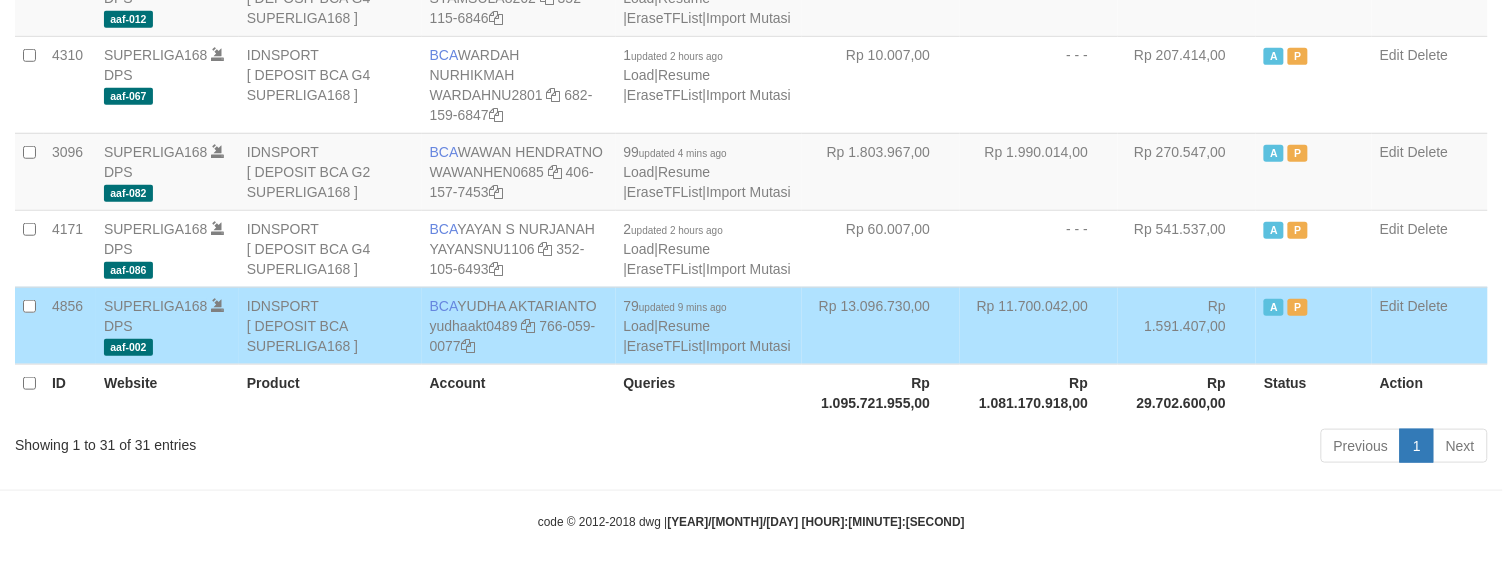 click on "Rp 13.096.730,00" at bounding box center (881, 325) 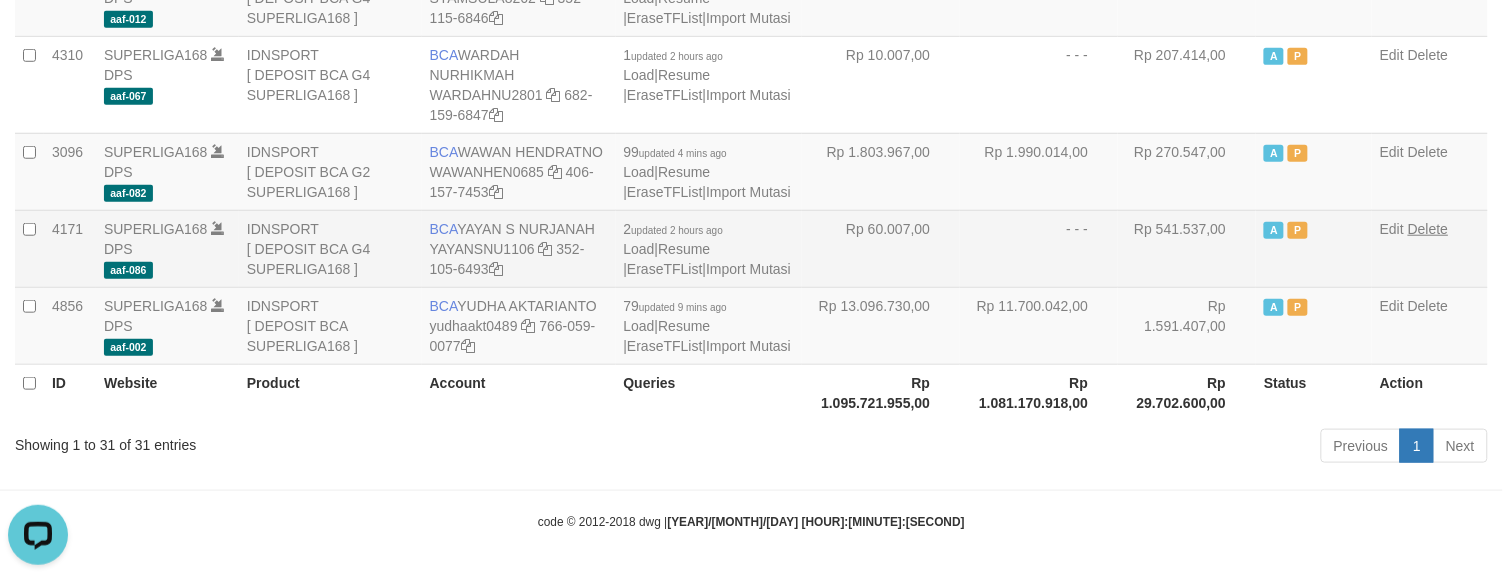 scroll, scrollTop: 0, scrollLeft: 0, axis: both 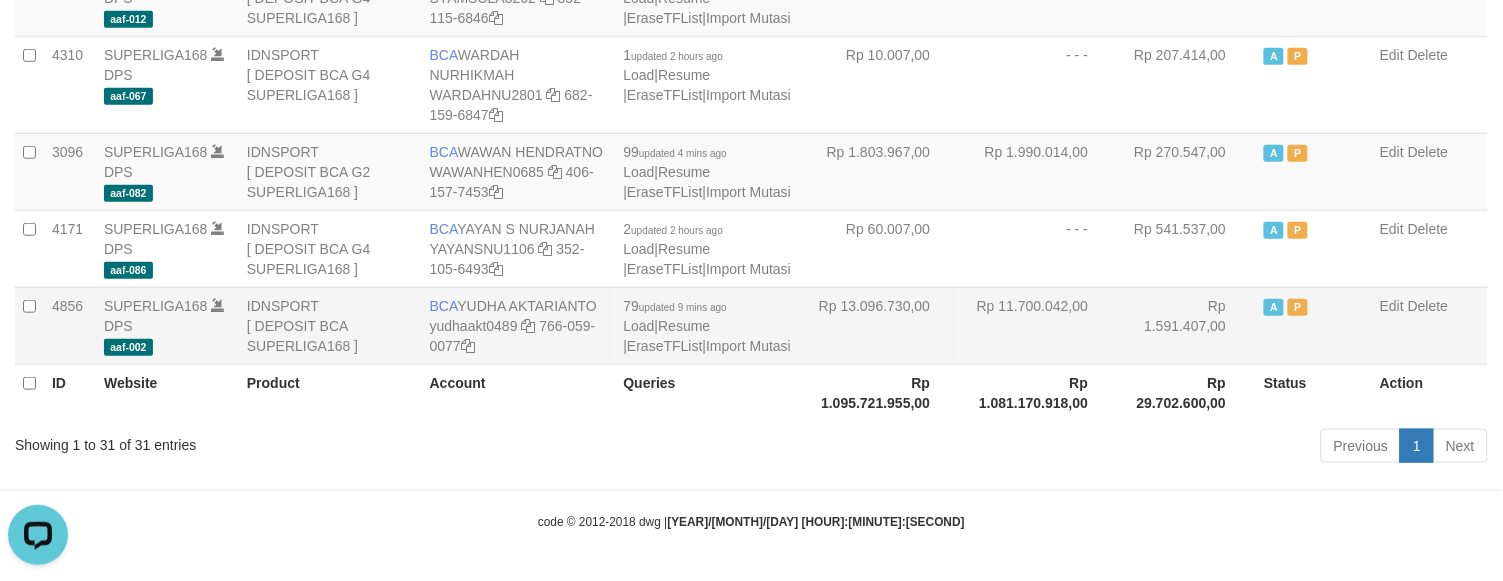 click on "Rp 1.591.407,00" at bounding box center [1187, 325] 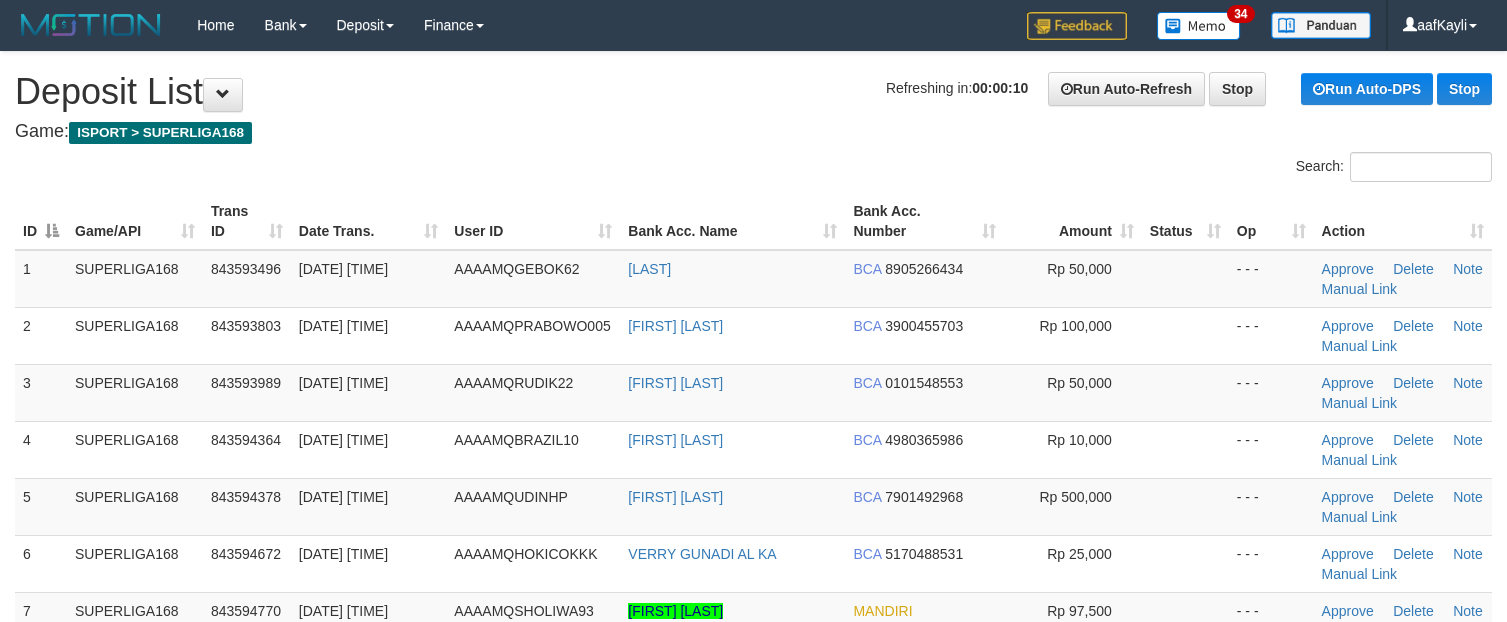 scroll, scrollTop: 0, scrollLeft: 0, axis: both 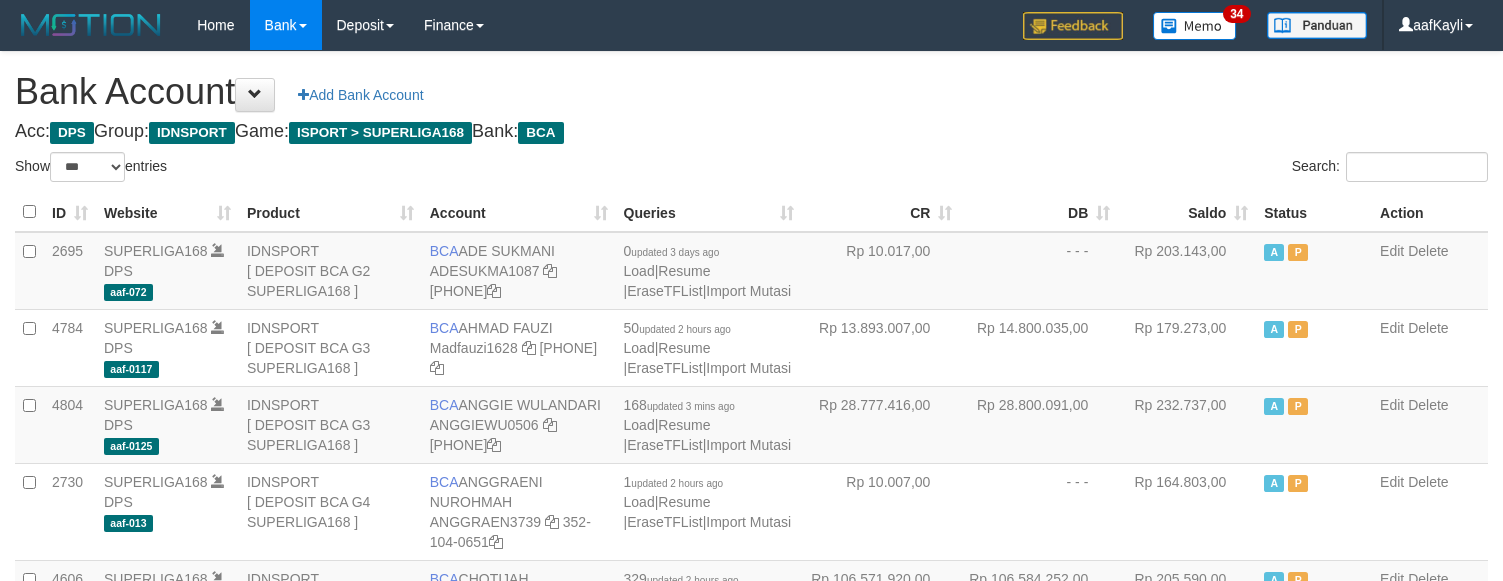 select on "***" 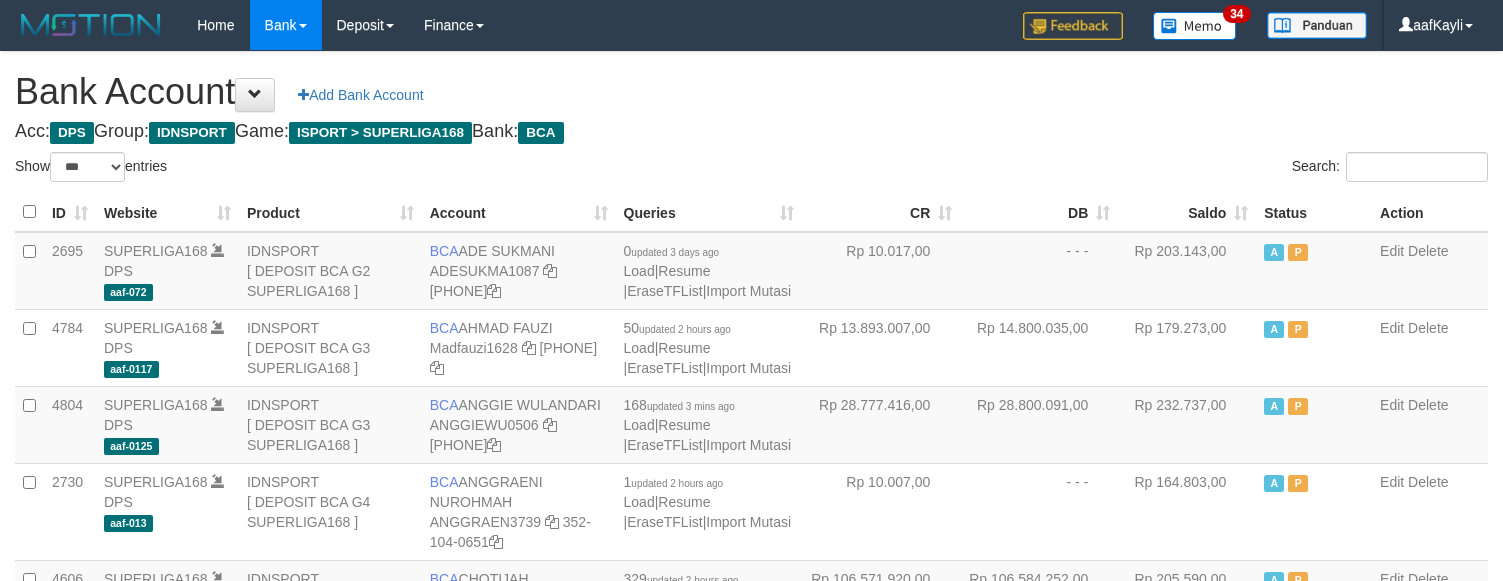 scroll, scrollTop: 2881, scrollLeft: 0, axis: vertical 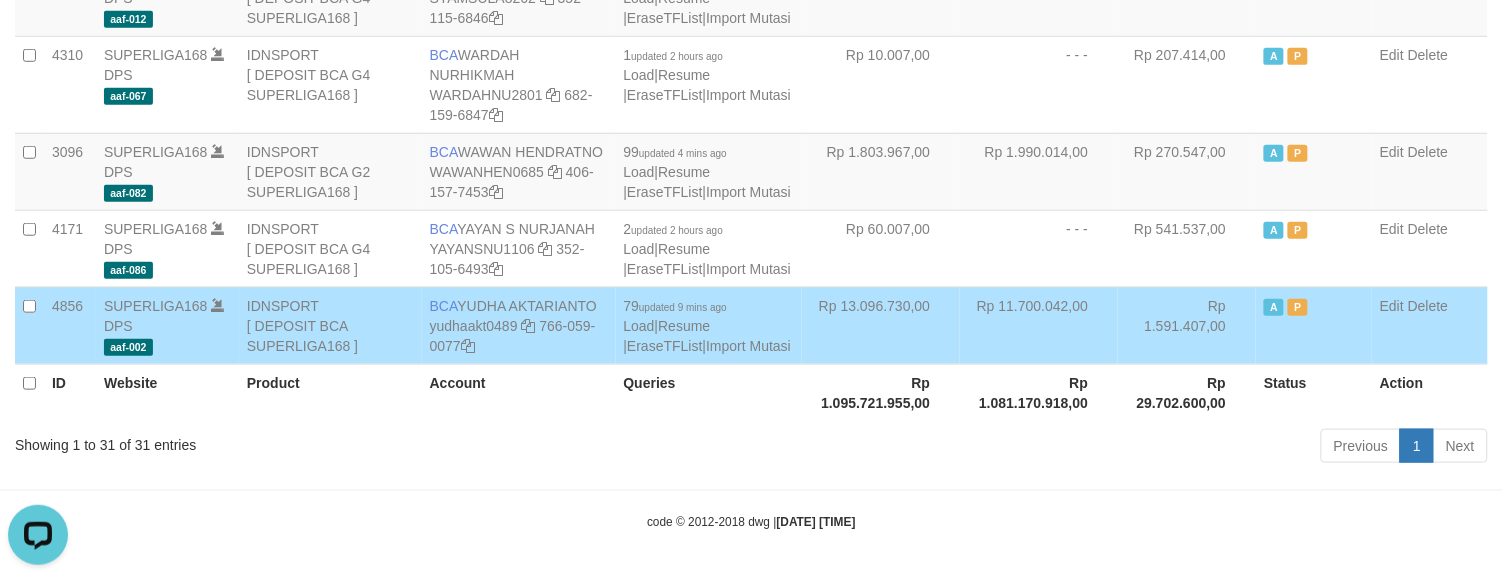click on "Rp 13.096.730,00" at bounding box center [881, 325] 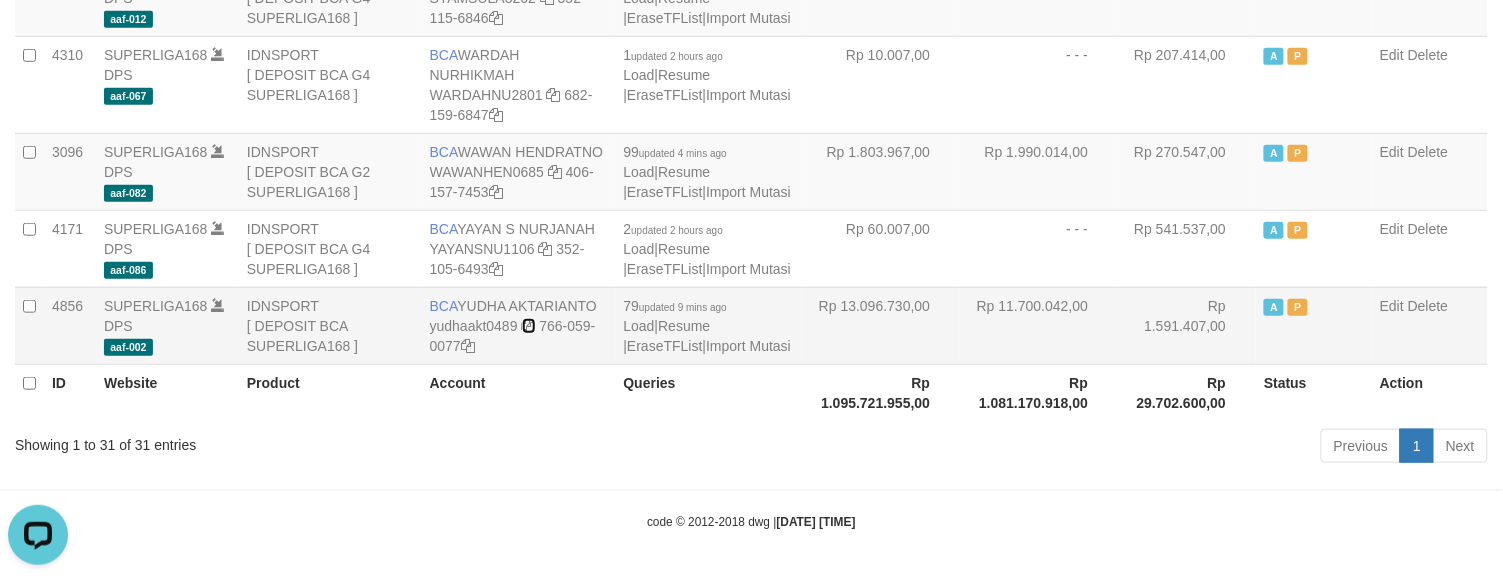 click at bounding box center [529, 326] 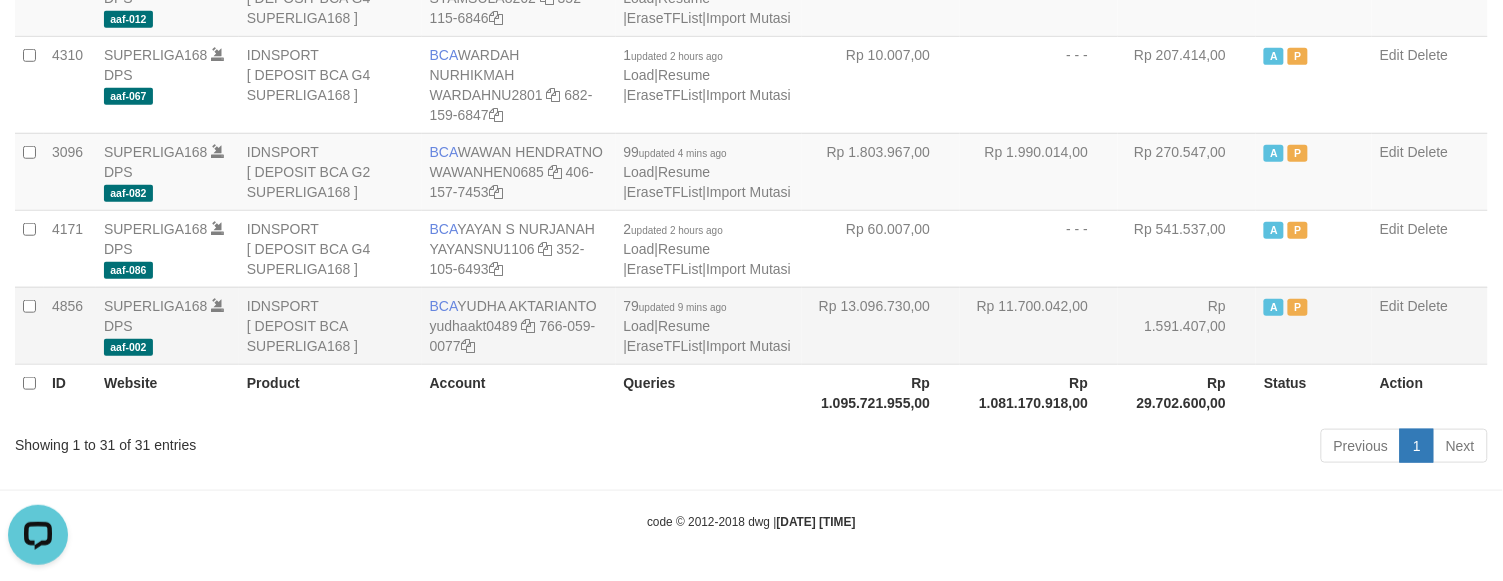 click on "Rp 13.096.730,00" at bounding box center (881, 325) 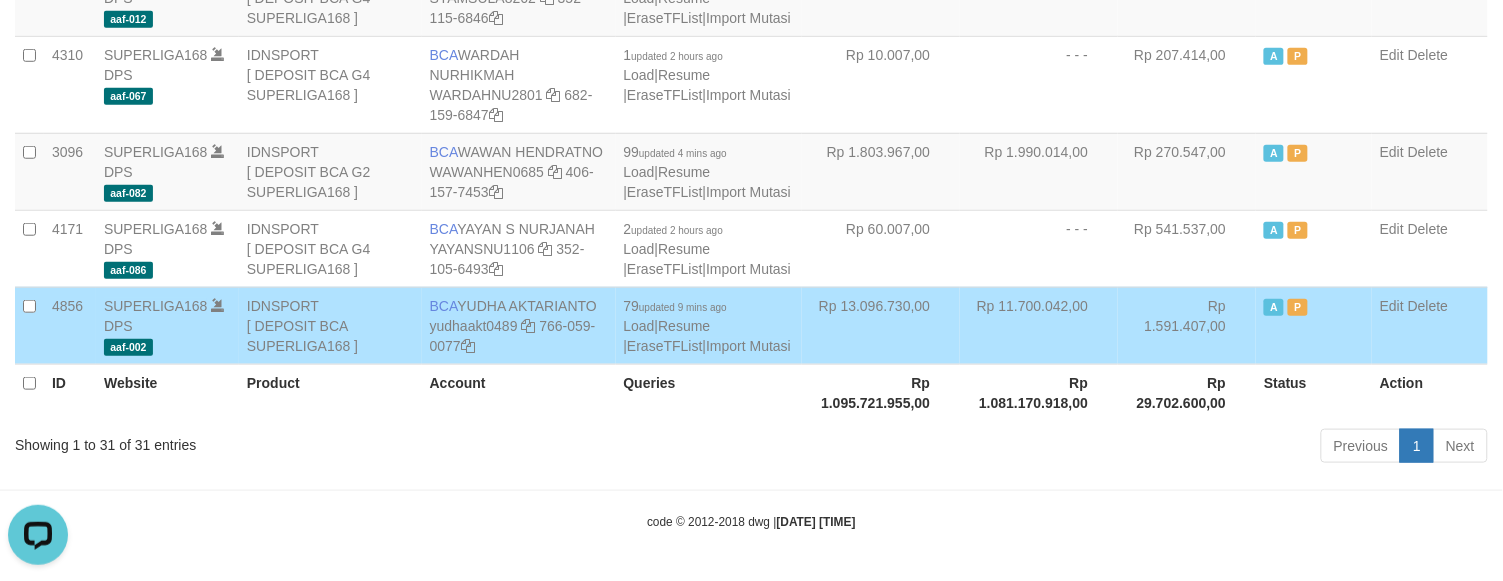 click on "Rp 13.096.730,00" at bounding box center (881, 325) 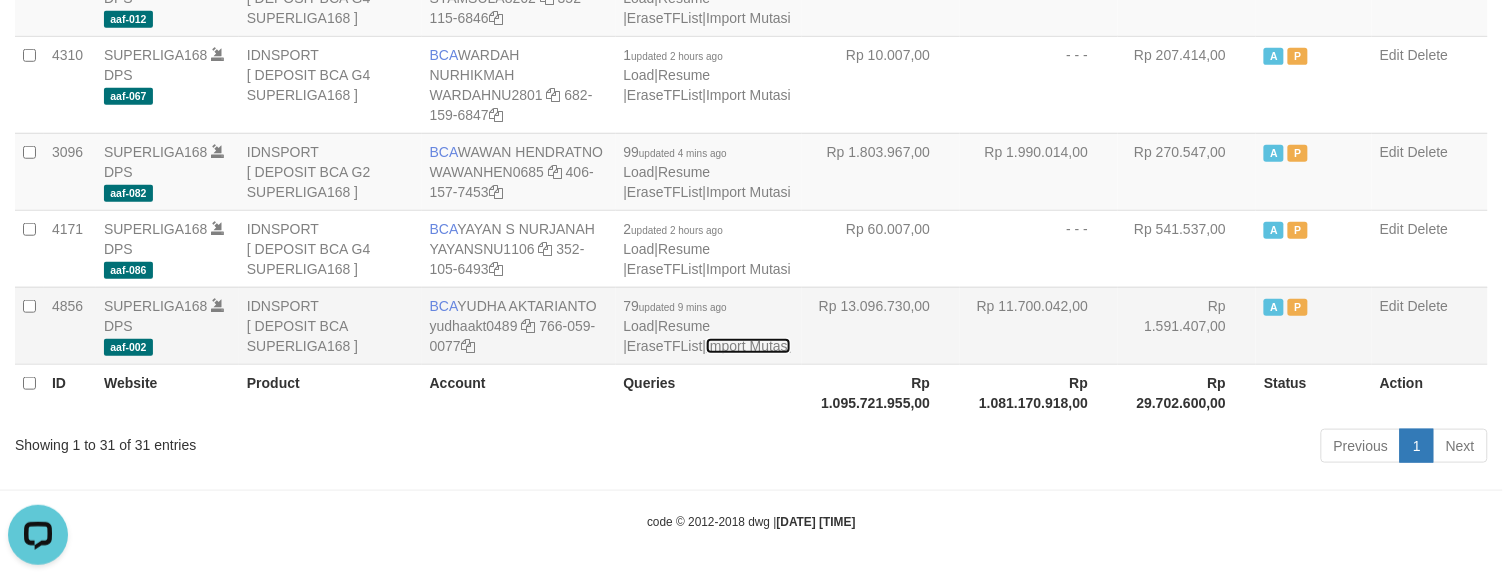 click on "Import Mutasi" at bounding box center [748, 346] 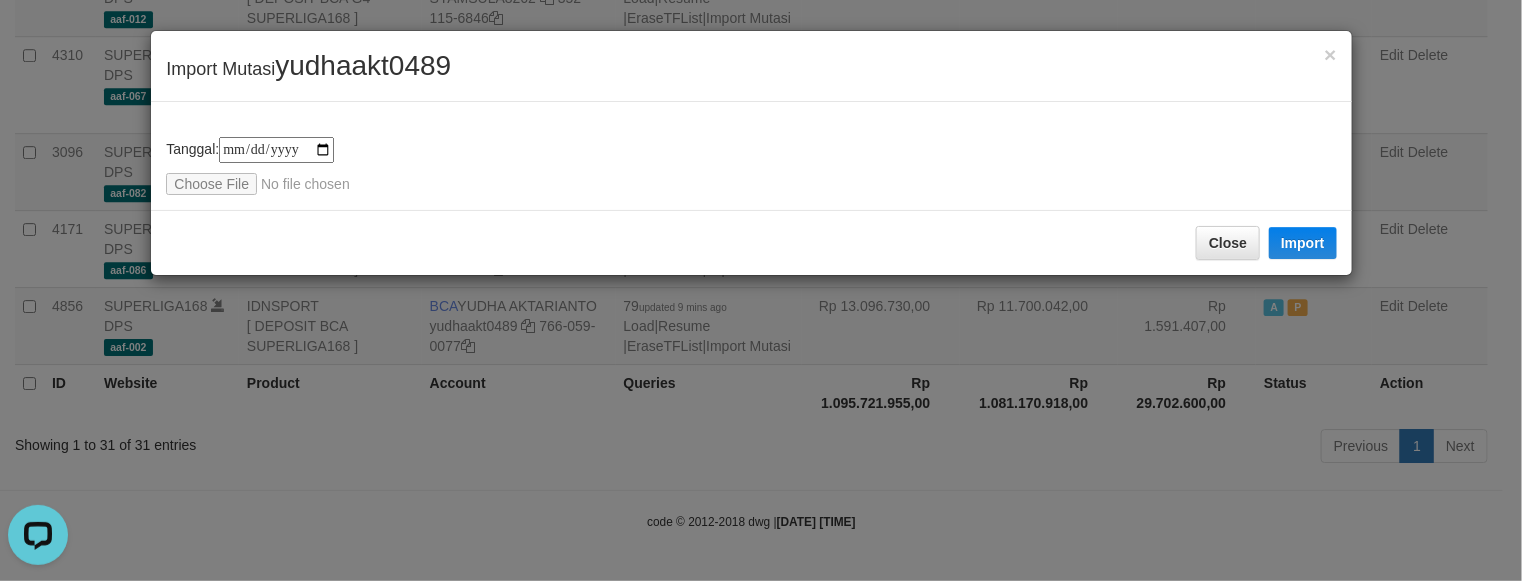 type on "**********" 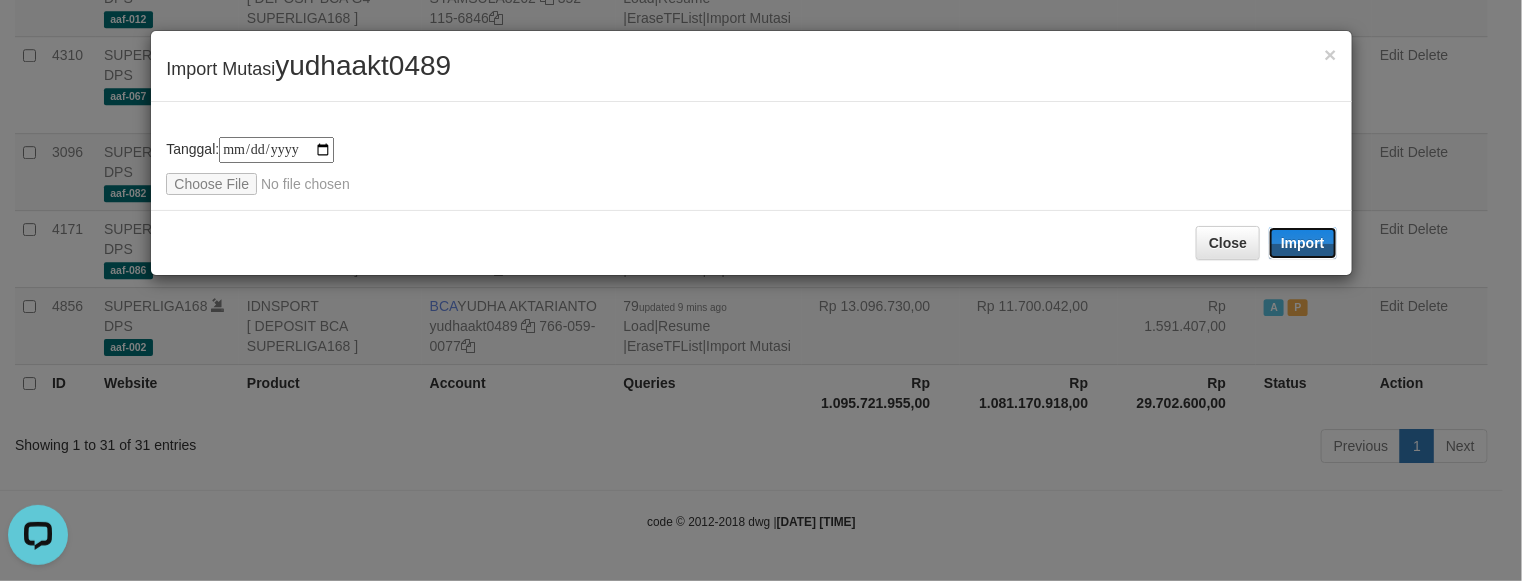 drag, startPoint x: 1305, startPoint y: 237, endPoint x: 1521, endPoint y: 27, distance: 301.25735 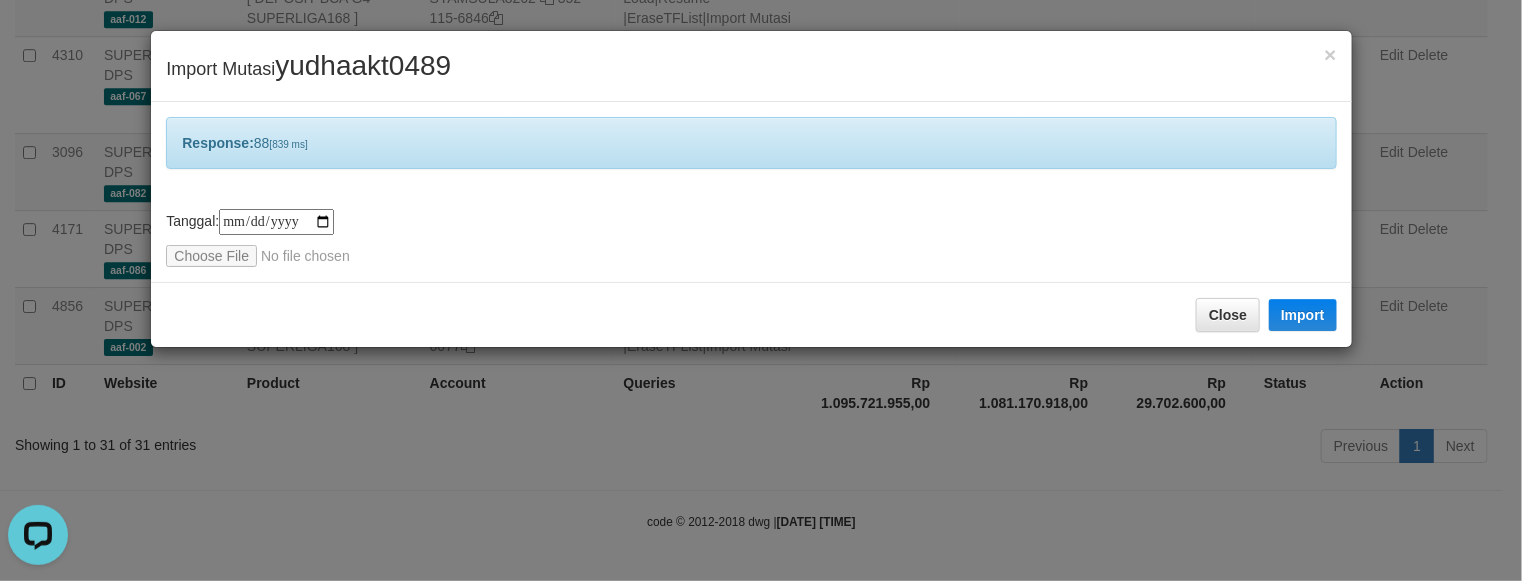 click on "**********" at bounding box center [751, 238] 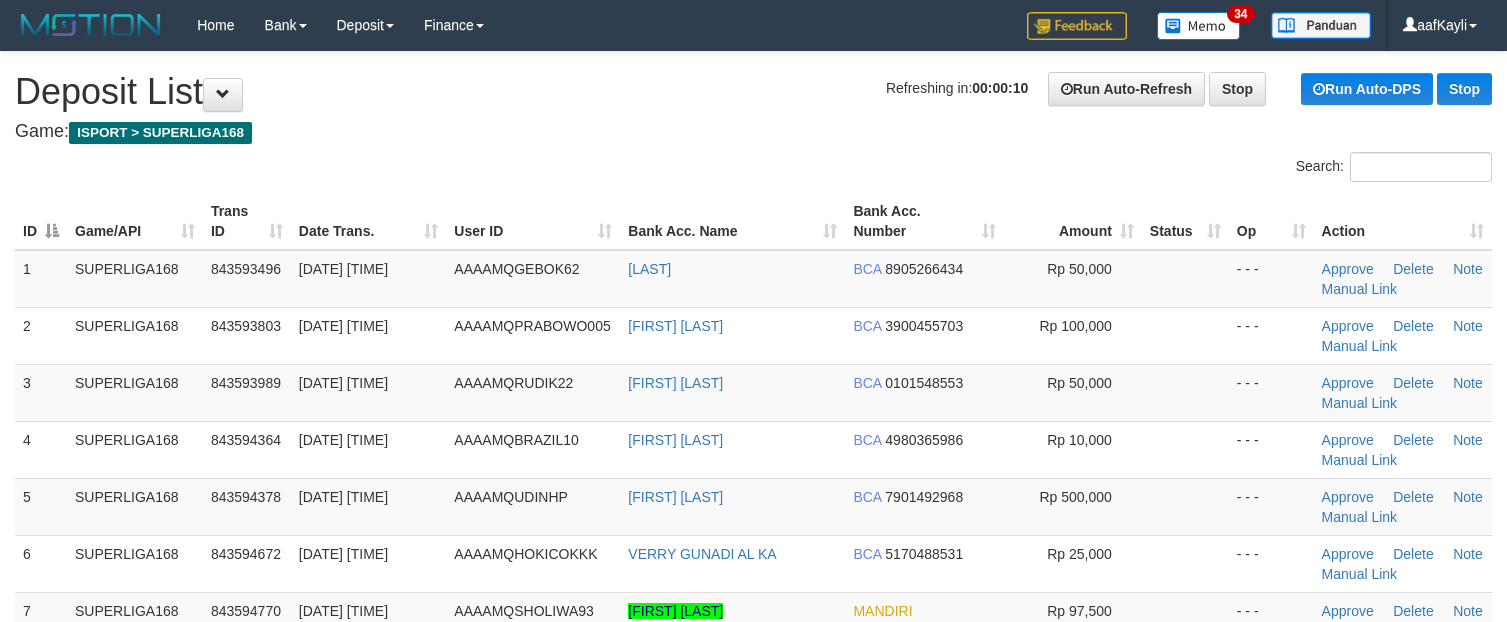 scroll, scrollTop: 0, scrollLeft: 0, axis: both 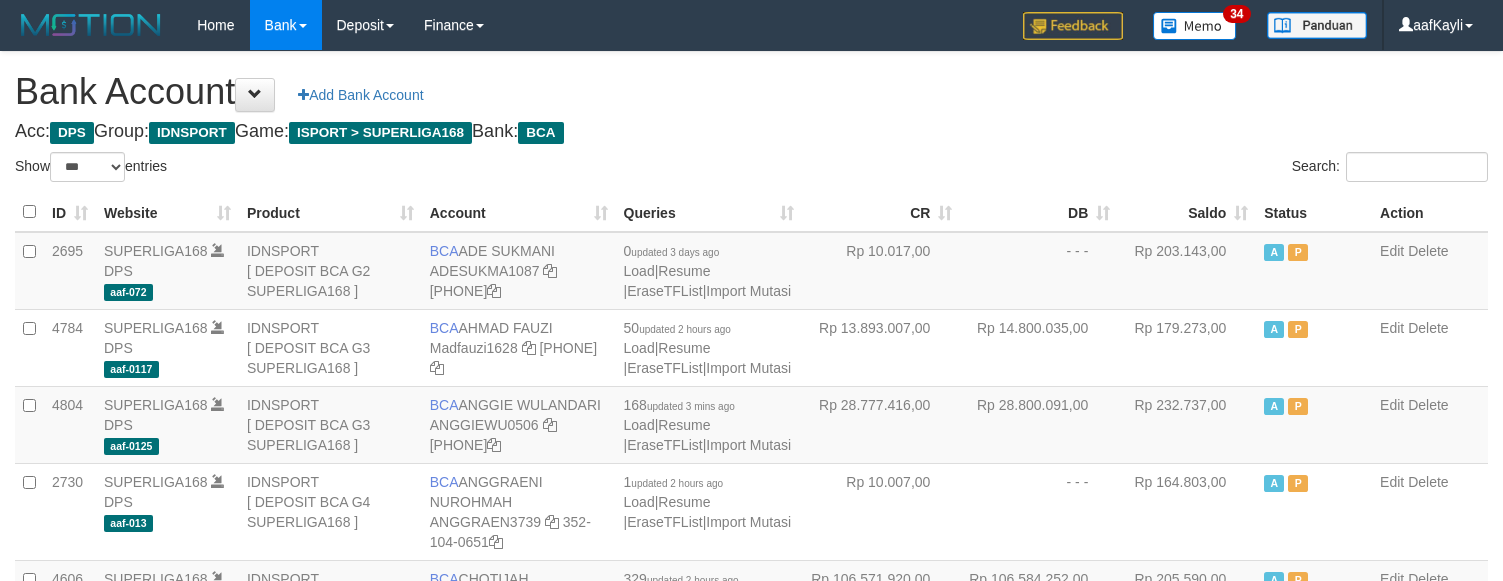 select on "***" 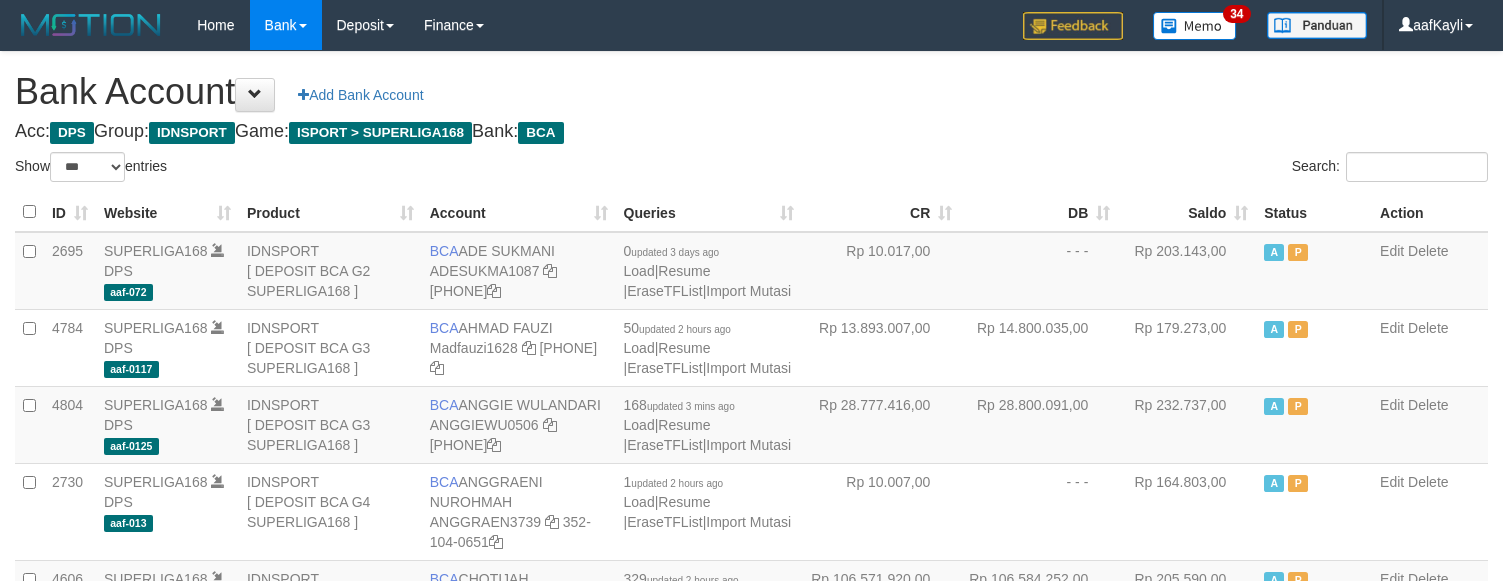 scroll, scrollTop: 2881, scrollLeft: 0, axis: vertical 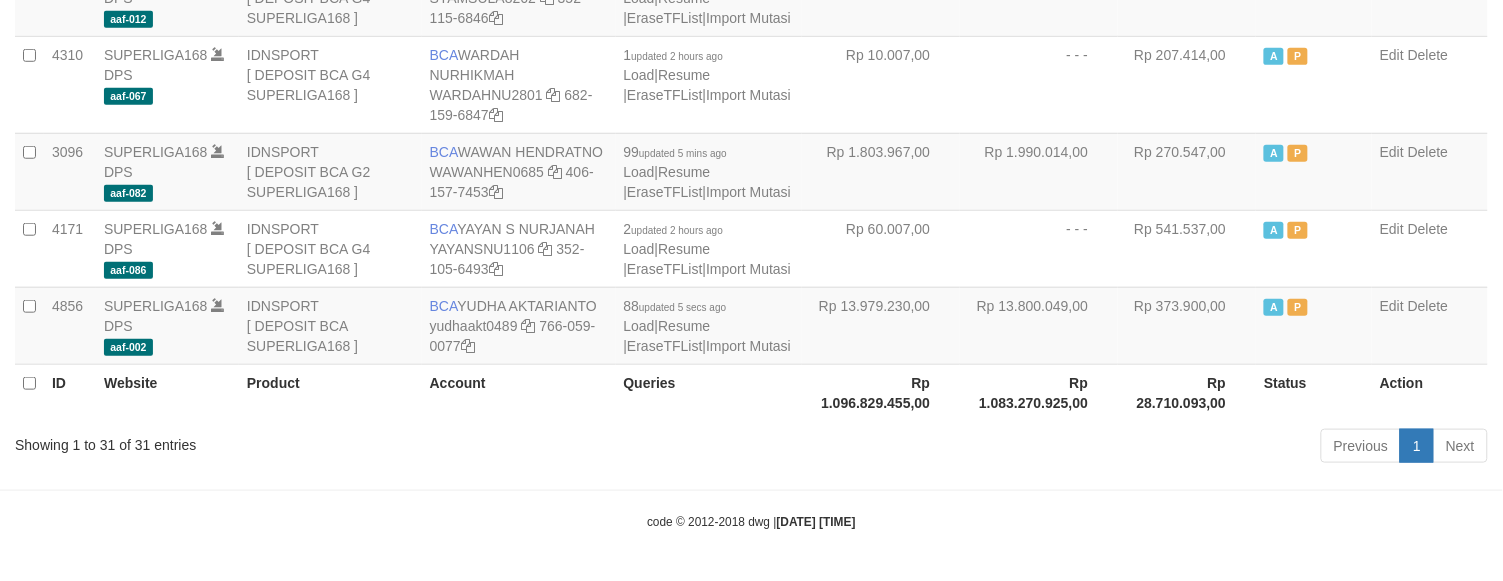 click on "Rp 1.083.270.925,00" at bounding box center [1039, 392] 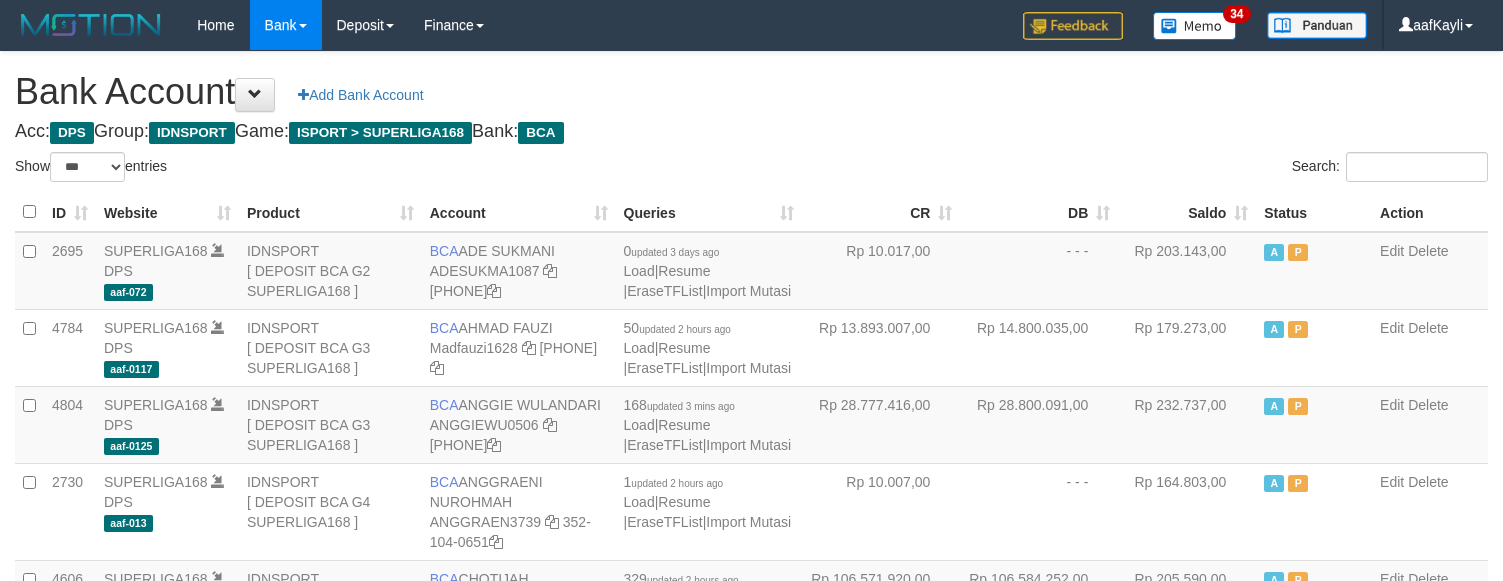 select on "***" 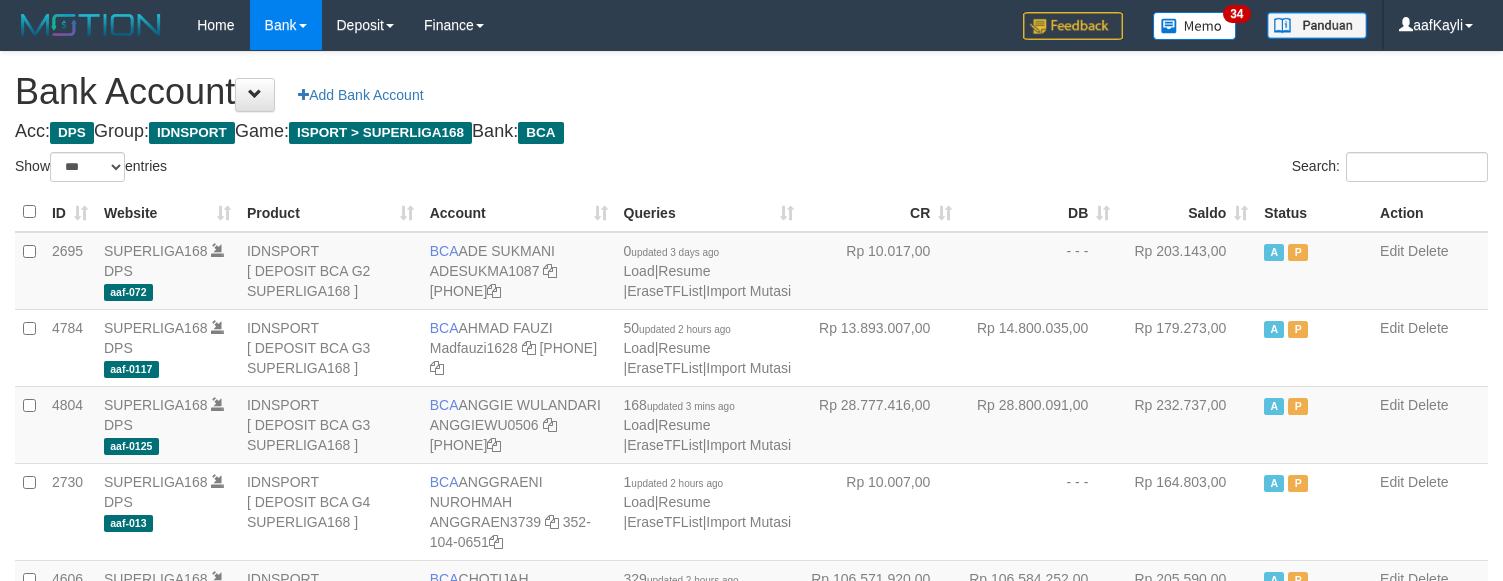 scroll, scrollTop: 2881, scrollLeft: 0, axis: vertical 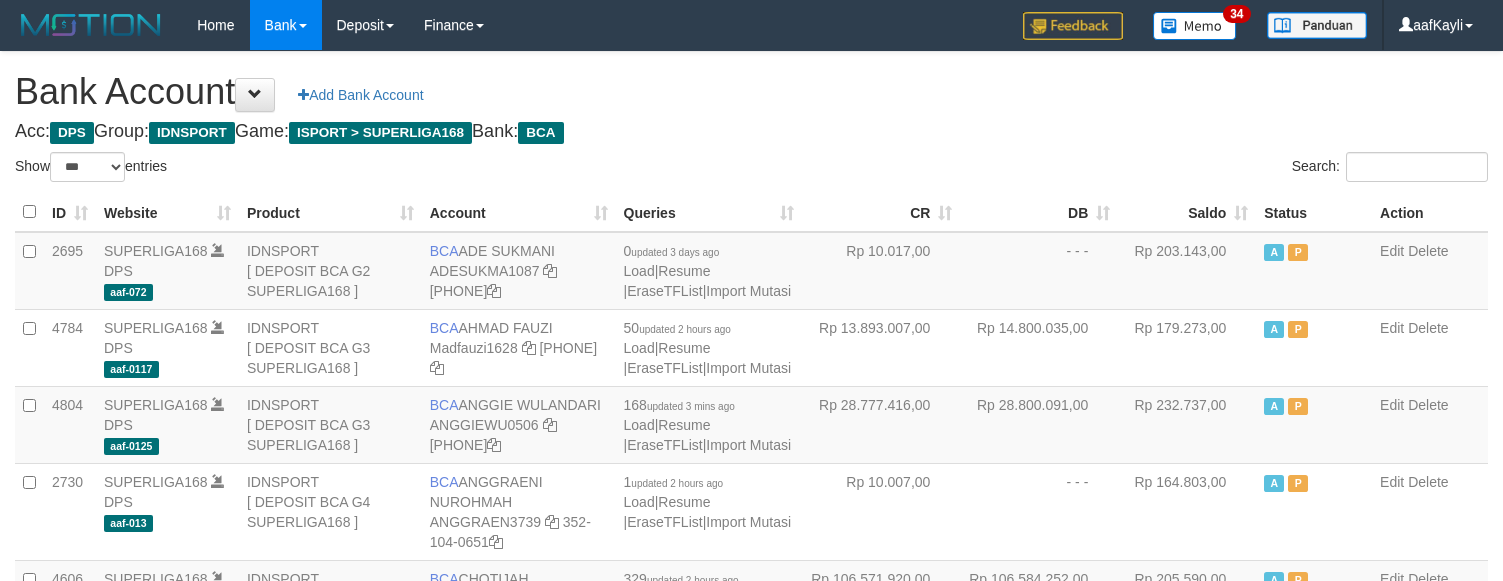 select on "***" 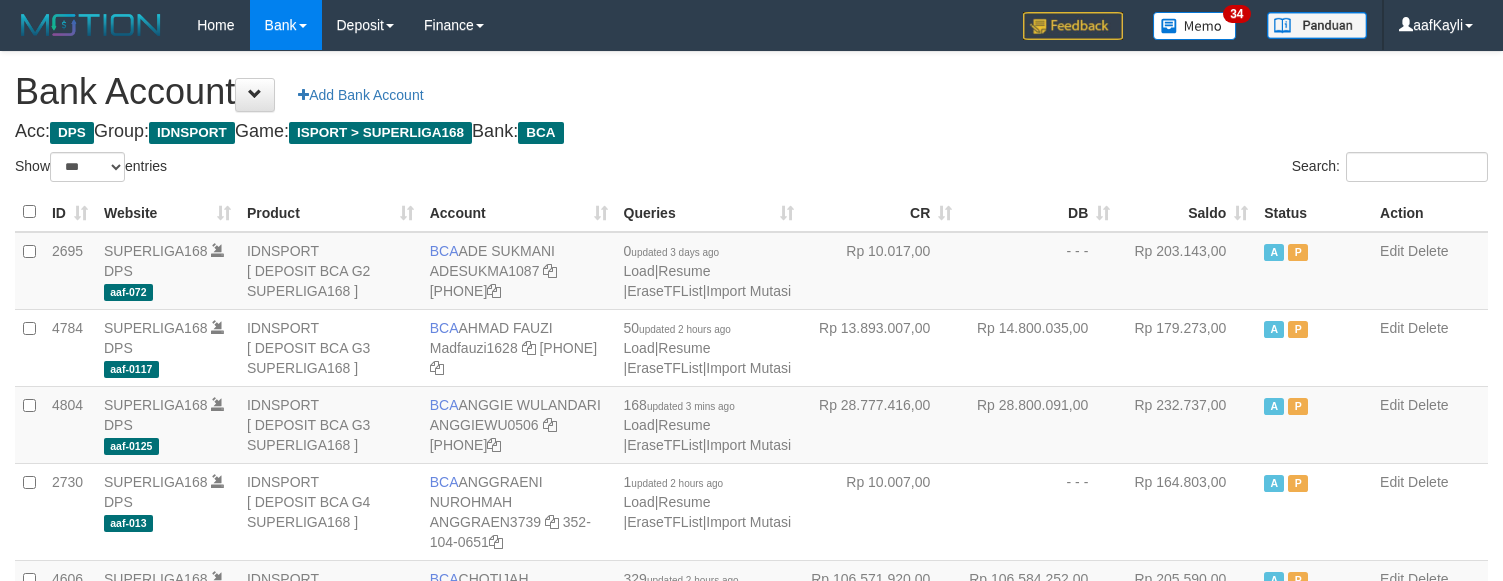 scroll, scrollTop: 2881, scrollLeft: 0, axis: vertical 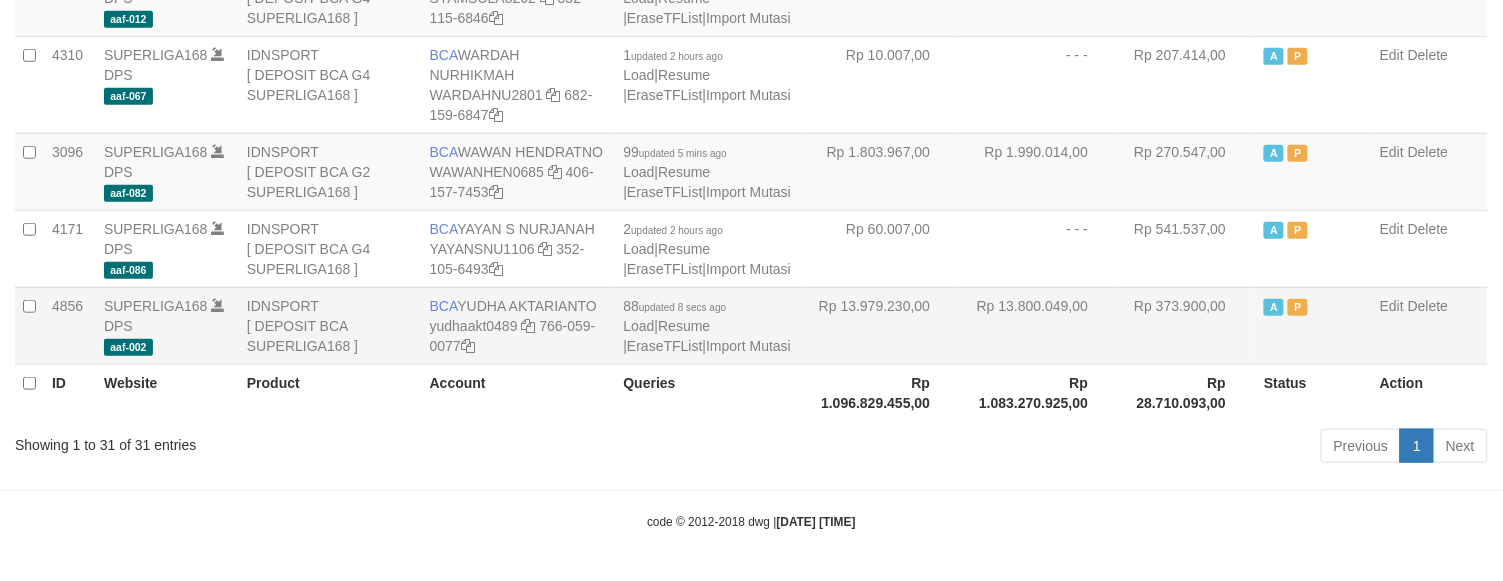 click on "Rp 13.800.049,00" at bounding box center [1039, 325] 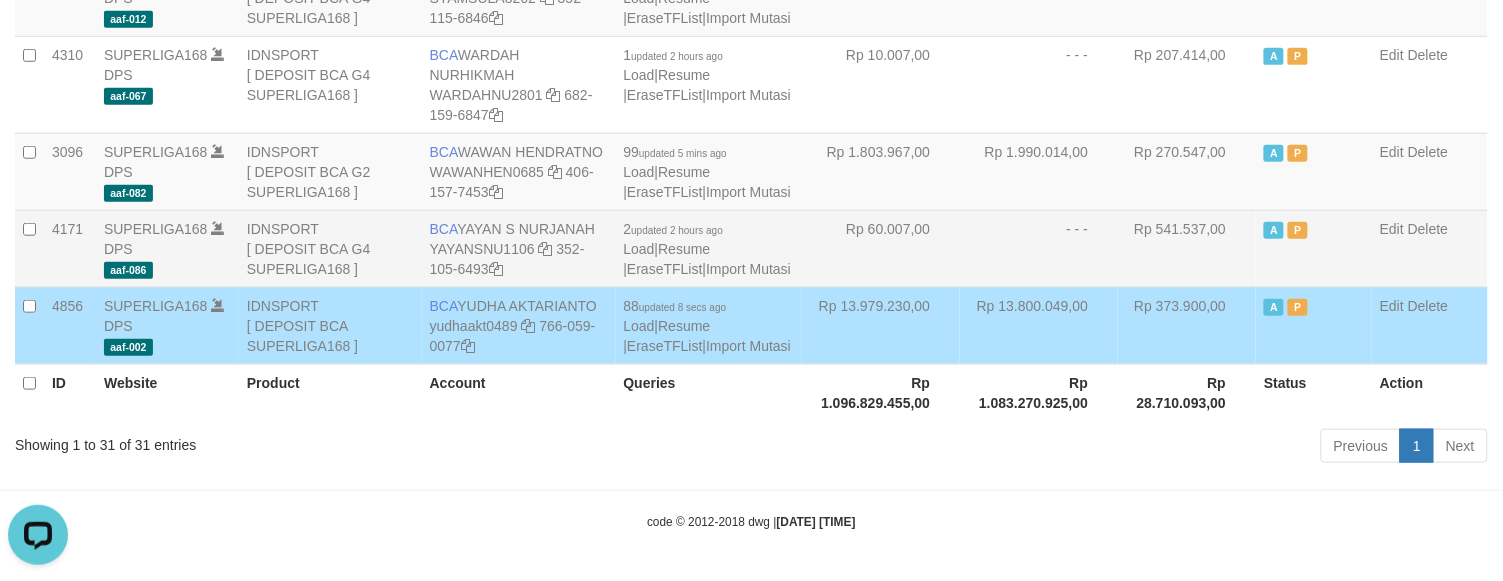 scroll, scrollTop: 0, scrollLeft: 0, axis: both 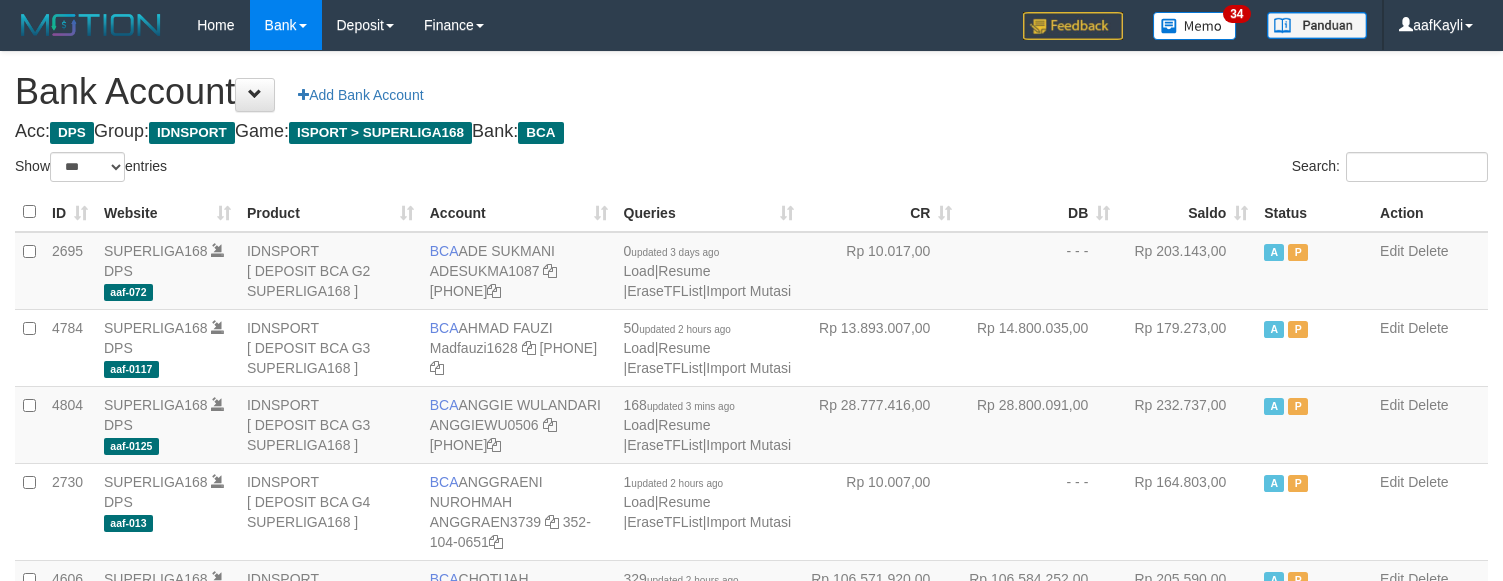 select on "***" 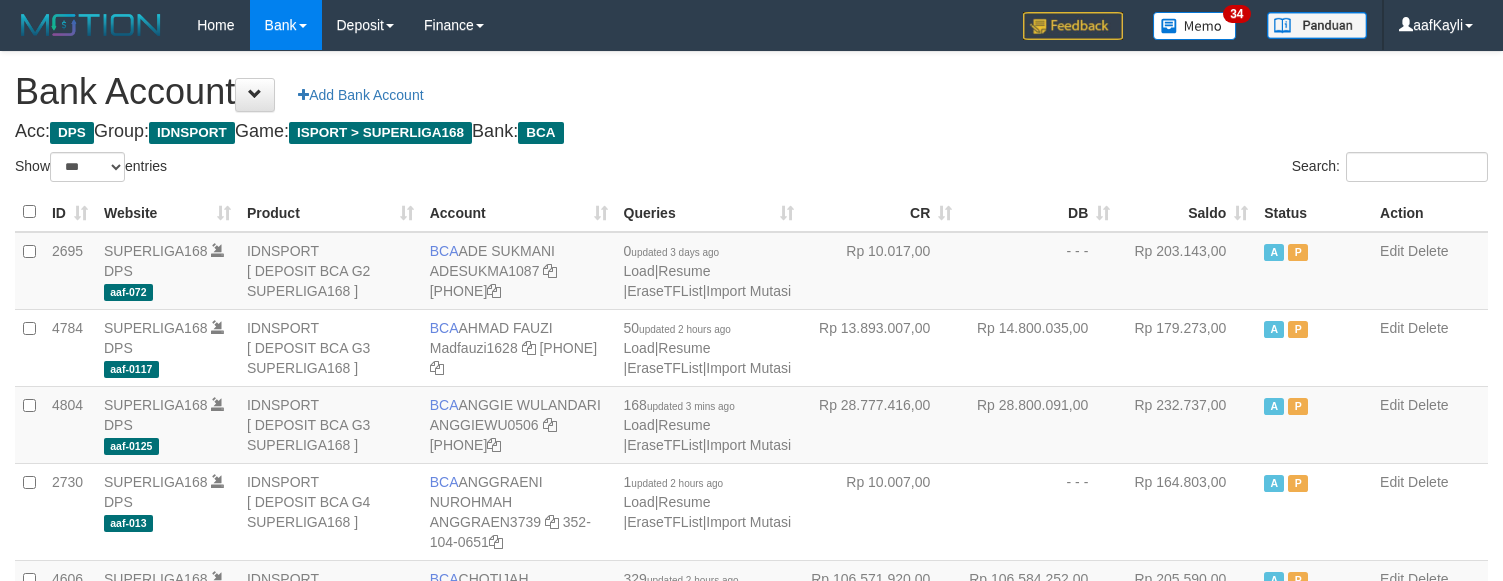 scroll, scrollTop: 2881, scrollLeft: 0, axis: vertical 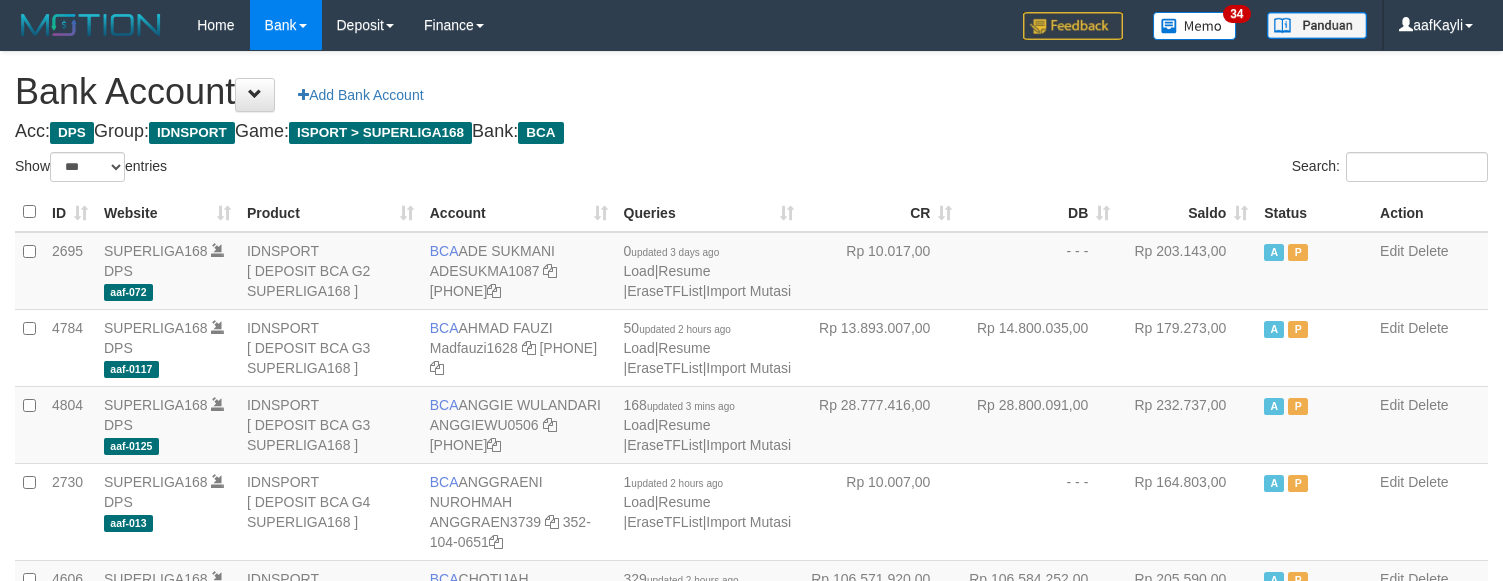 select on "***" 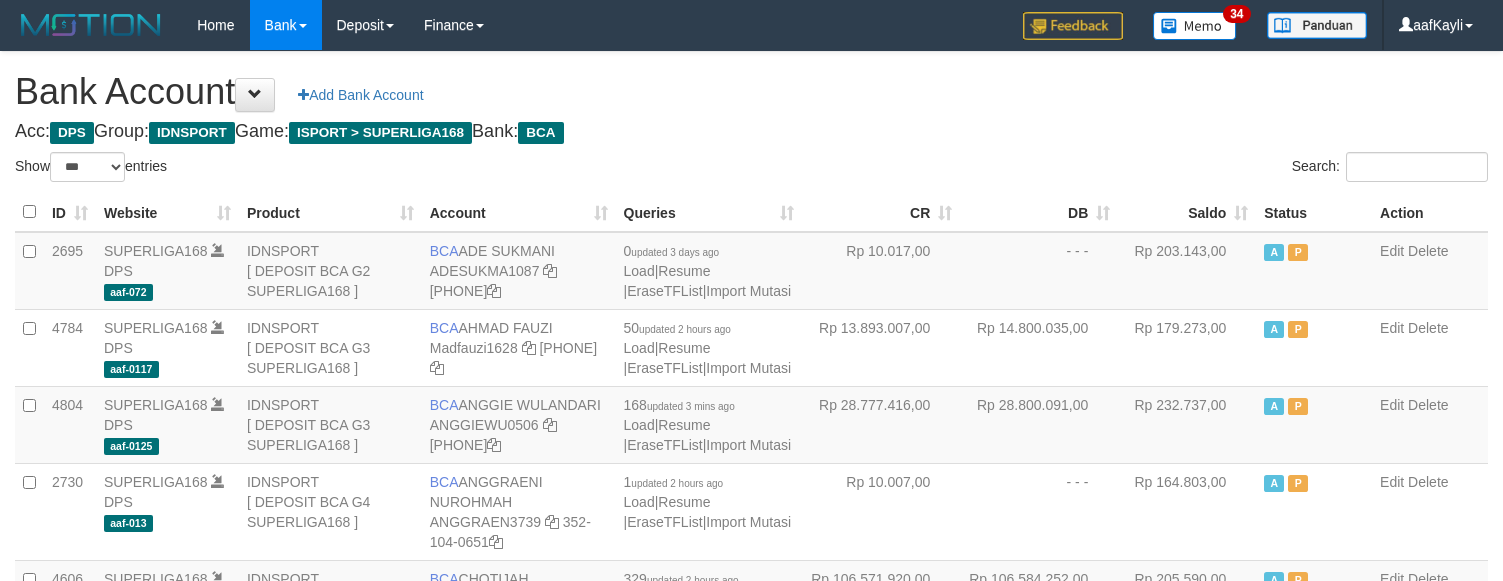 scroll, scrollTop: 2881, scrollLeft: 0, axis: vertical 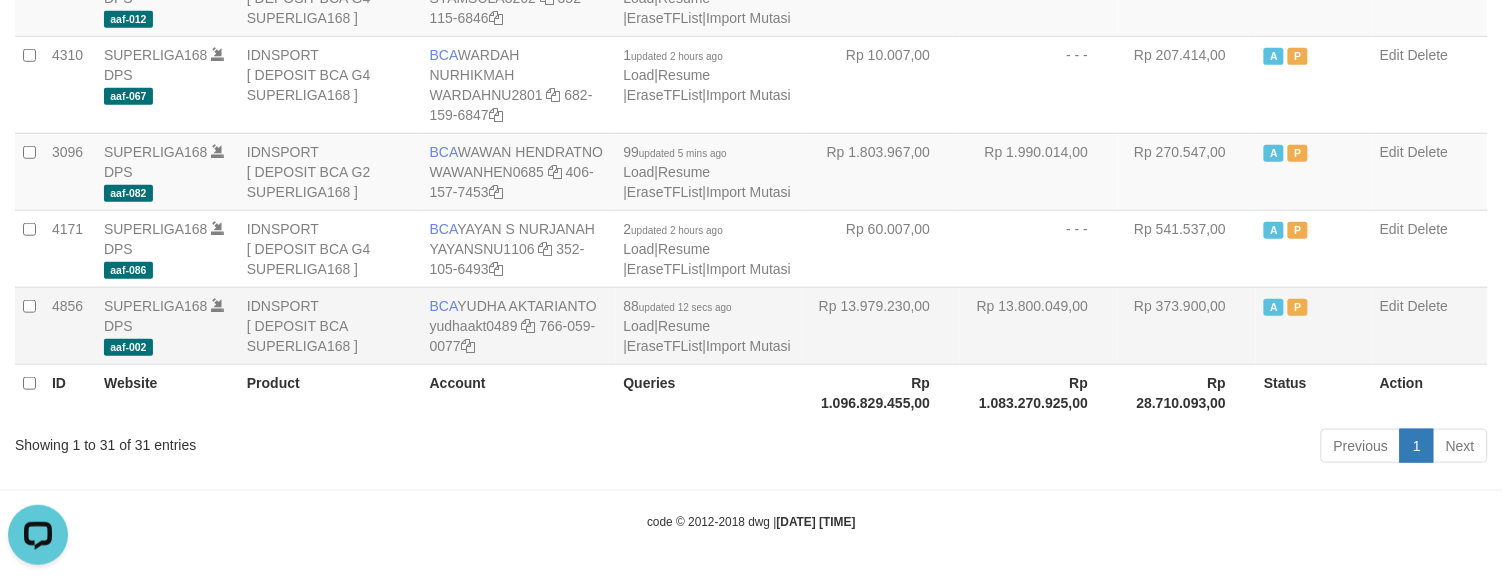 click on "Rp 13.800.049,00" at bounding box center [1039, 325] 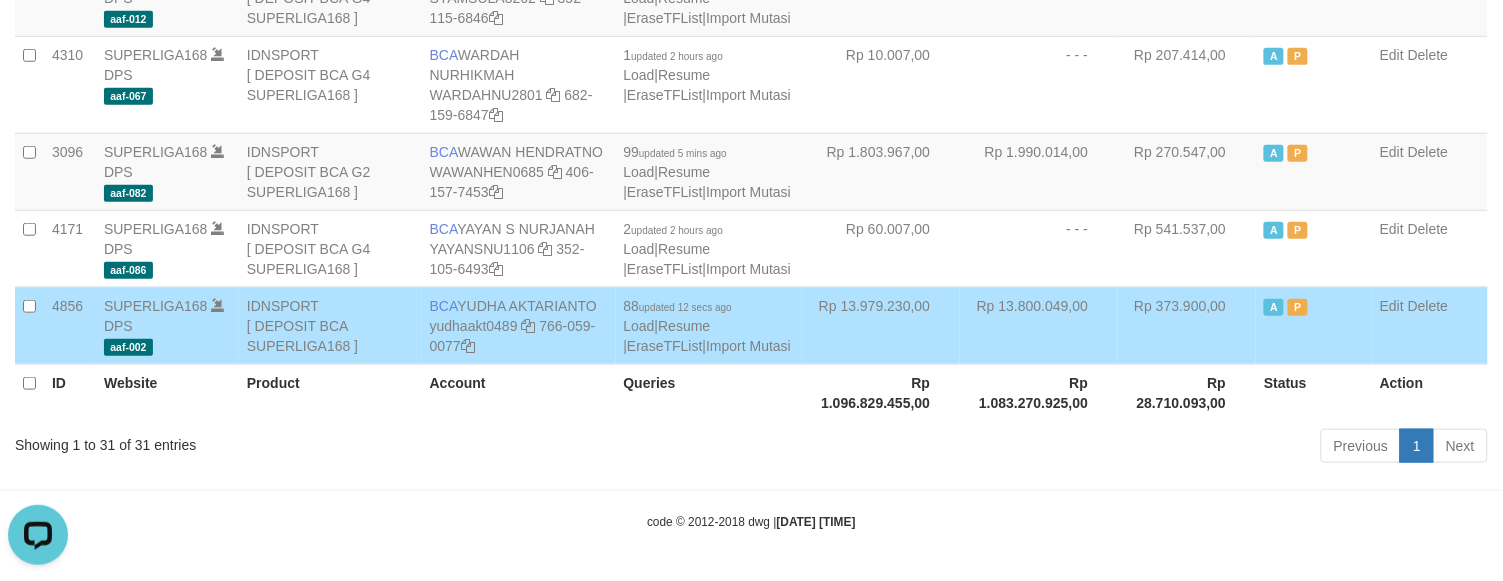 click on "Rp 13.800.049,00" at bounding box center [1039, 325] 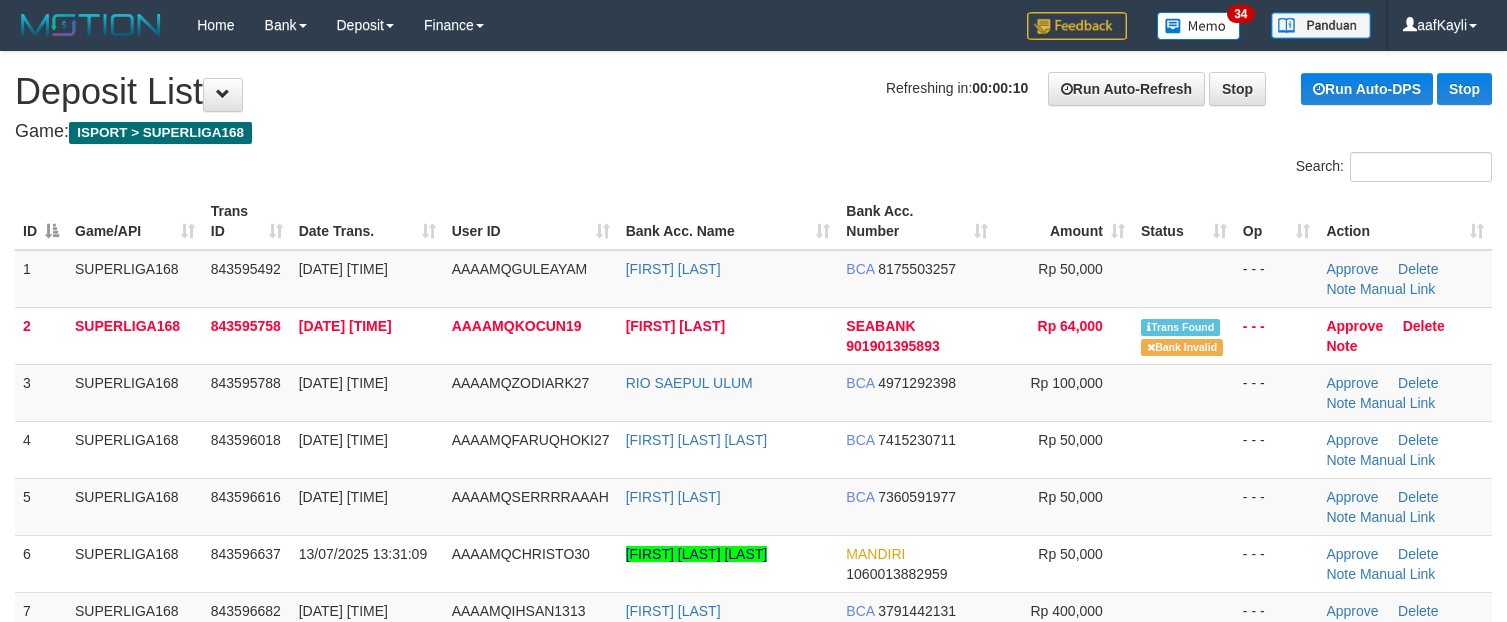 scroll, scrollTop: 0, scrollLeft: 0, axis: both 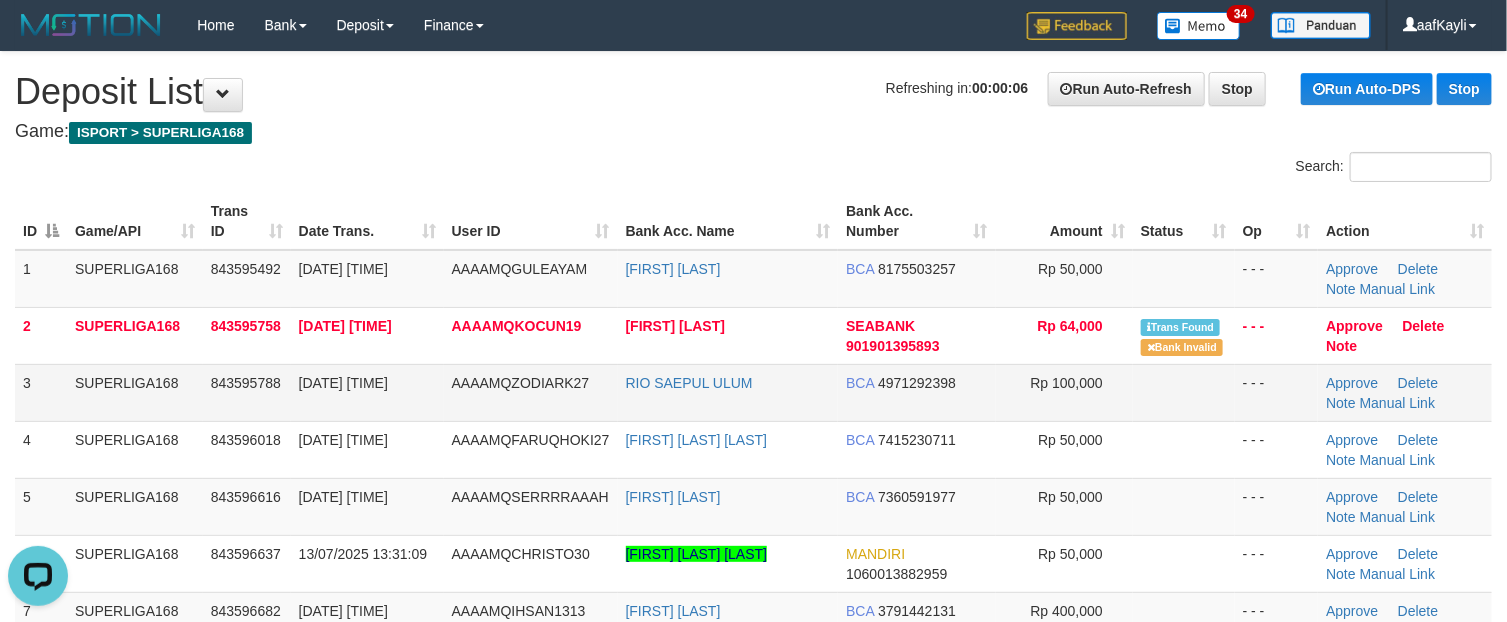click on "Rp 100,000" at bounding box center (1066, 383) 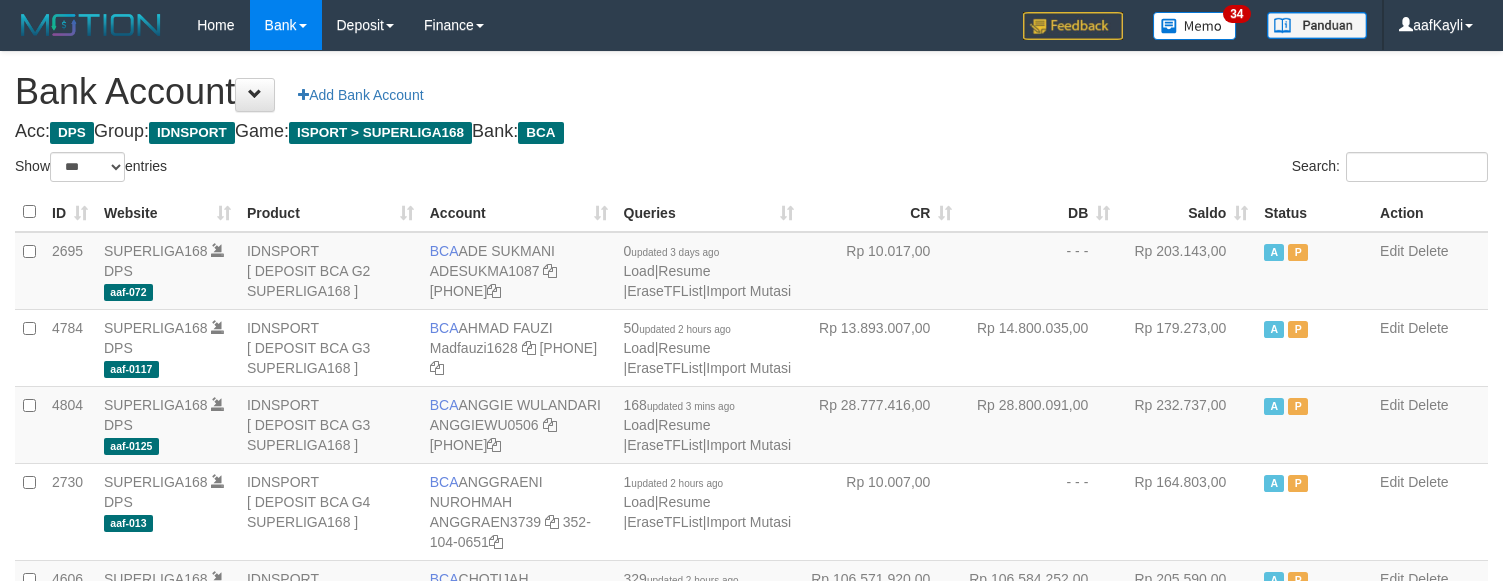 select on "***" 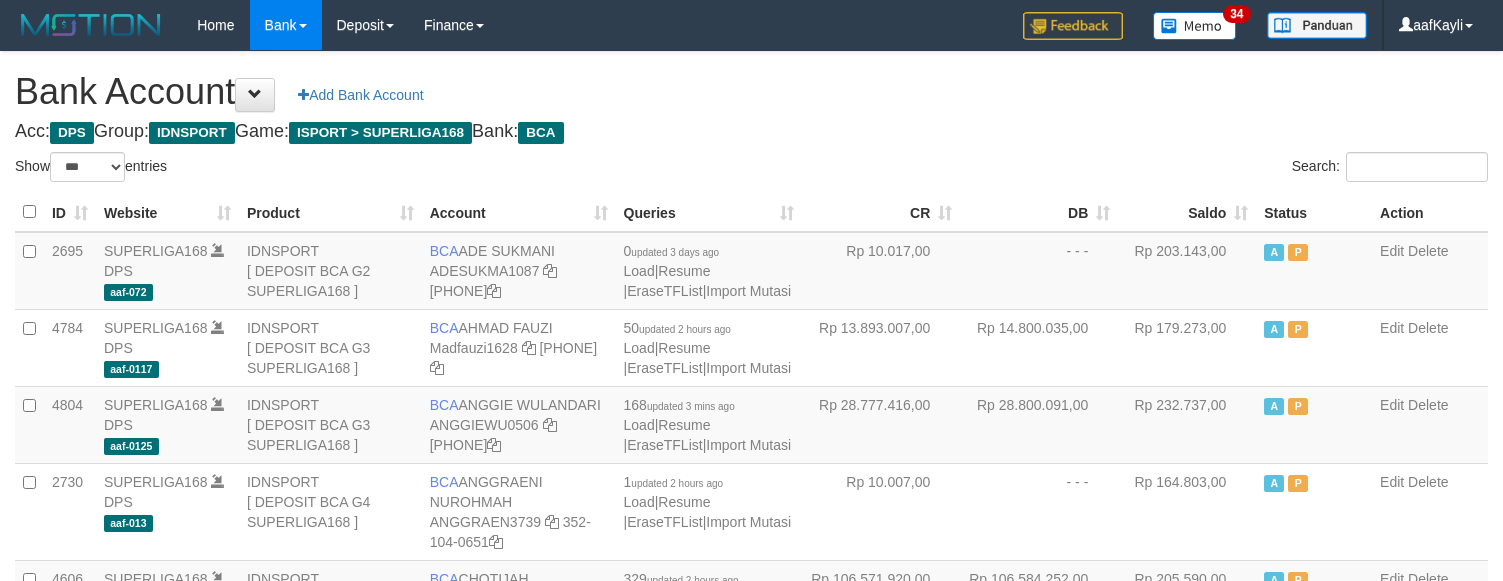 scroll, scrollTop: 2881, scrollLeft: 0, axis: vertical 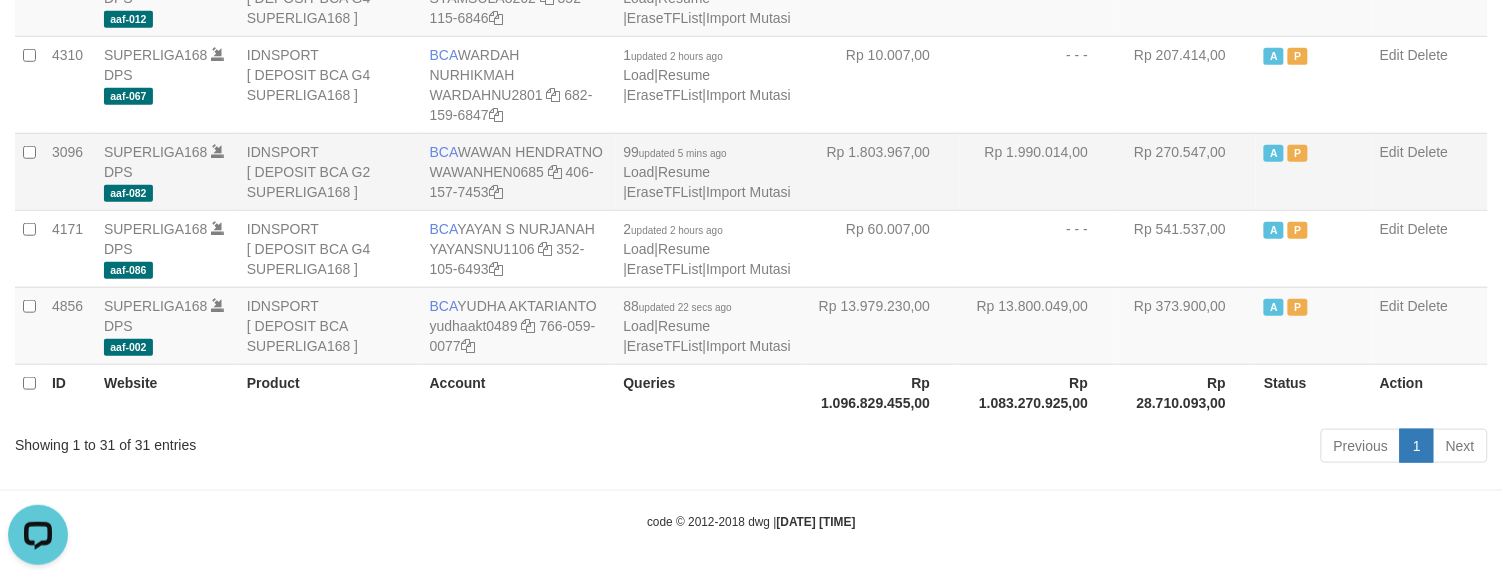 click on "Rp 270.547,00" at bounding box center [1187, 171] 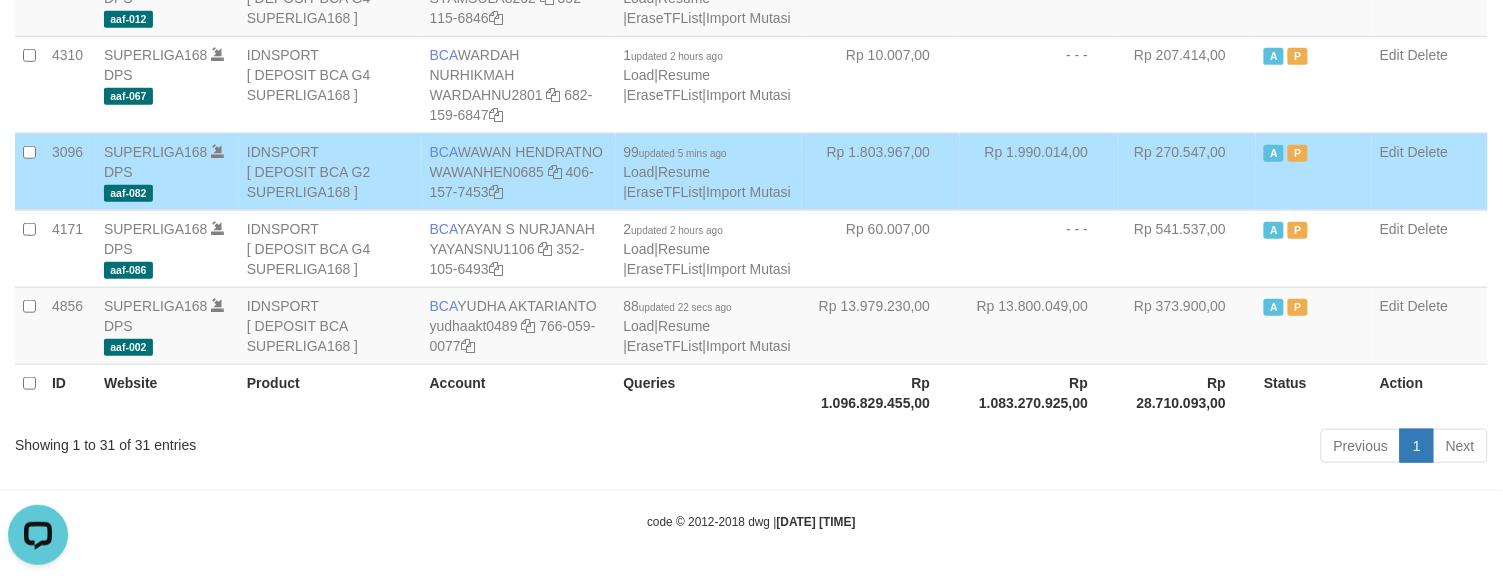 click on "Rp 270.547,00" at bounding box center [1187, 171] 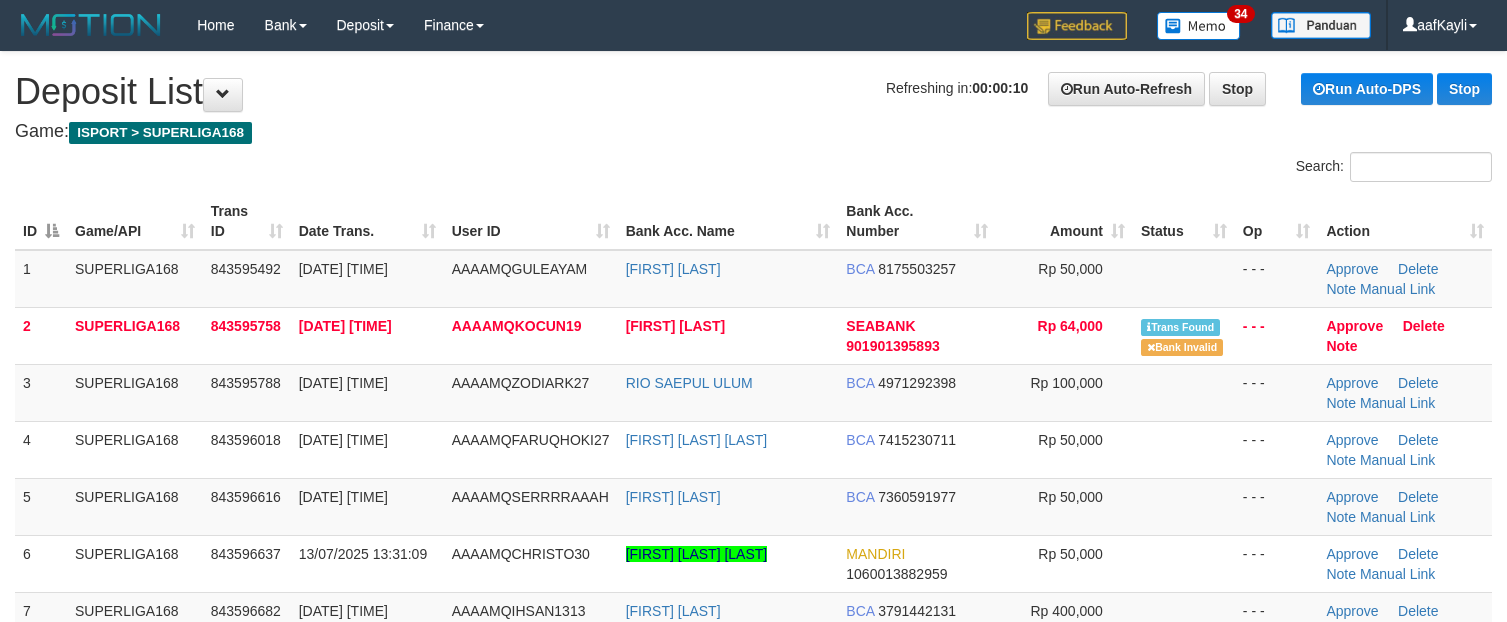 scroll, scrollTop: 0, scrollLeft: 0, axis: both 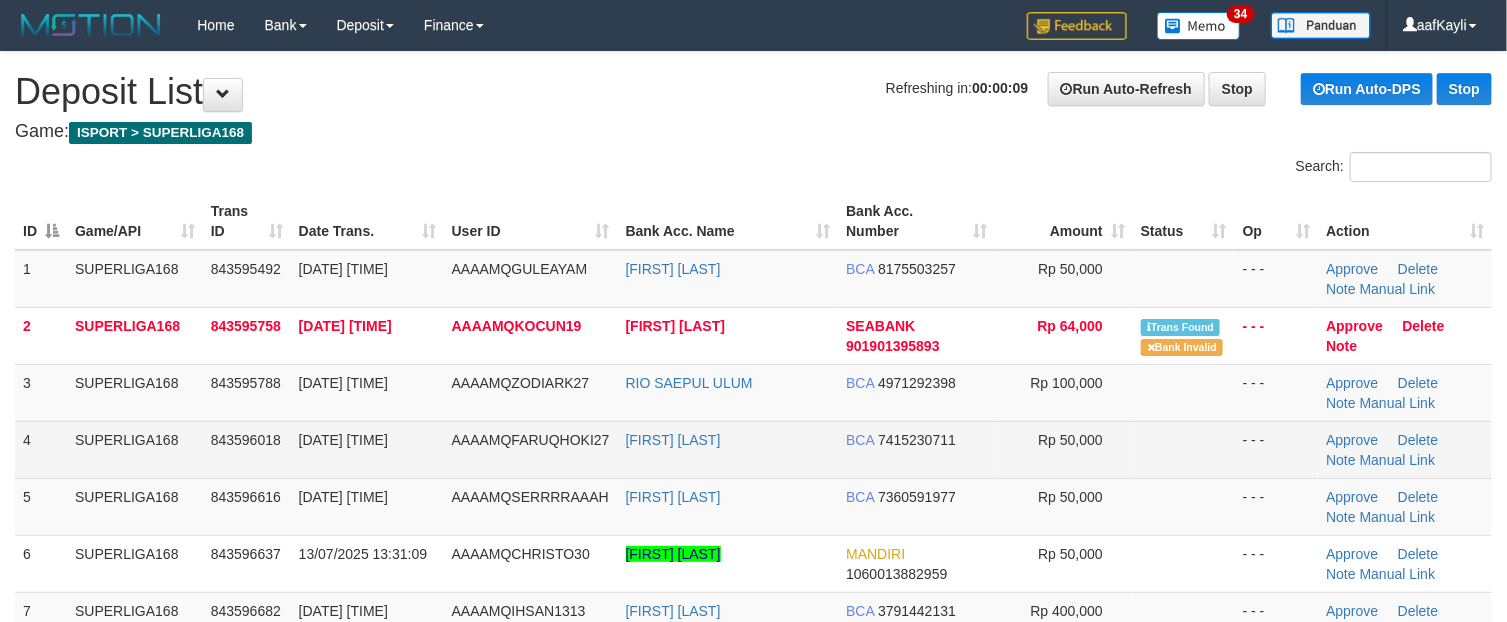 click at bounding box center (1184, 449) 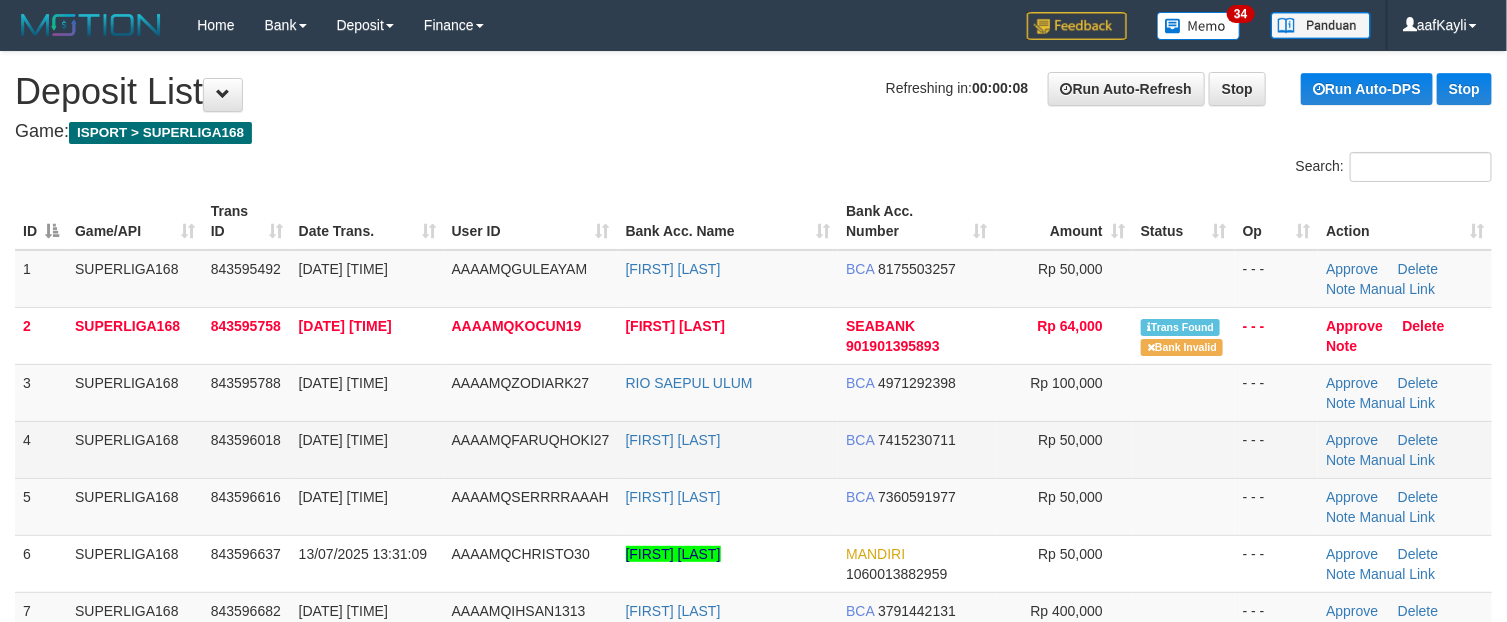 click at bounding box center (1184, 449) 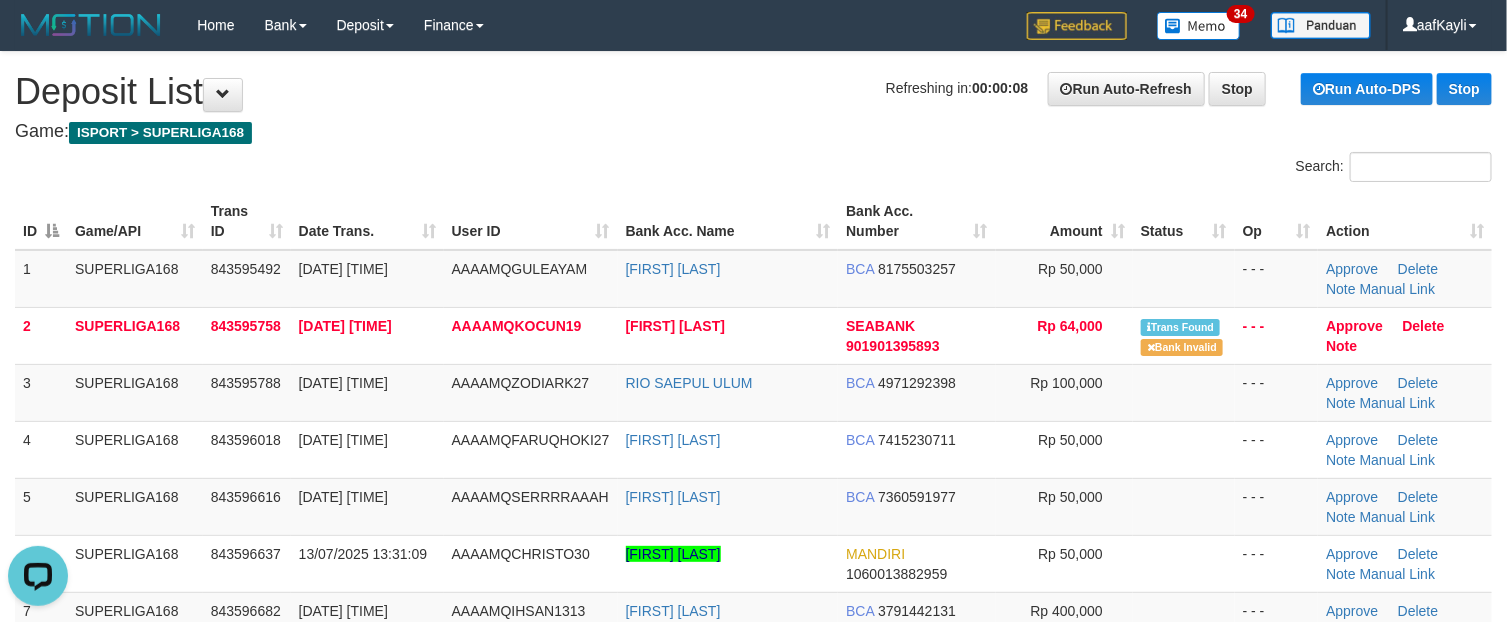 scroll, scrollTop: 0, scrollLeft: 0, axis: both 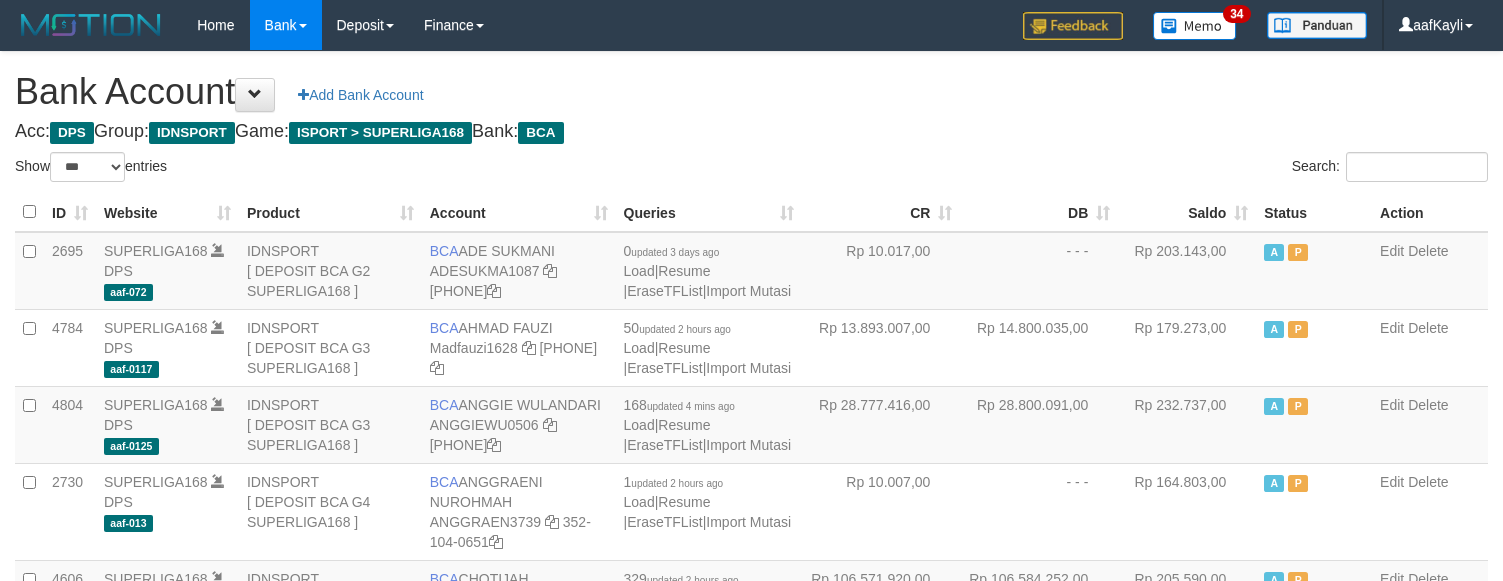 select on "***" 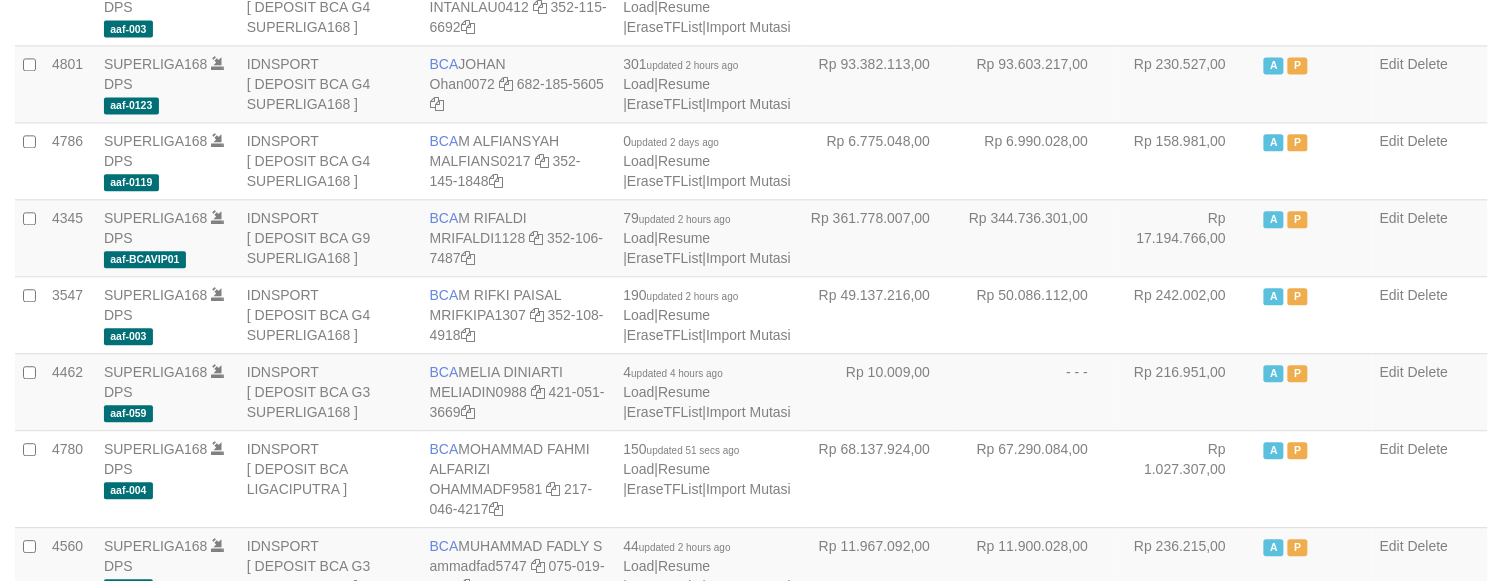 scroll, scrollTop: 0, scrollLeft: 0, axis: both 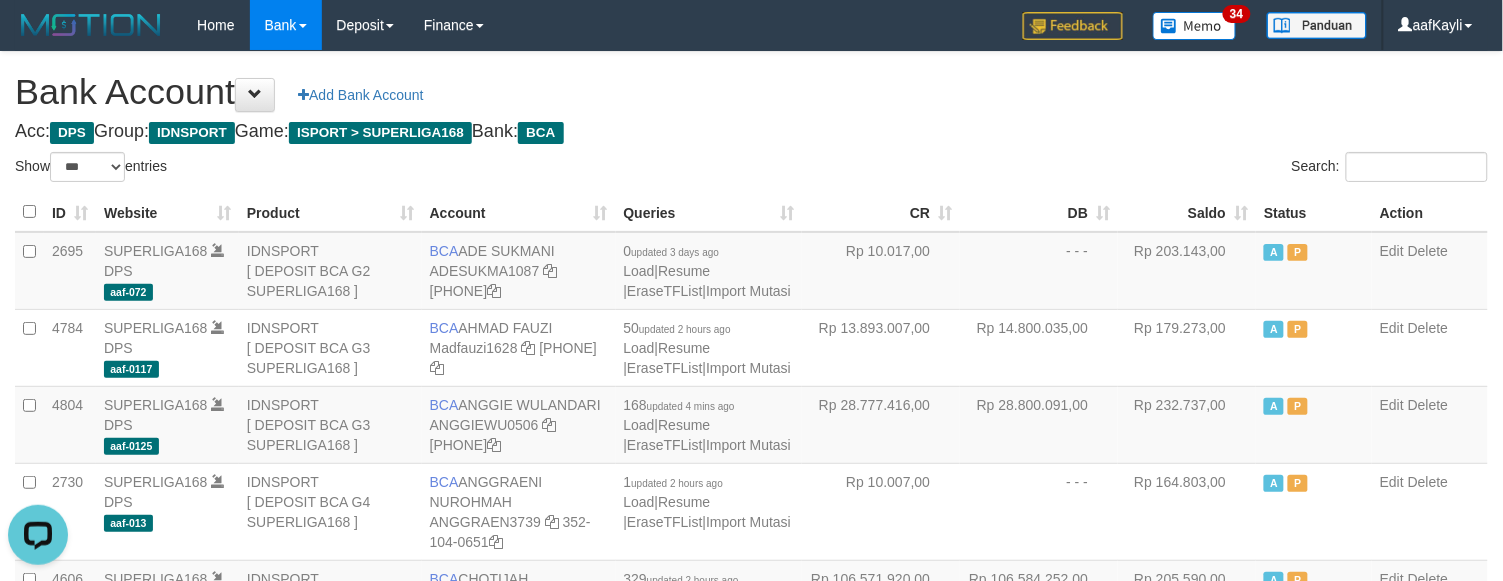click on "Saldo" at bounding box center [1187, 212] 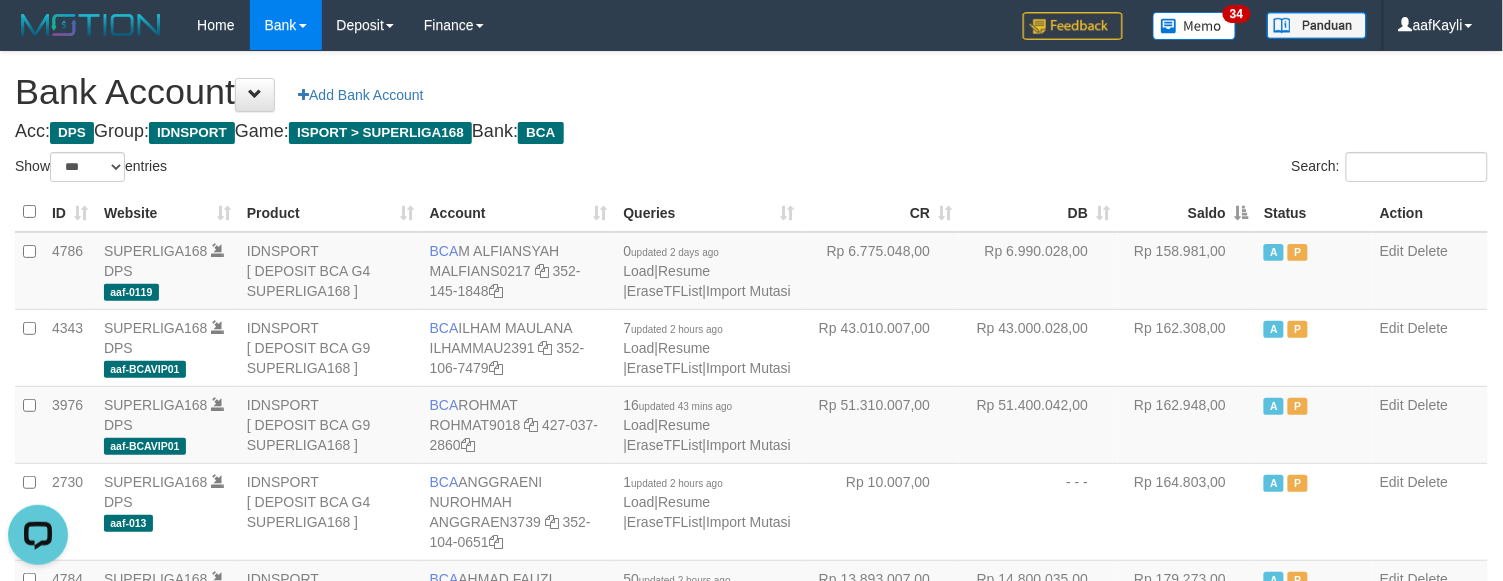 click on "Saldo" at bounding box center [1187, 212] 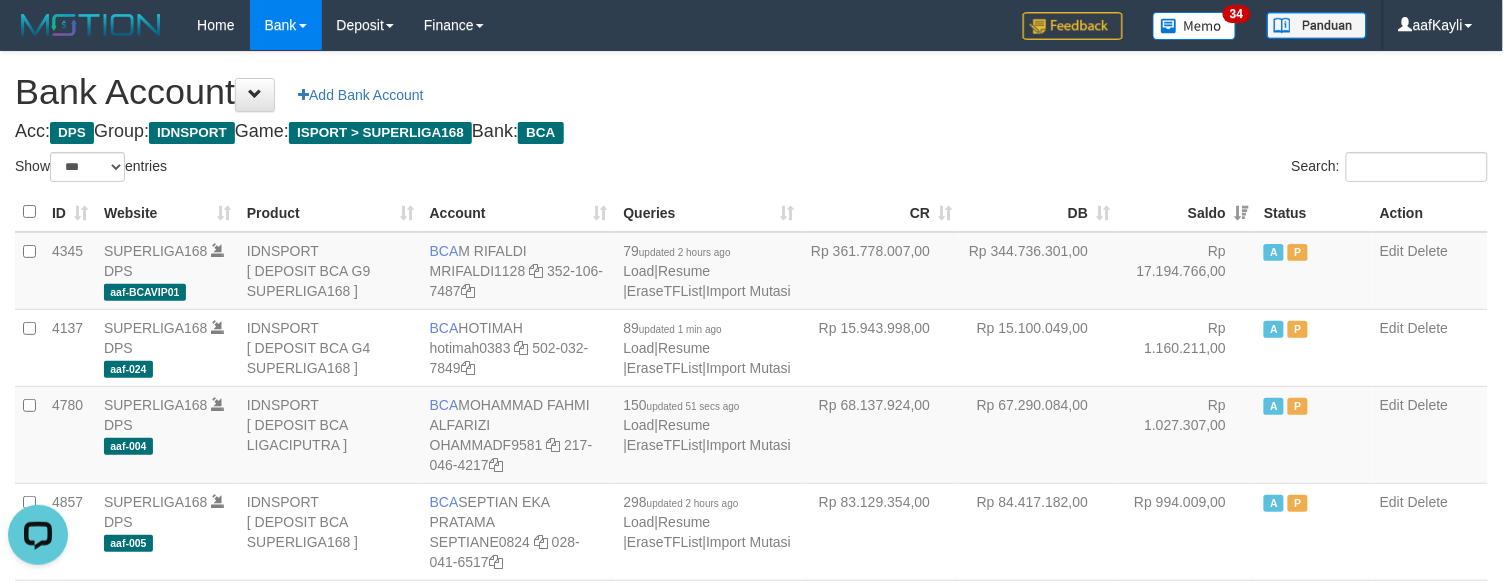 click on "**********" at bounding box center [751, 1438] 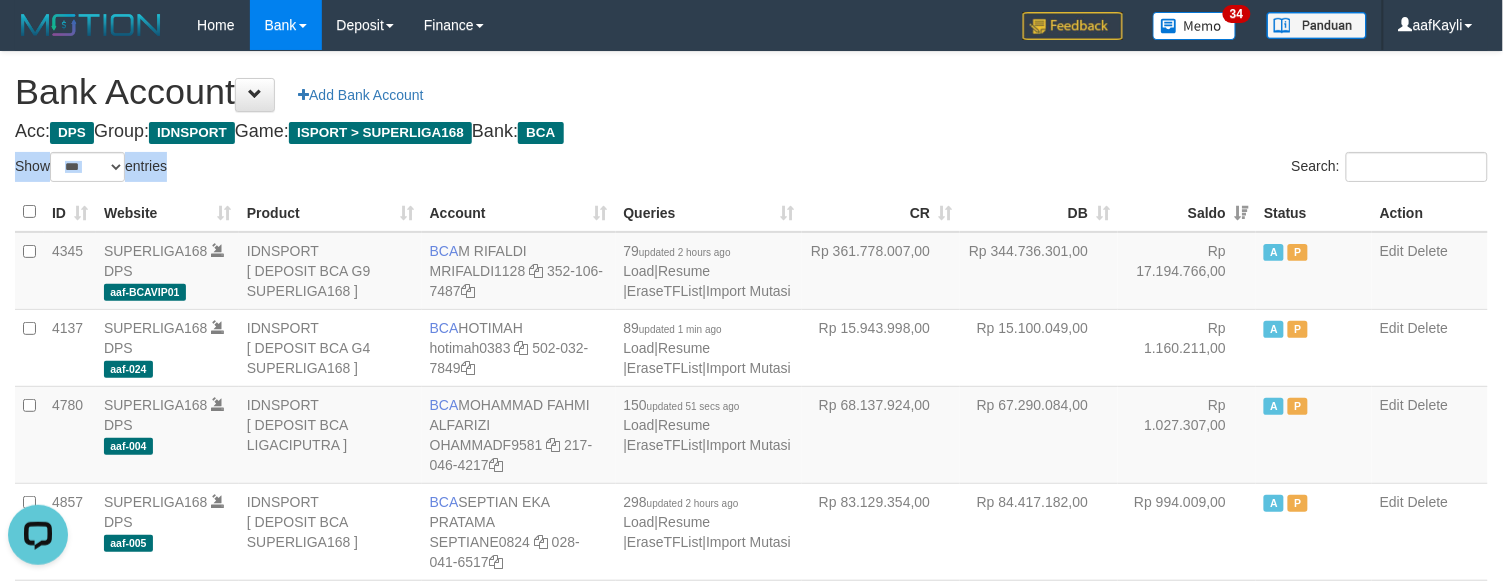 drag, startPoint x: 1045, startPoint y: 141, endPoint x: 751, endPoint y: 153, distance: 294.24478 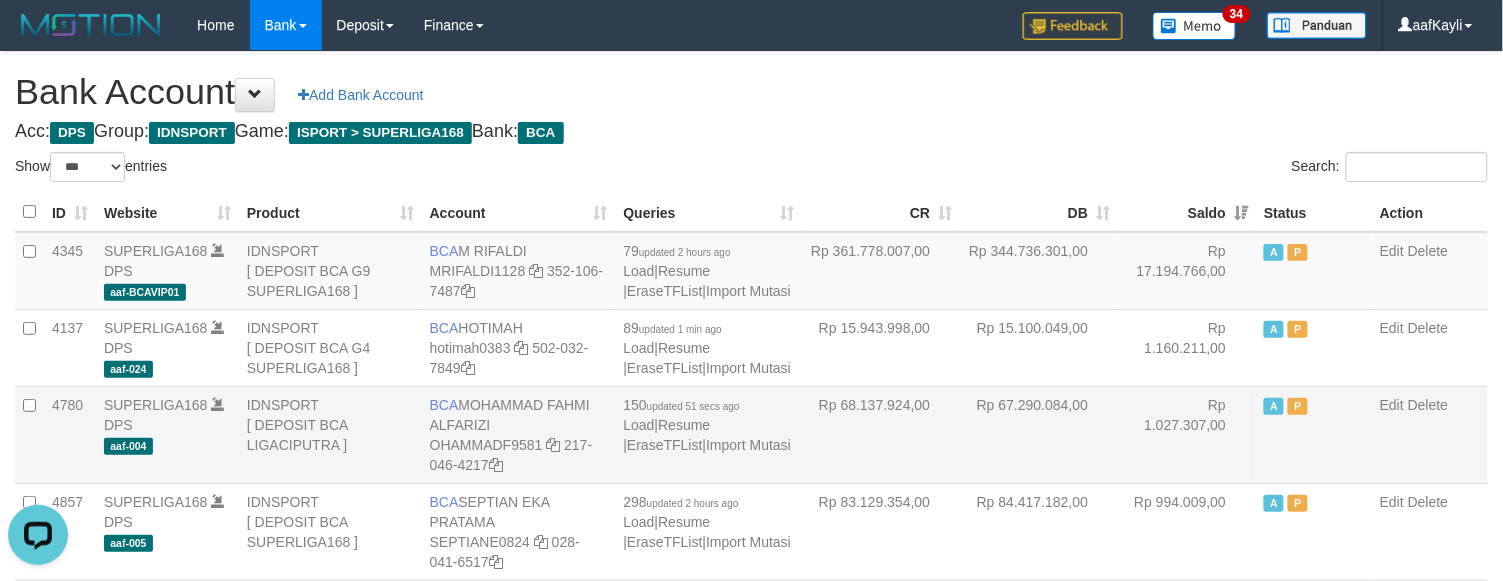 scroll, scrollTop: 458, scrollLeft: 0, axis: vertical 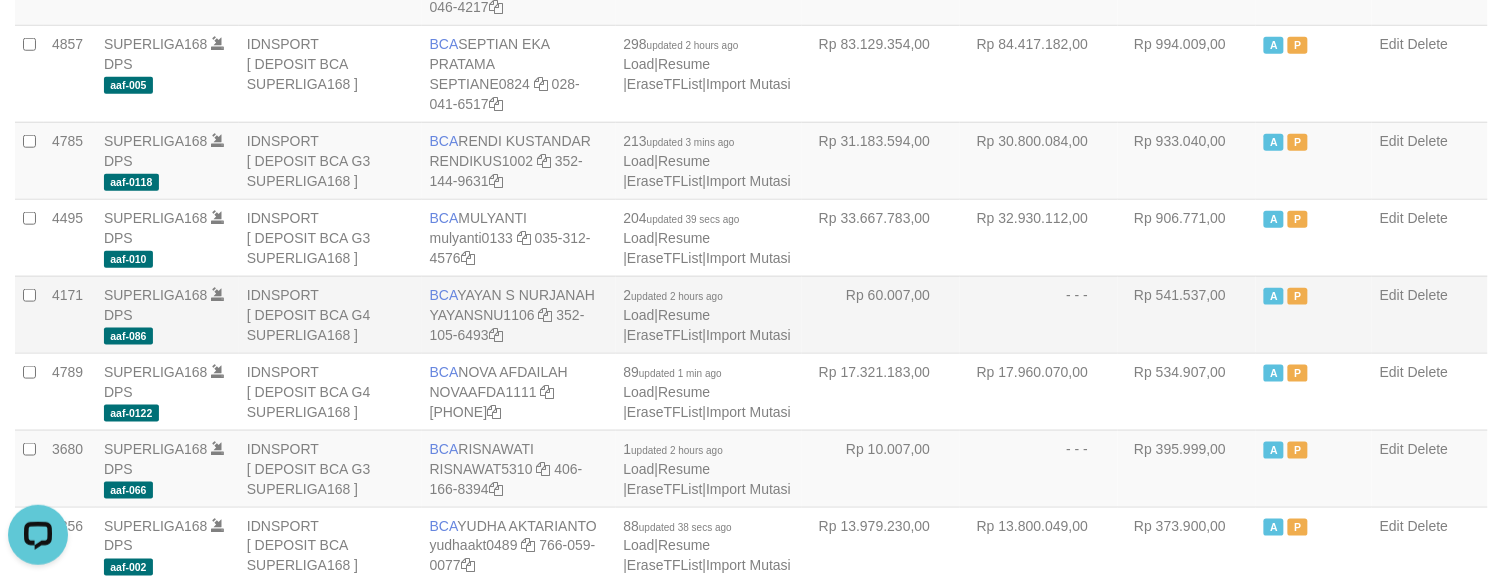 click on "- - -" at bounding box center [1039, 314] 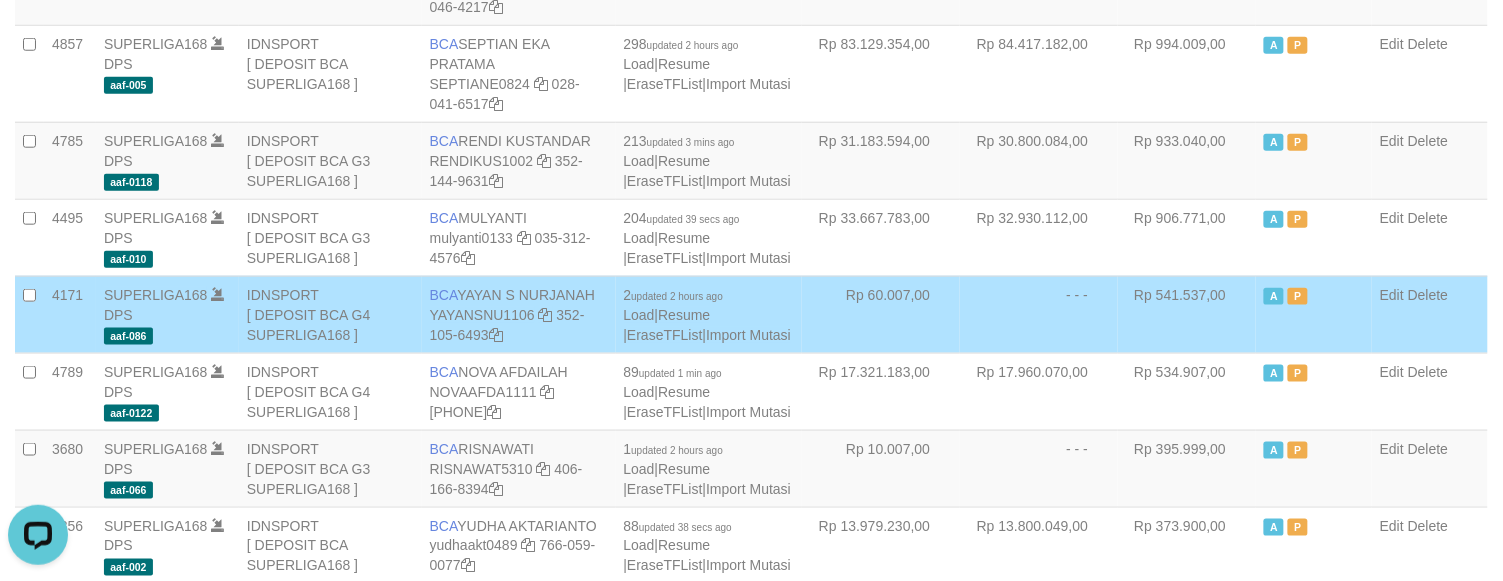 click on "- - -" at bounding box center [1039, 314] 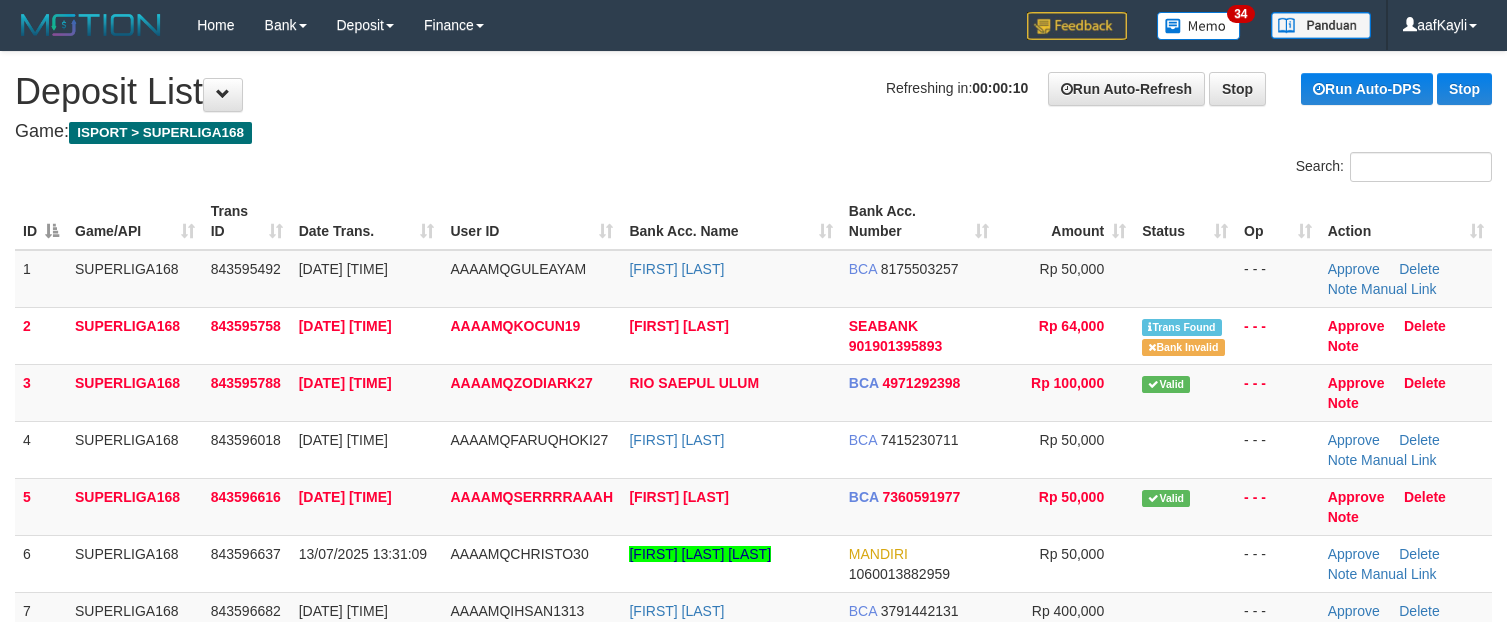 scroll, scrollTop: 0, scrollLeft: 0, axis: both 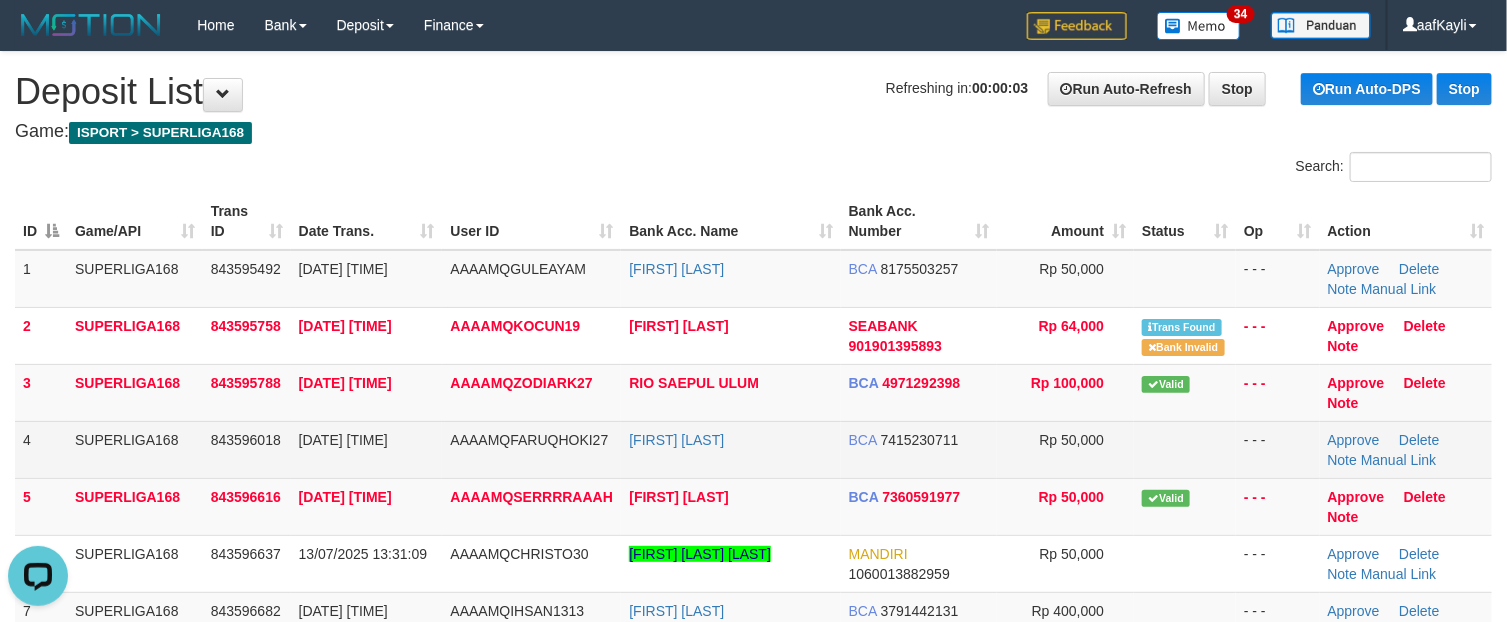 click at bounding box center [1185, 449] 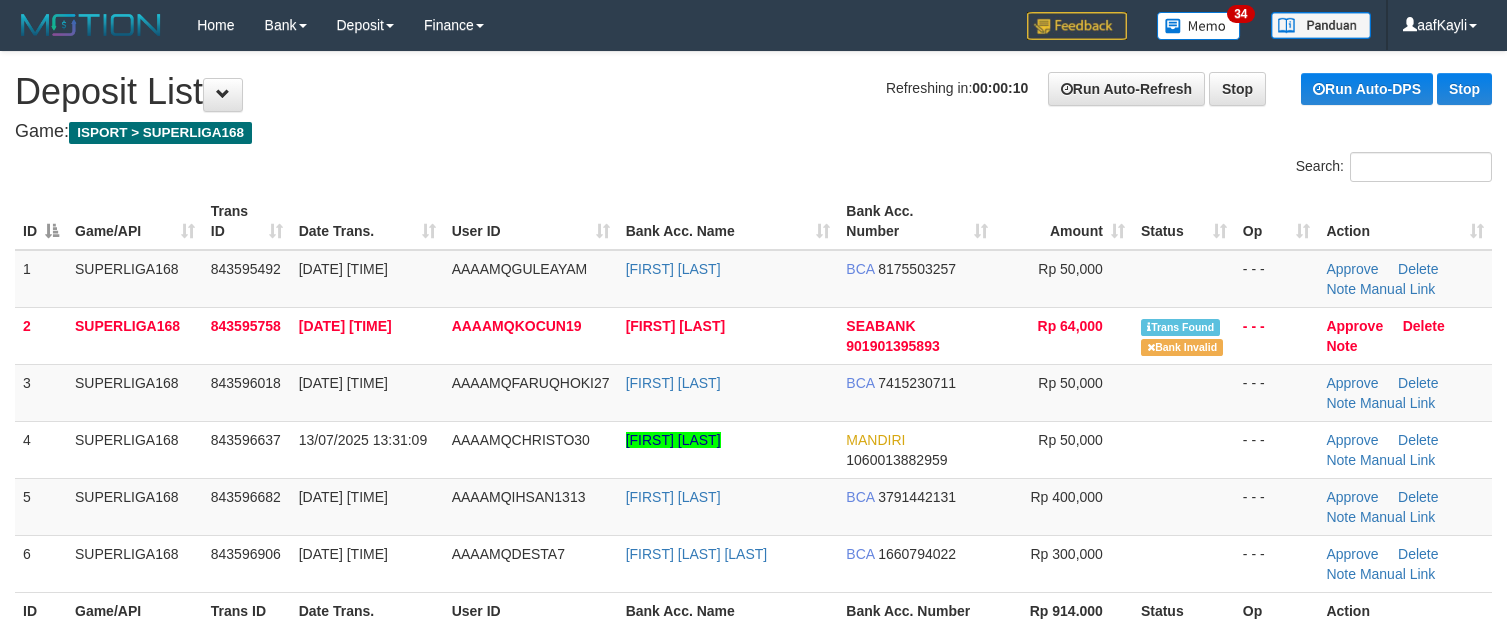 scroll, scrollTop: 0, scrollLeft: 0, axis: both 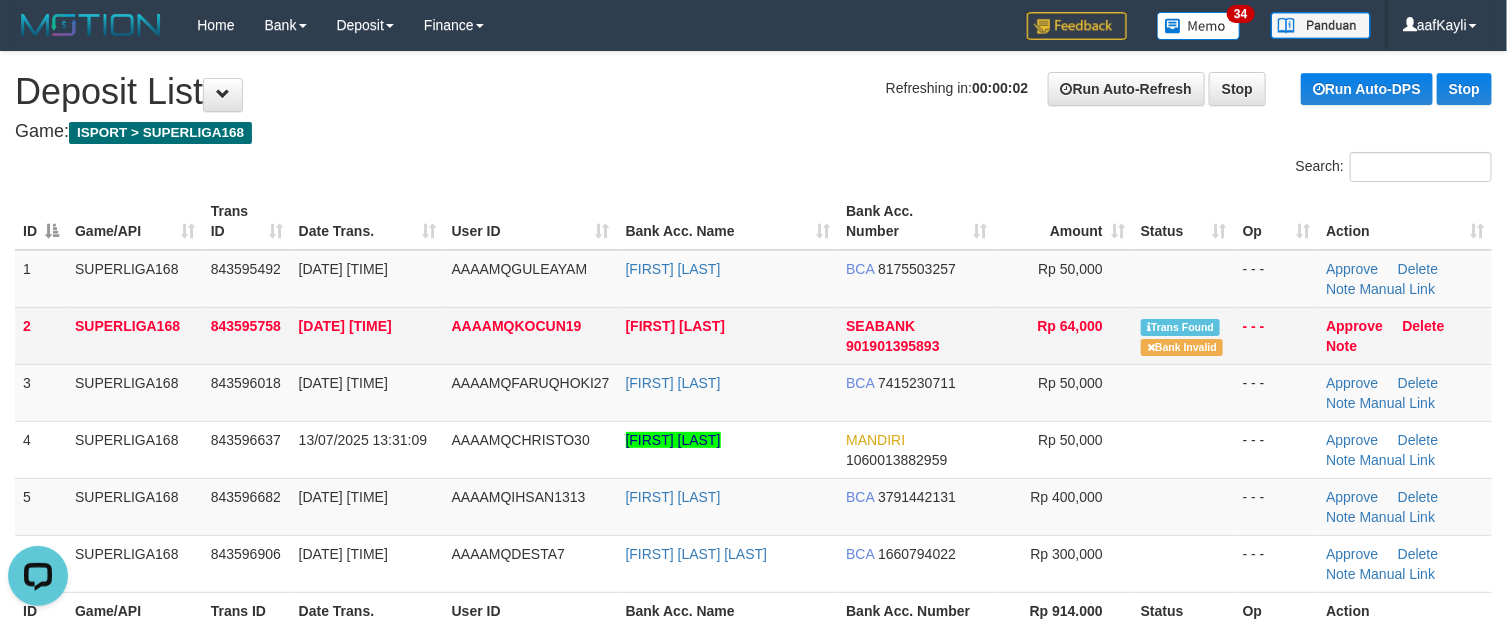 click on "[FIRST] [LAST]" at bounding box center (728, 335) 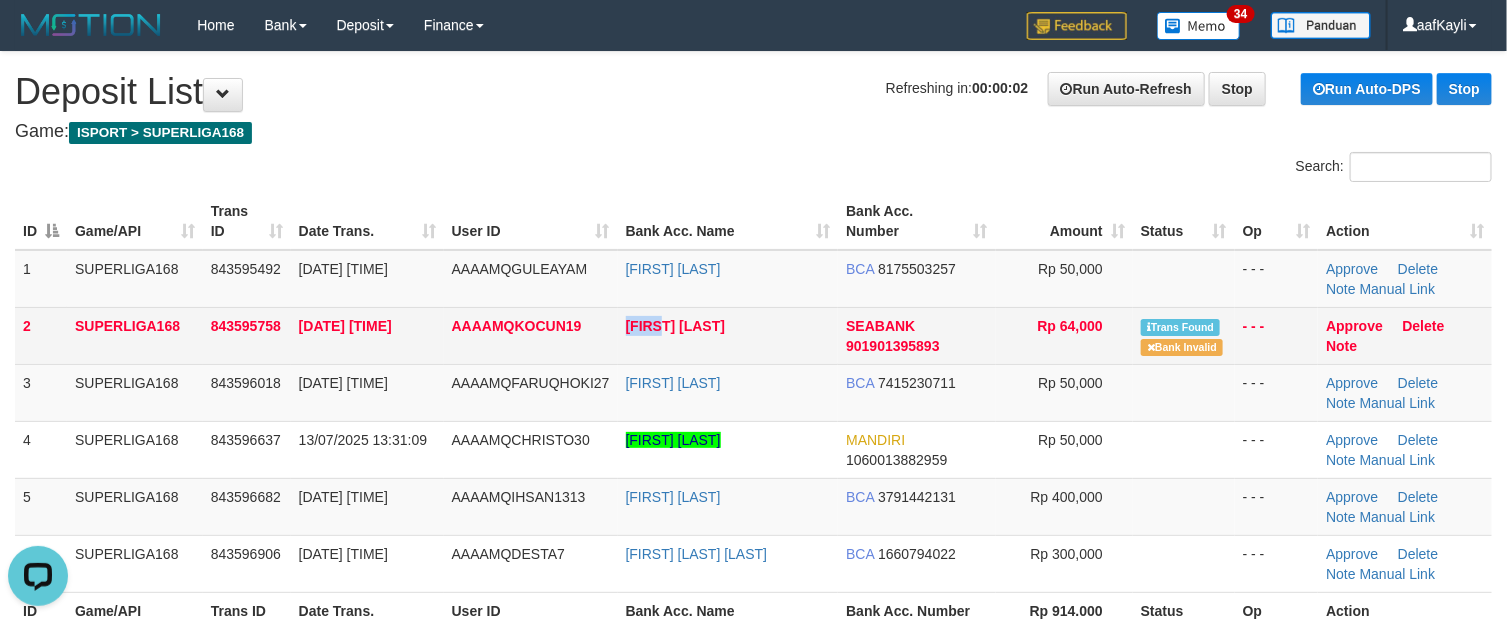 click on "[FIRST] [LAST]" at bounding box center (728, 335) 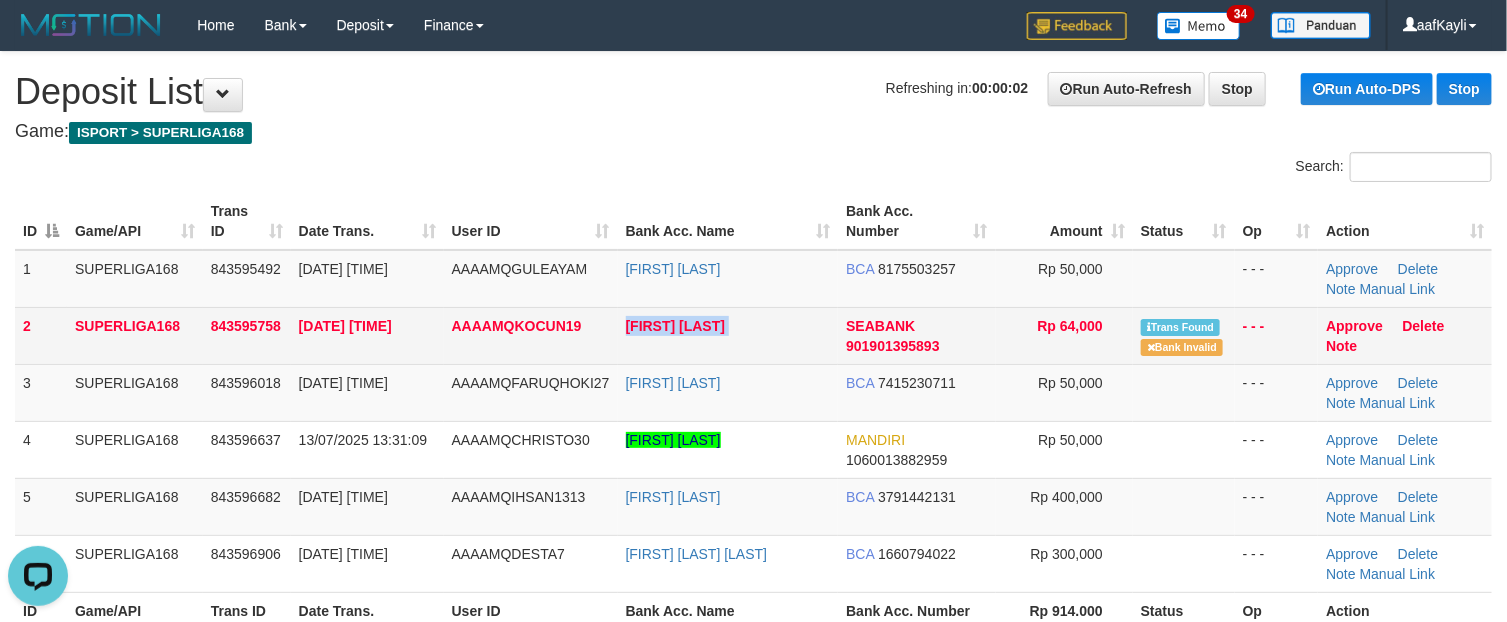 click on "[FIRST] [LAST]" at bounding box center (728, 335) 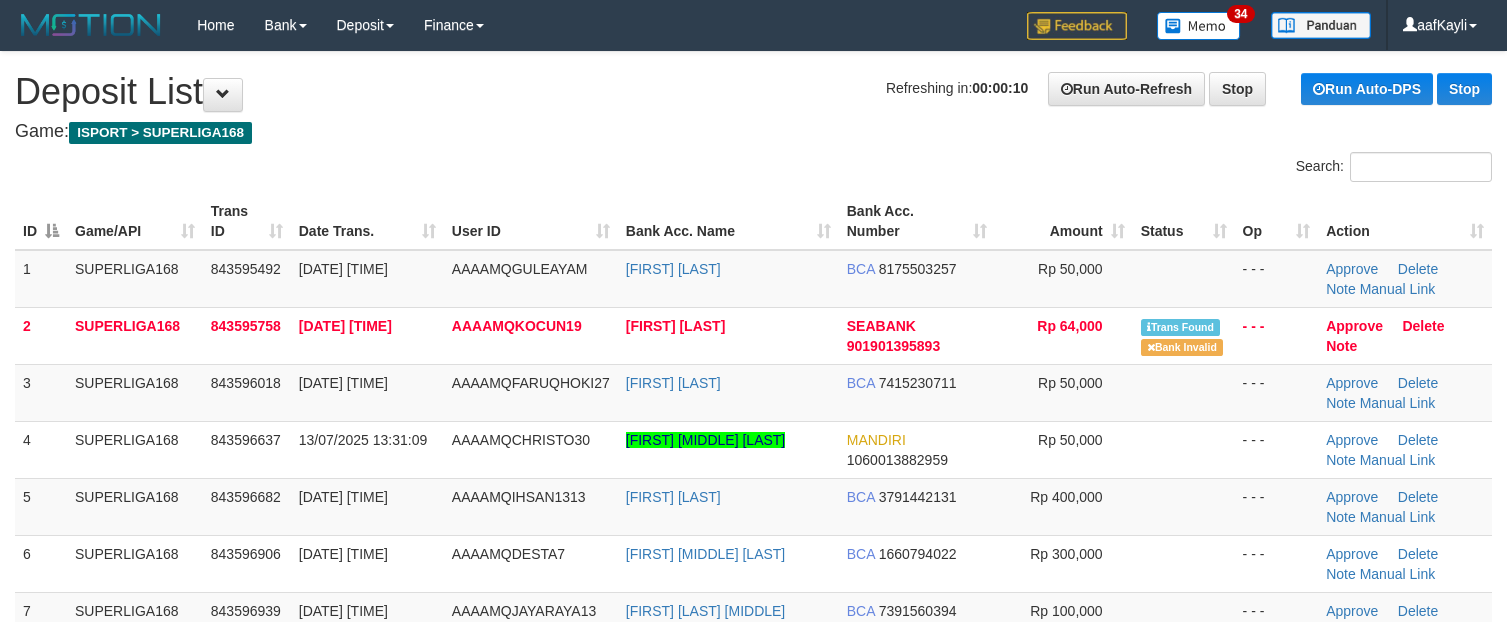 scroll, scrollTop: 0, scrollLeft: 0, axis: both 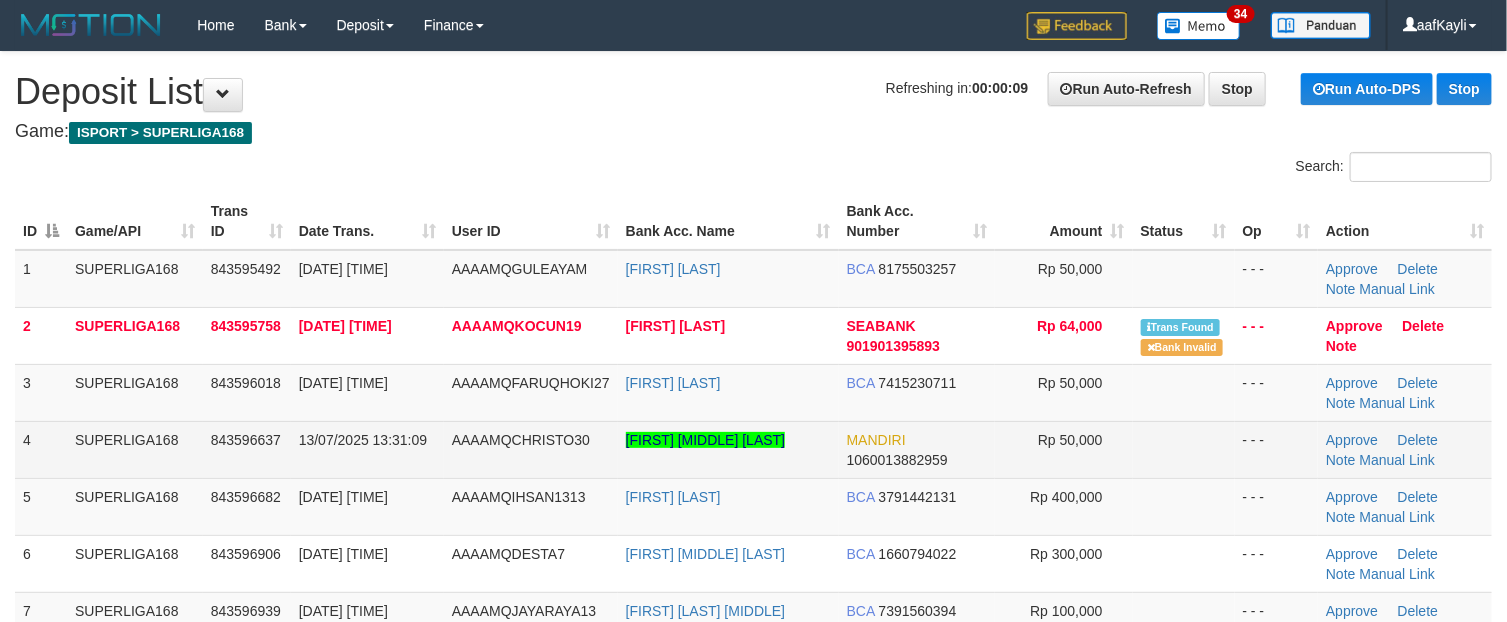 click on "Rp 50,000" at bounding box center (1063, 449) 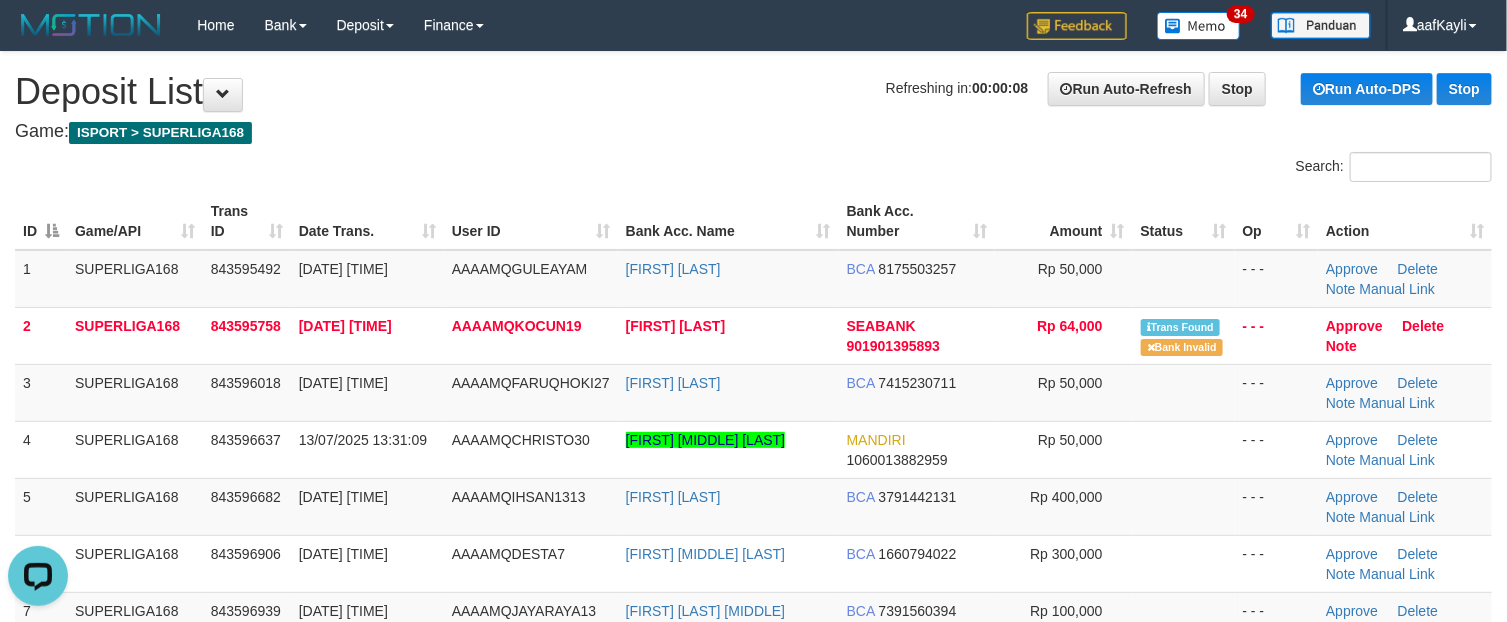 scroll, scrollTop: 0, scrollLeft: 0, axis: both 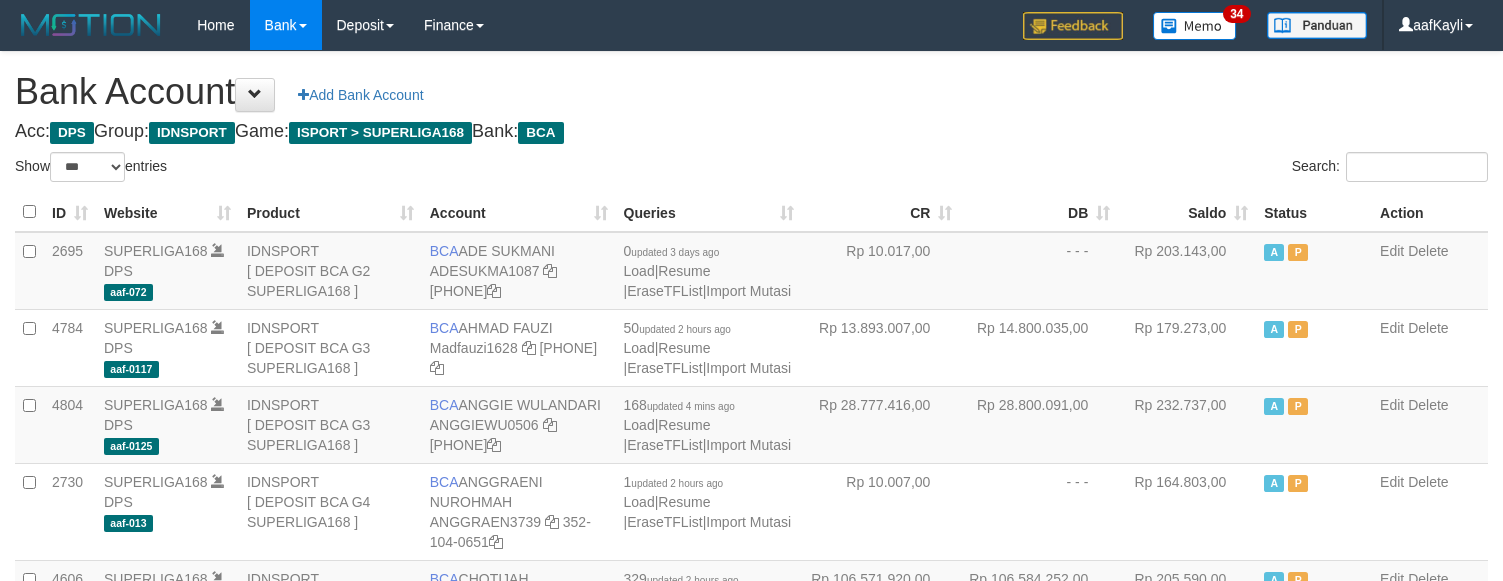 select on "***" 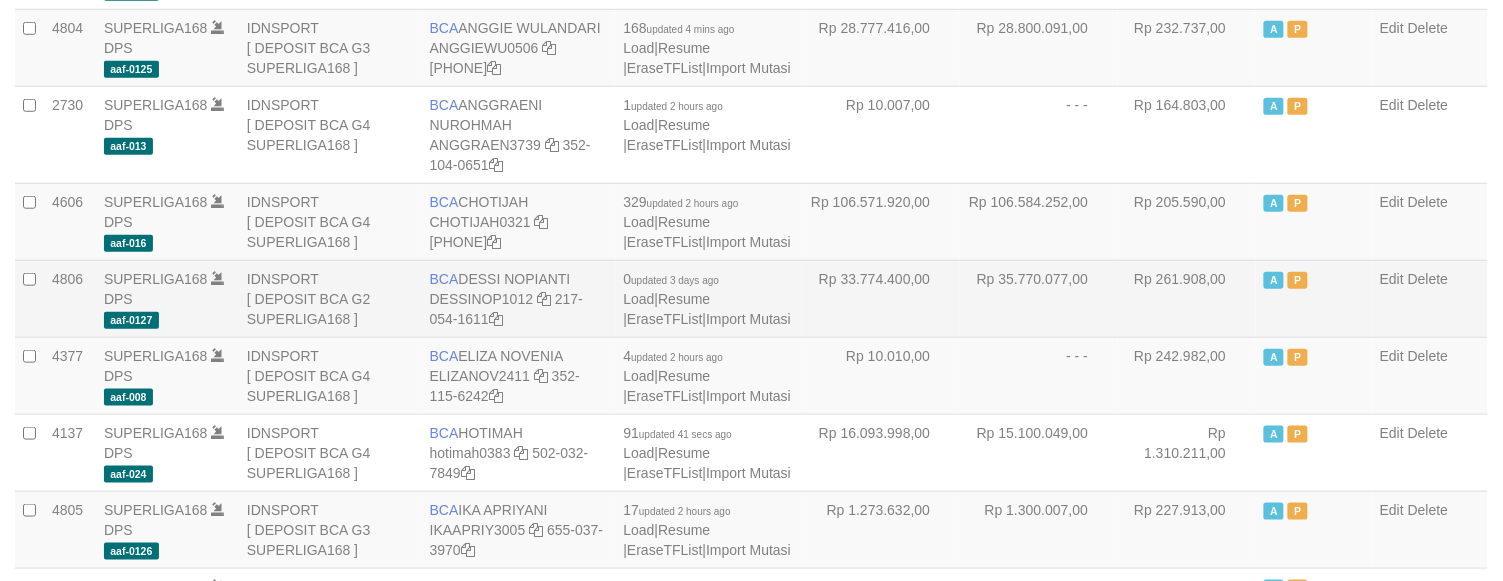 scroll, scrollTop: 458, scrollLeft: 0, axis: vertical 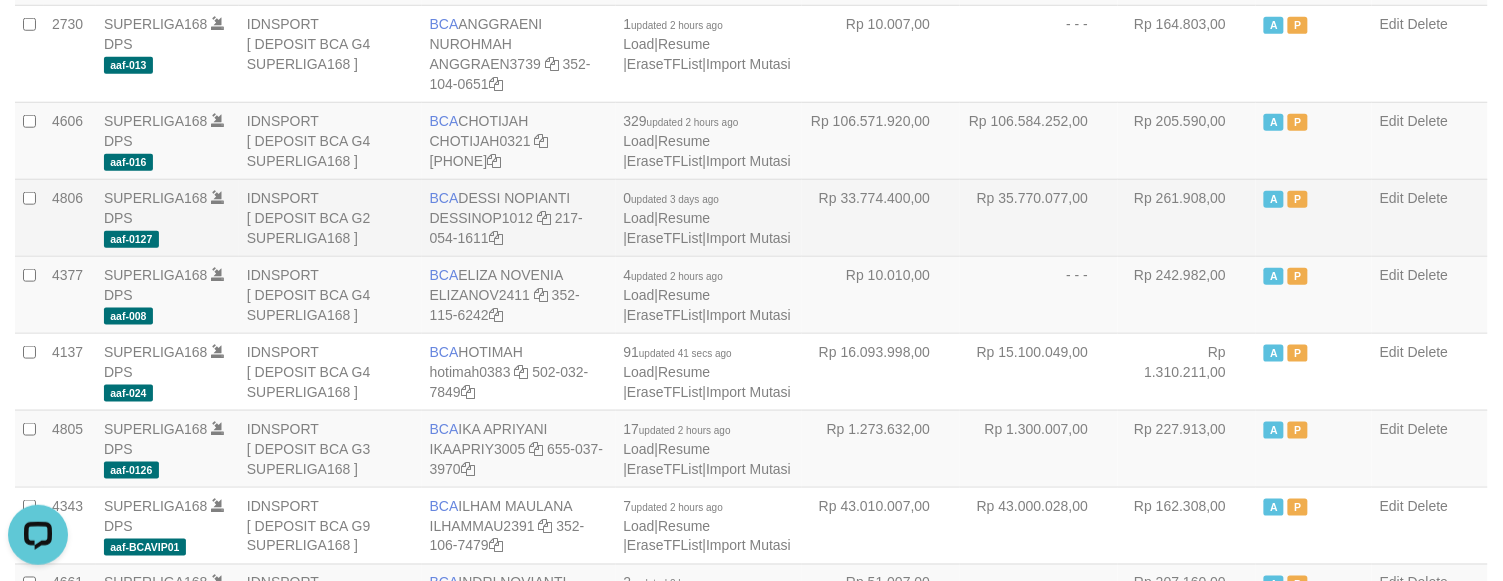 click on "Rp 33.774.400,00" at bounding box center (881, 217) 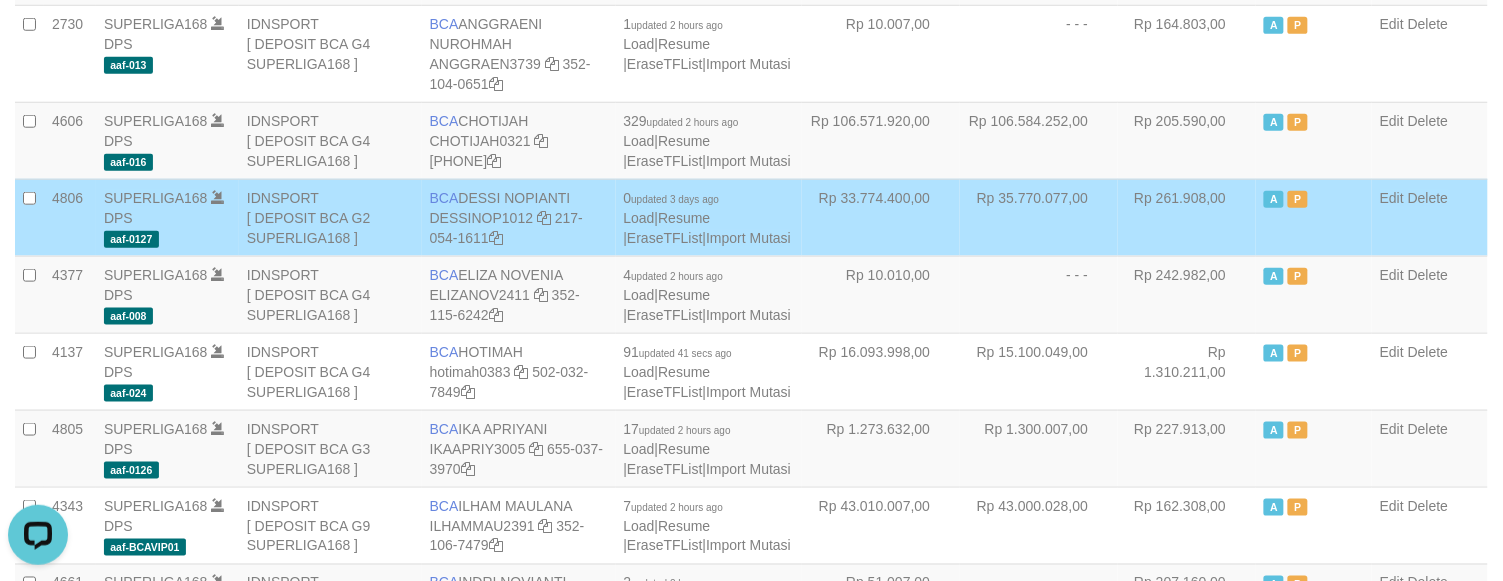scroll, scrollTop: 2876, scrollLeft: 0, axis: vertical 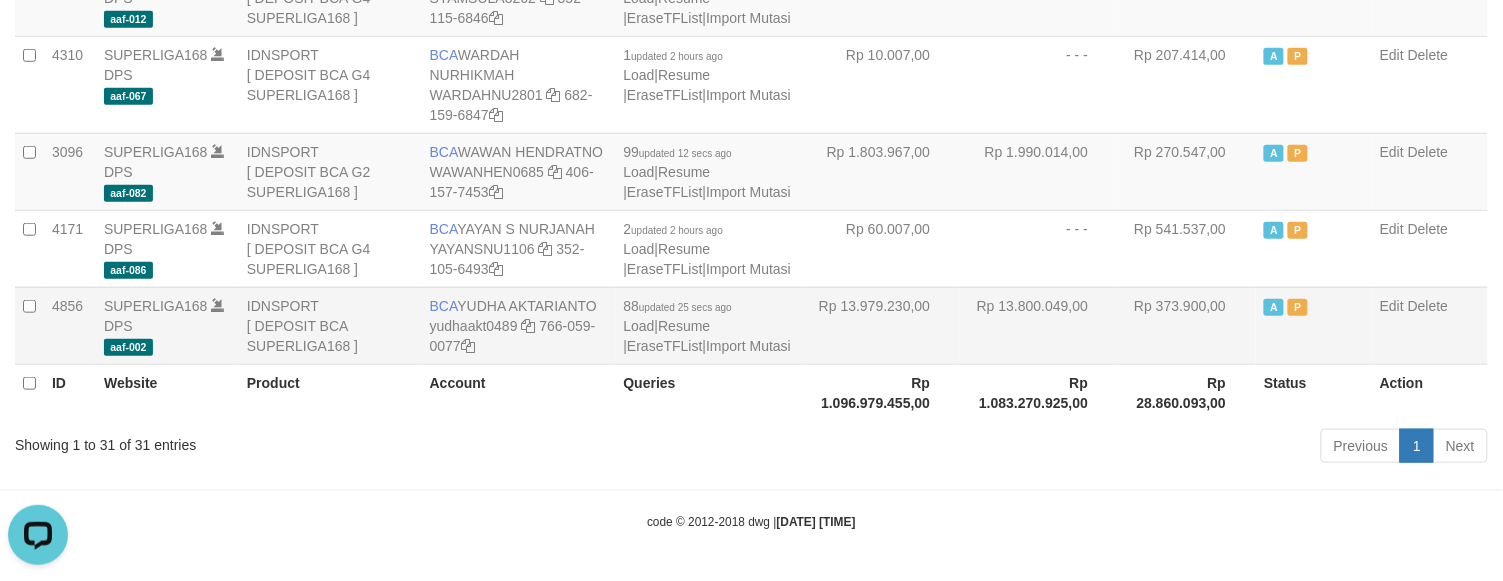 click on "Rp 13.979.230,00" at bounding box center [881, 325] 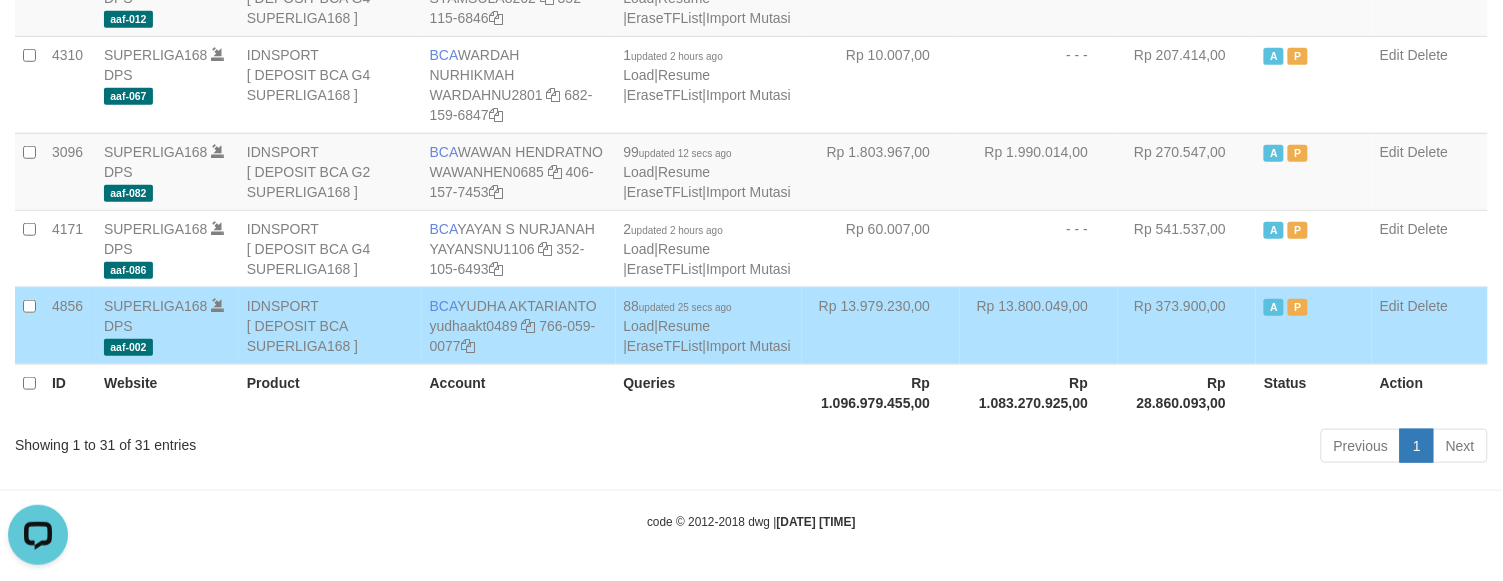 scroll, scrollTop: 2881, scrollLeft: 0, axis: vertical 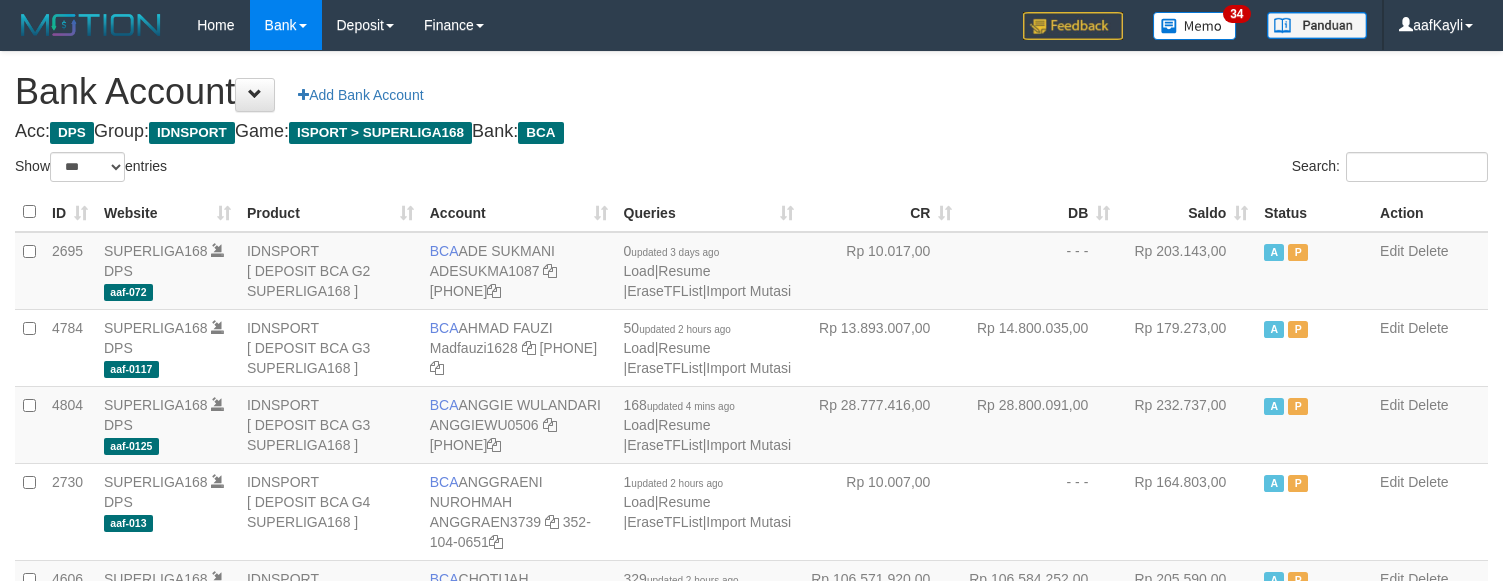 select on "***" 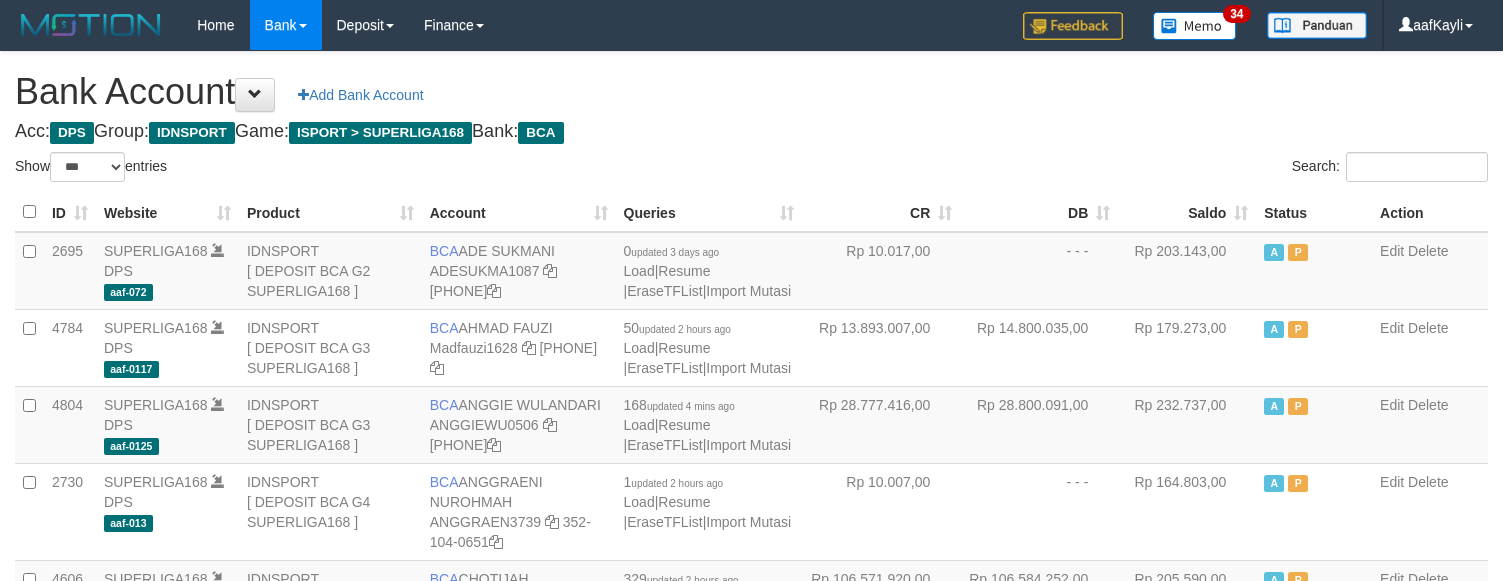 scroll, scrollTop: 2881, scrollLeft: 0, axis: vertical 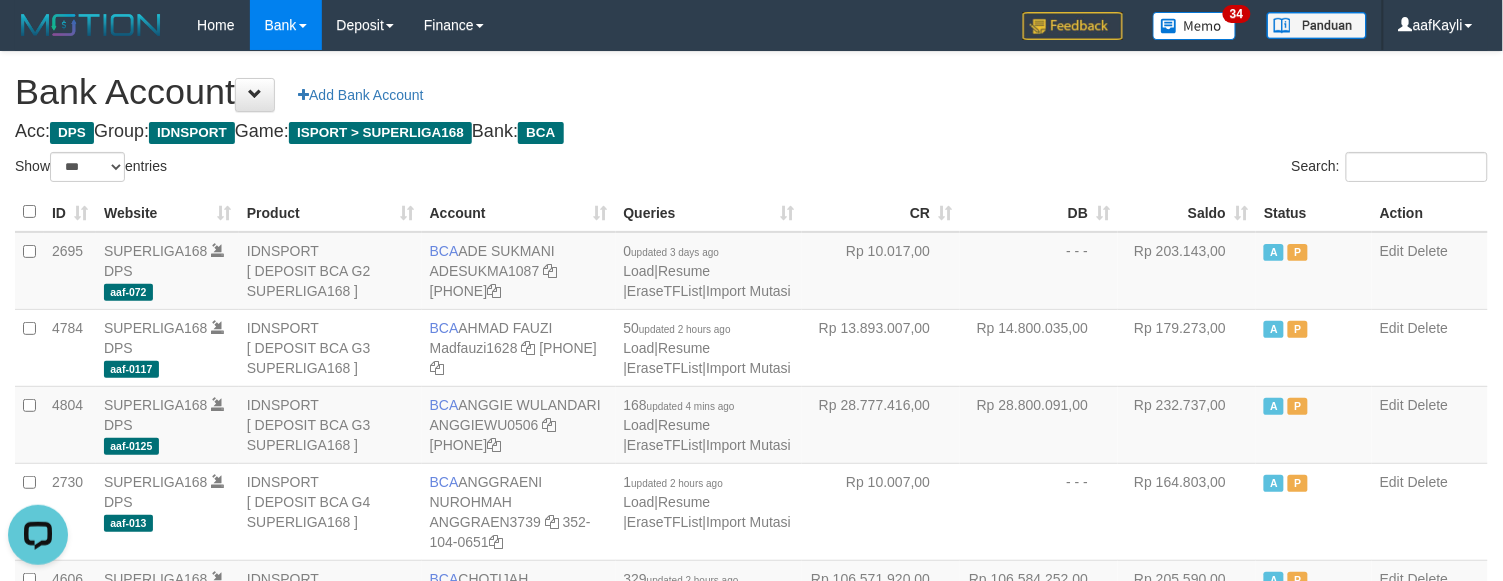 click on "Saldo" at bounding box center (1187, 212) 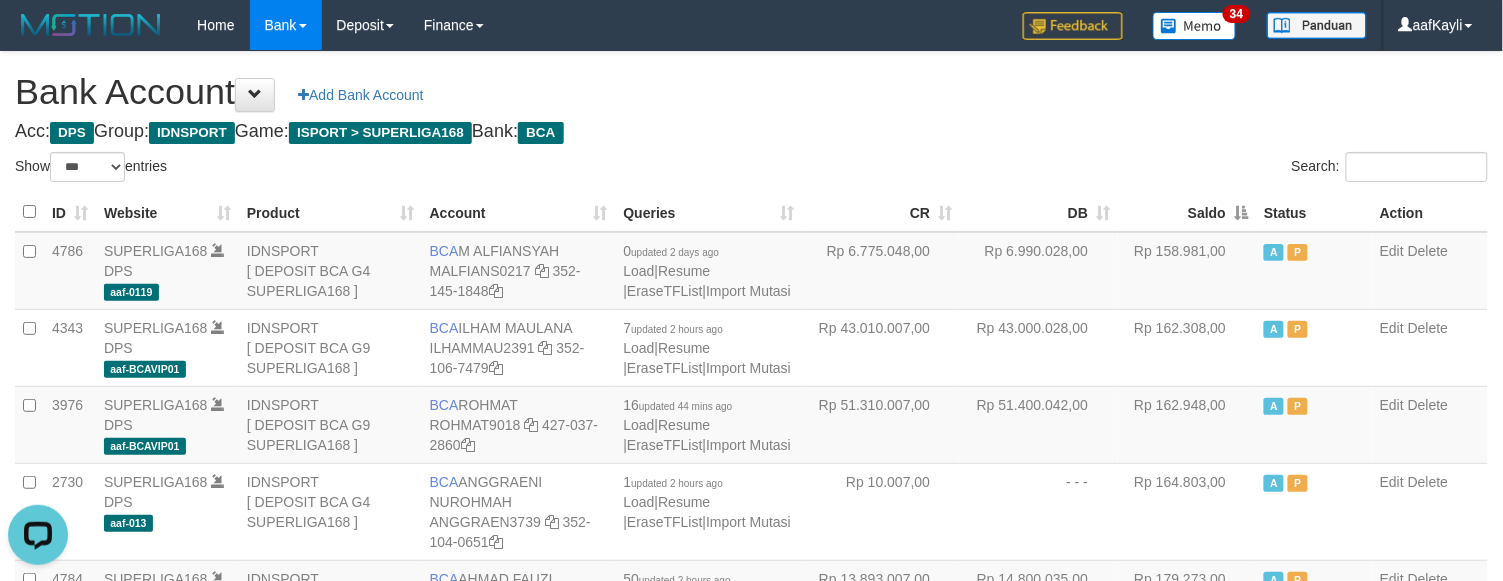 click on "Saldo" at bounding box center [1187, 212] 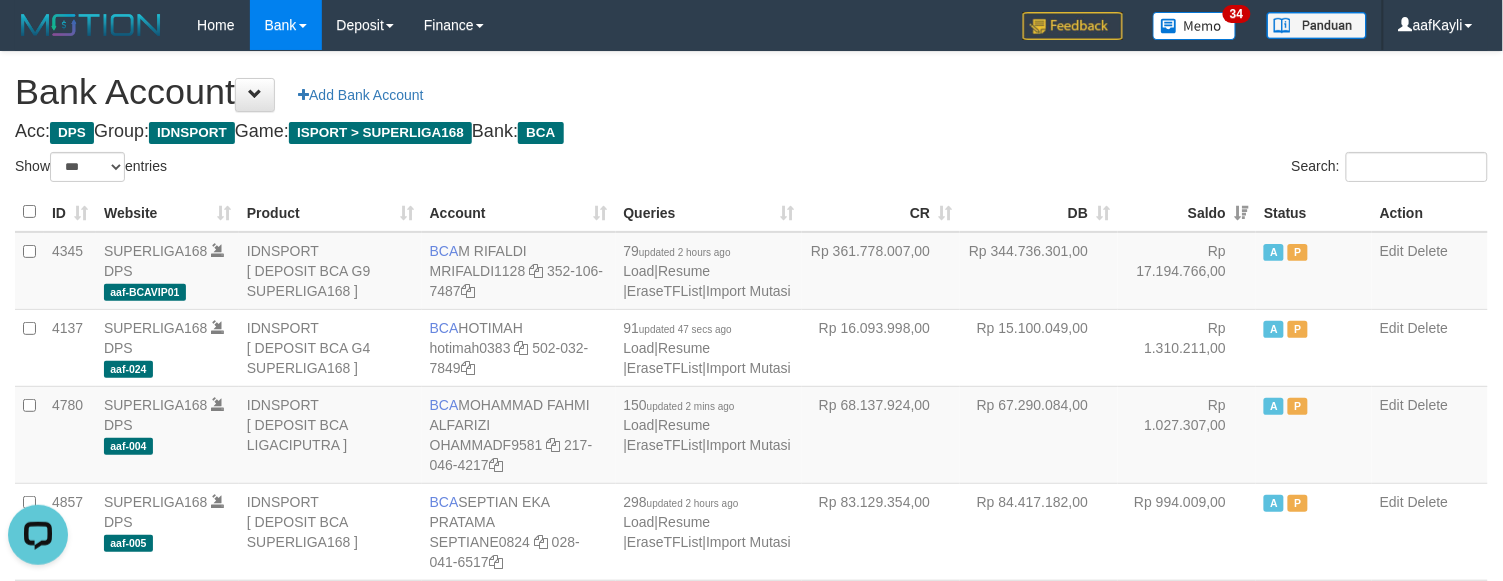 click on "Search:" at bounding box center (1128, 169) 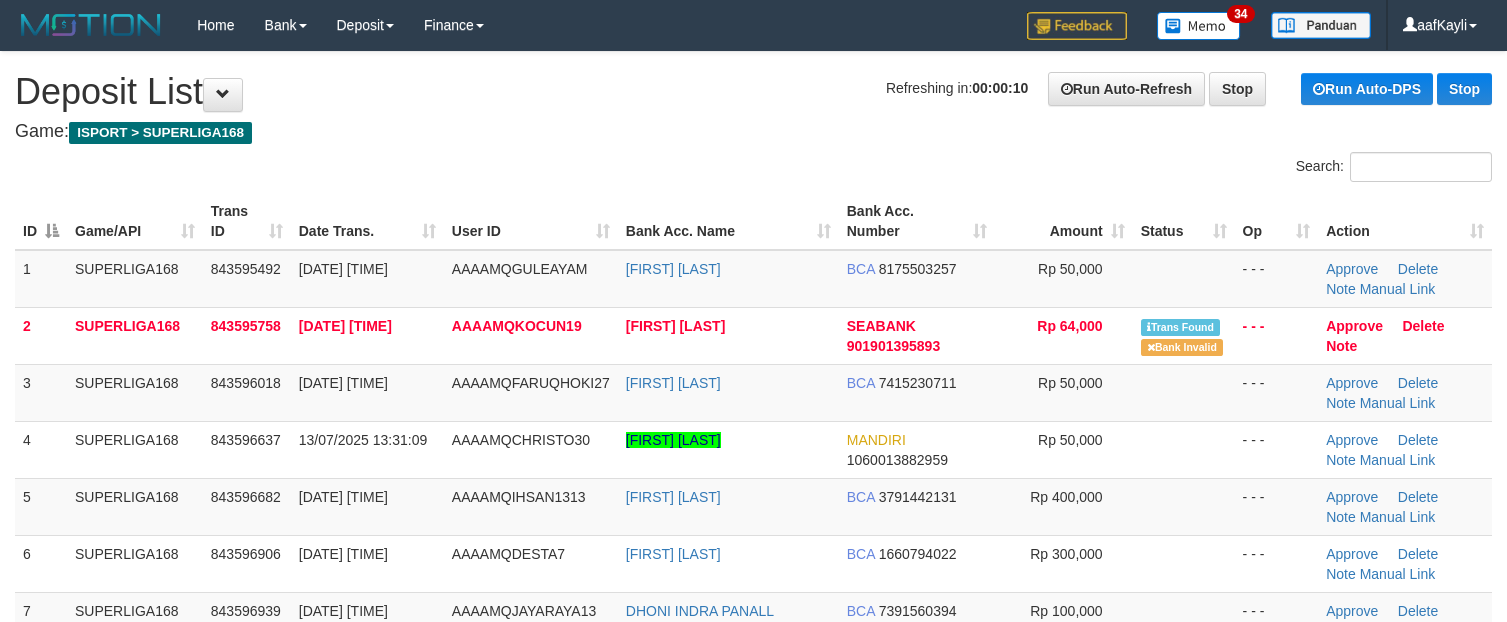 scroll, scrollTop: 0, scrollLeft: 0, axis: both 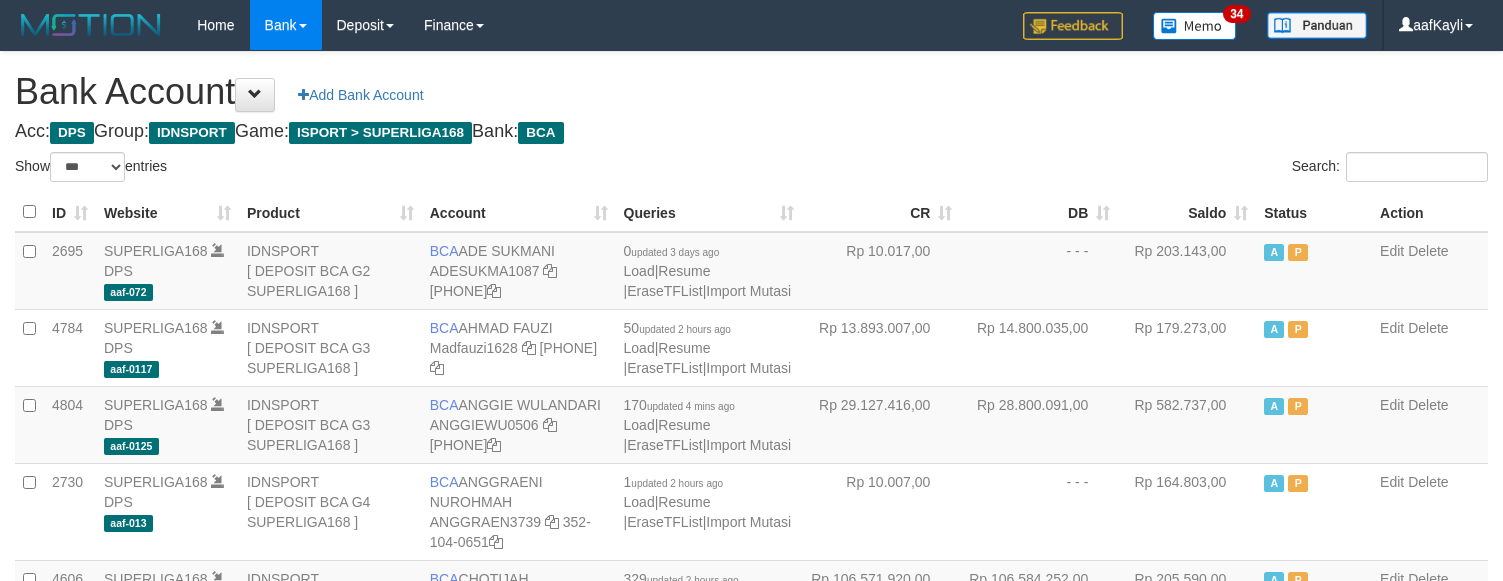 select on "***" 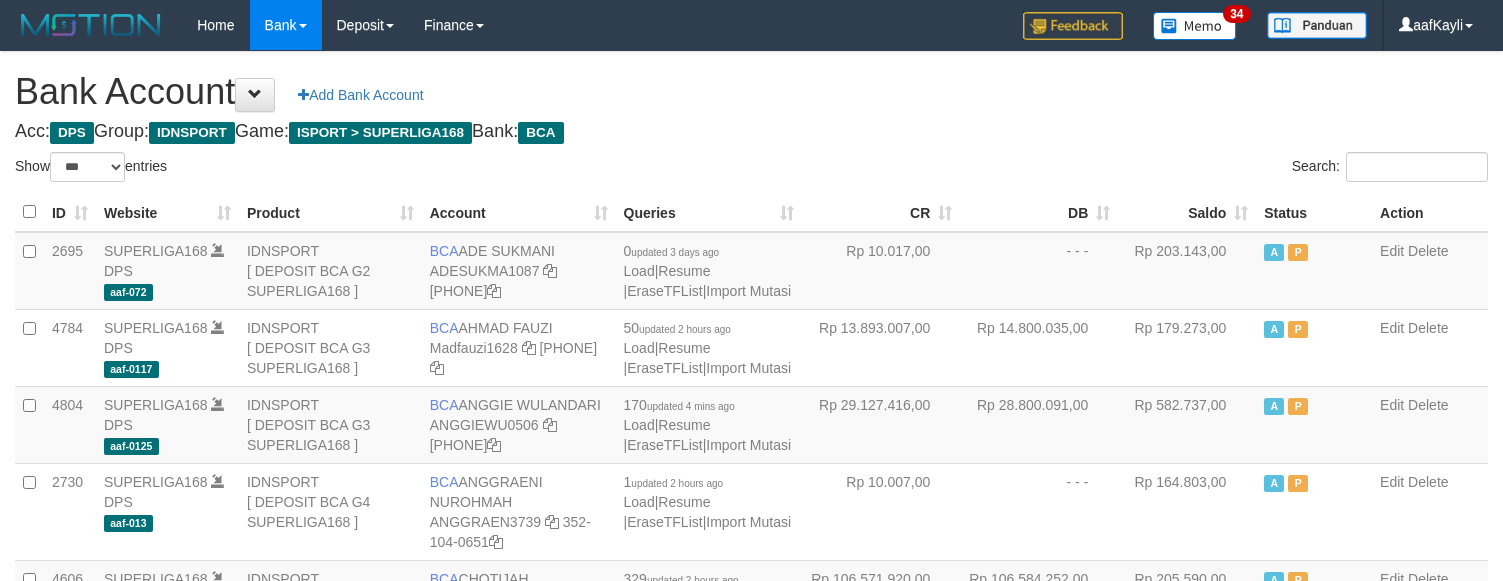 scroll, scrollTop: 0, scrollLeft: 0, axis: both 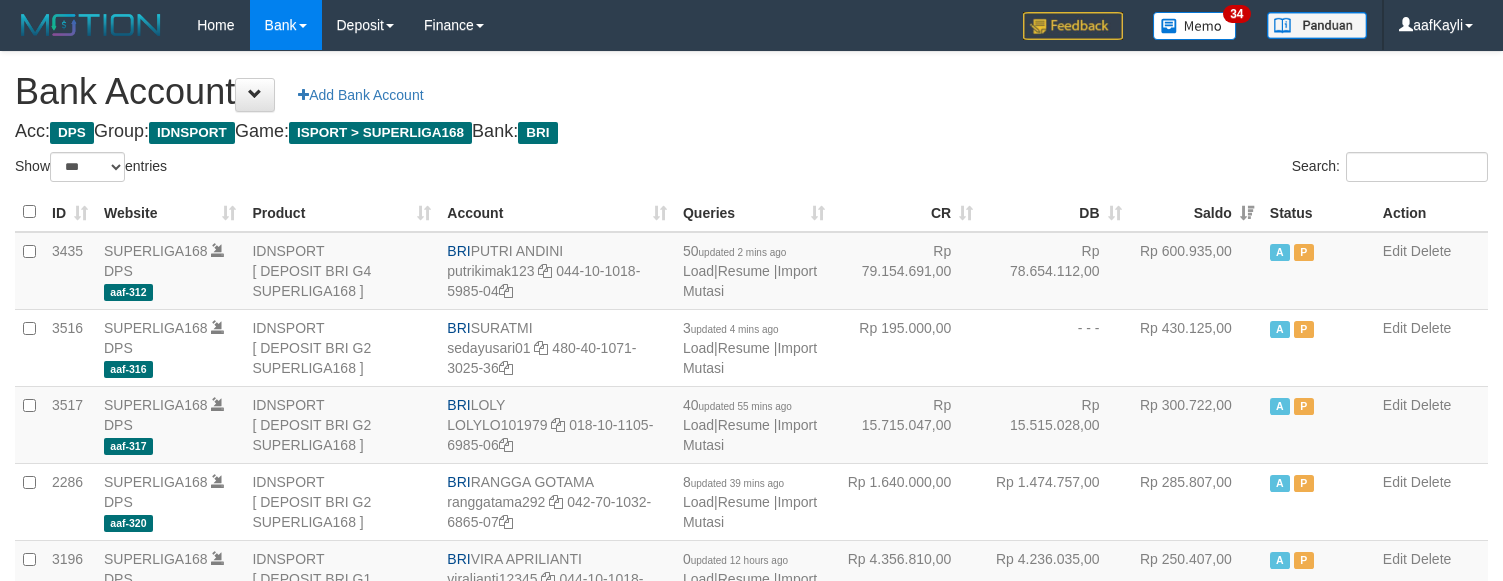 select on "***" 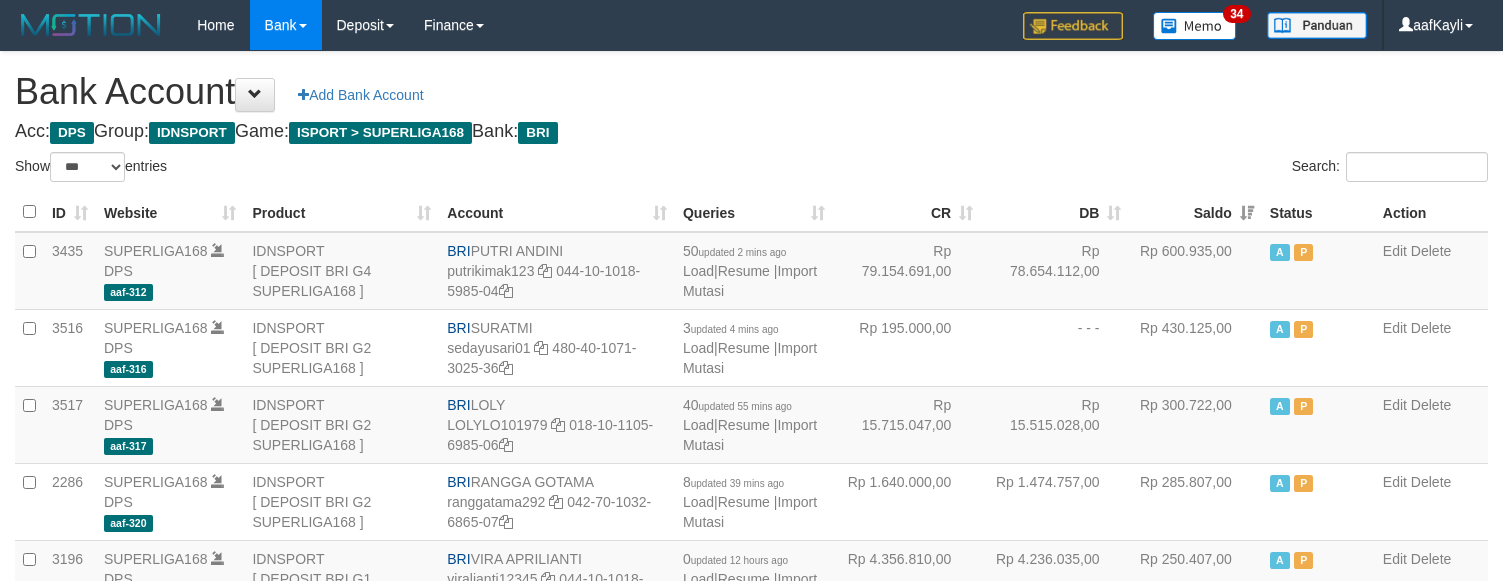 scroll, scrollTop: 808, scrollLeft: 0, axis: vertical 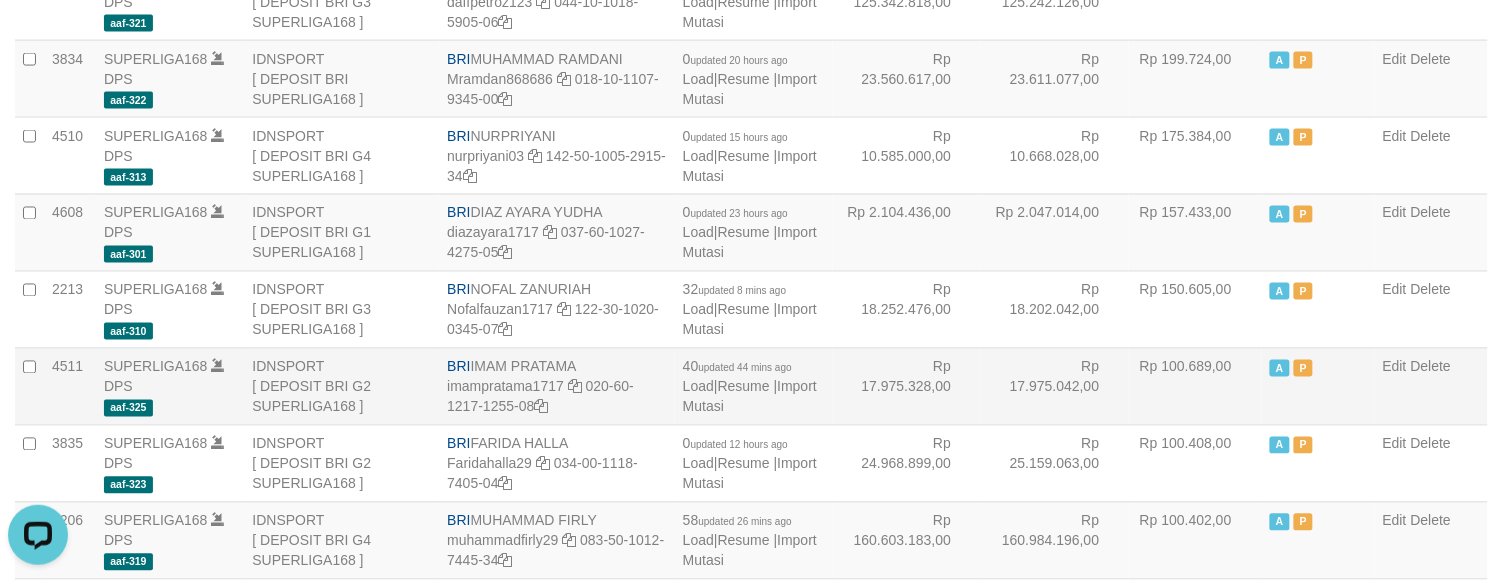 click on "Rp 17.975.042,00" at bounding box center [1055, 386] 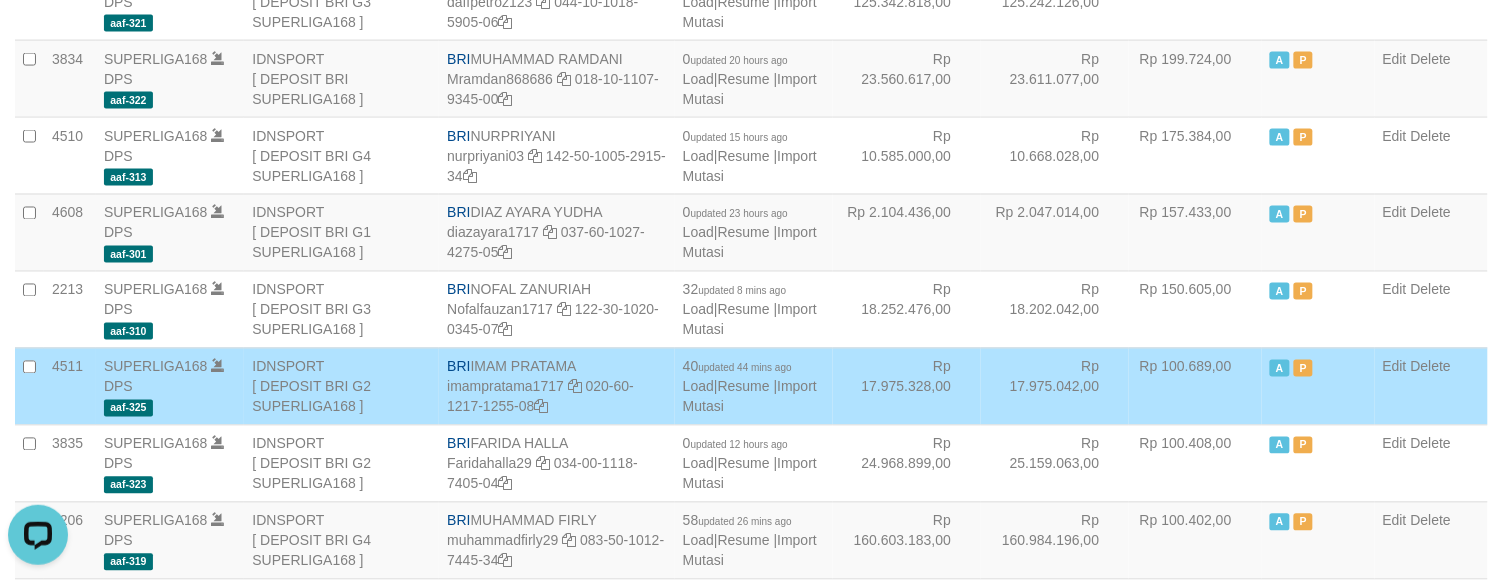 click on "Rp 17.975.042,00" at bounding box center [1055, 386] 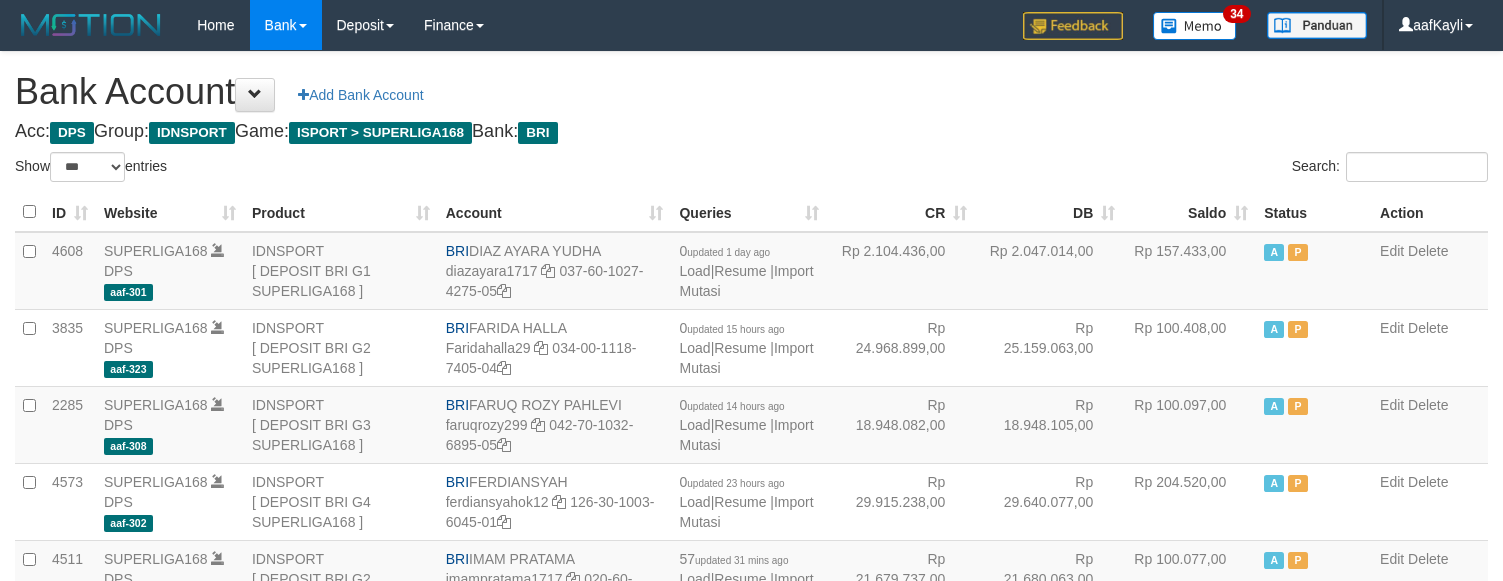 select on "***" 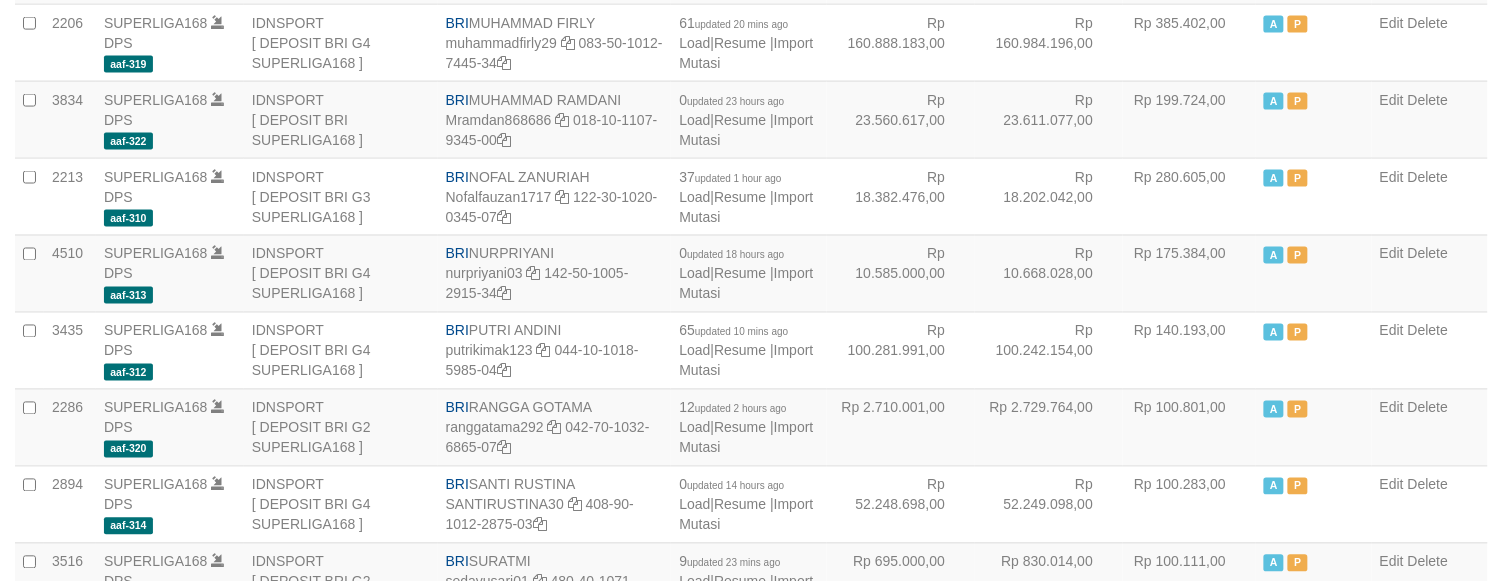 scroll, scrollTop: 808, scrollLeft: 0, axis: vertical 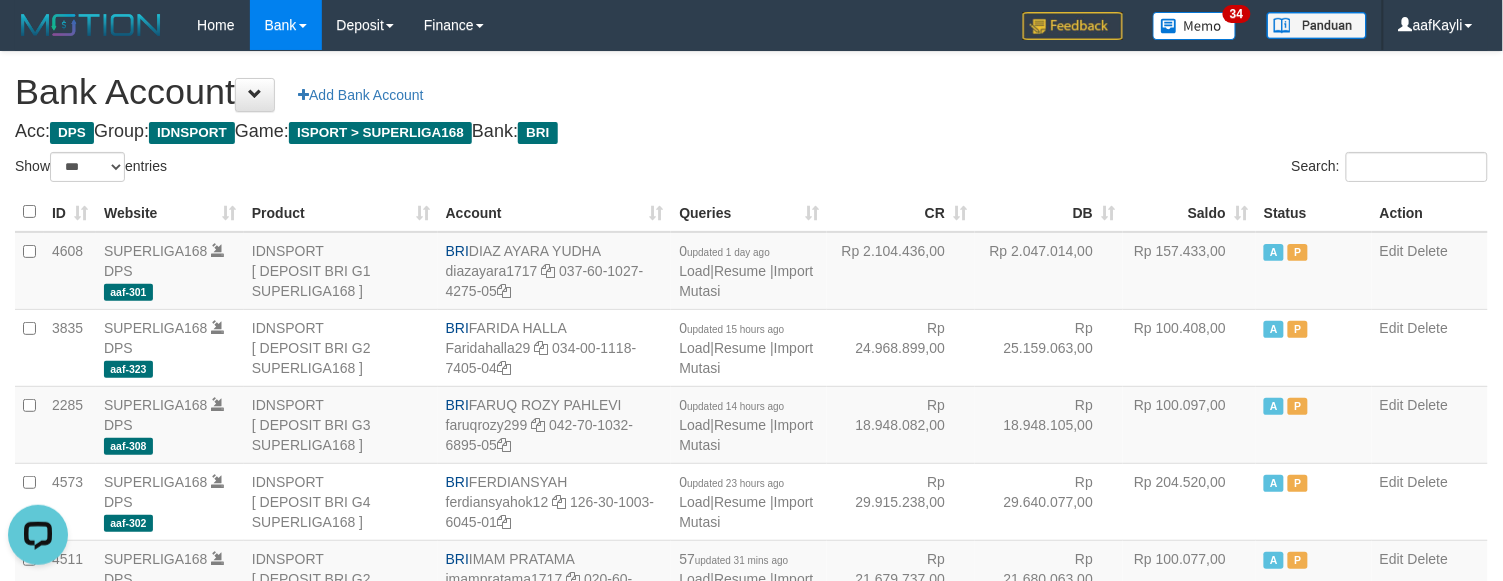 click on "Bank Account
Add Bank Account" at bounding box center (751, 92) 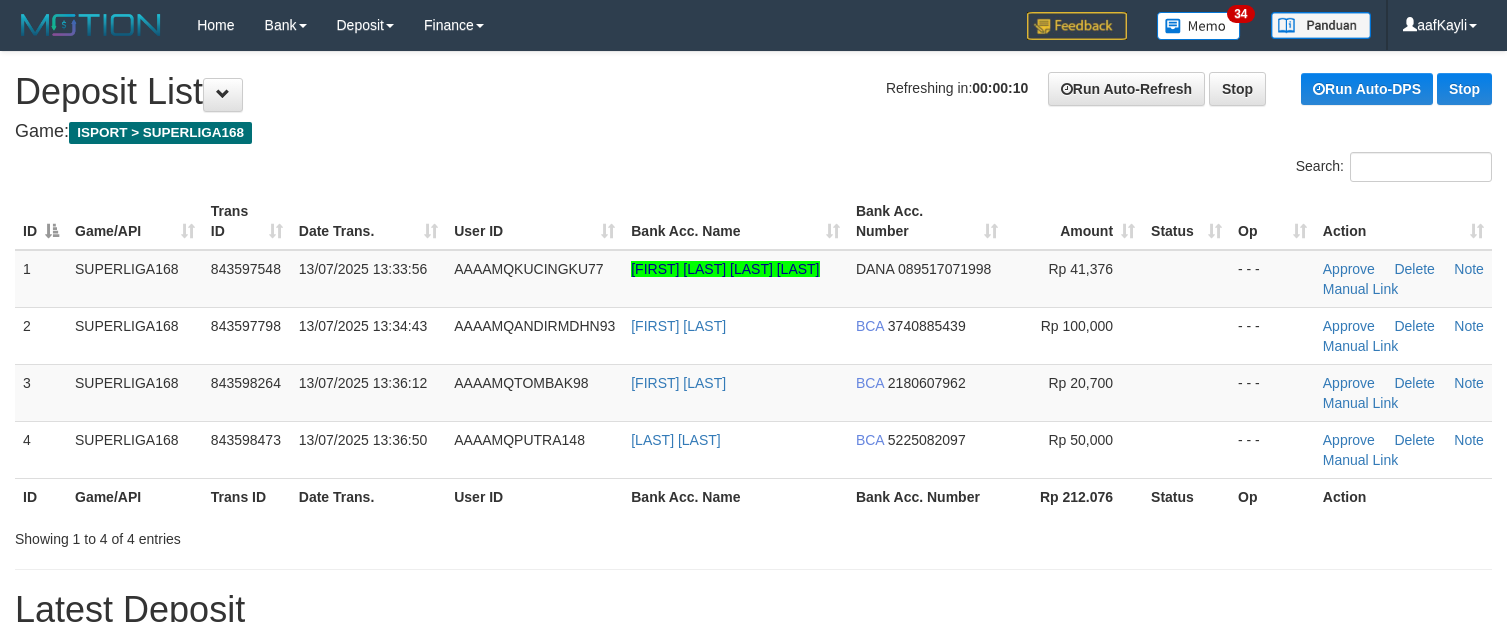 scroll, scrollTop: 0, scrollLeft: 0, axis: both 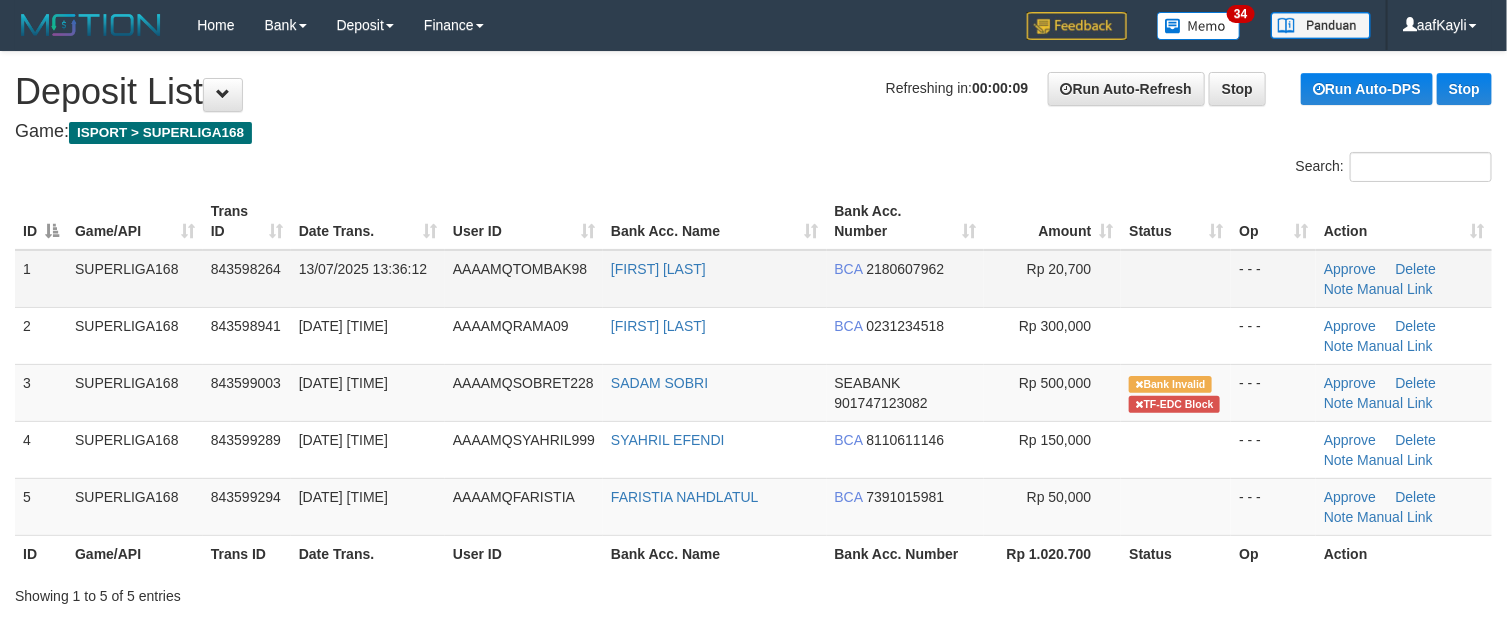 click at bounding box center [1176, 279] 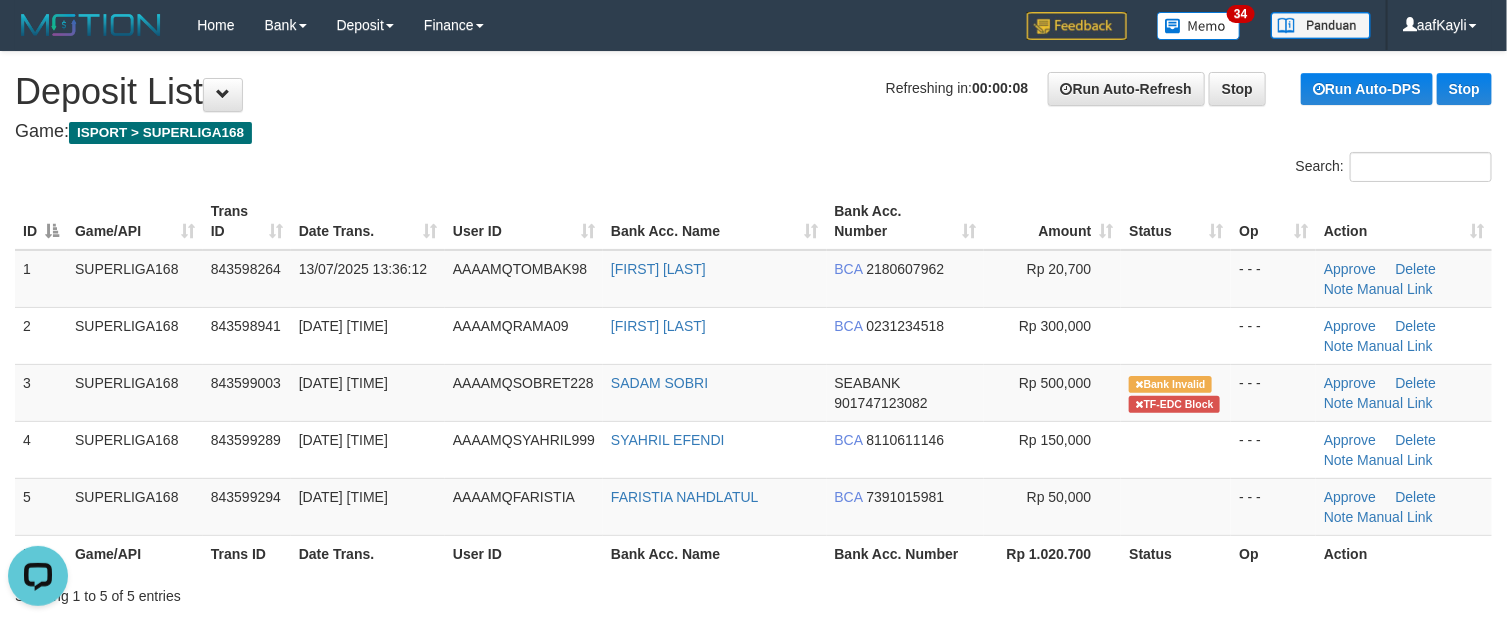 scroll, scrollTop: 0, scrollLeft: 0, axis: both 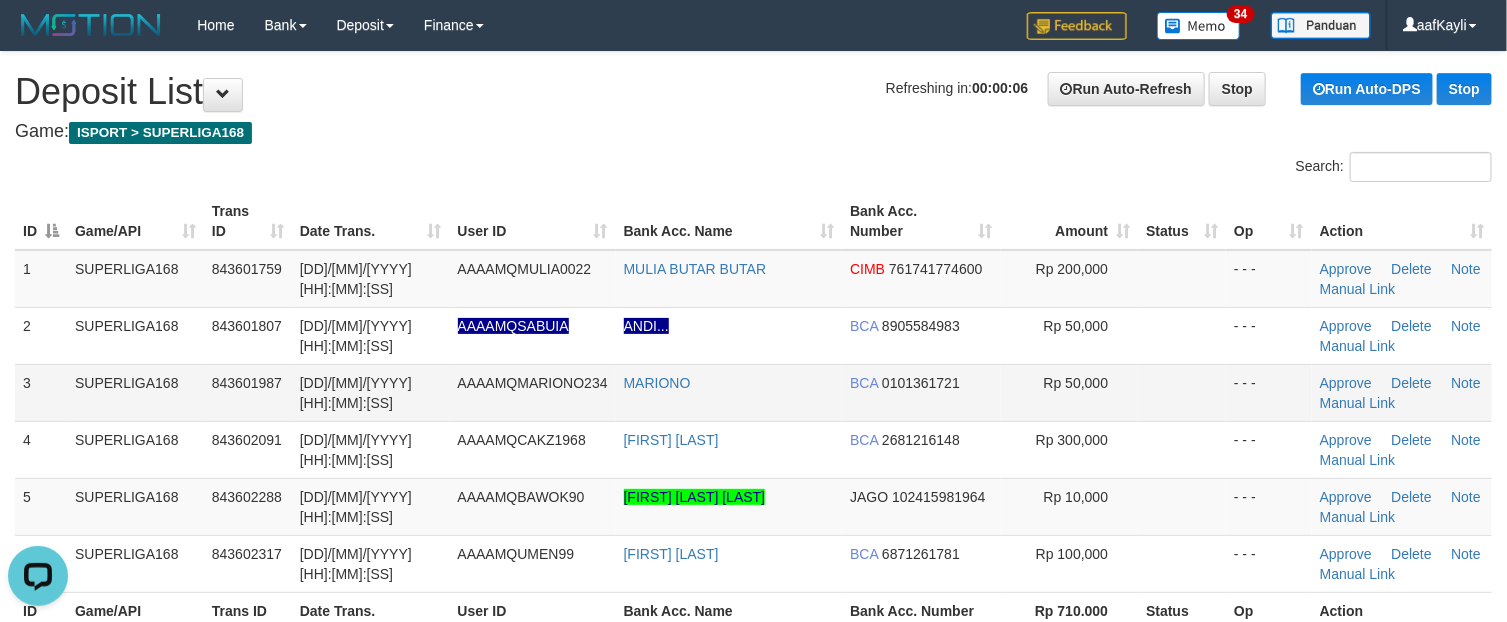 click on "Rp 50,000" at bounding box center [1070, 392] 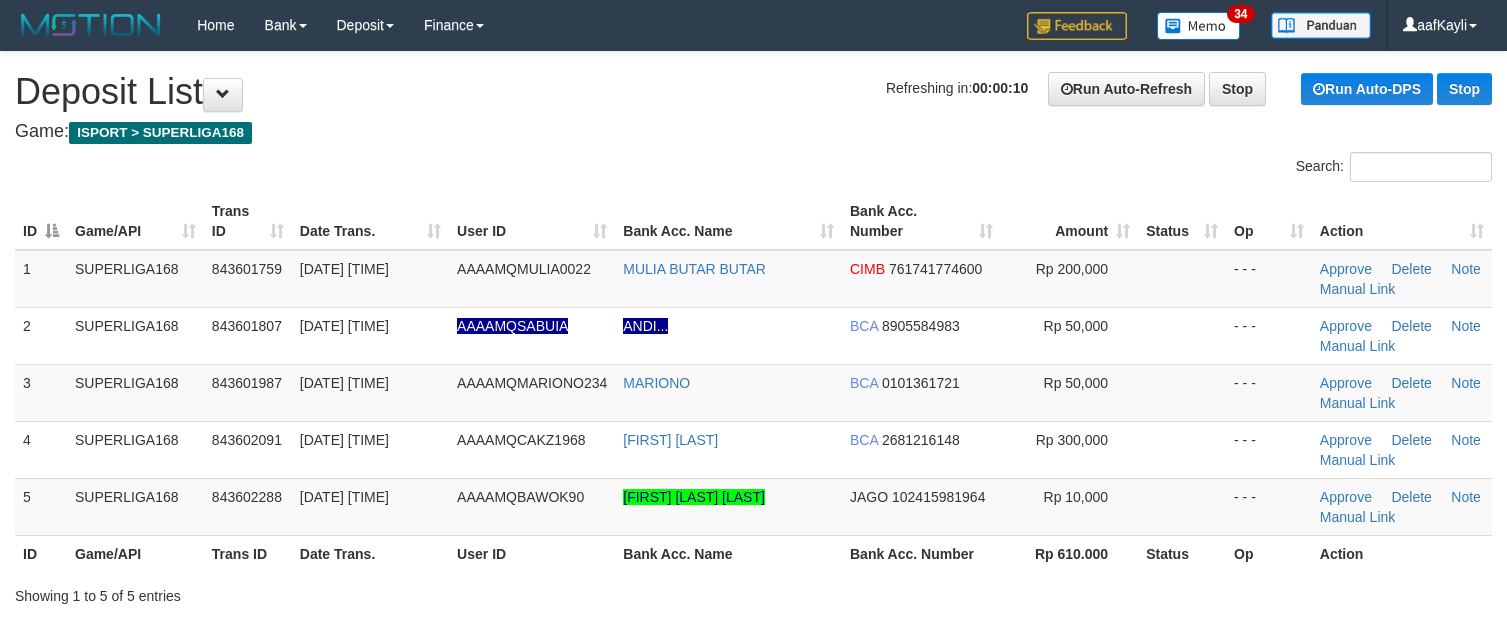 scroll, scrollTop: 0, scrollLeft: 0, axis: both 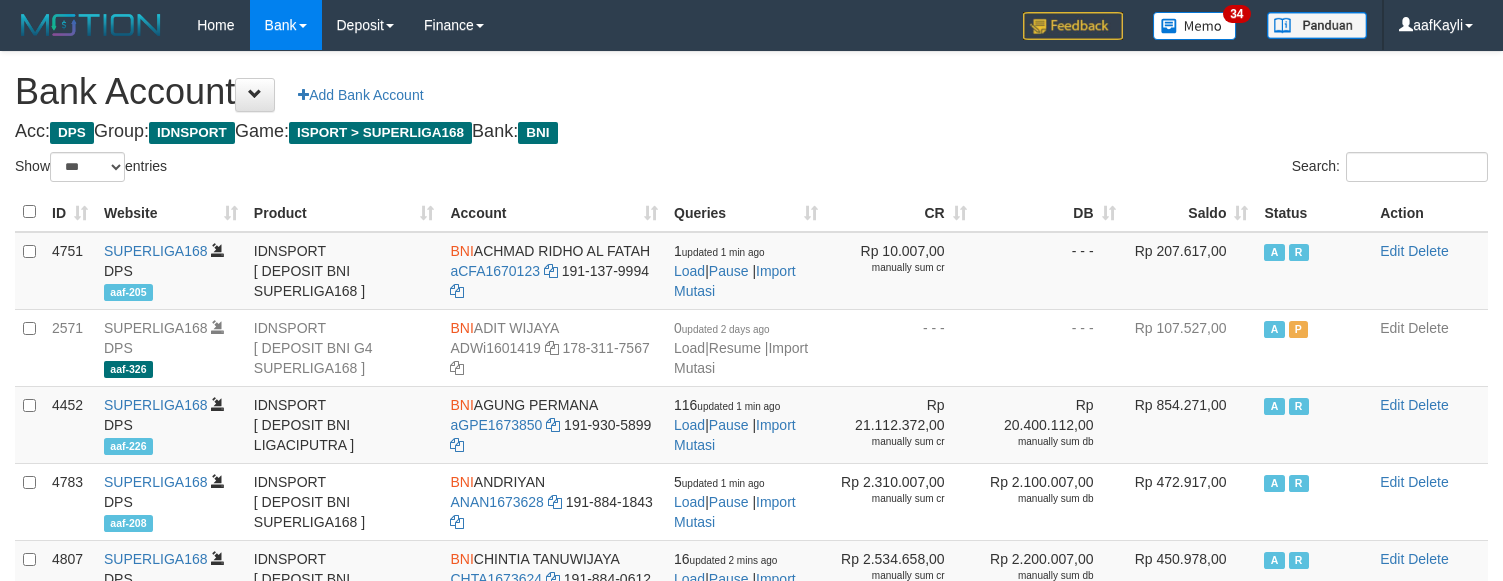 select on "***" 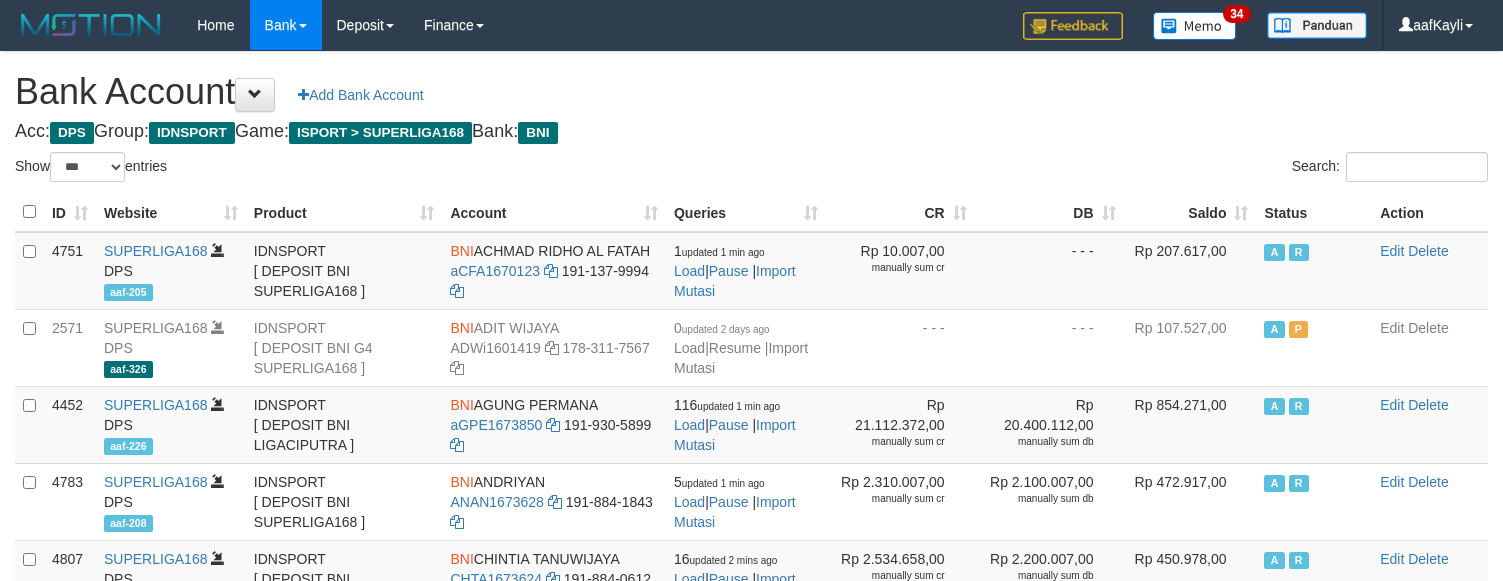 scroll, scrollTop: 0, scrollLeft: 0, axis: both 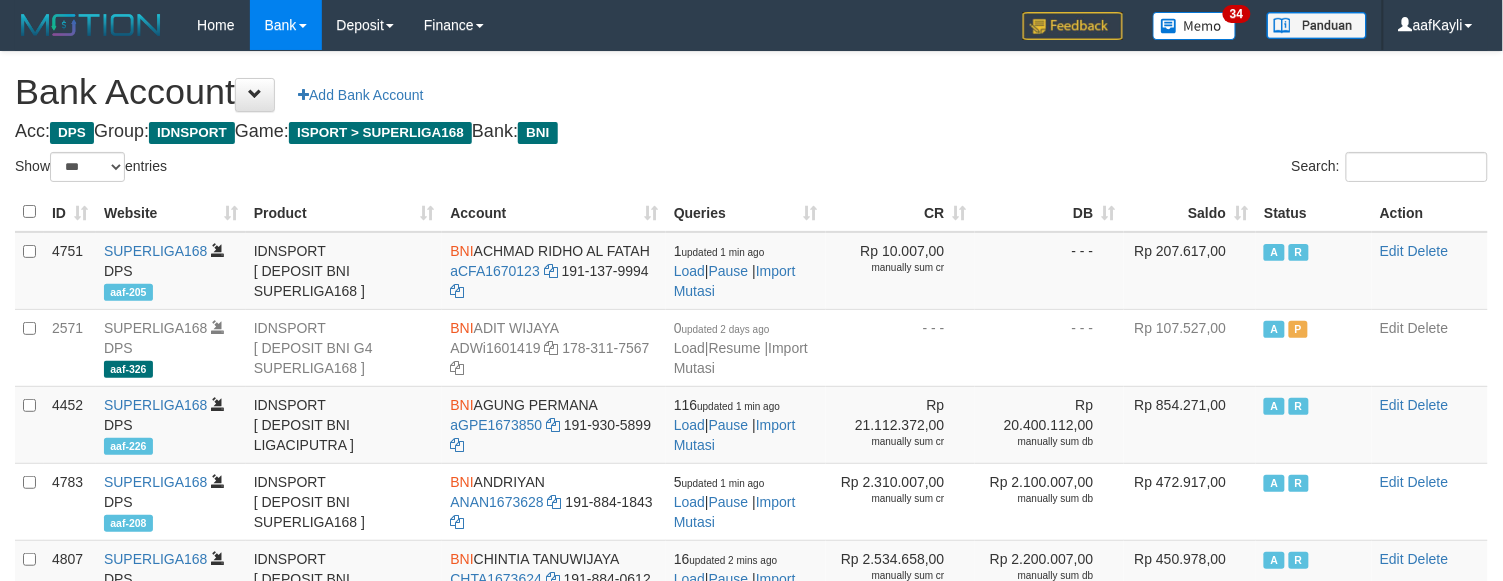 click on "Saldo" at bounding box center (1190, 212) 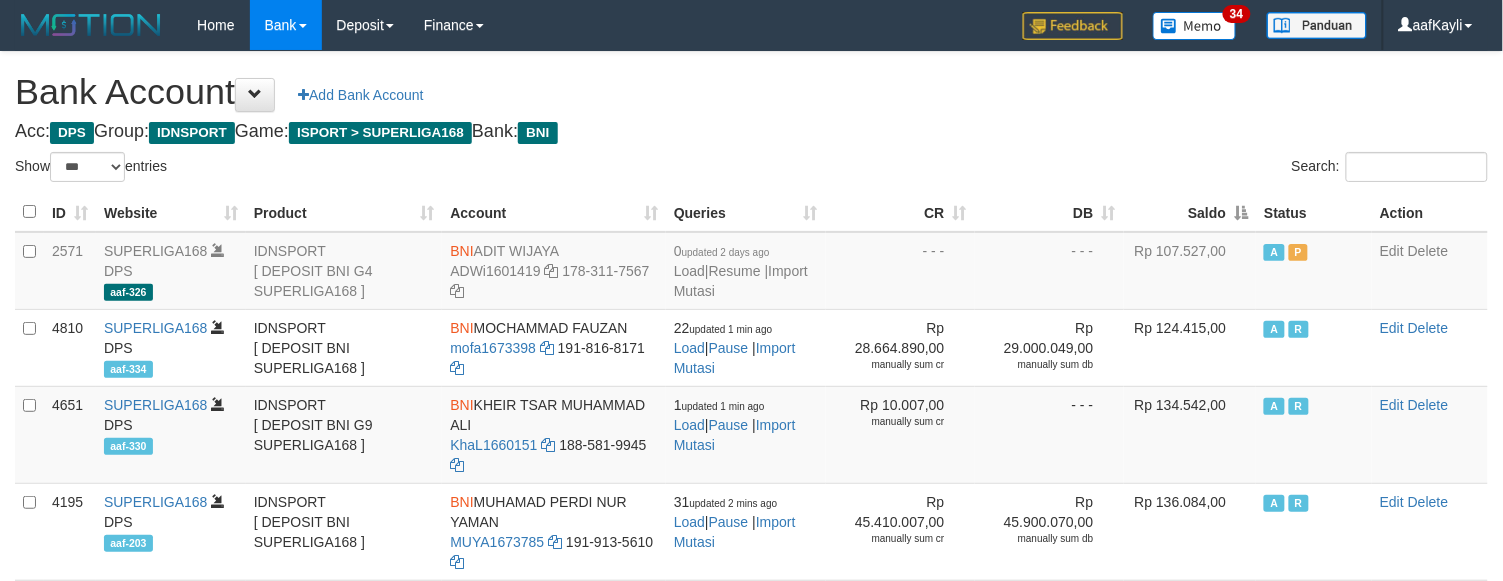 click on "Saldo" at bounding box center [1190, 212] 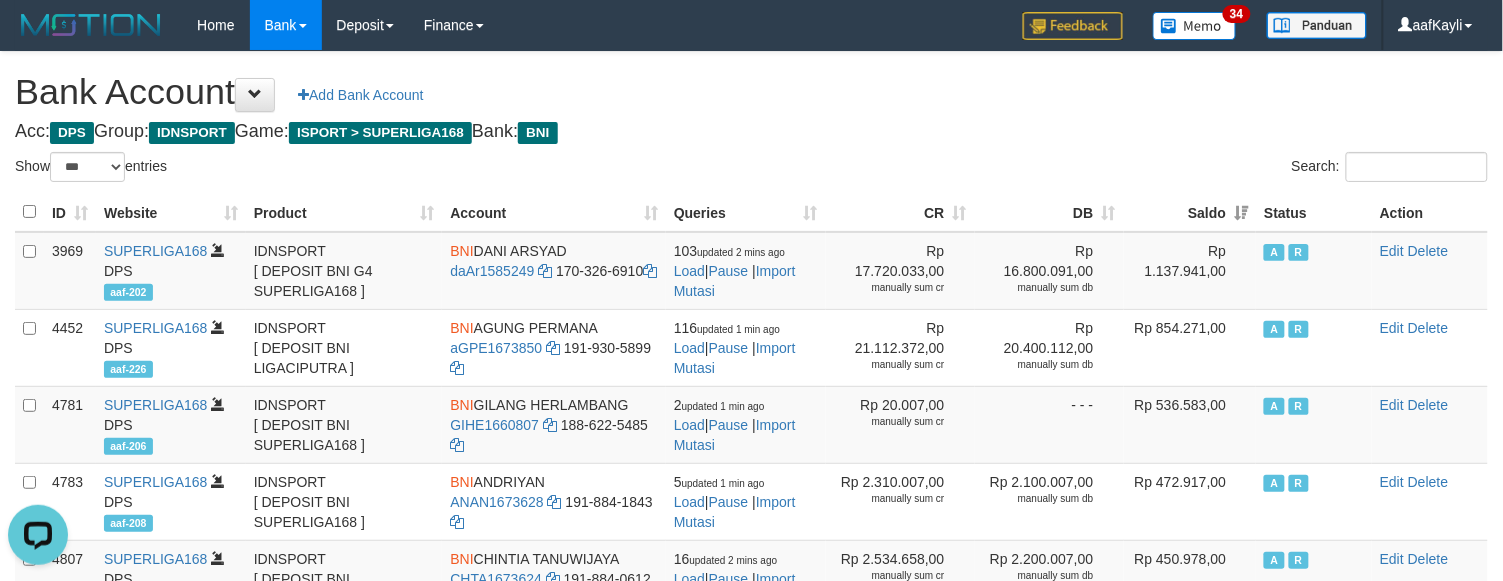 scroll, scrollTop: 0, scrollLeft: 0, axis: both 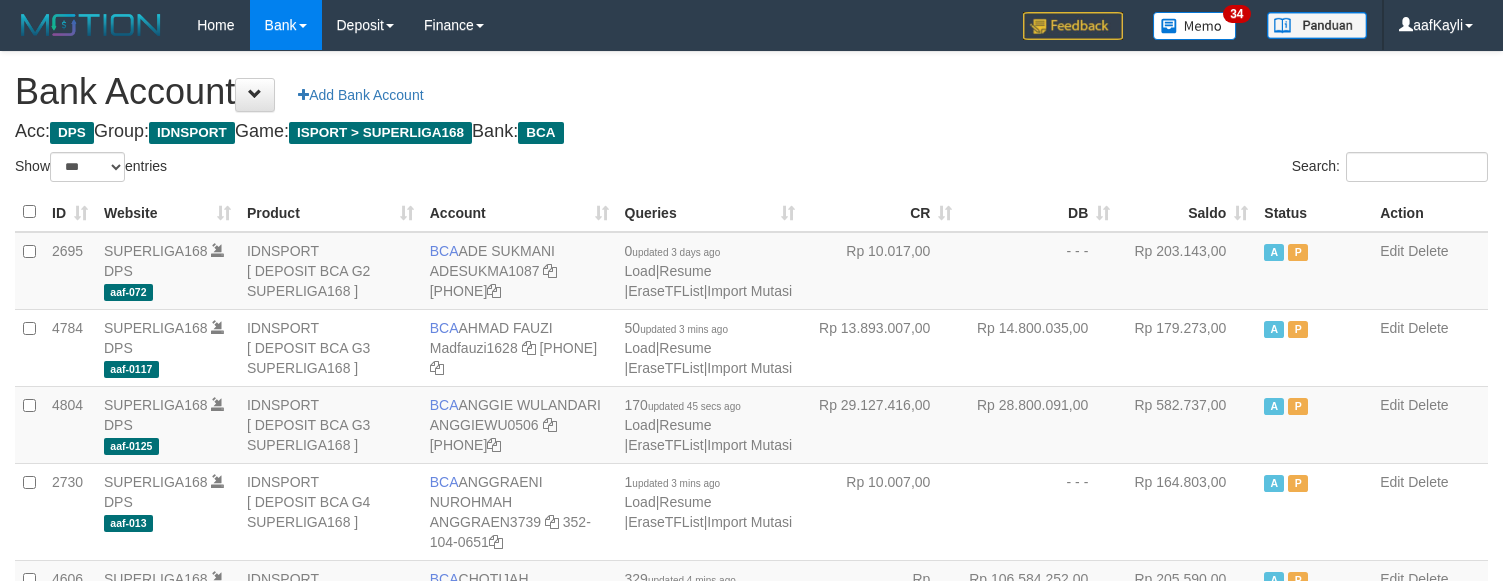 select on "***" 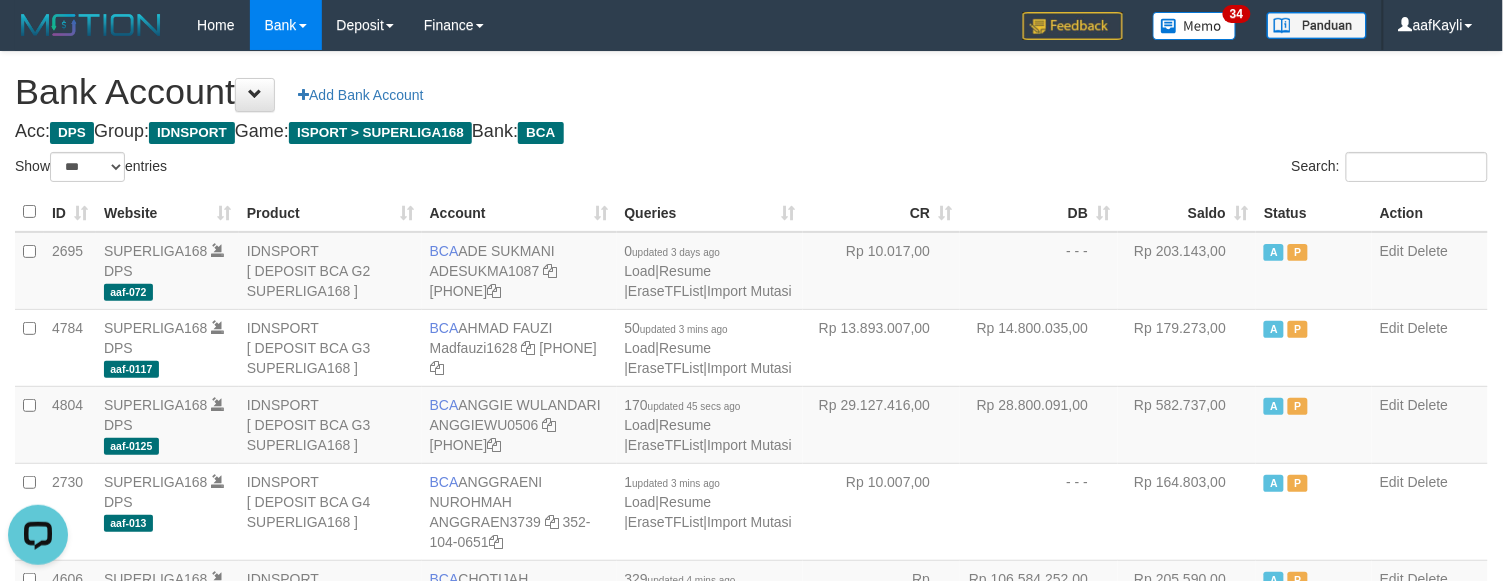 scroll, scrollTop: 0, scrollLeft: 0, axis: both 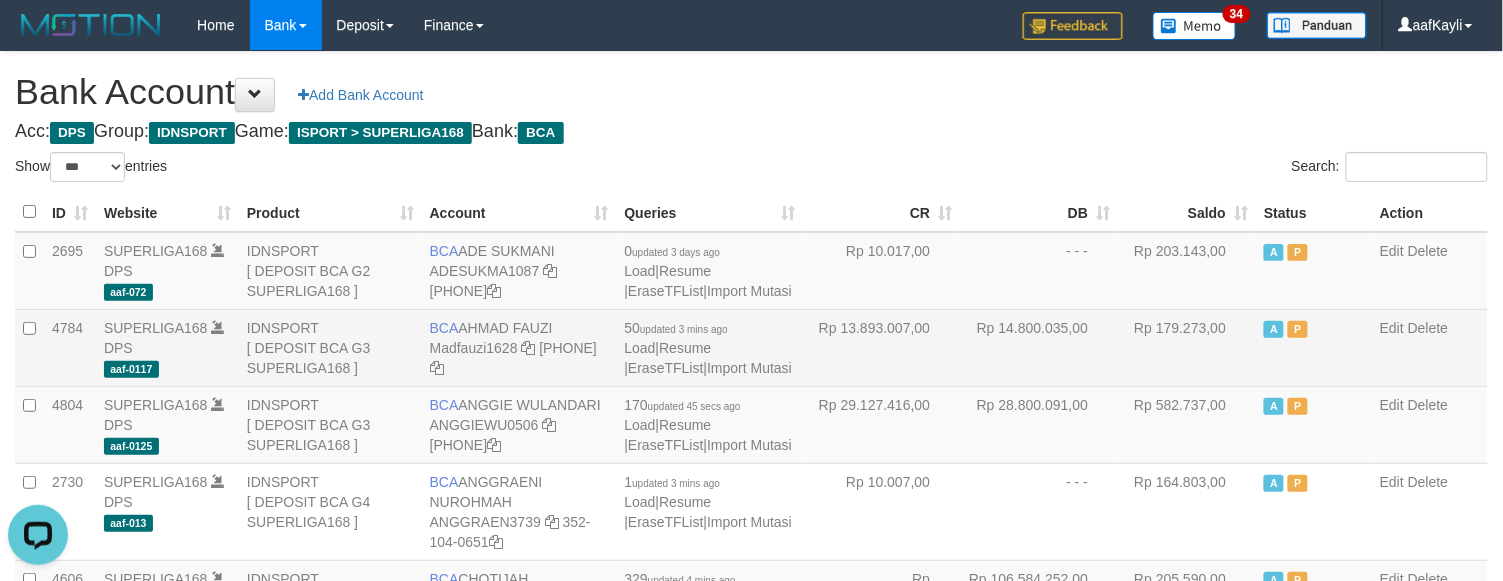 click on "Rp 14.800.035,00" at bounding box center [1039, 347] 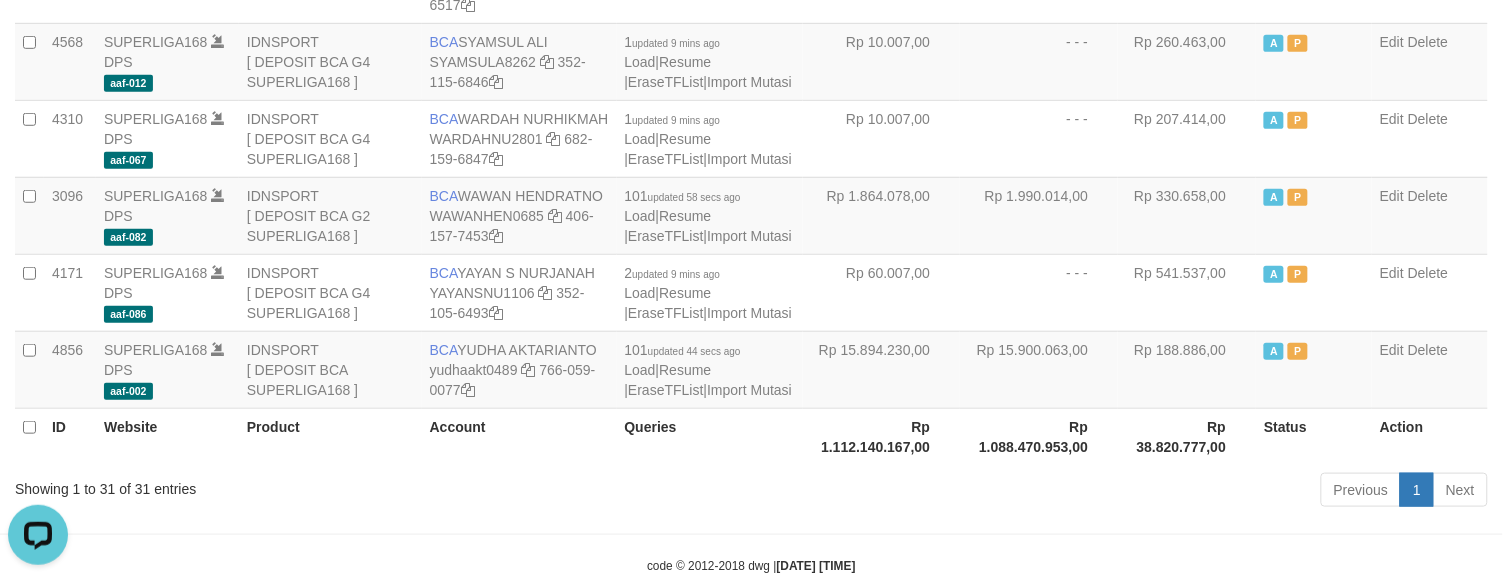 scroll, scrollTop: 1833, scrollLeft: 0, axis: vertical 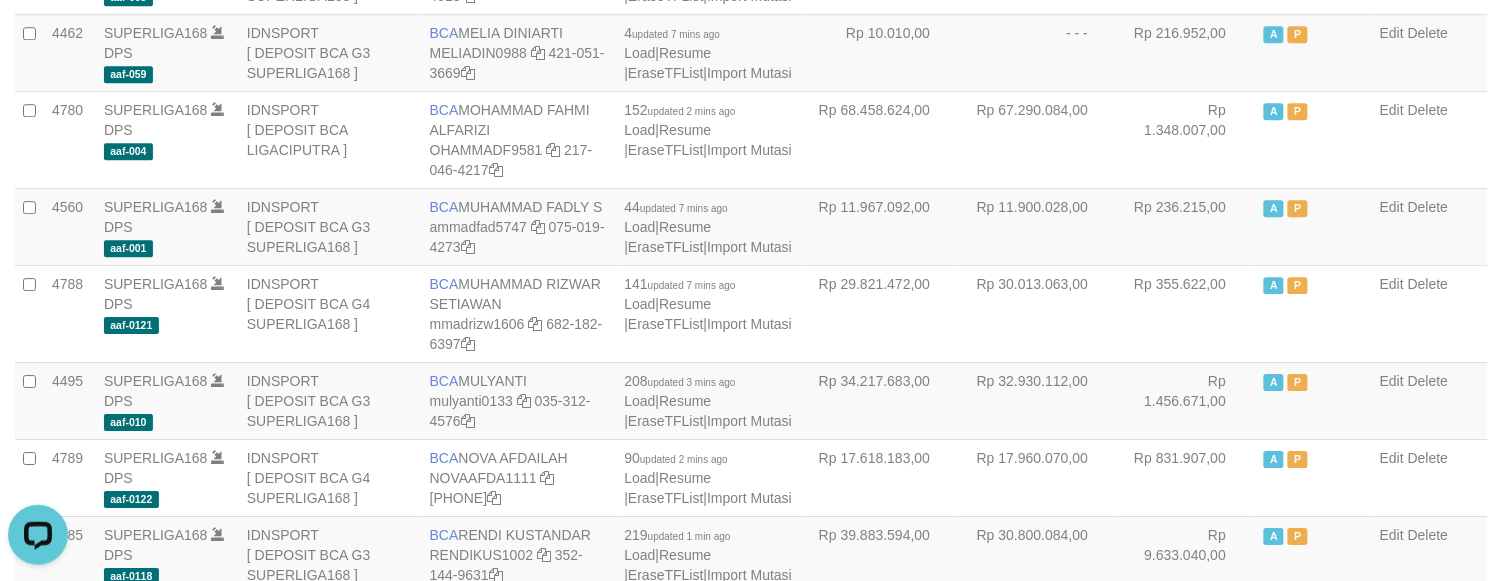 click on "SUPERLIGA168" at bounding box center [156, -121] 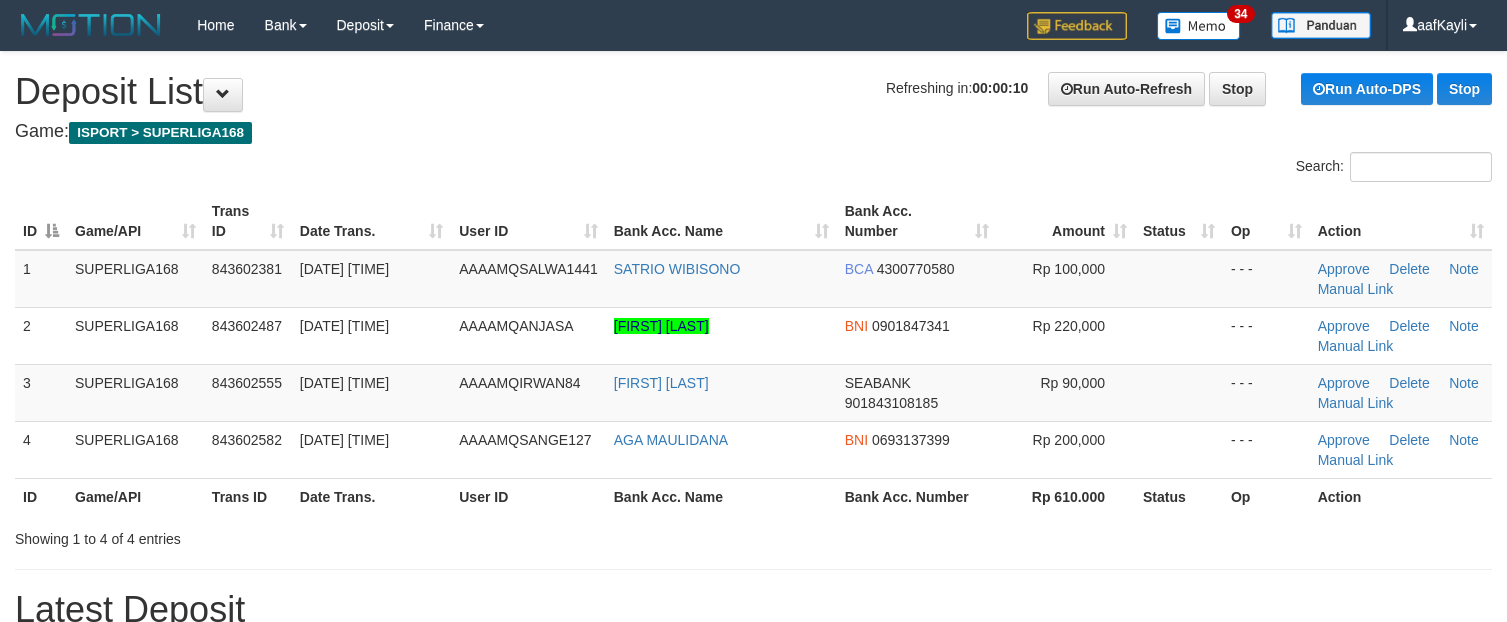 scroll, scrollTop: 0, scrollLeft: 0, axis: both 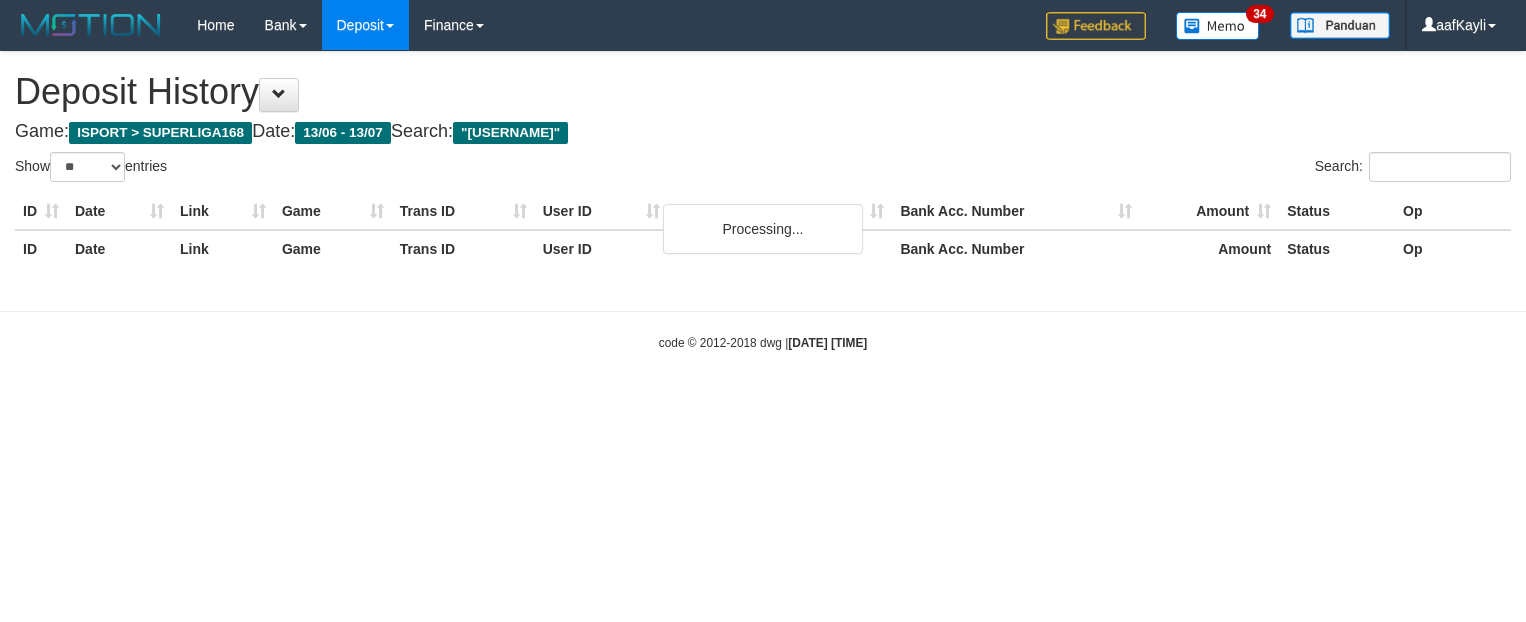 select on "**" 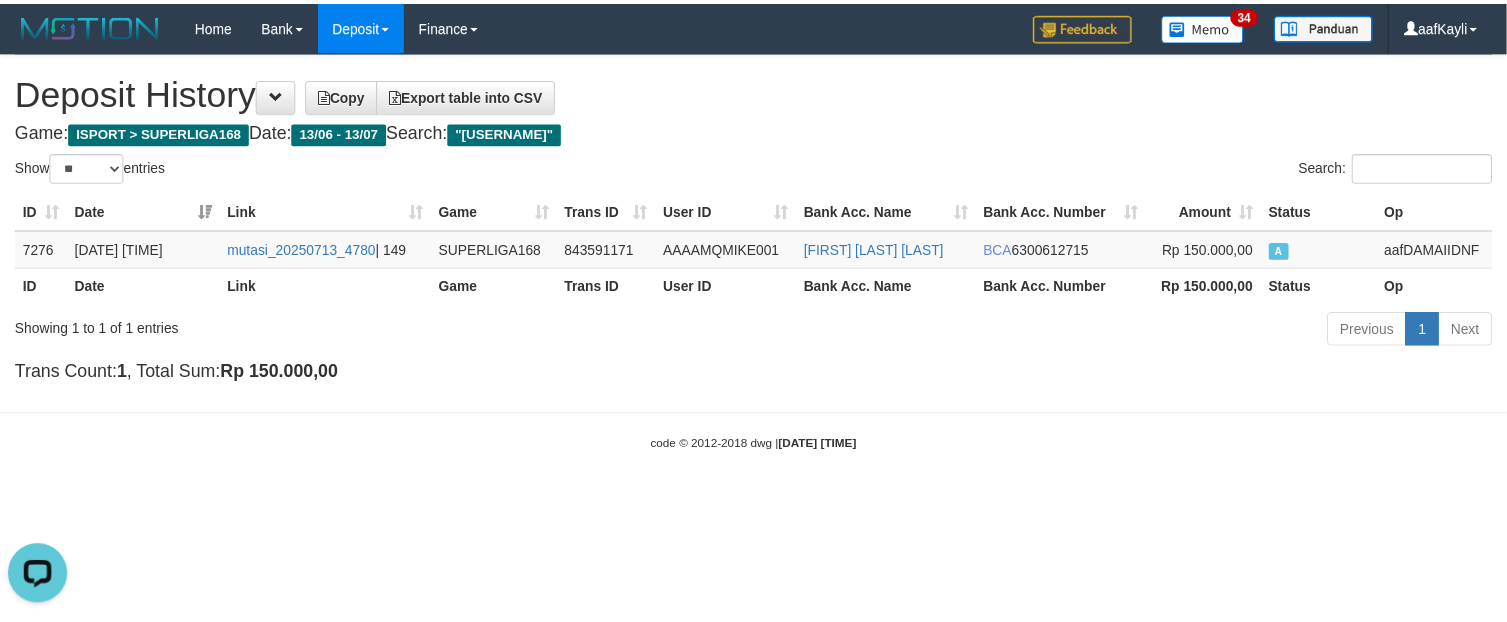 scroll, scrollTop: 0, scrollLeft: 0, axis: both 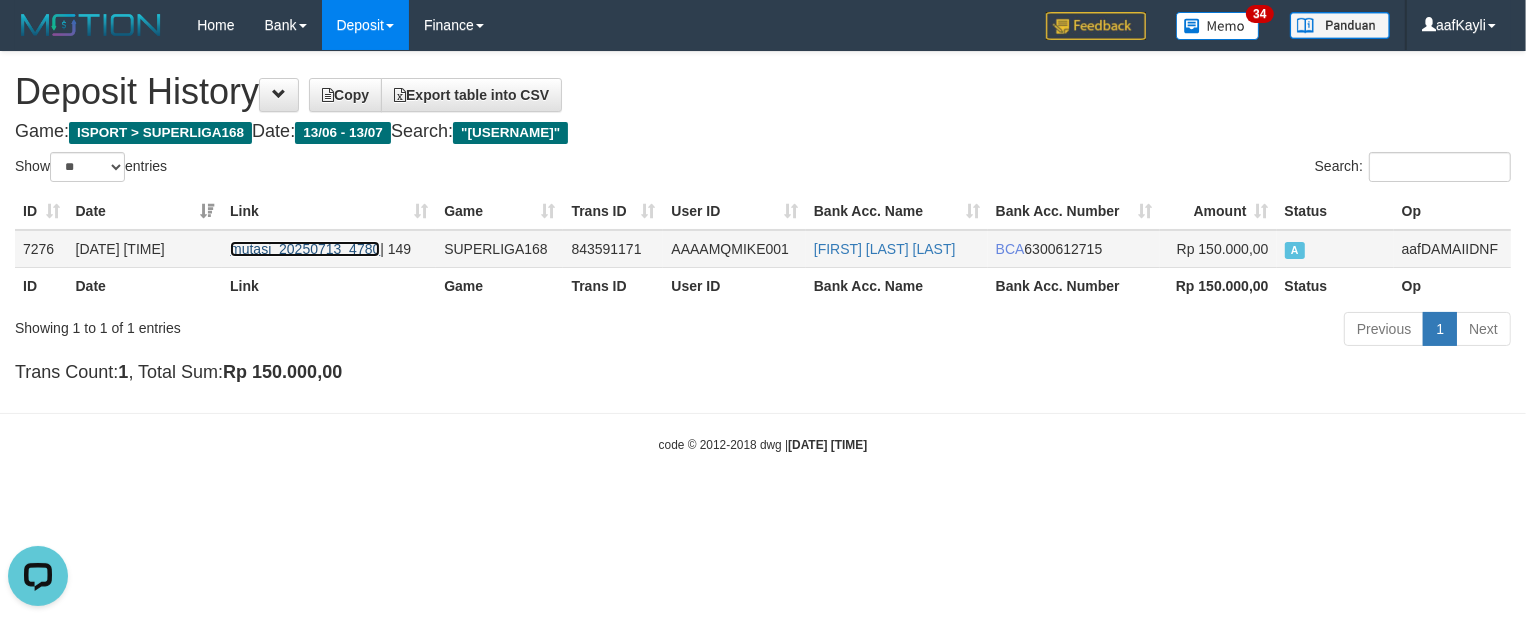 click on "mutasi_20250713_4780" at bounding box center (305, 249) 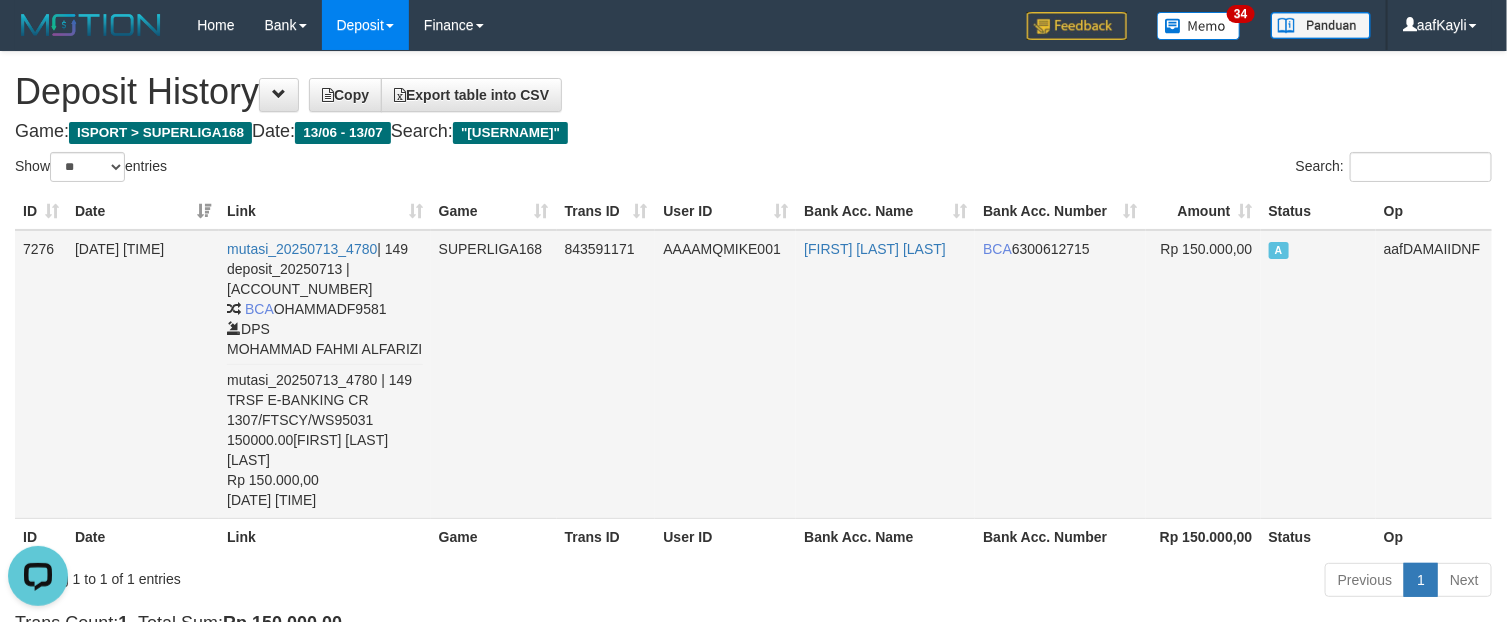 click on "AAAAMQMIKE001" at bounding box center [725, 374] 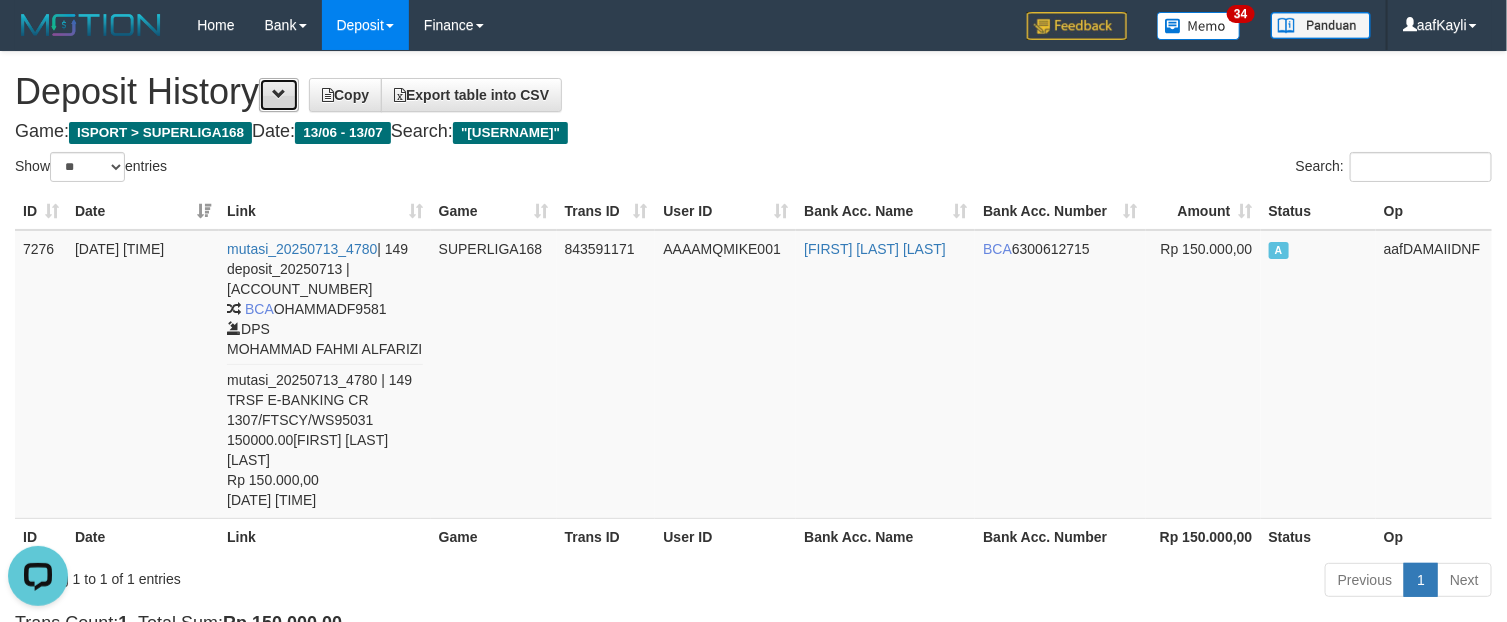 click at bounding box center (279, 94) 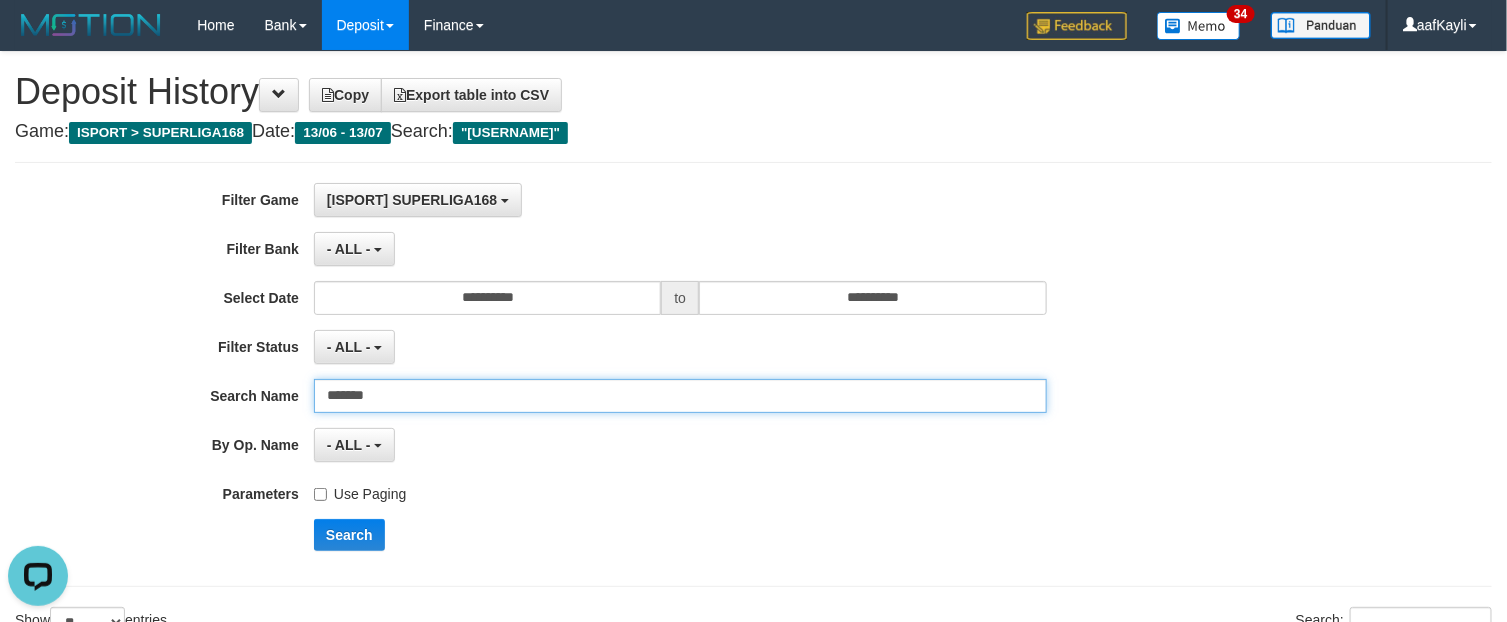 drag, startPoint x: 393, startPoint y: 390, endPoint x: 22, endPoint y: 415, distance: 371.84137 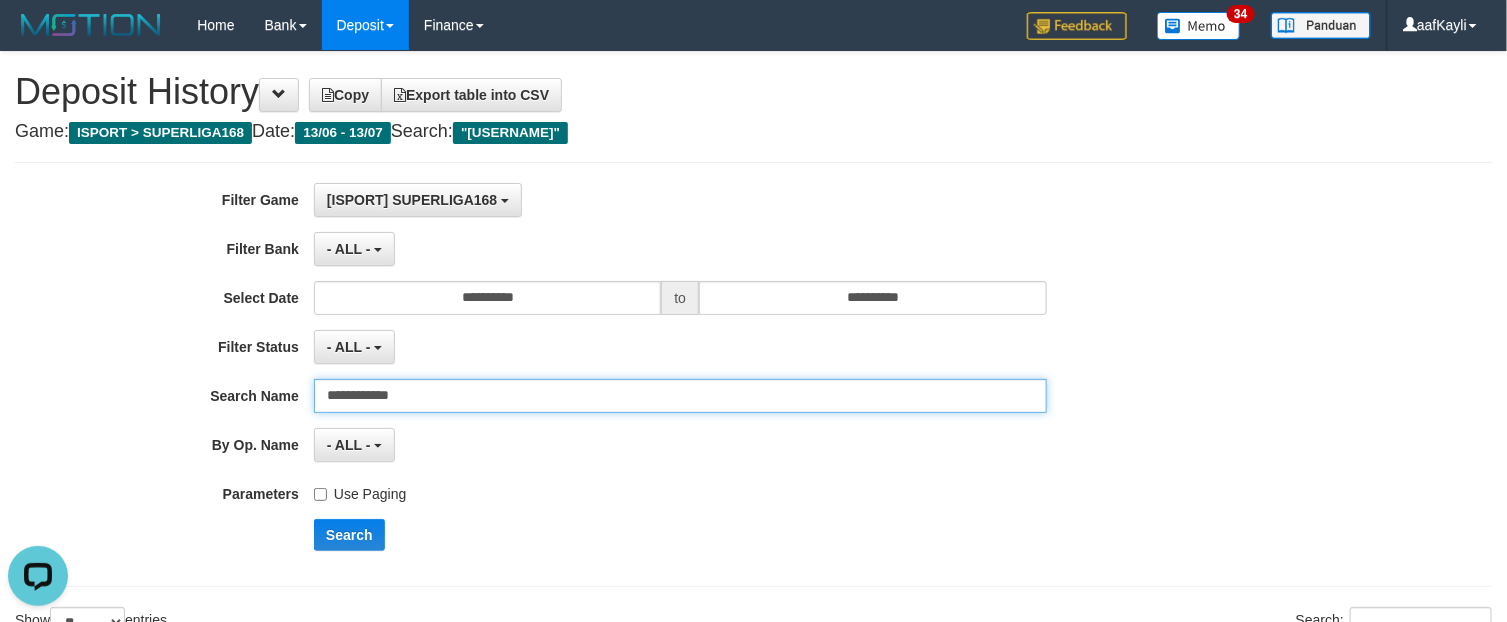type on "**********" 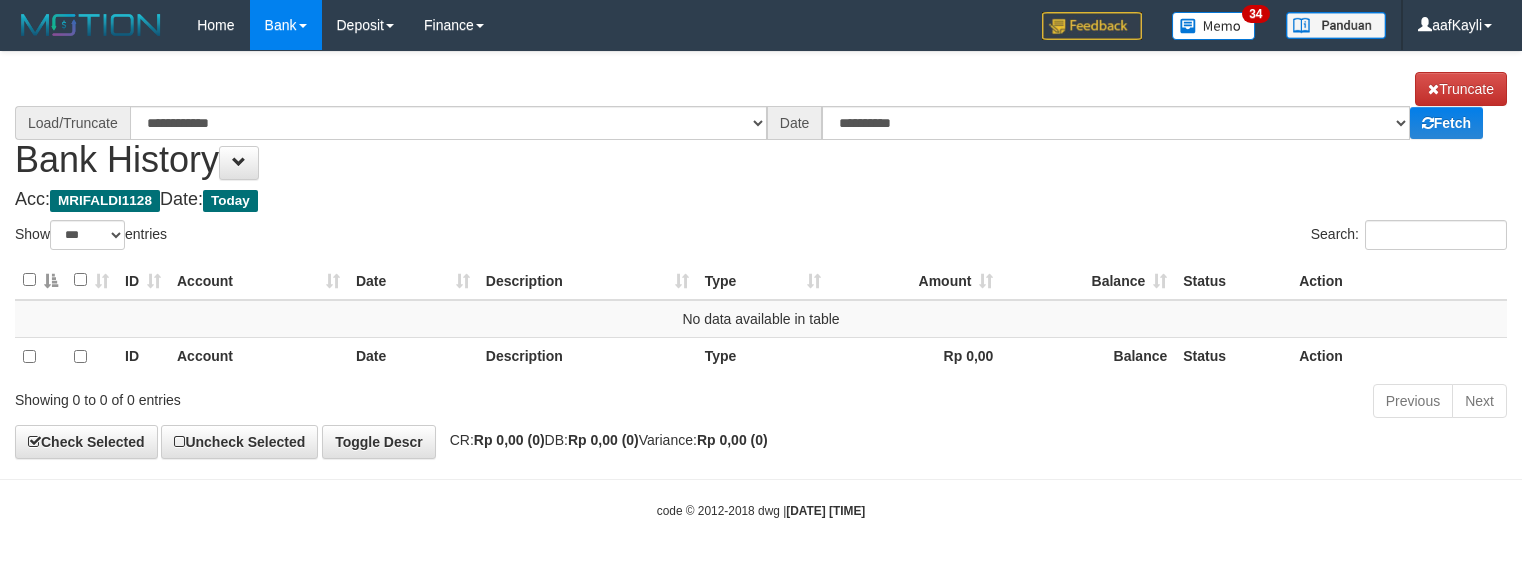 select on "***" 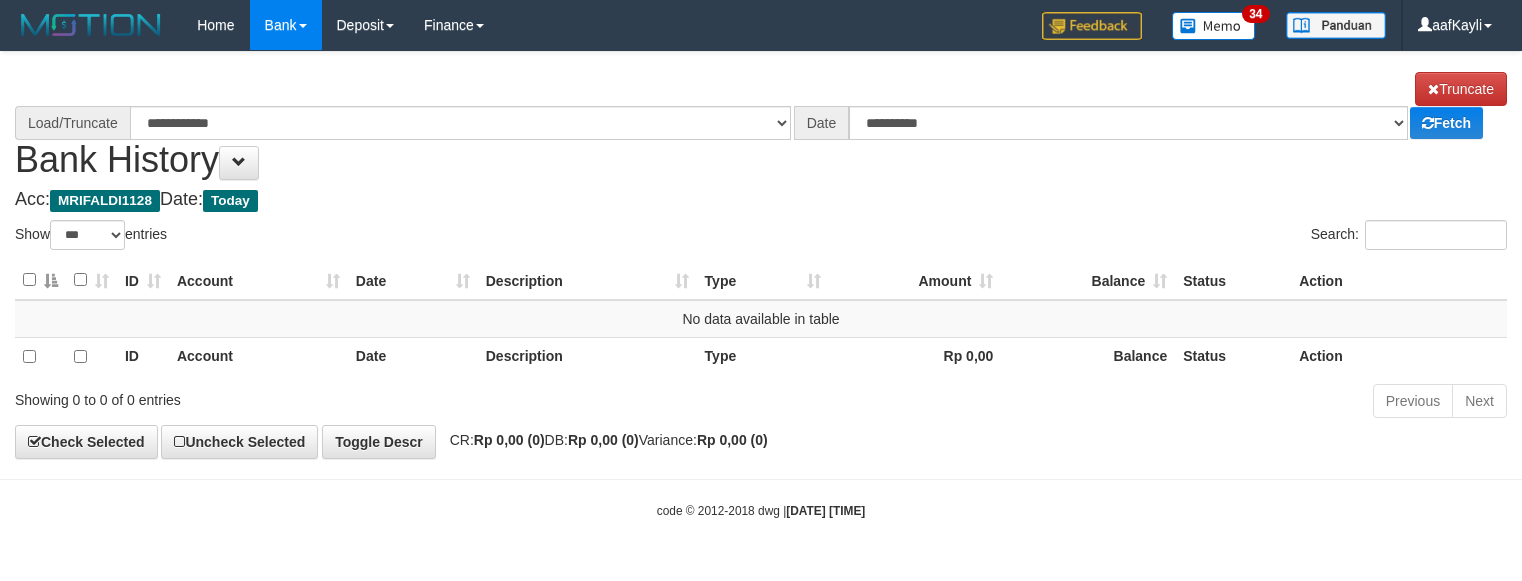 scroll, scrollTop: 0, scrollLeft: 0, axis: both 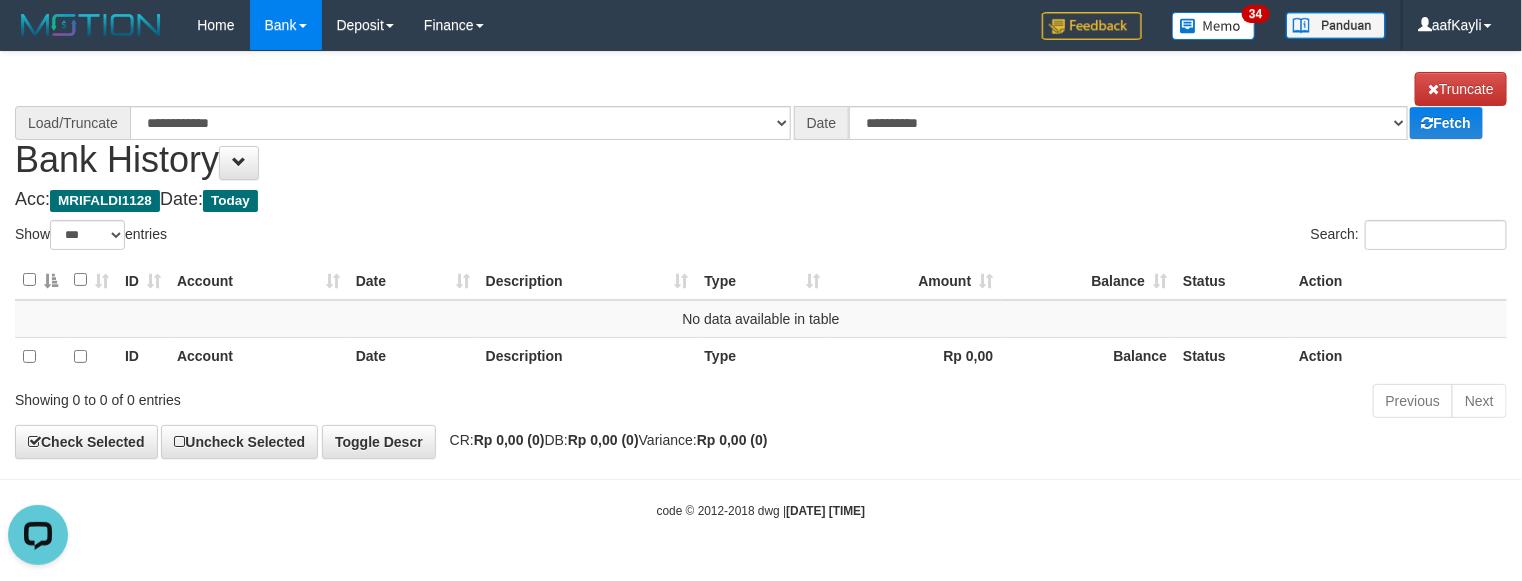 select on "****" 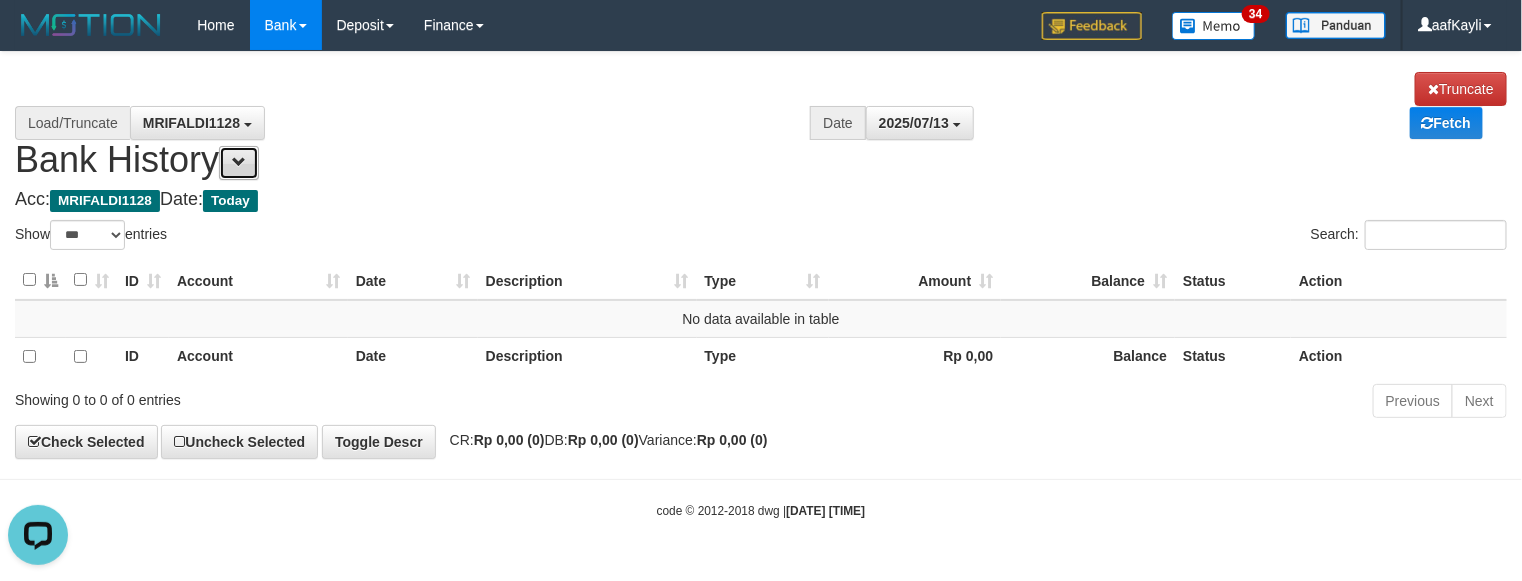 click at bounding box center [239, 162] 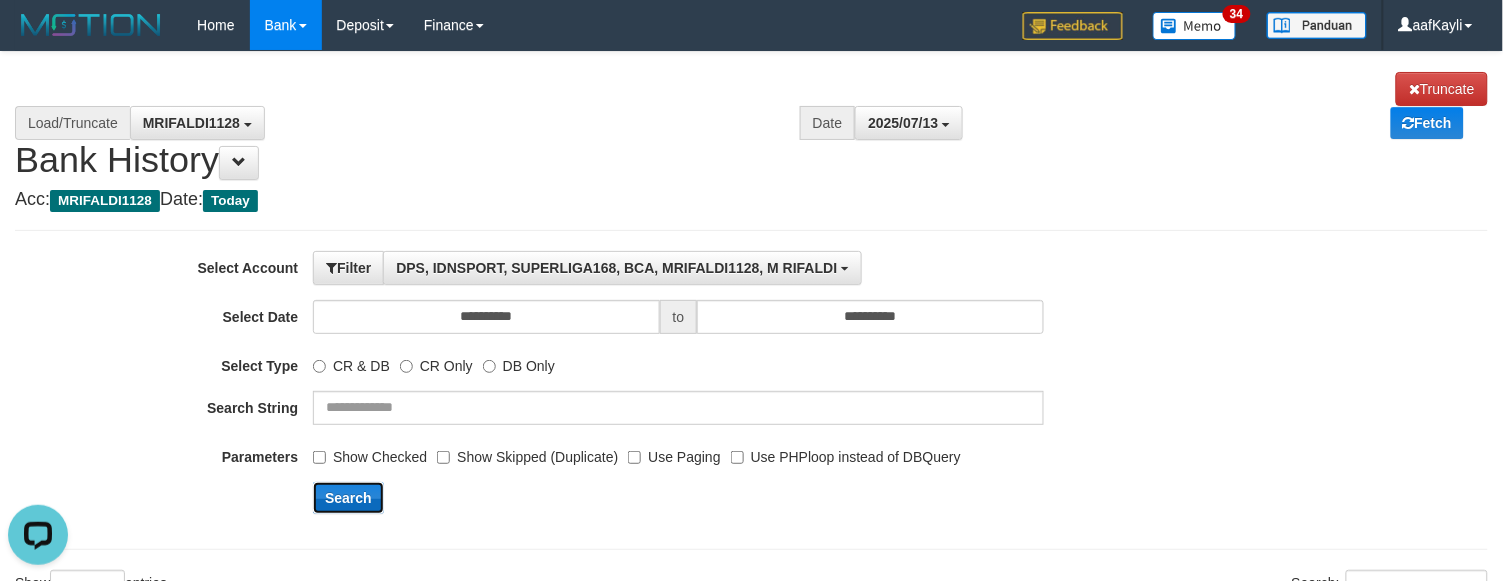 click on "Search" at bounding box center [348, 498] 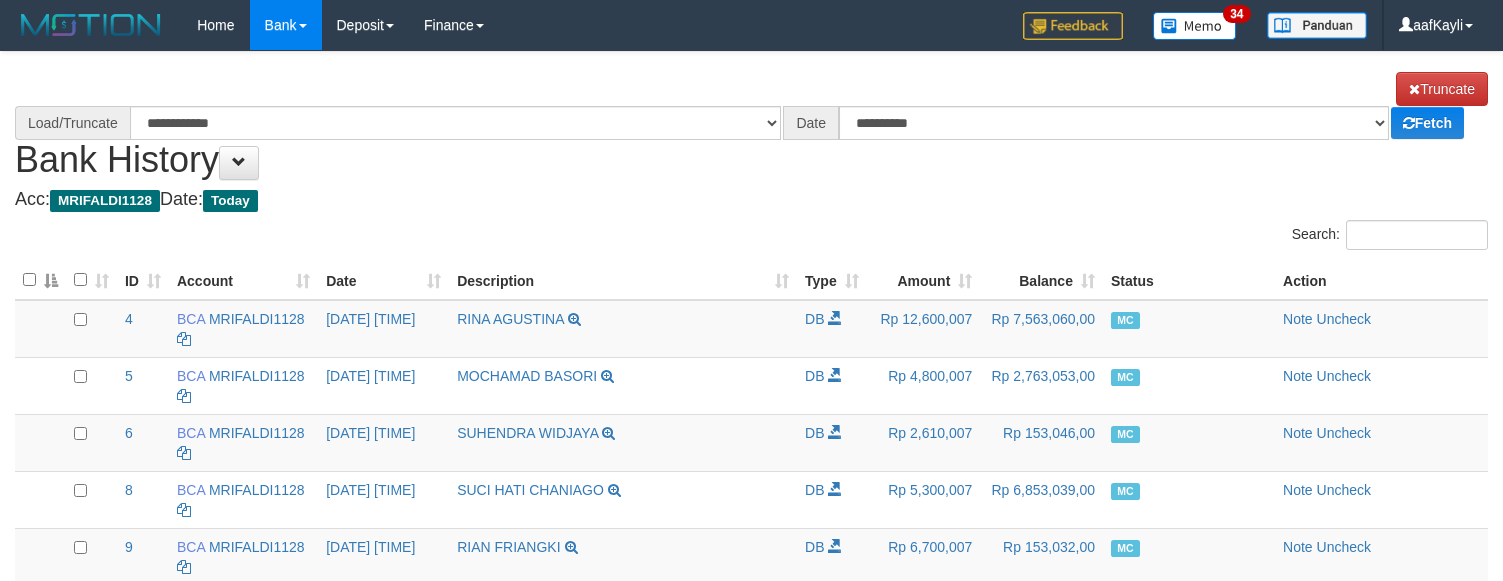 scroll, scrollTop: 0, scrollLeft: 0, axis: both 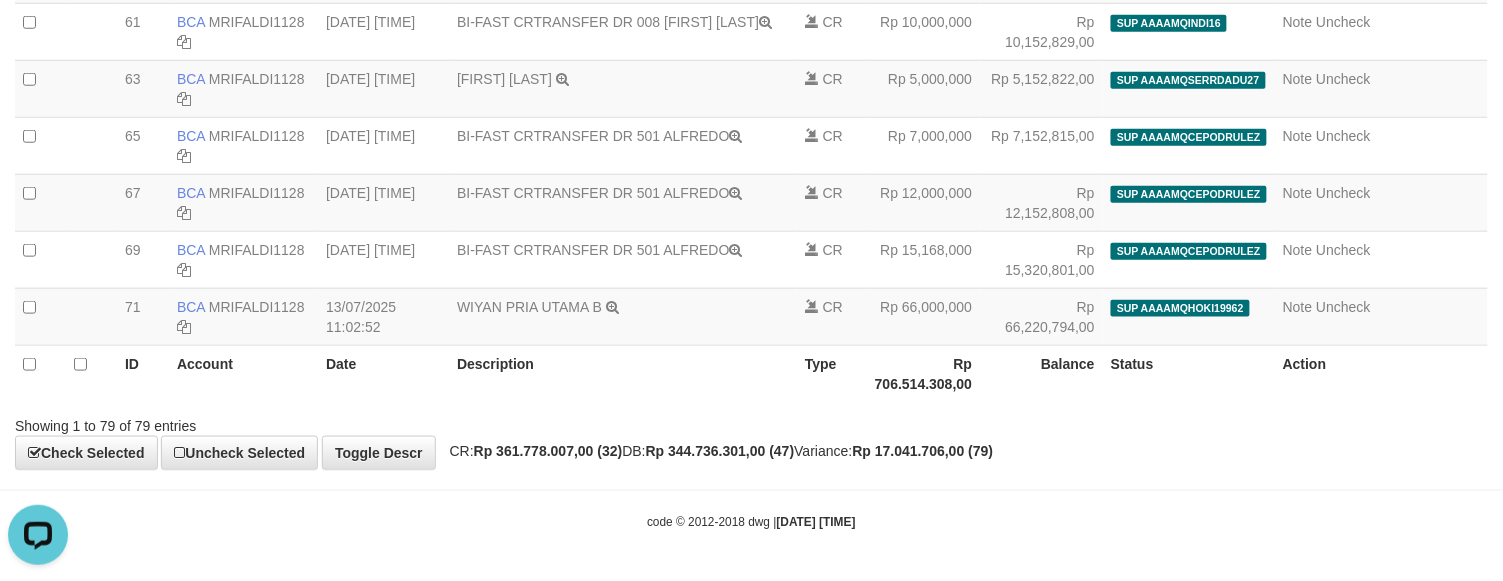select on "****" 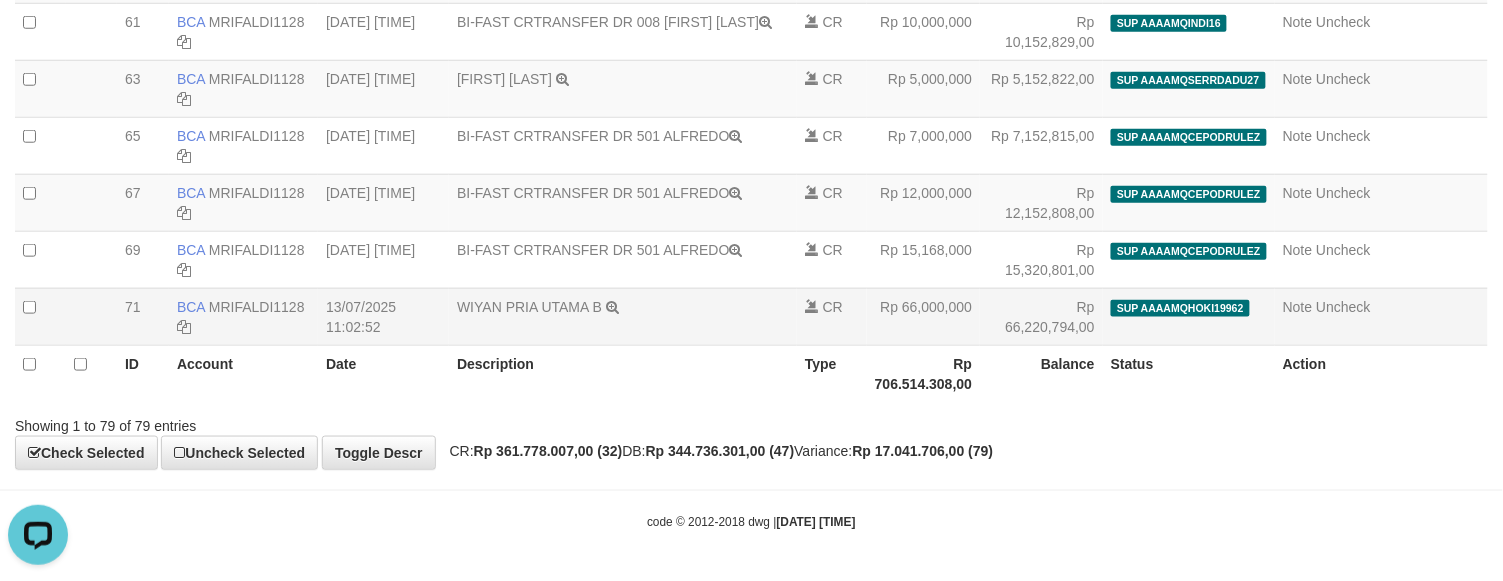 click on "WIYAN PRIA UTAMA B       TRSF E-BANKING CR 1307/FTSCY/WS95271
66000000.00WIYAN PRIA UTAMA B" at bounding box center [623, 316] 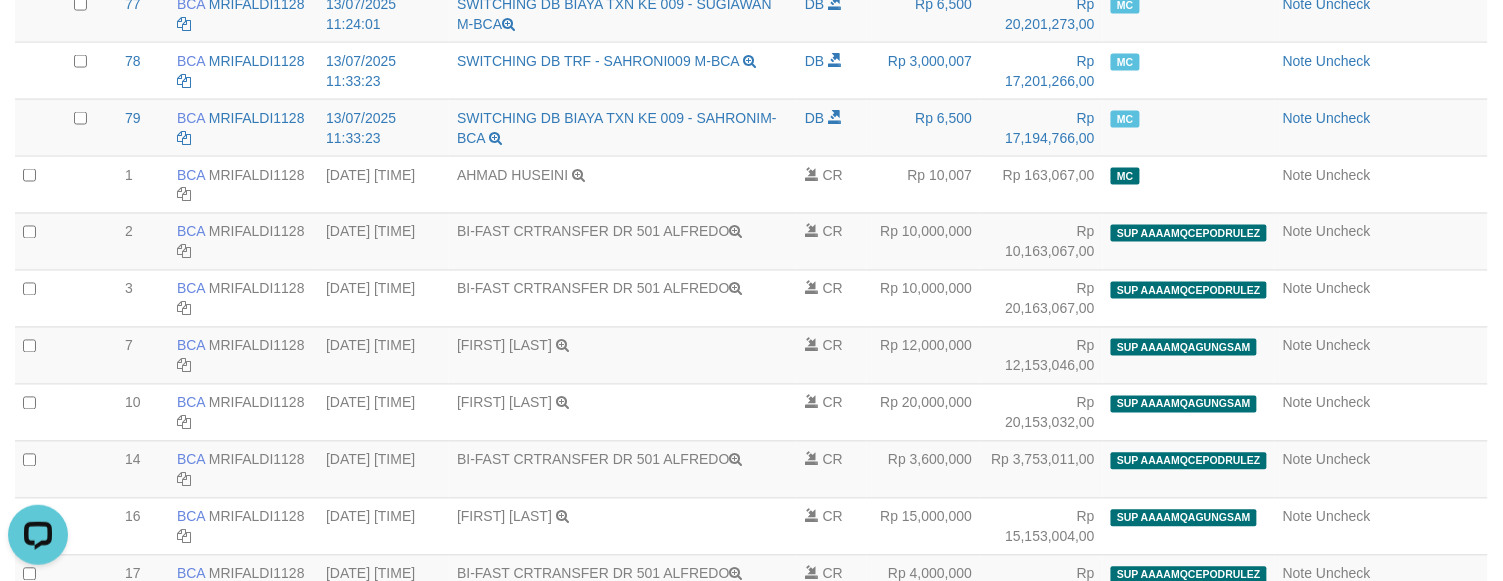 scroll, scrollTop: 2871, scrollLeft: 0, axis: vertical 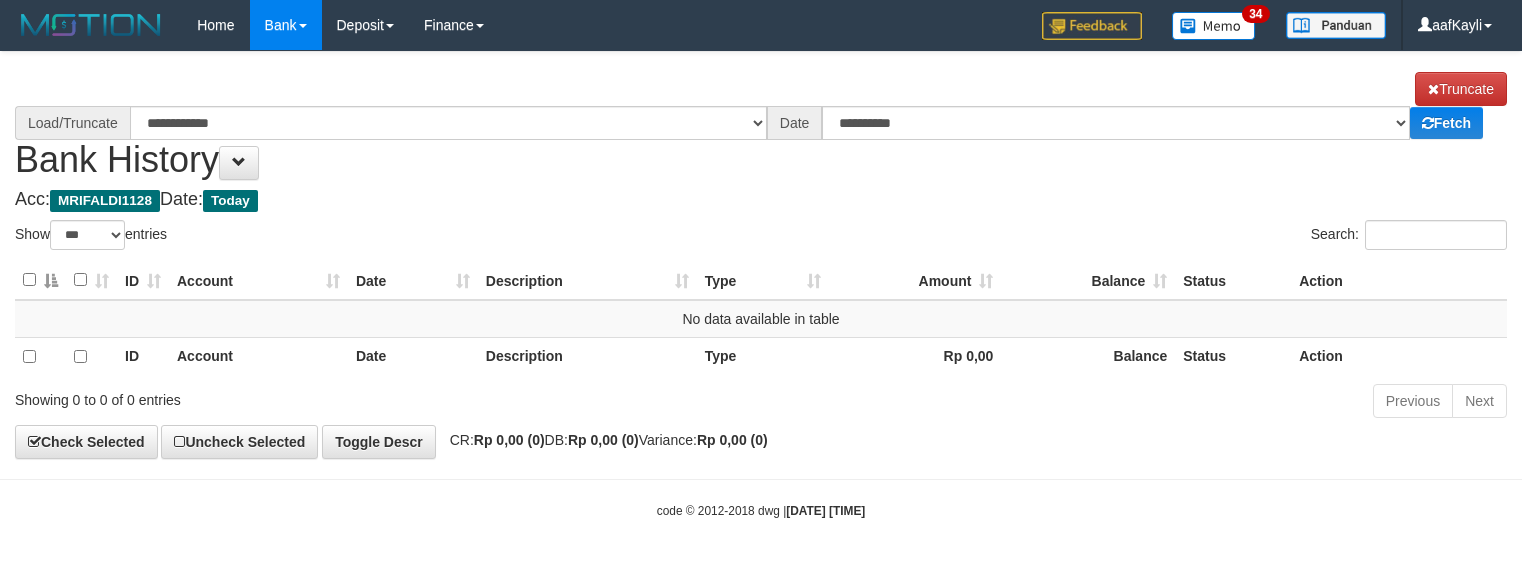 select on "***" 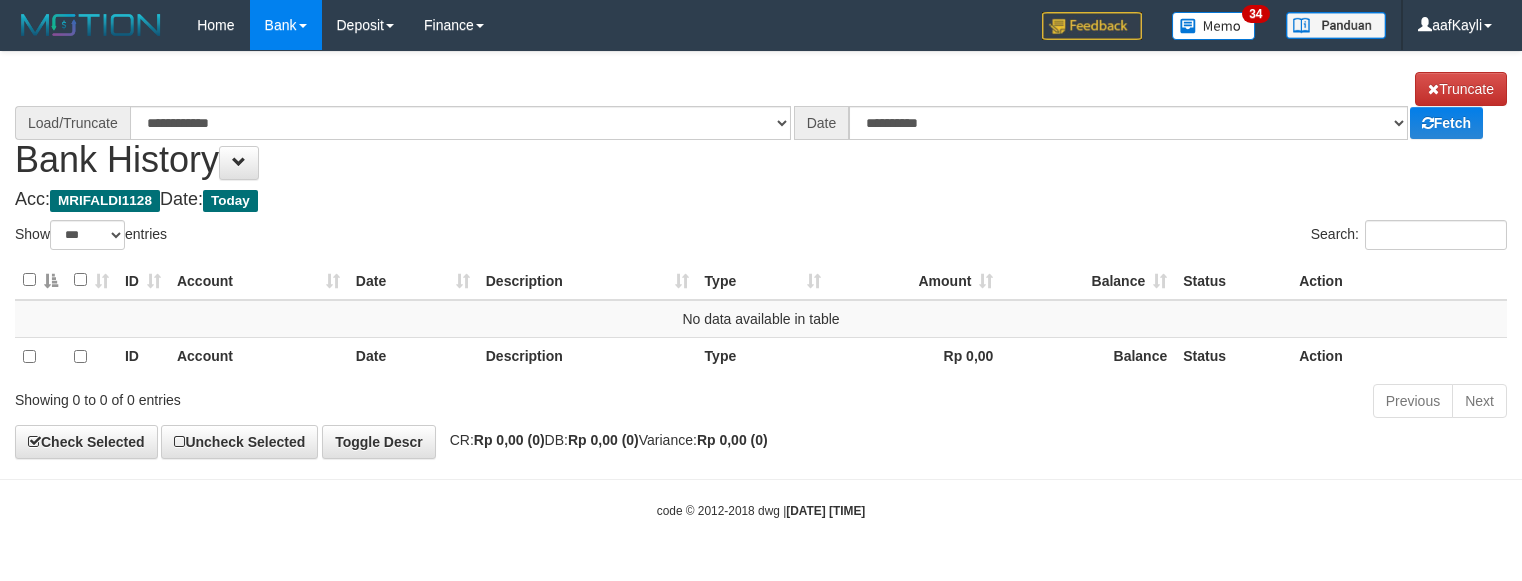 scroll, scrollTop: 0, scrollLeft: 0, axis: both 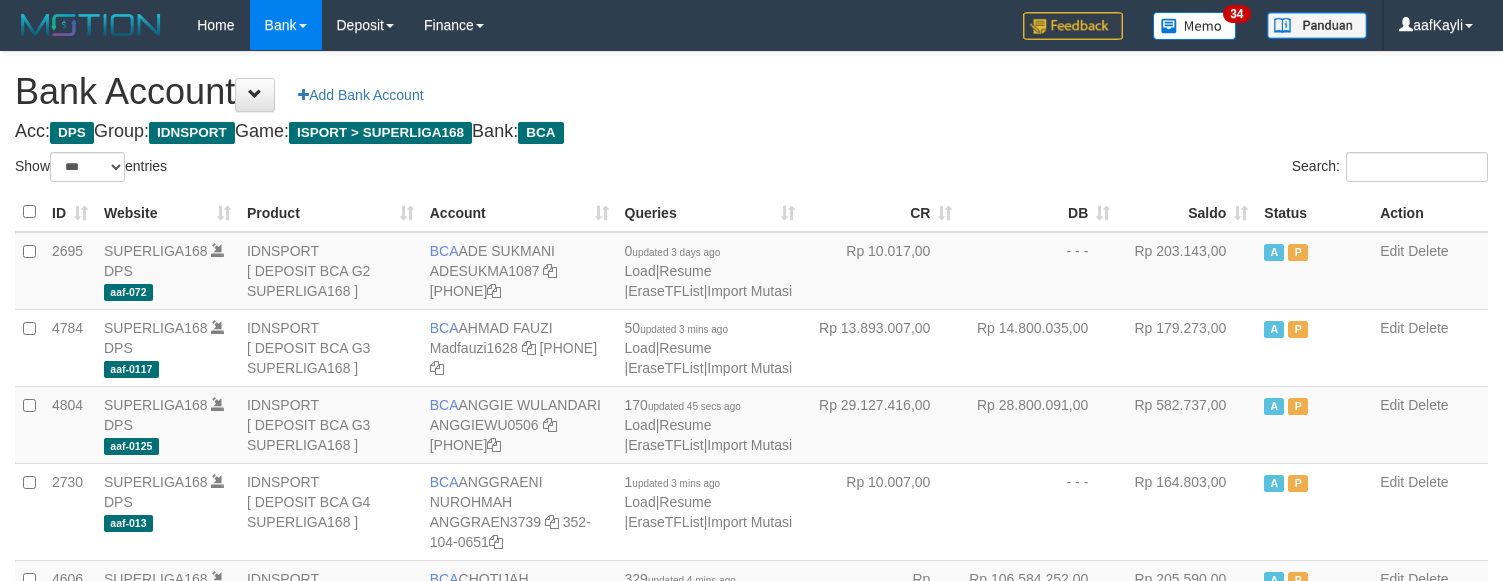 select on "***" 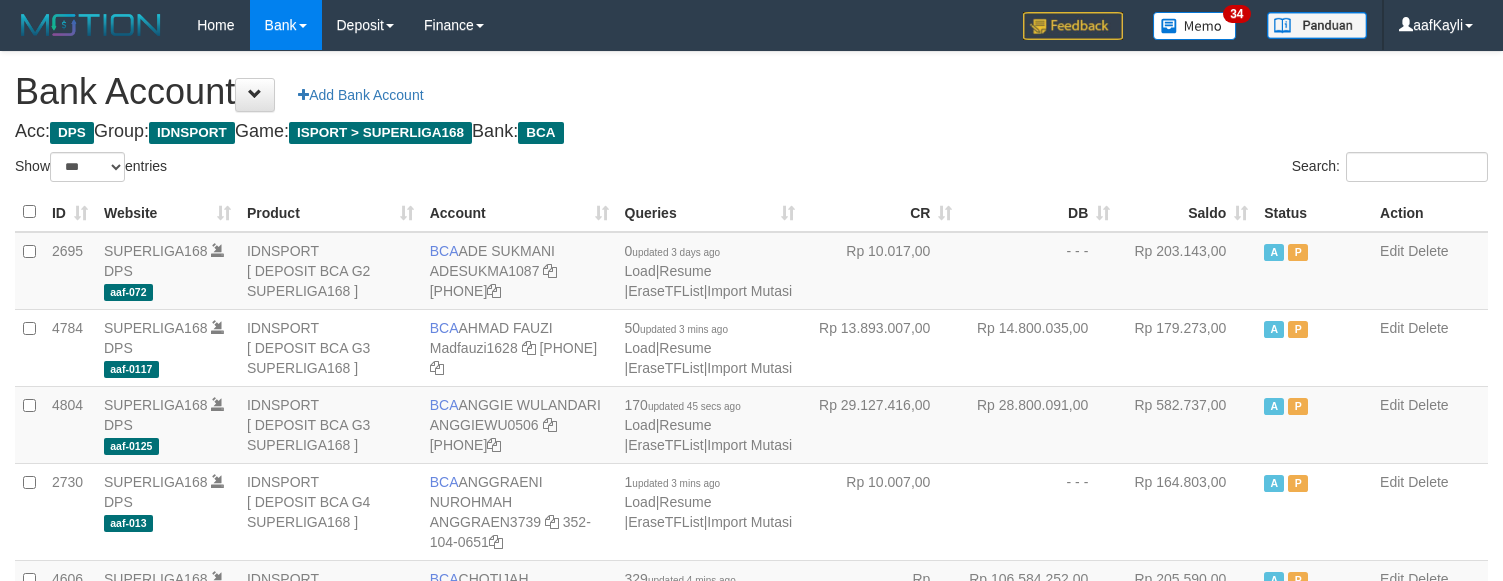 scroll, scrollTop: 1470, scrollLeft: 0, axis: vertical 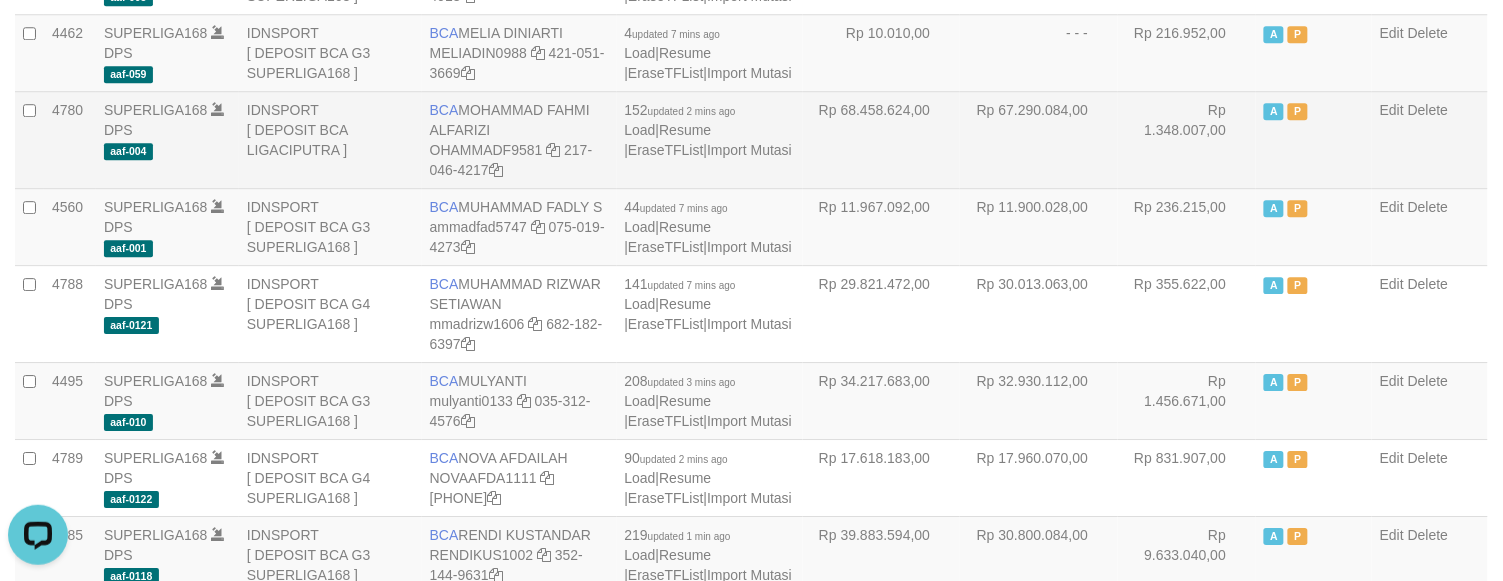click on "A
P" at bounding box center [1314, 139] 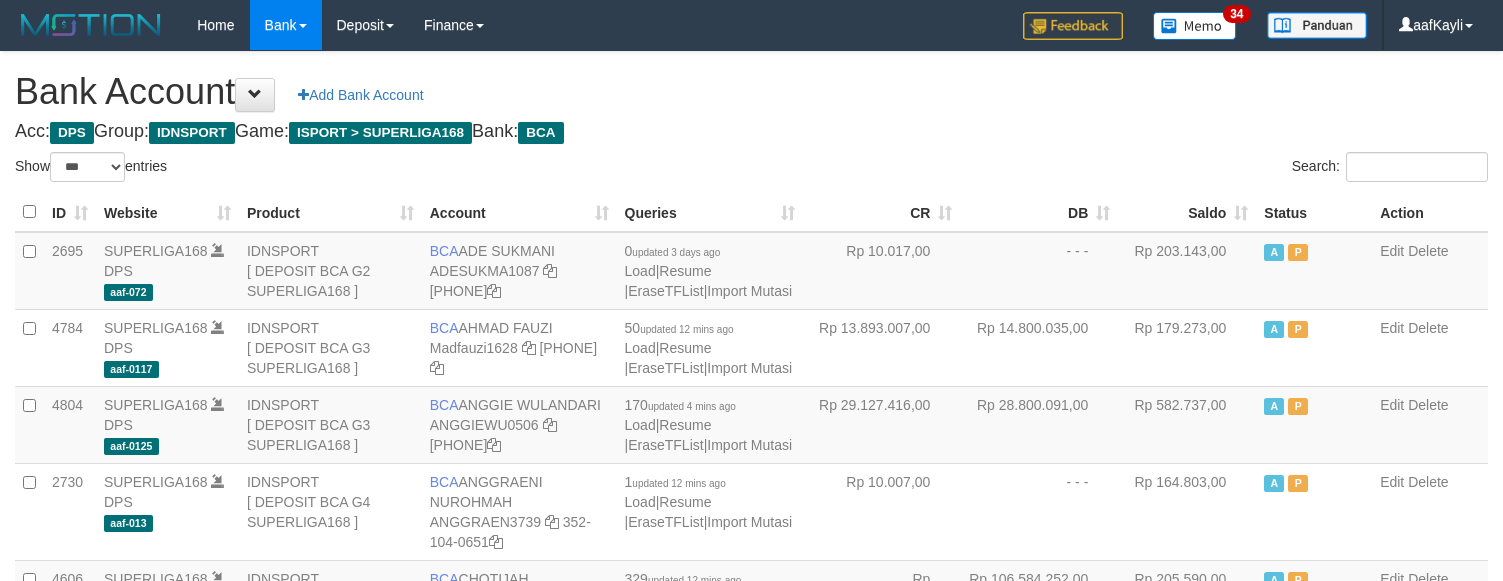 select on "***" 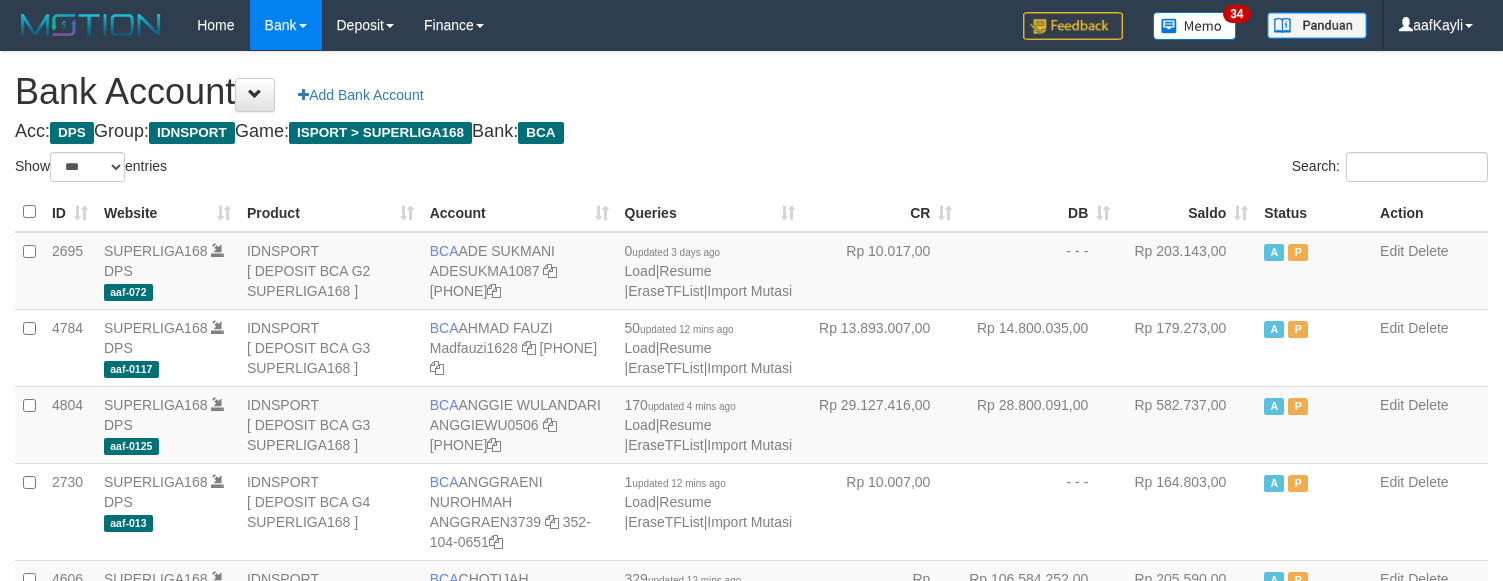 scroll, scrollTop: 1470, scrollLeft: 0, axis: vertical 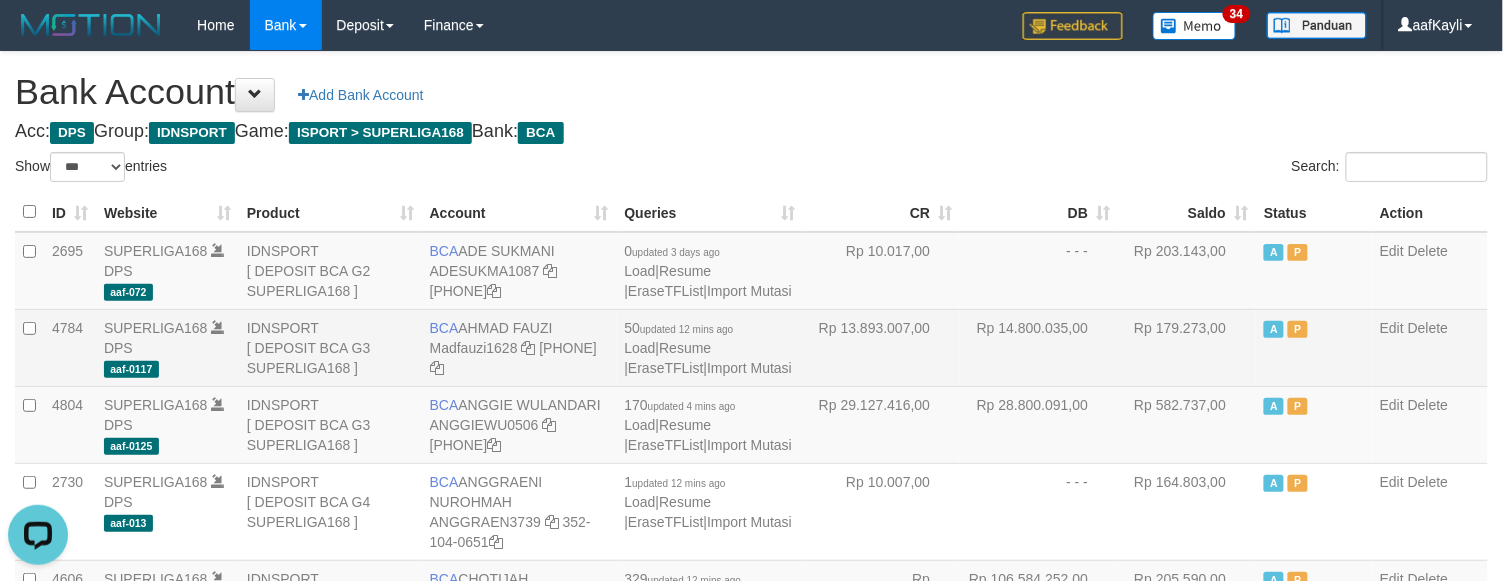 click on "Rp 14.800.035,00" at bounding box center [1039, 347] 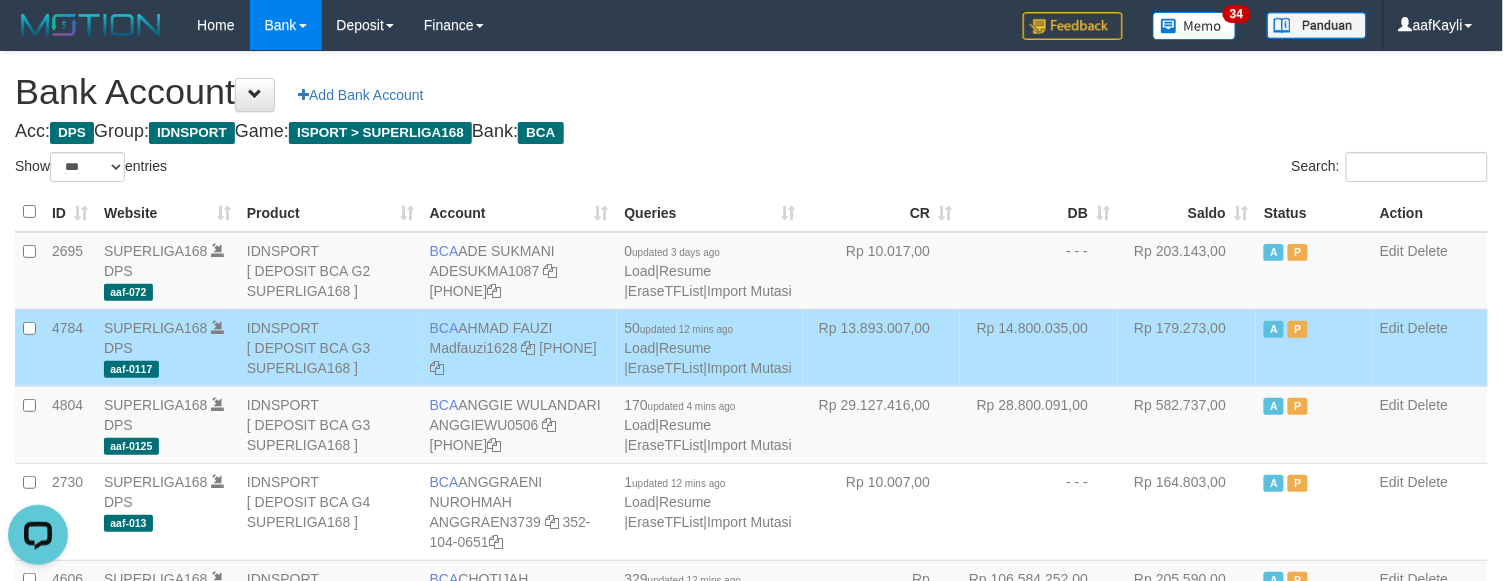 scroll, scrollTop: 2292, scrollLeft: 0, axis: vertical 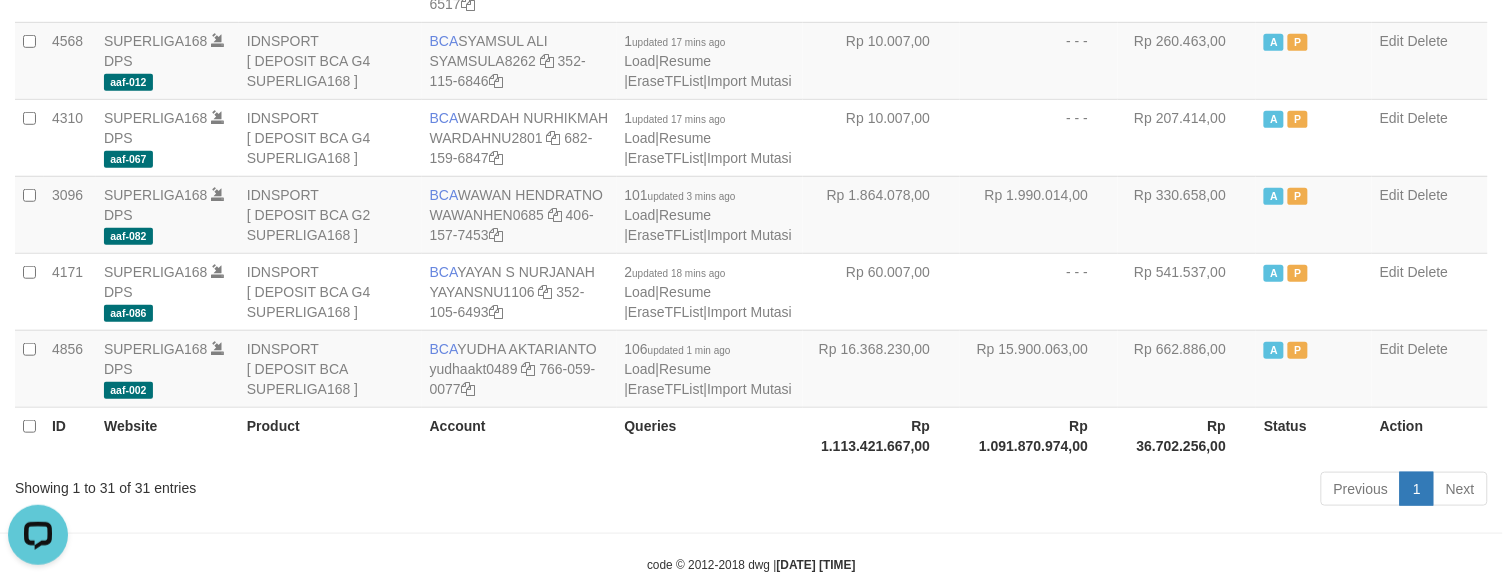 click on "Rp 51.400.042,00" at bounding box center (1039, -114) 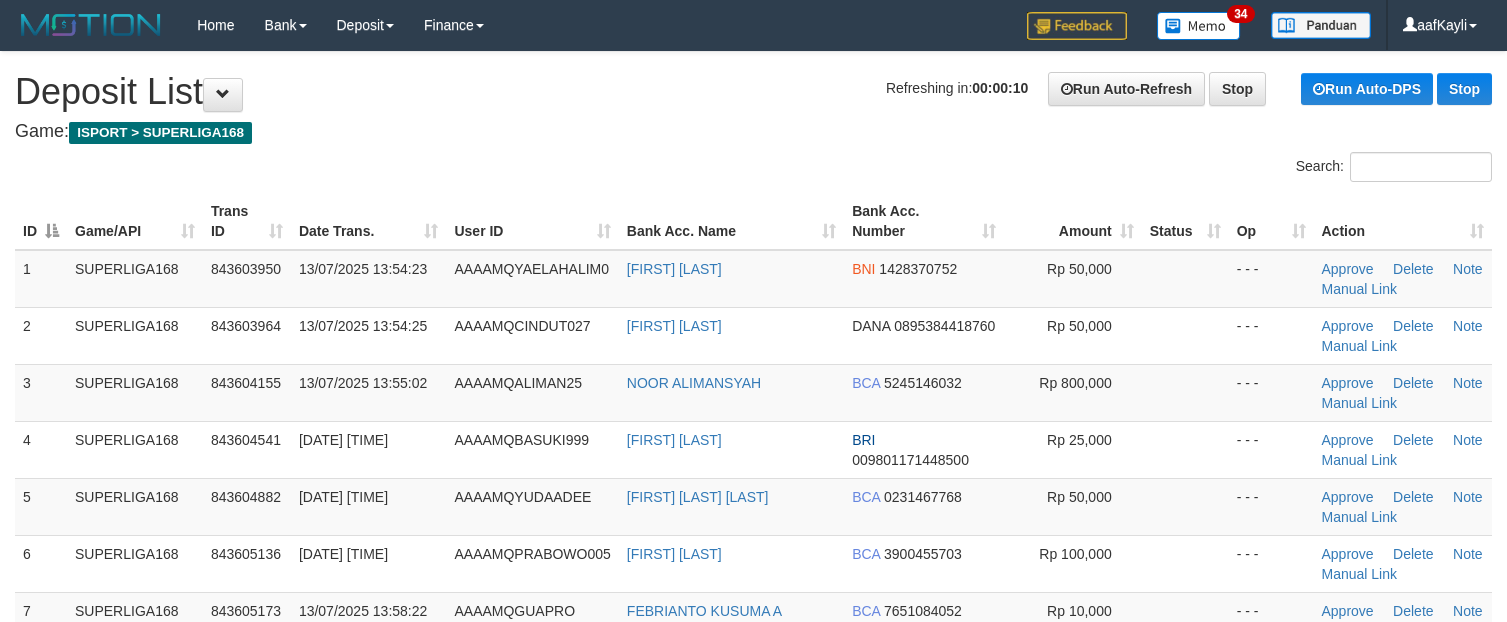 scroll, scrollTop: 0, scrollLeft: 0, axis: both 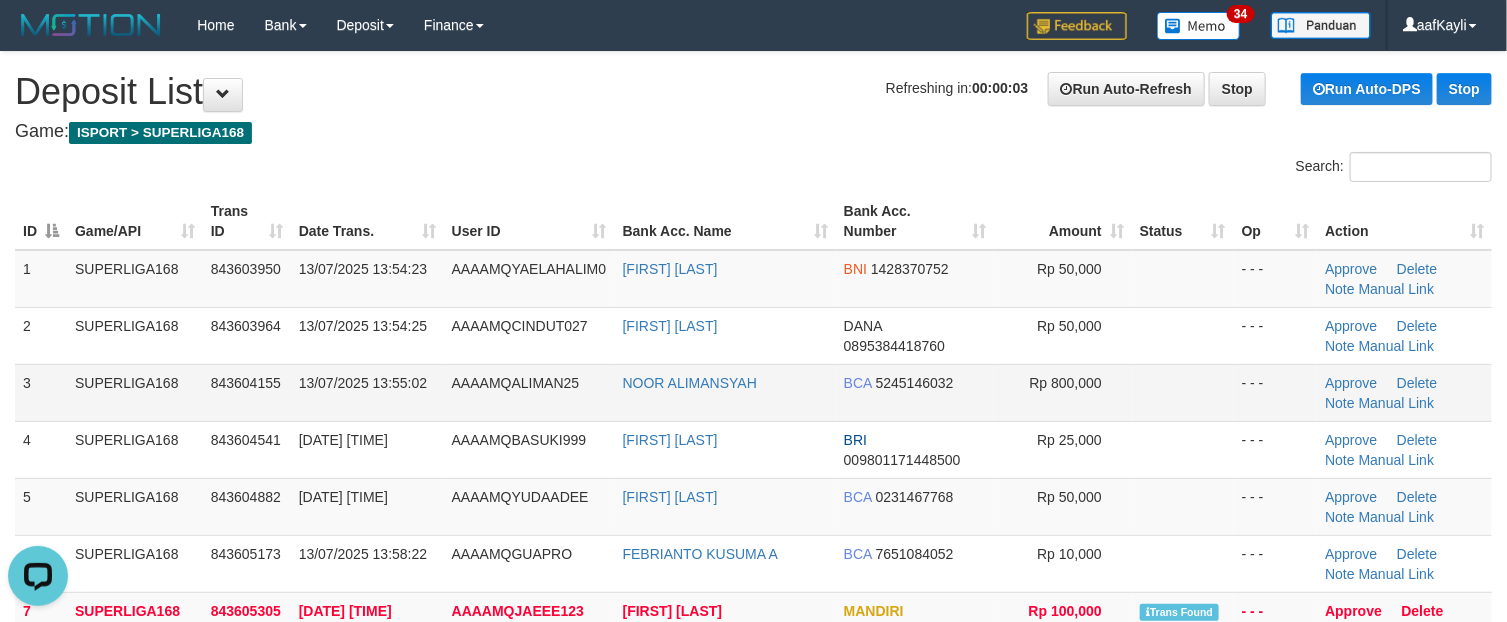 click at bounding box center (1183, 392) 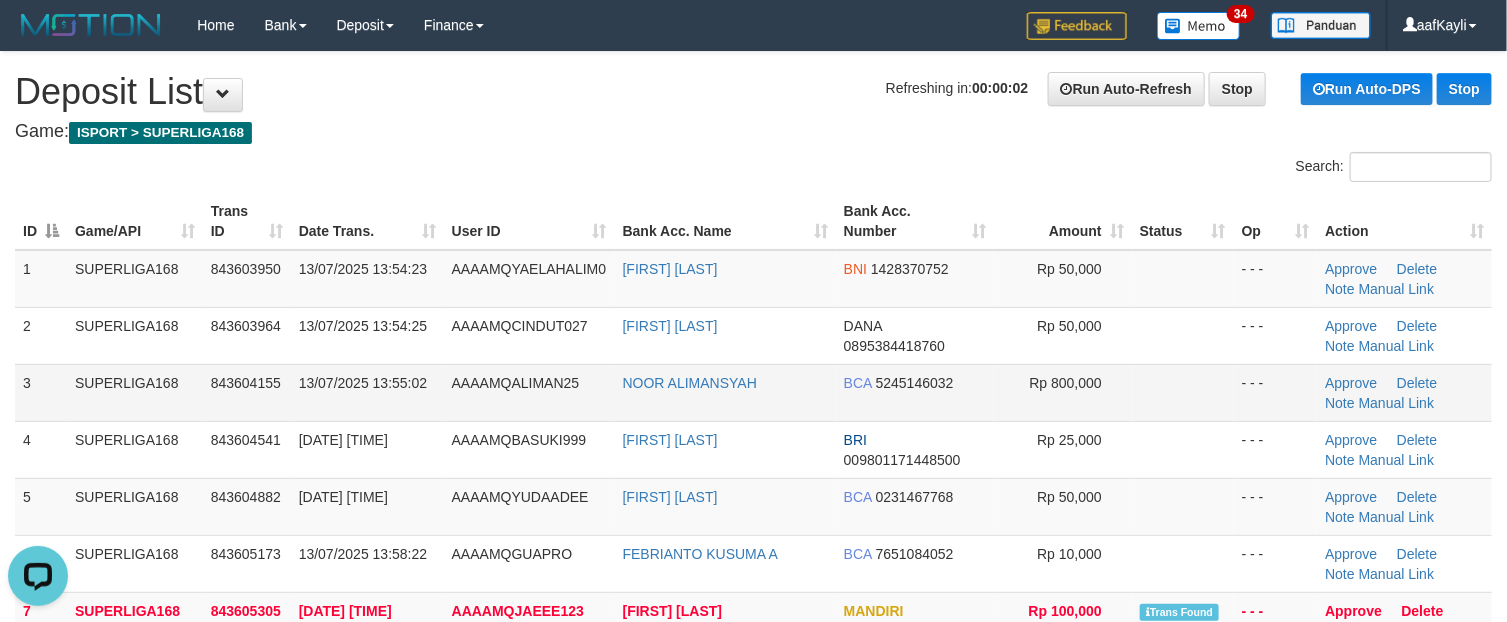 click at bounding box center (1183, 392) 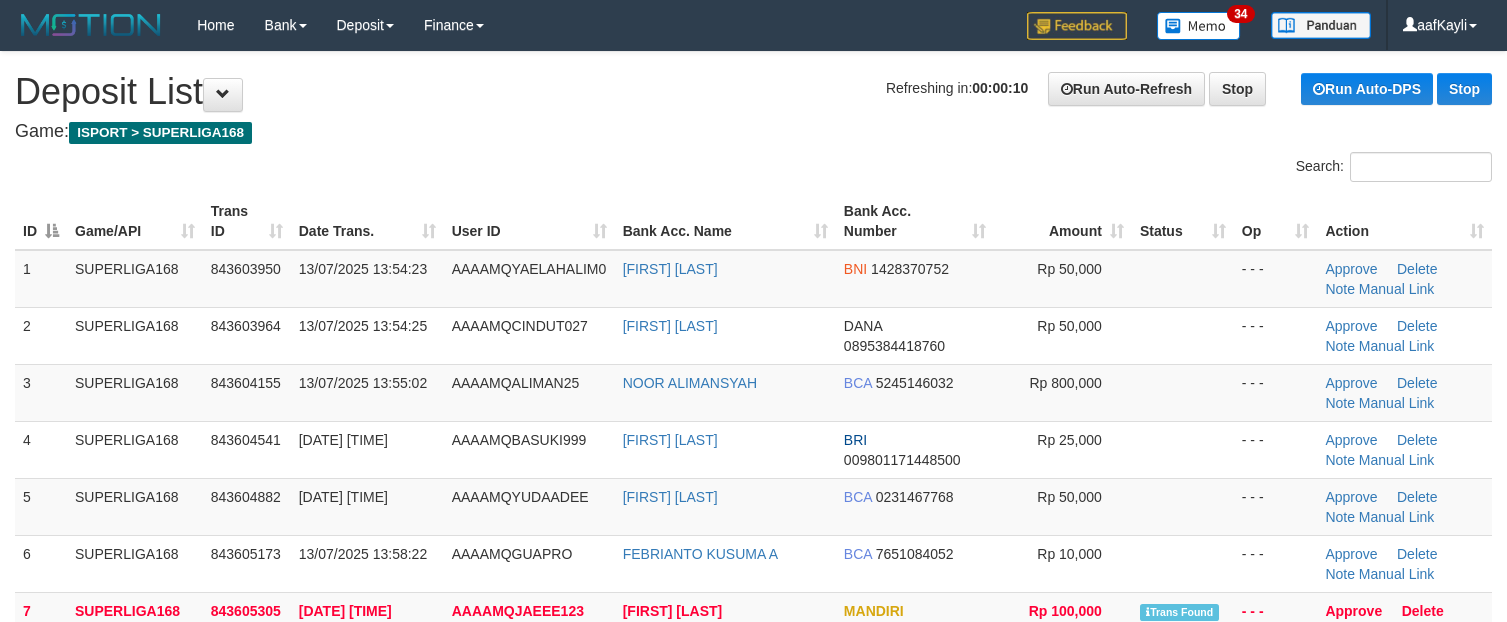 scroll, scrollTop: 0, scrollLeft: 0, axis: both 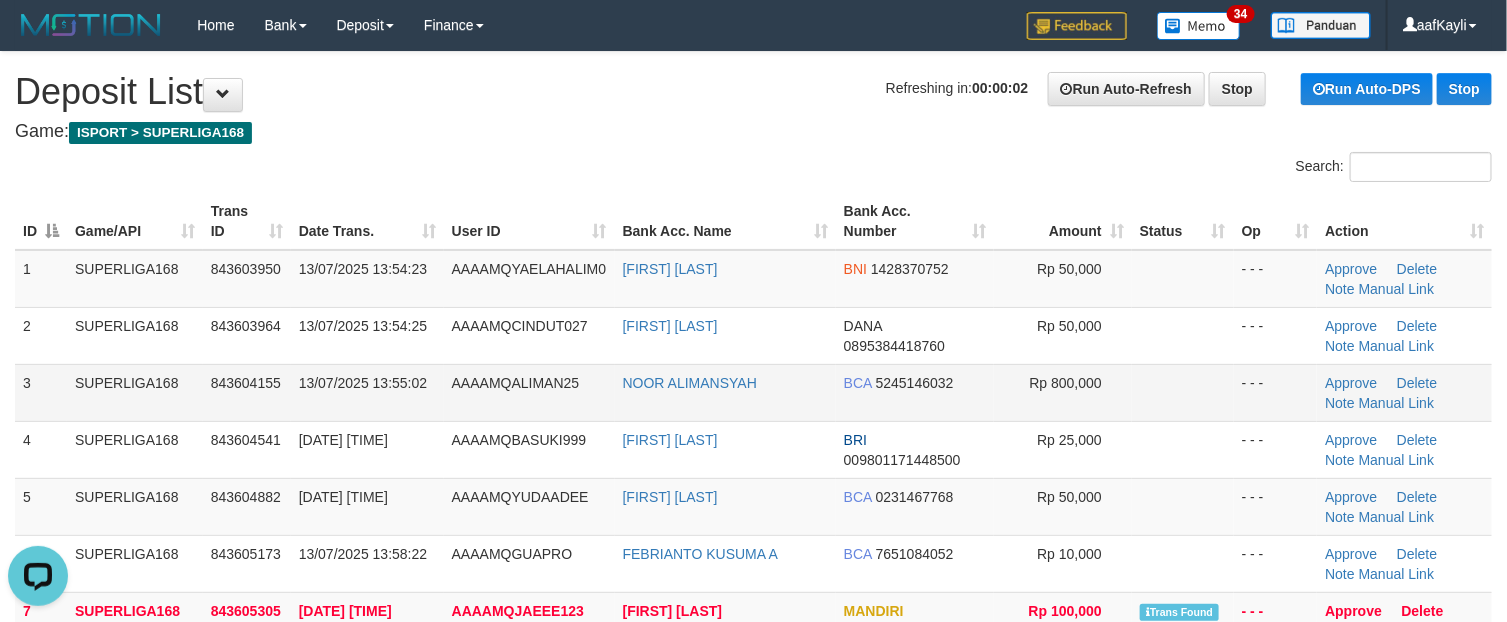click at bounding box center (1183, 392) 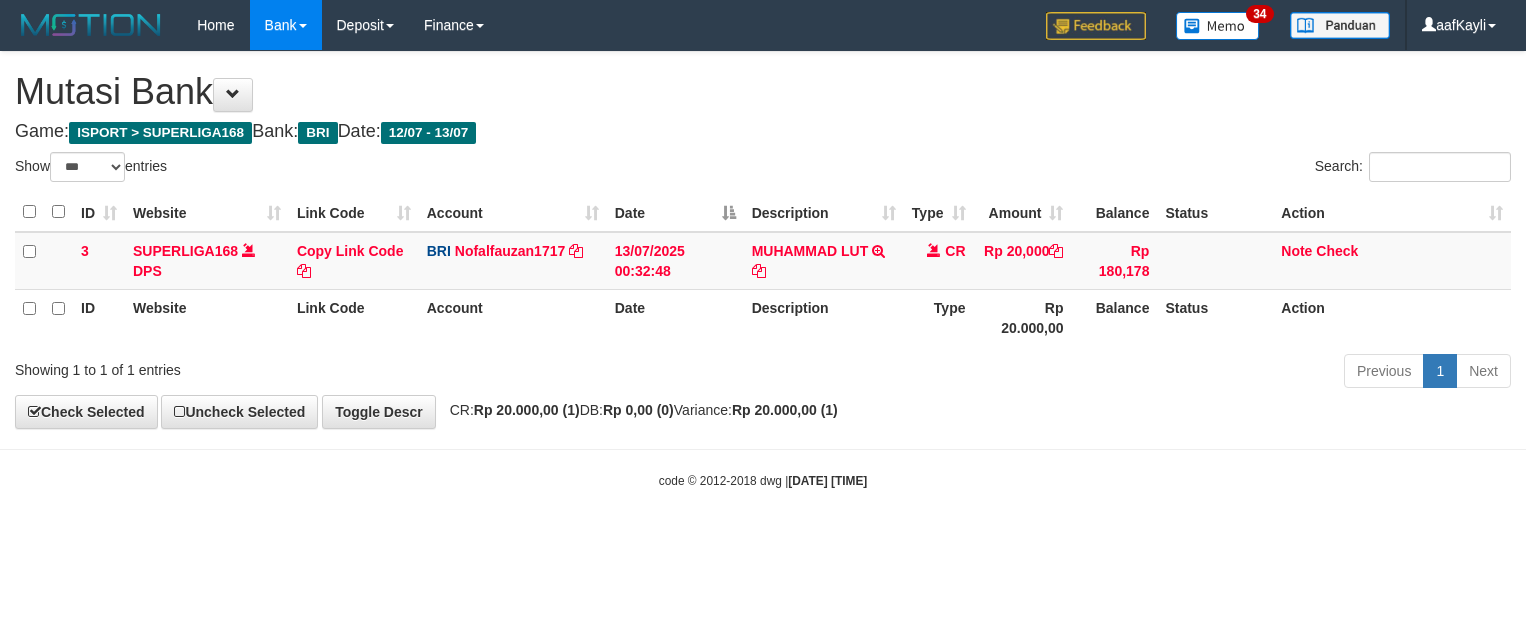 select on "***" 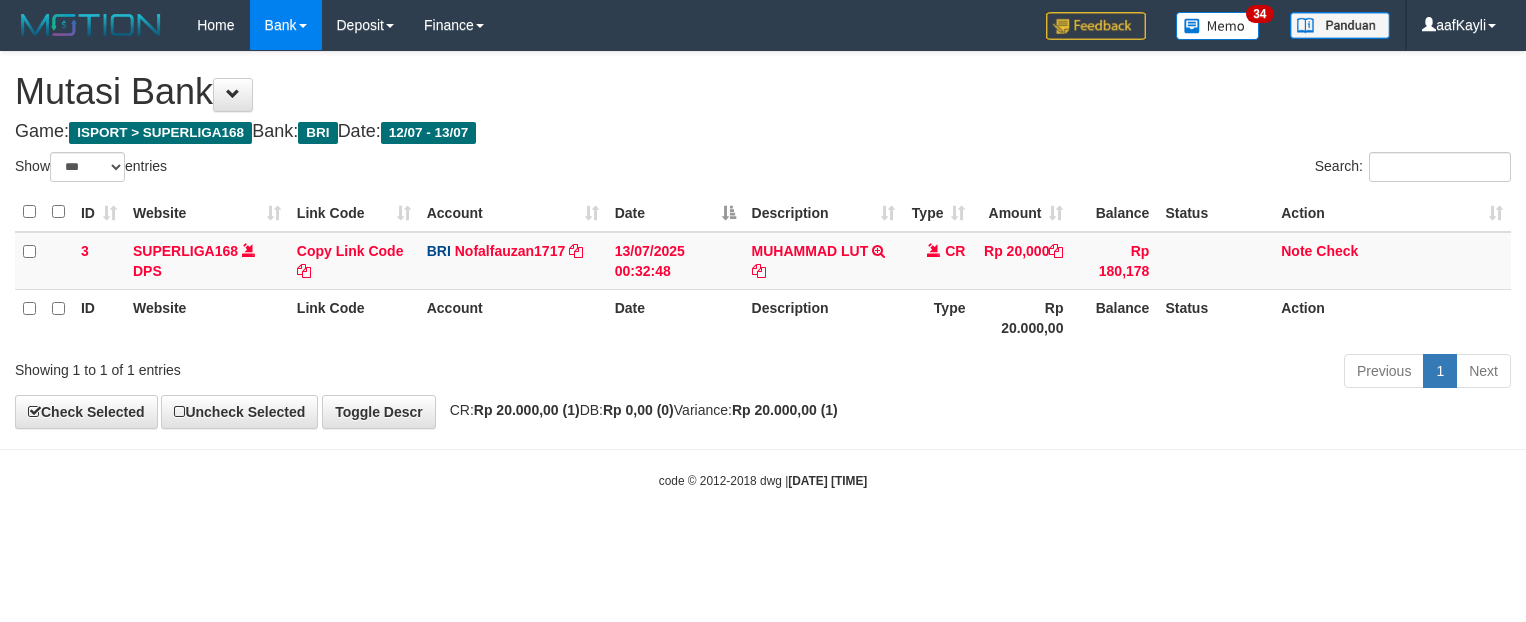 scroll, scrollTop: 0, scrollLeft: 0, axis: both 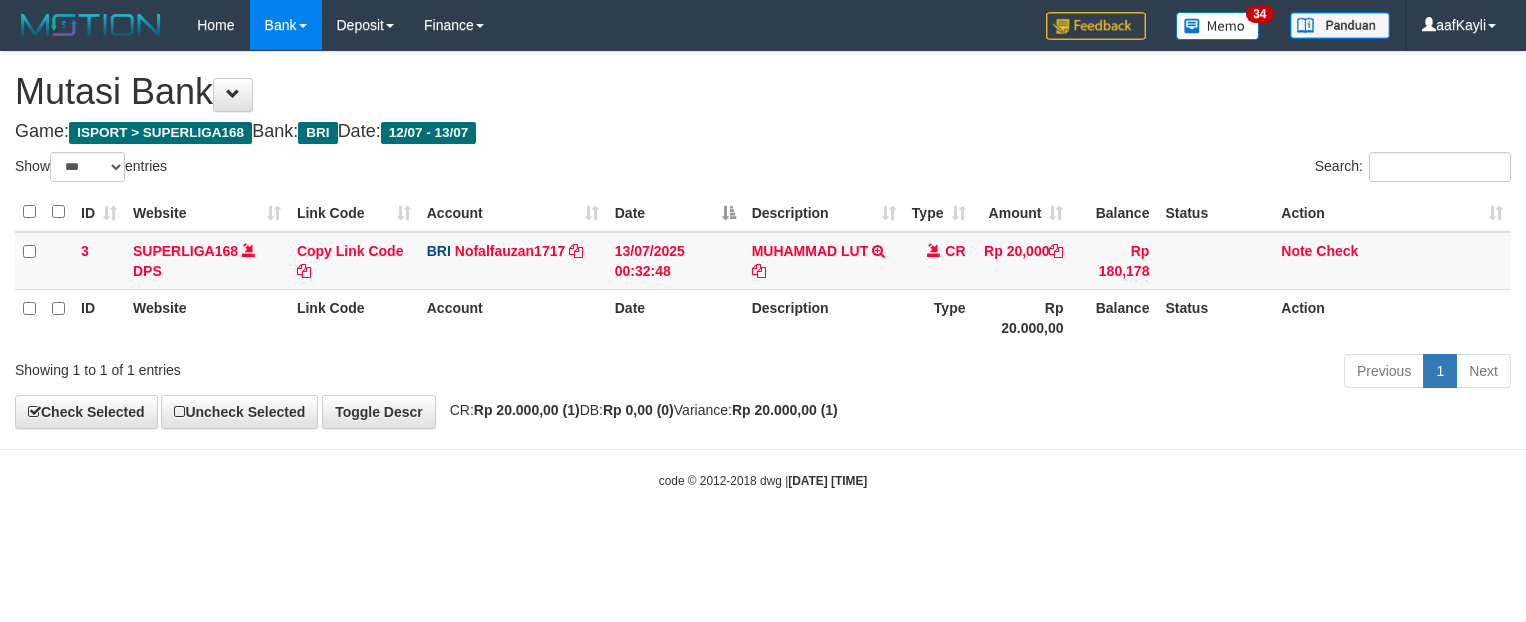 select on "***" 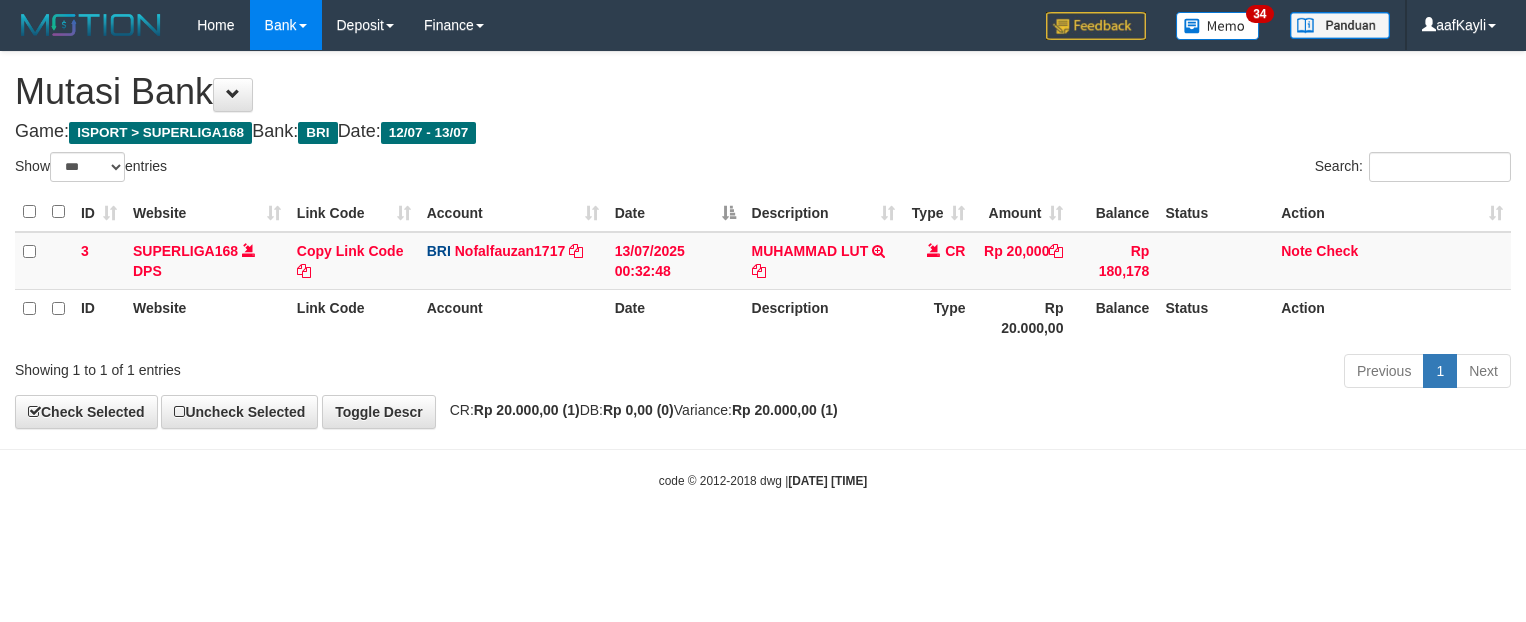 scroll, scrollTop: 0, scrollLeft: 0, axis: both 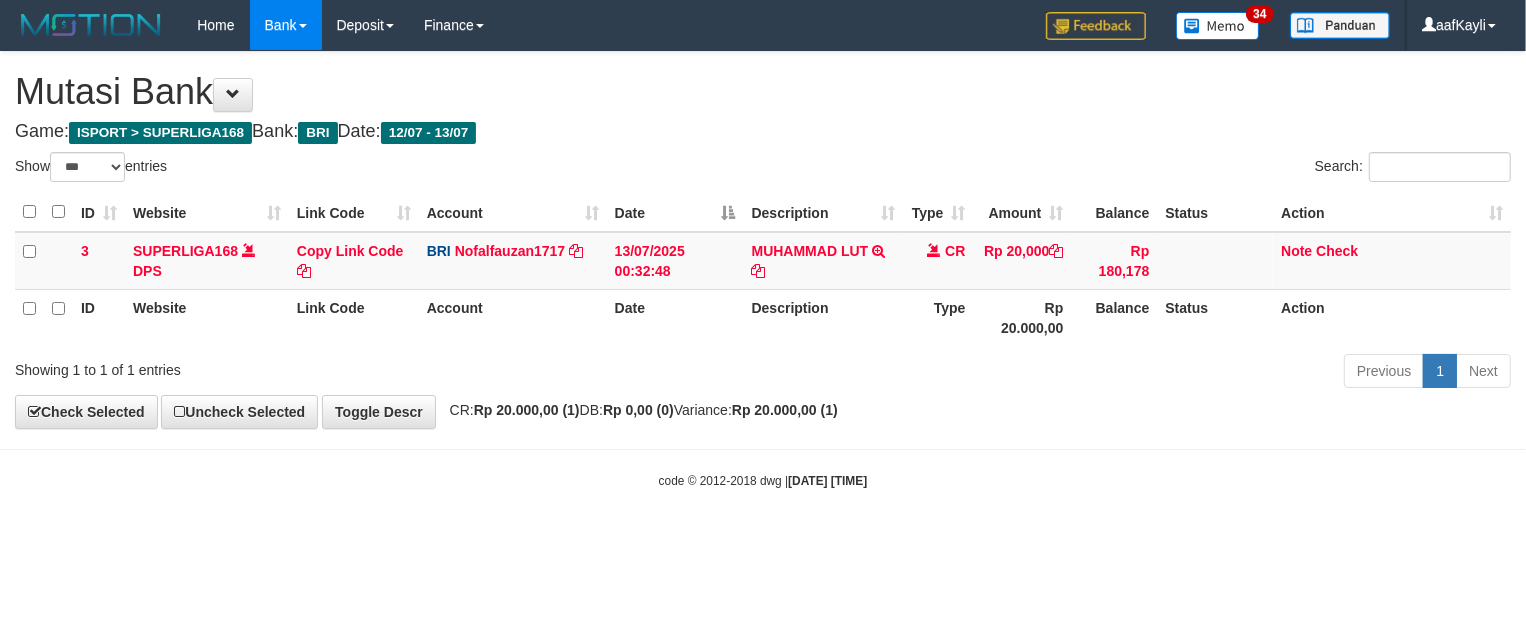 click on "**********" at bounding box center [763, 240] 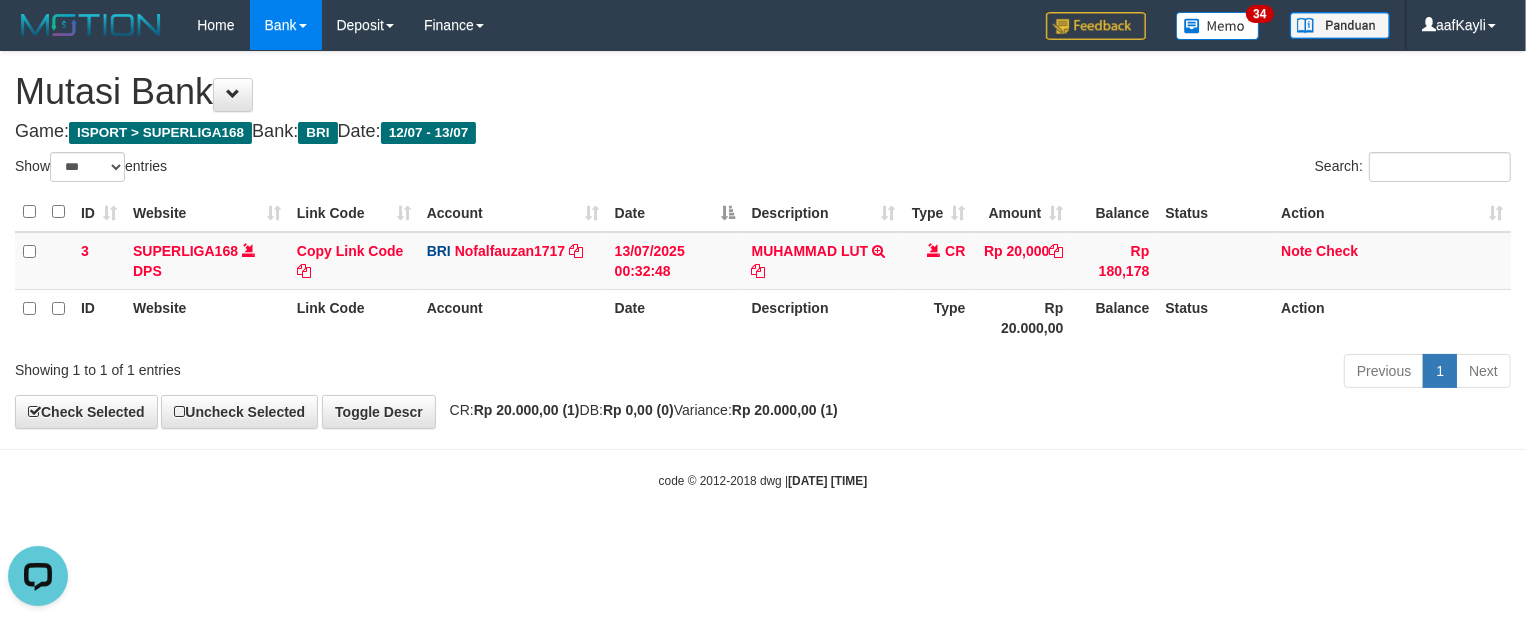scroll, scrollTop: 0, scrollLeft: 0, axis: both 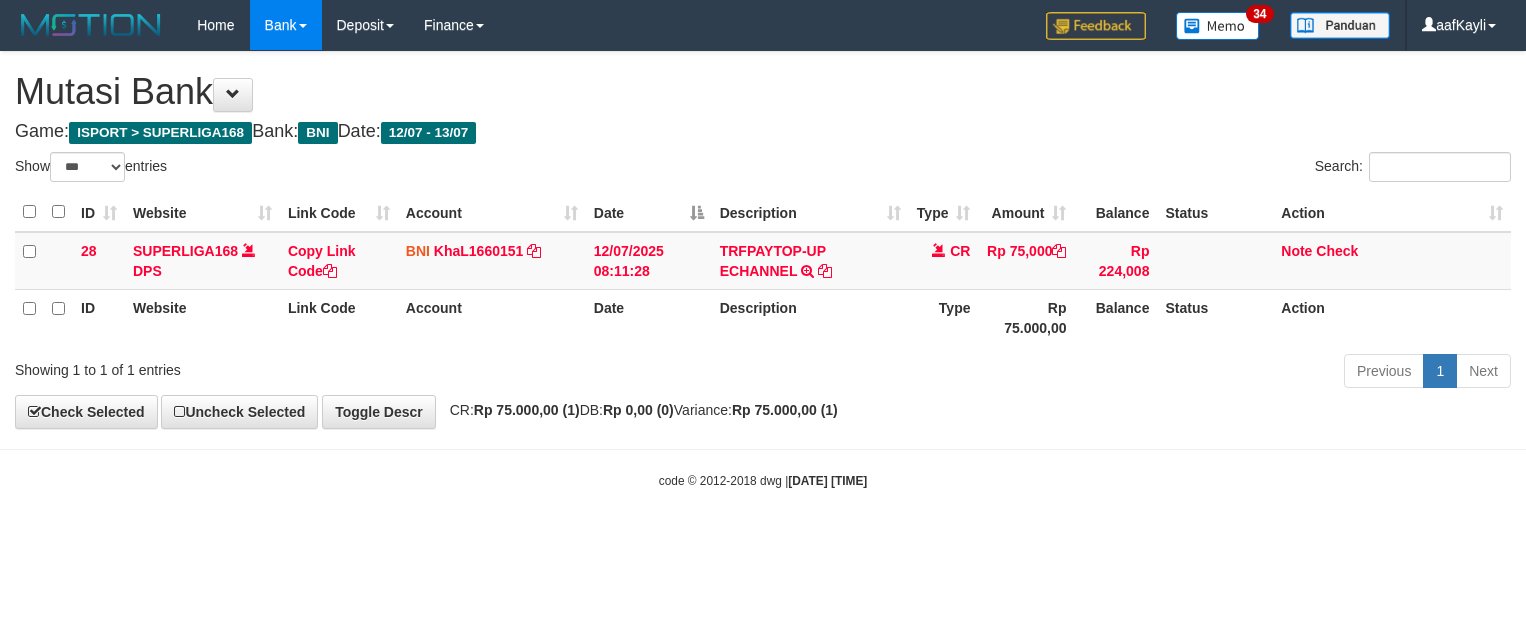 select on "***" 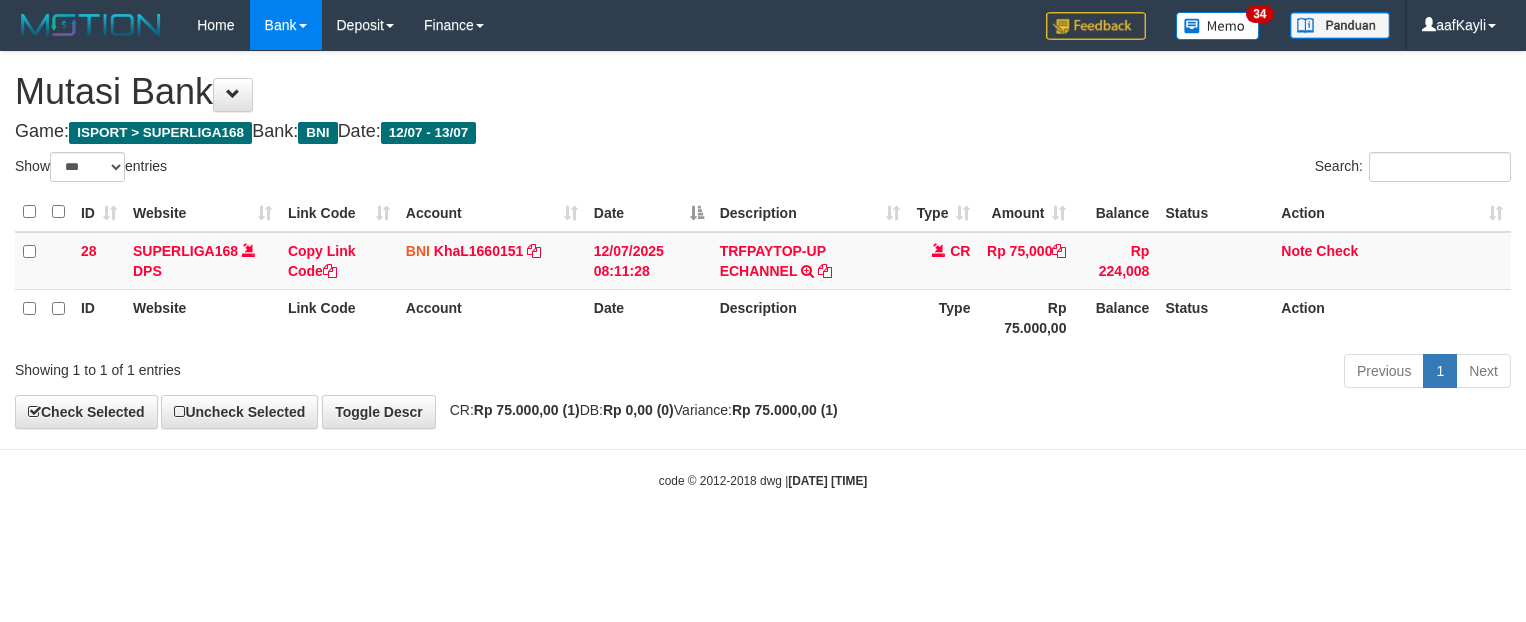 scroll, scrollTop: 0, scrollLeft: 0, axis: both 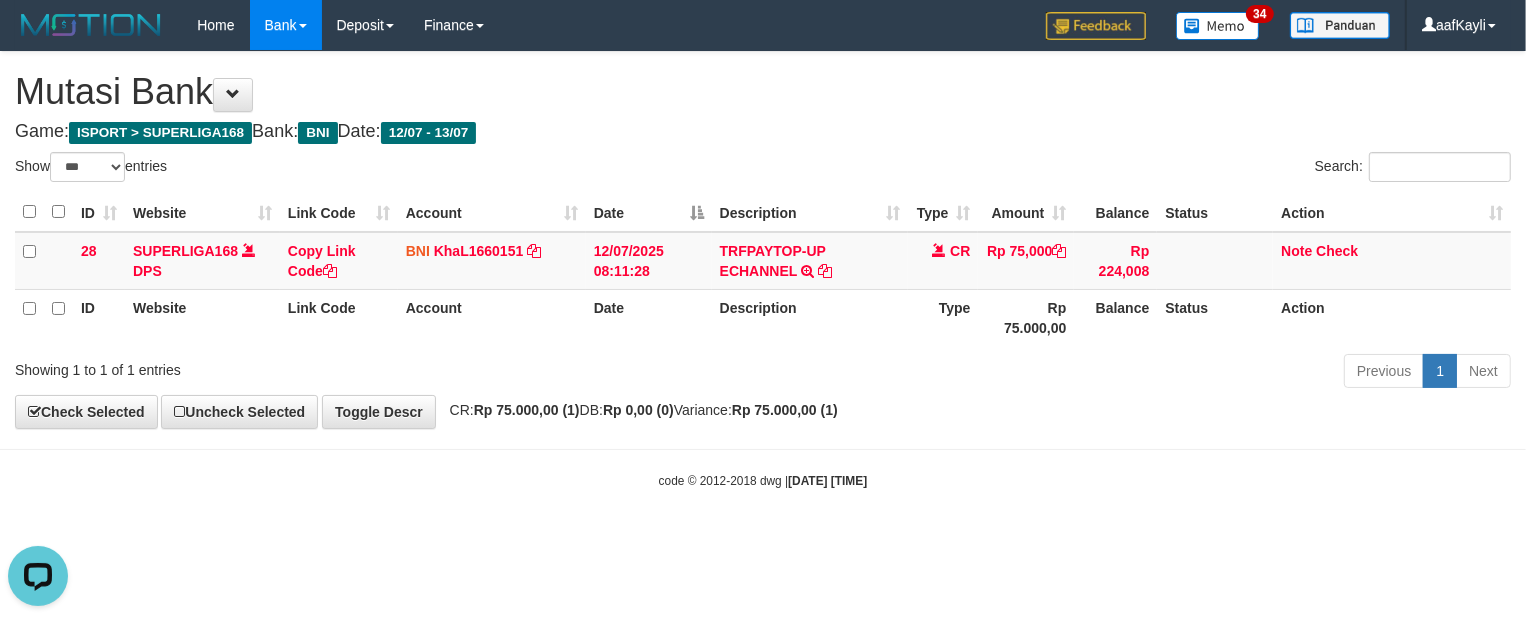 click on "code © 2012-2018 dwg |  2025/07/13 13:19:51" at bounding box center (763, 480) 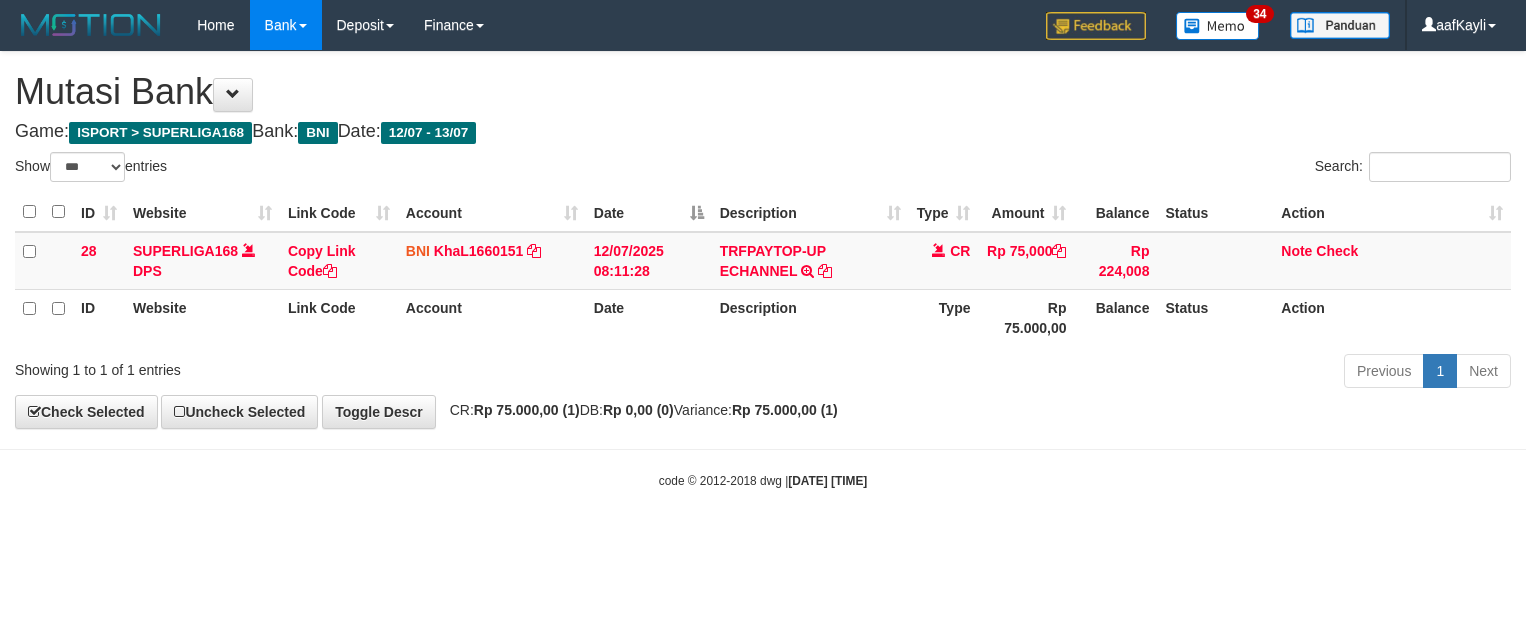 select on "***" 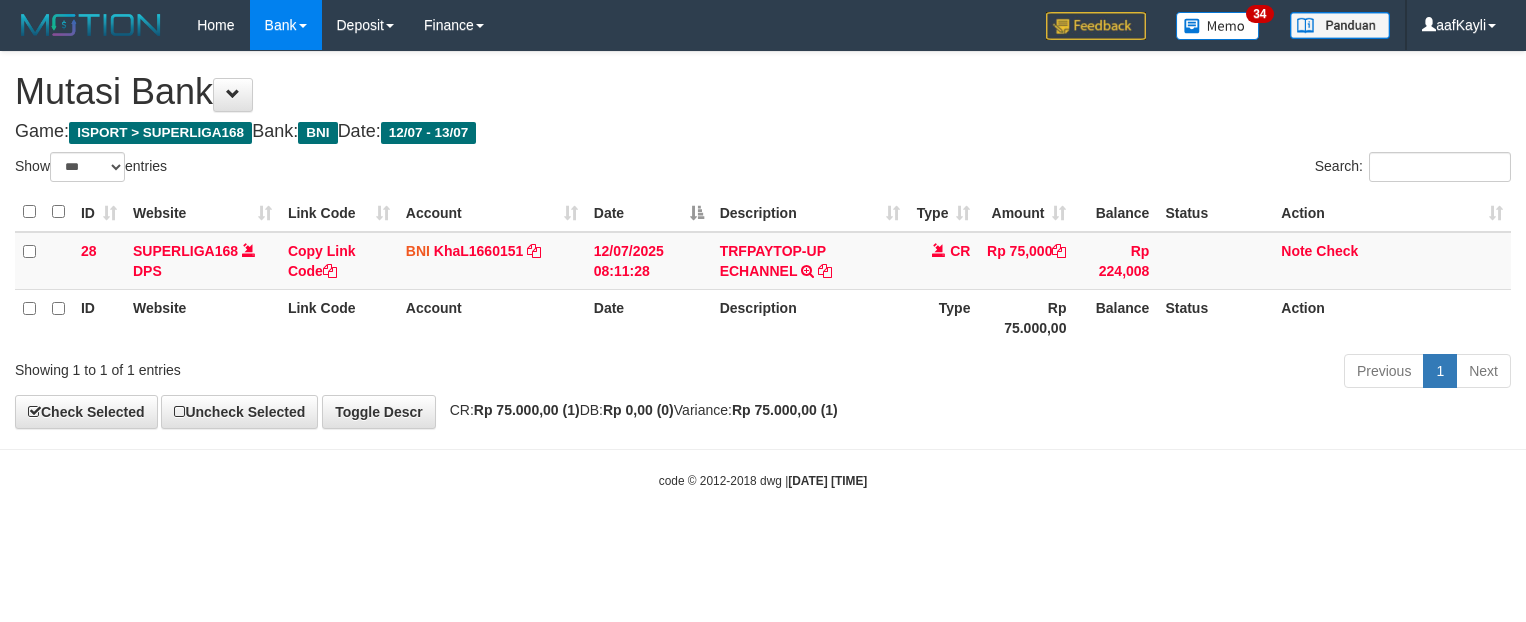 scroll, scrollTop: 0, scrollLeft: 0, axis: both 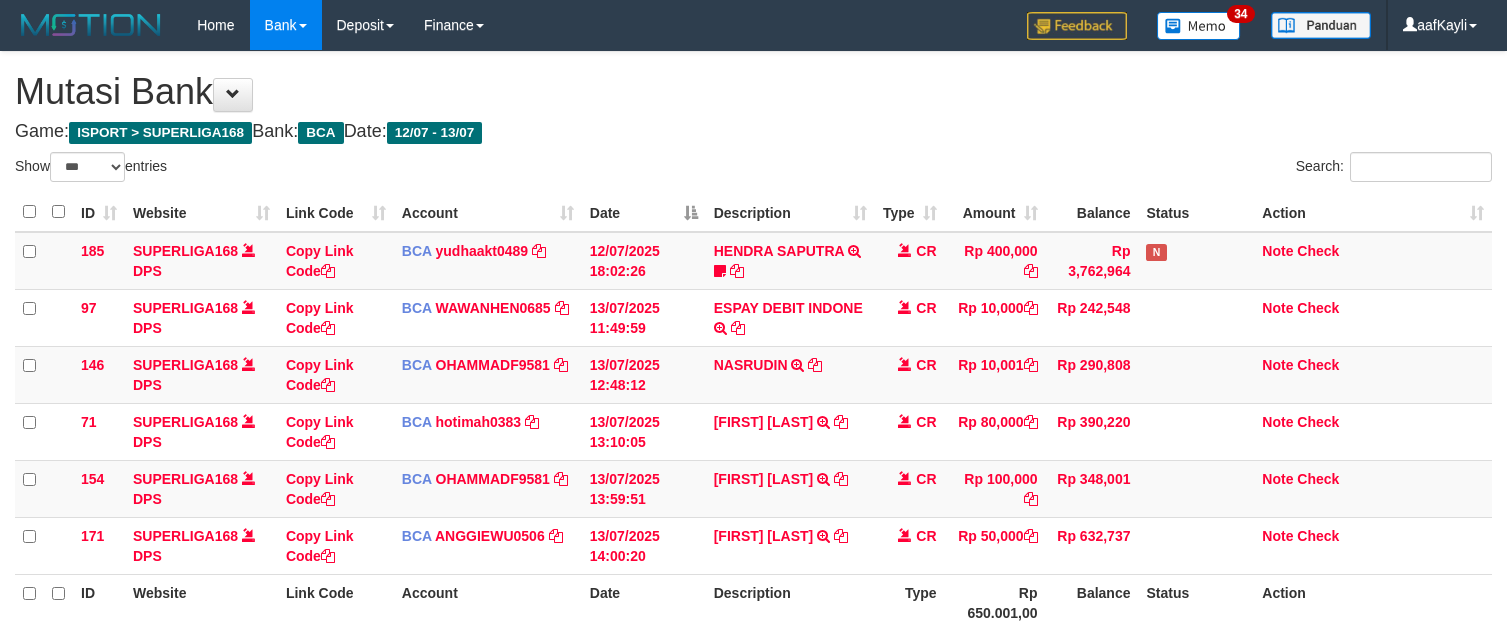 select on "***" 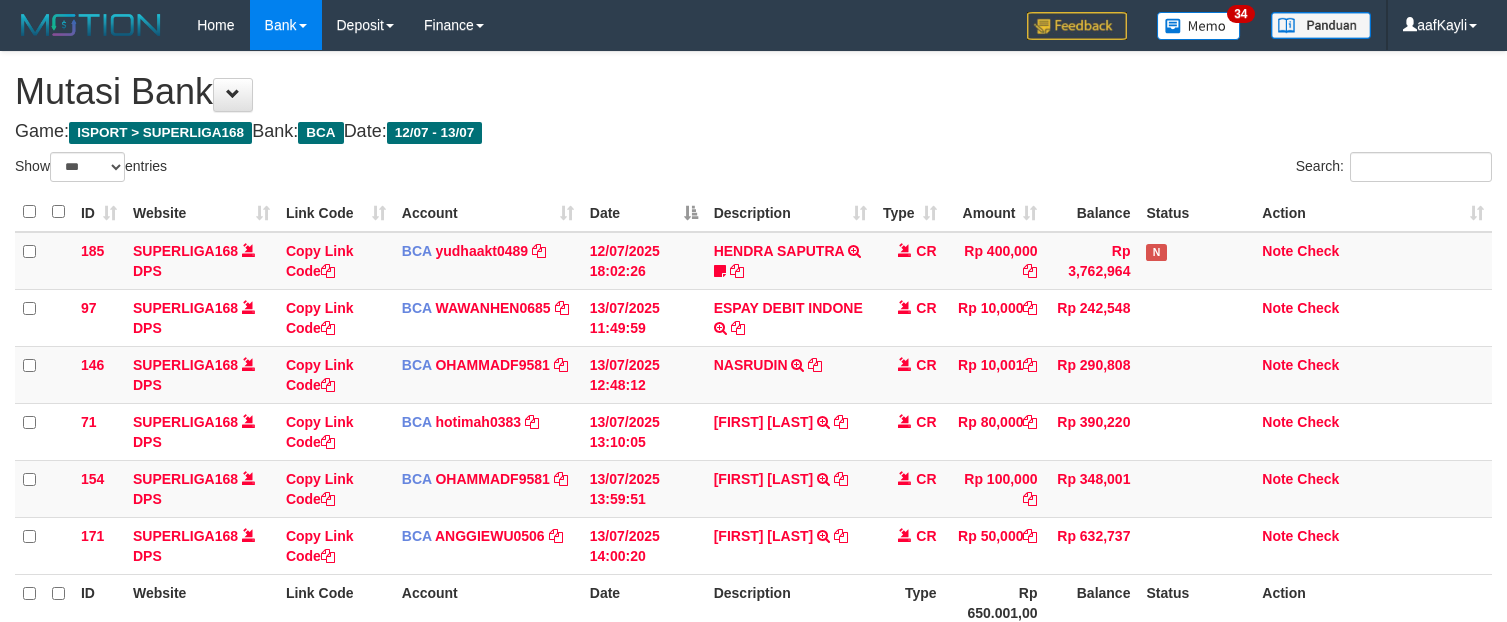 scroll, scrollTop: 93, scrollLeft: 0, axis: vertical 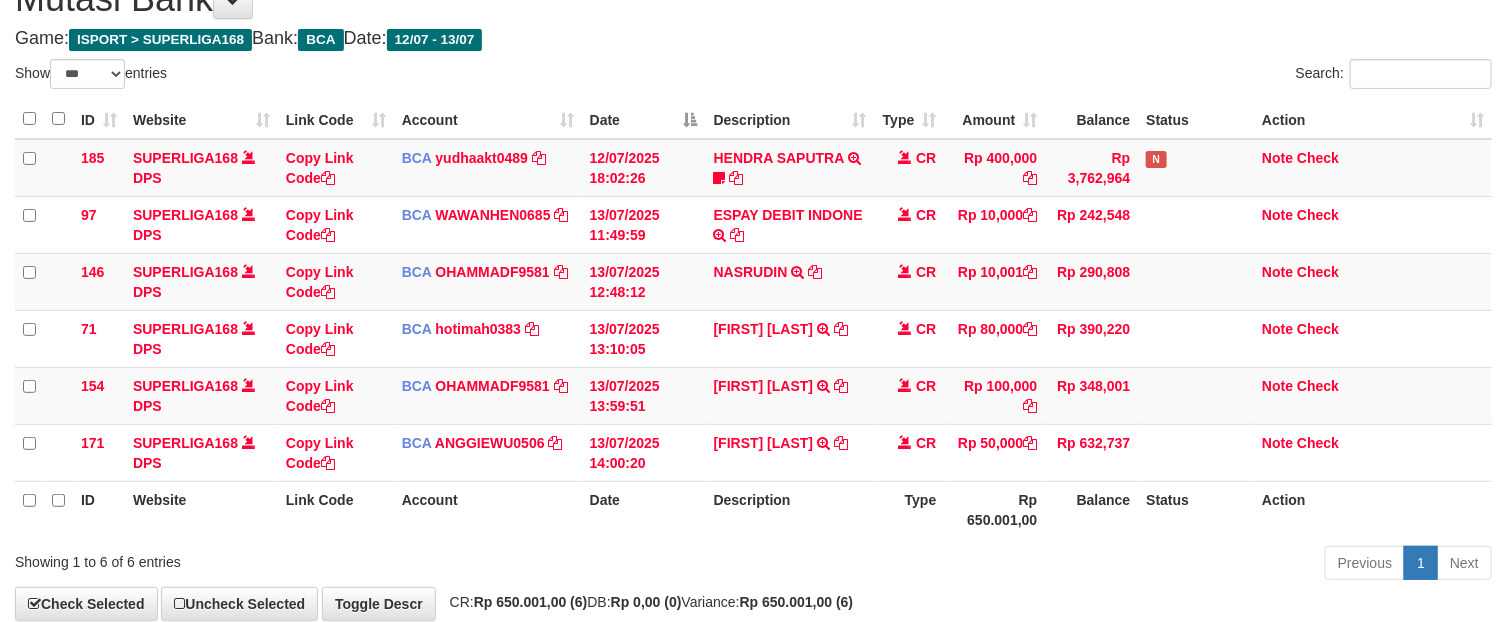 click on "Balance" at bounding box center (1091, 509) 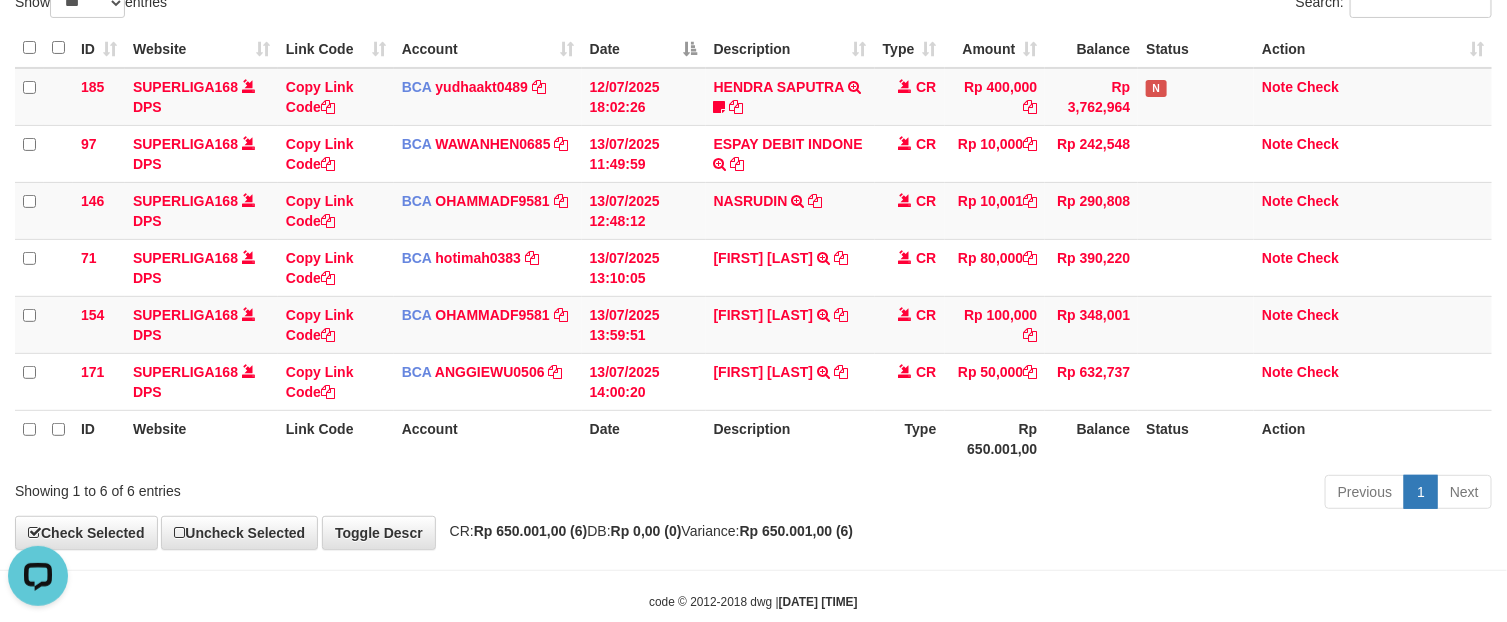 scroll, scrollTop: 0, scrollLeft: 0, axis: both 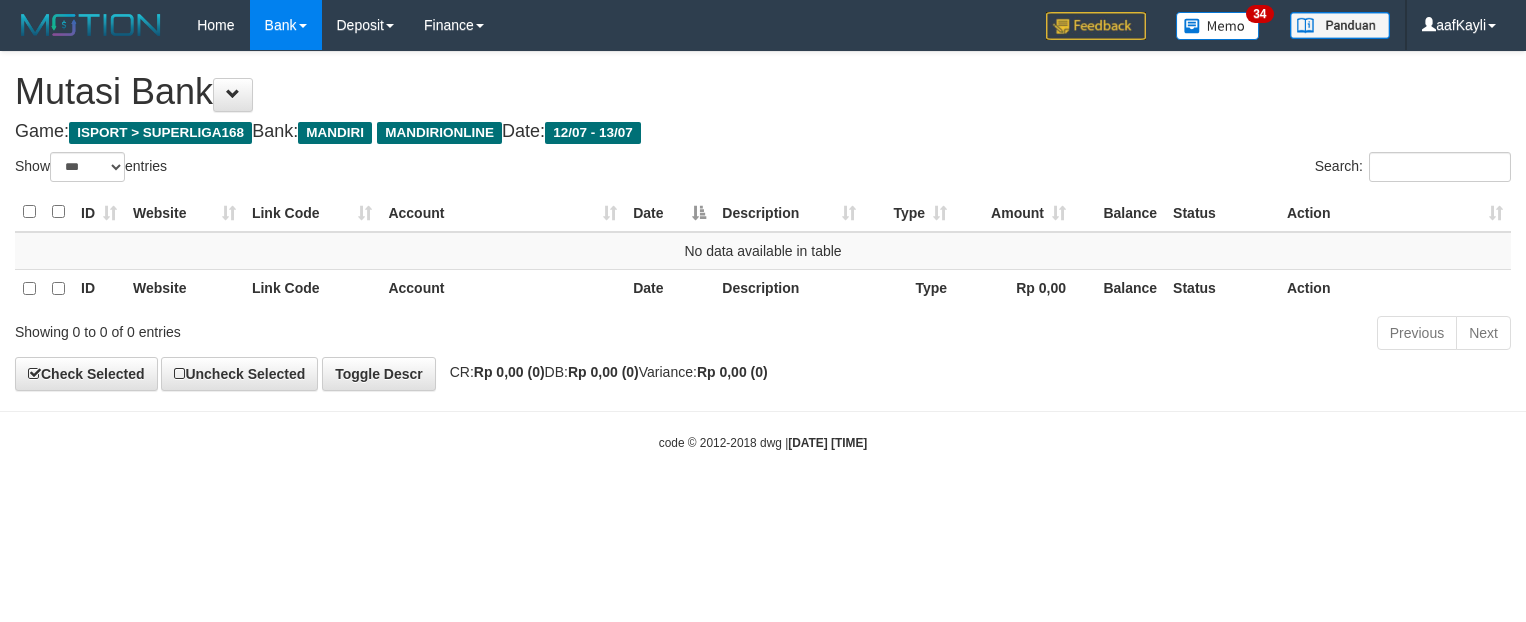 select on "***" 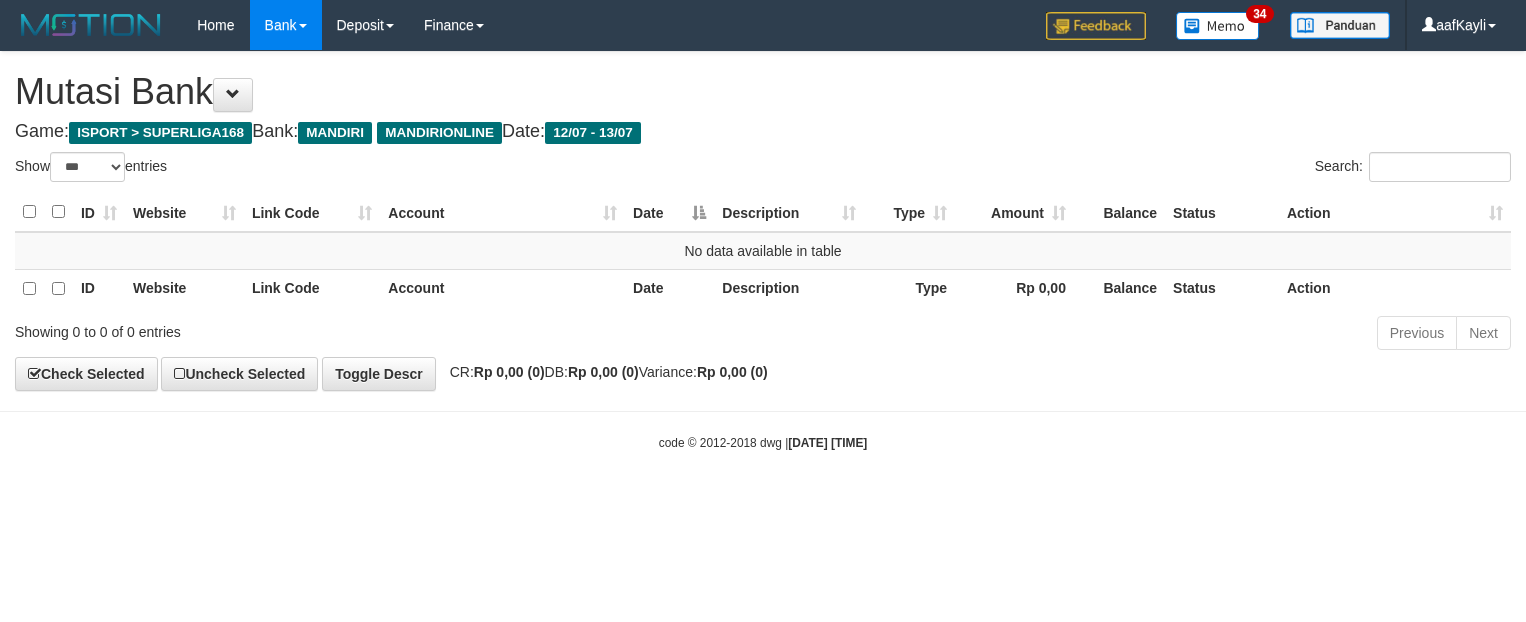 scroll, scrollTop: 0, scrollLeft: 0, axis: both 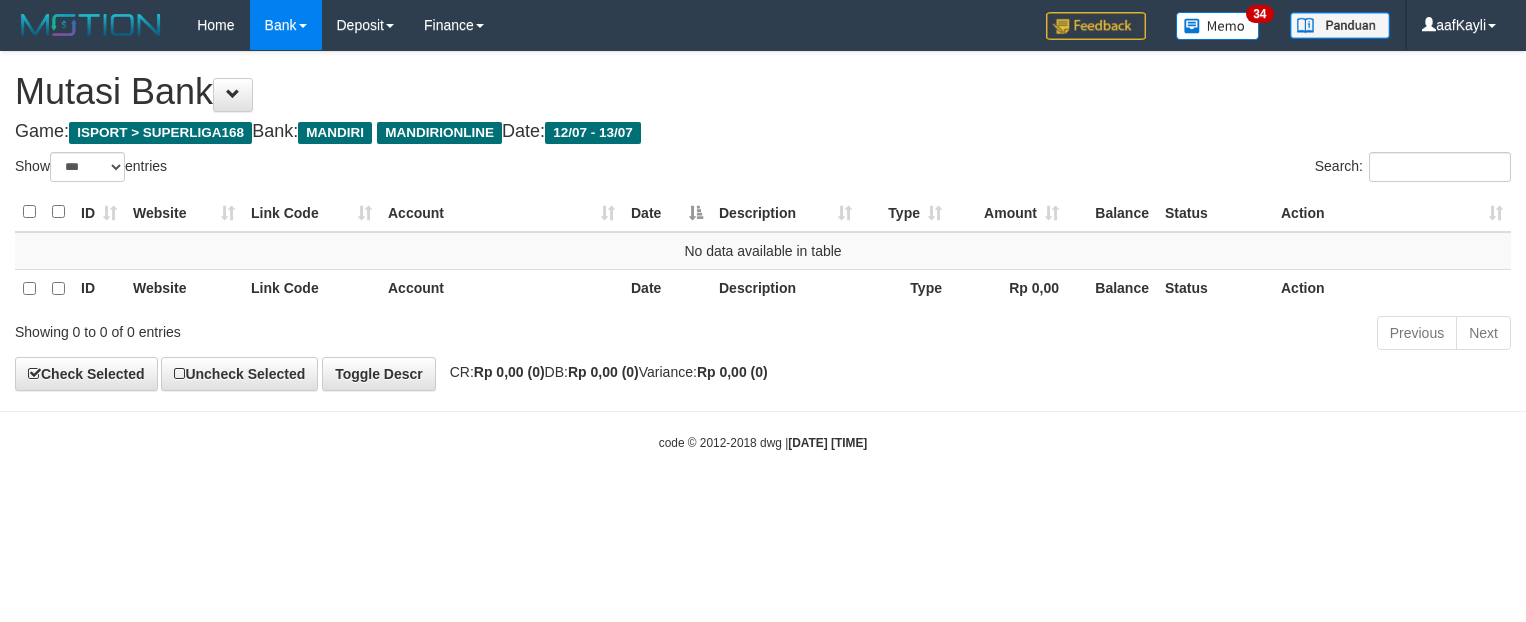 select on "***" 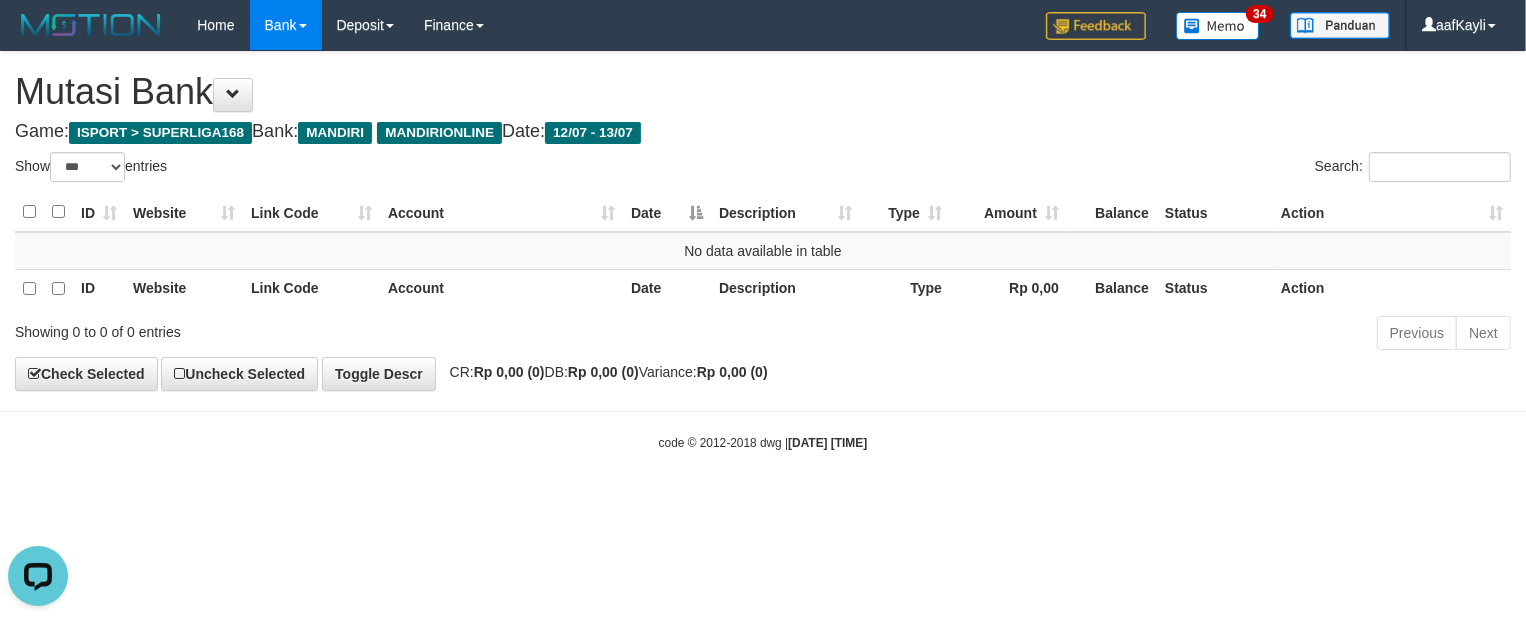 scroll, scrollTop: 0, scrollLeft: 0, axis: both 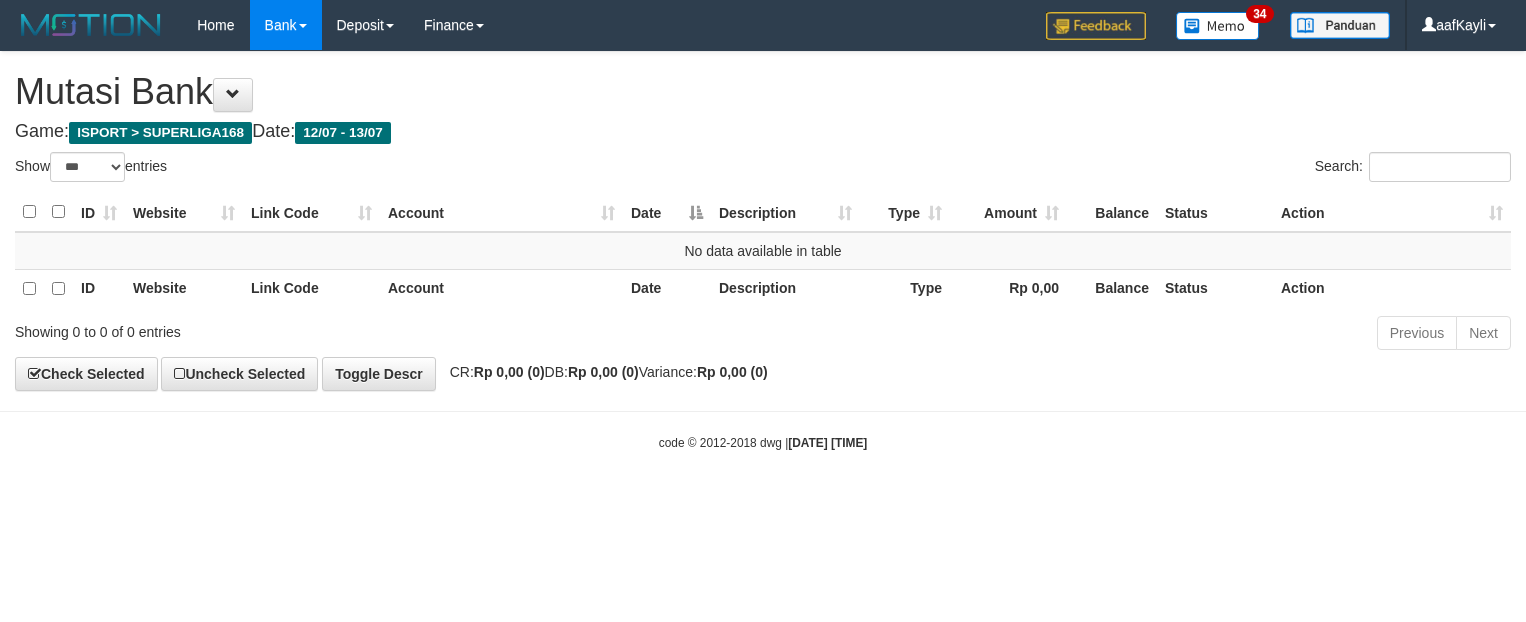 select on "***" 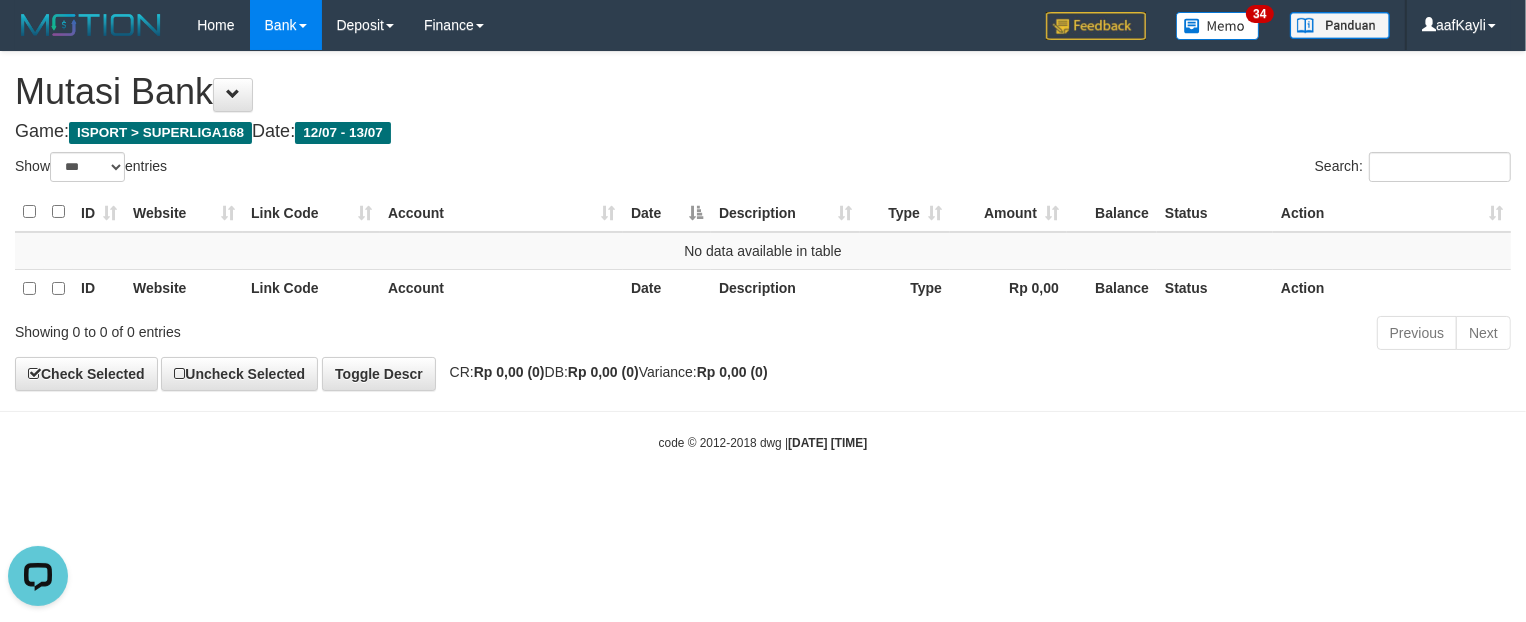 scroll, scrollTop: 0, scrollLeft: 0, axis: both 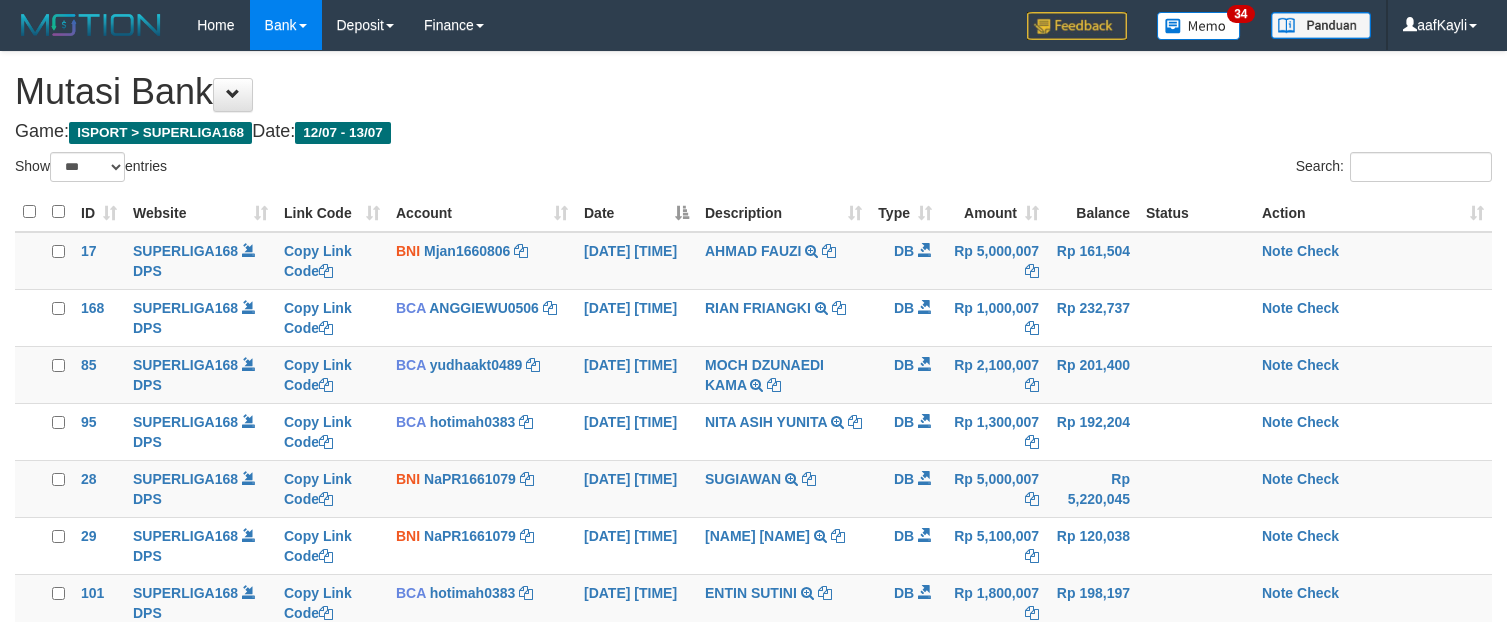 select on "***" 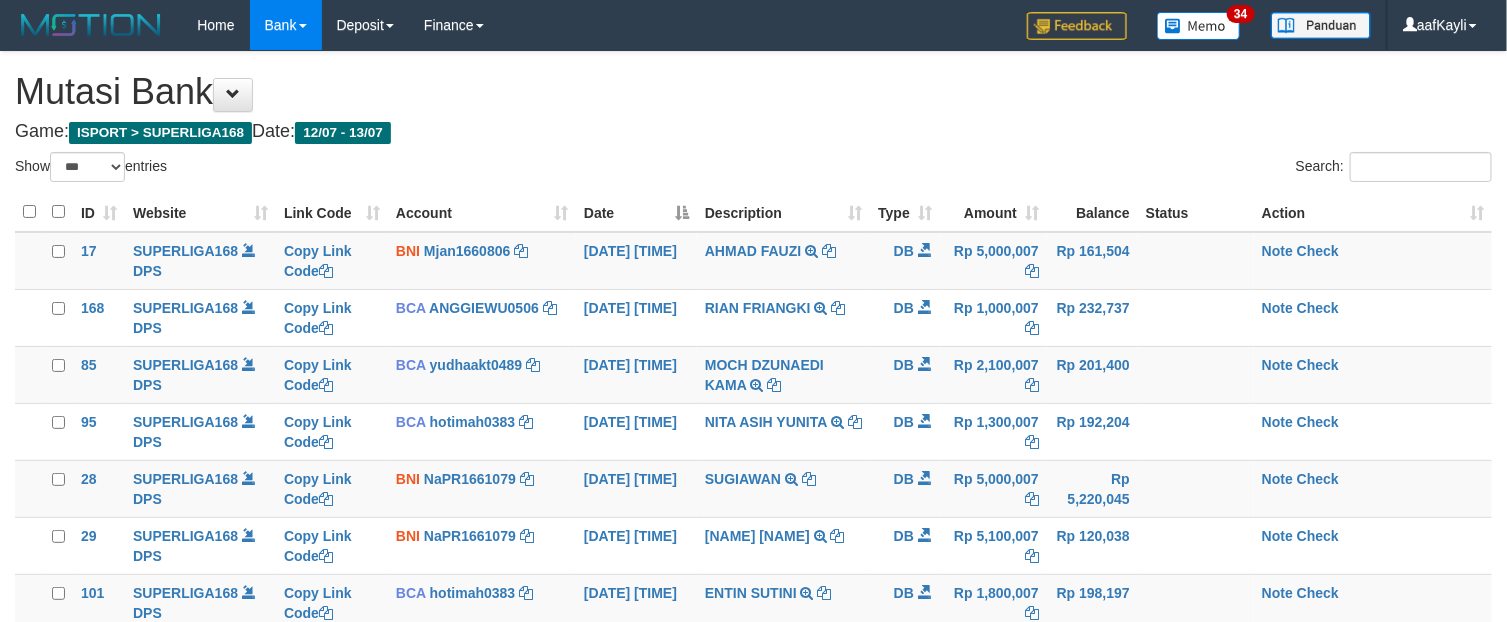 click on "Game:   ISPORT > SUPERLIGA168    				Date:  12/07 - 13/07" at bounding box center (753, 132) 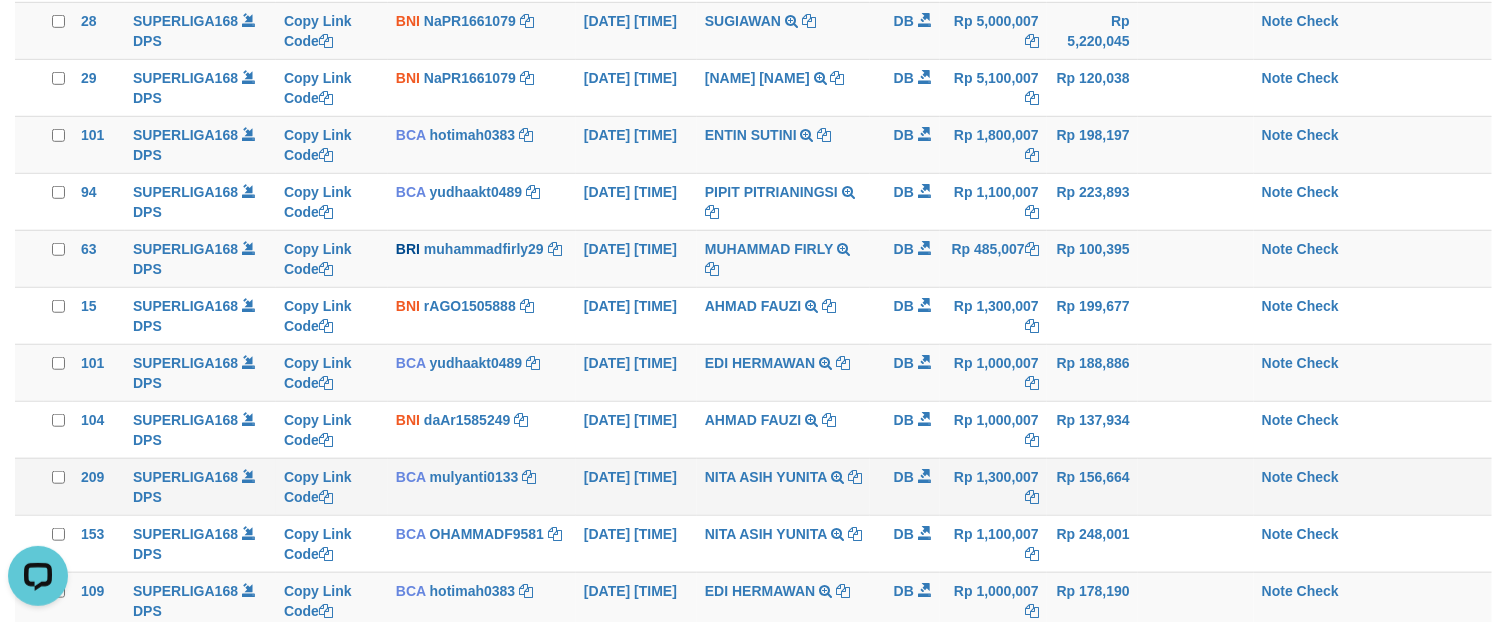 scroll, scrollTop: 0, scrollLeft: 0, axis: both 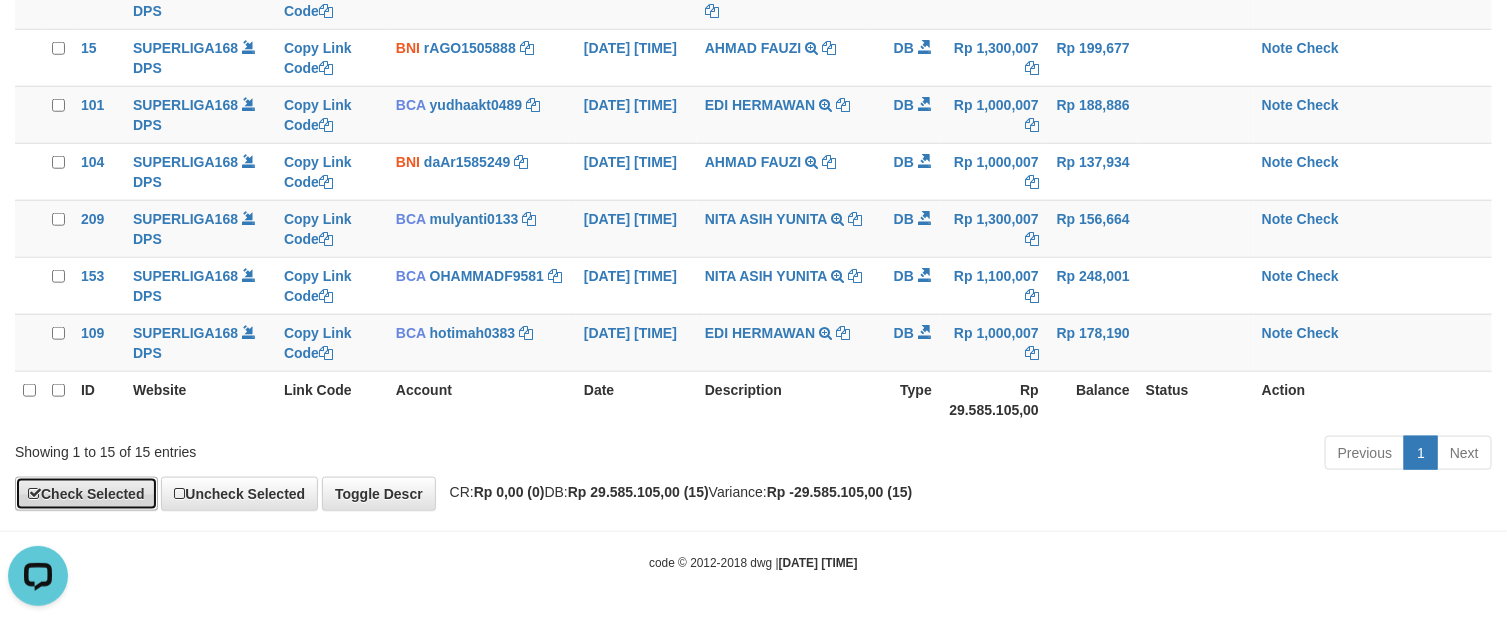 click on "Check Selected" at bounding box center (86, 494) 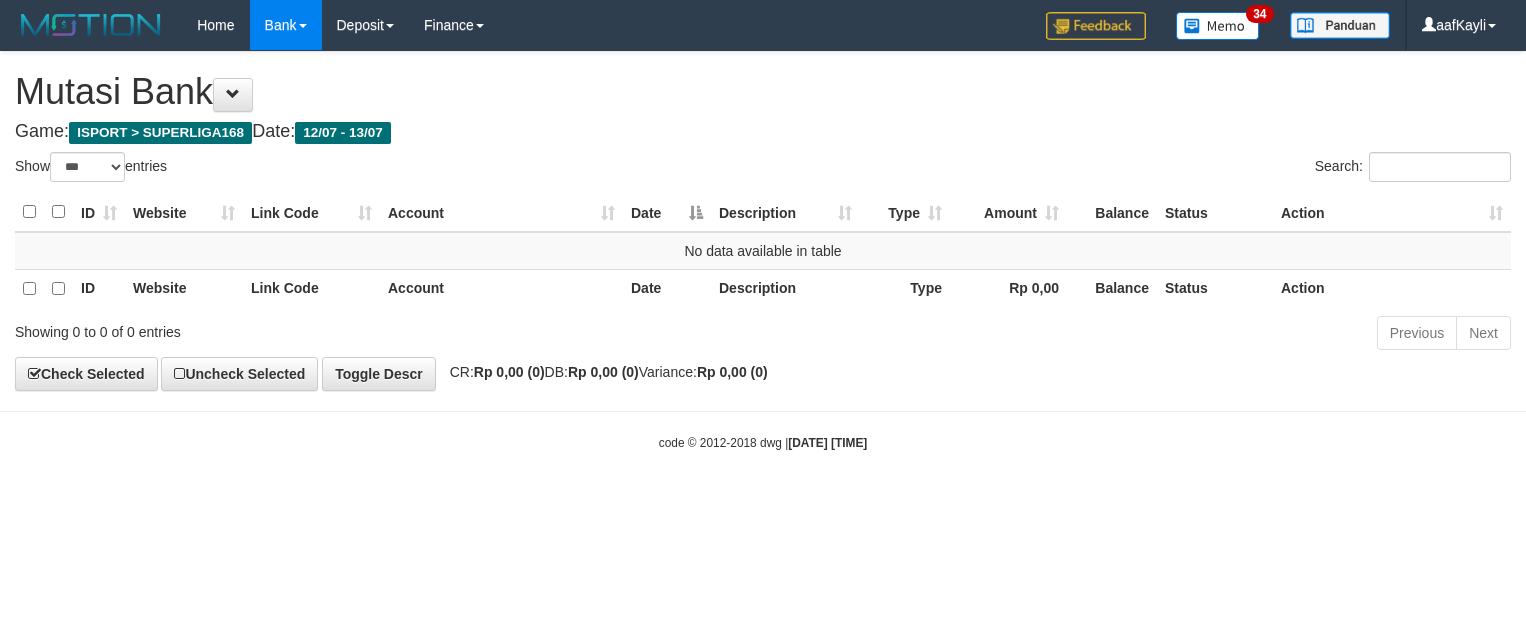 select on "***" 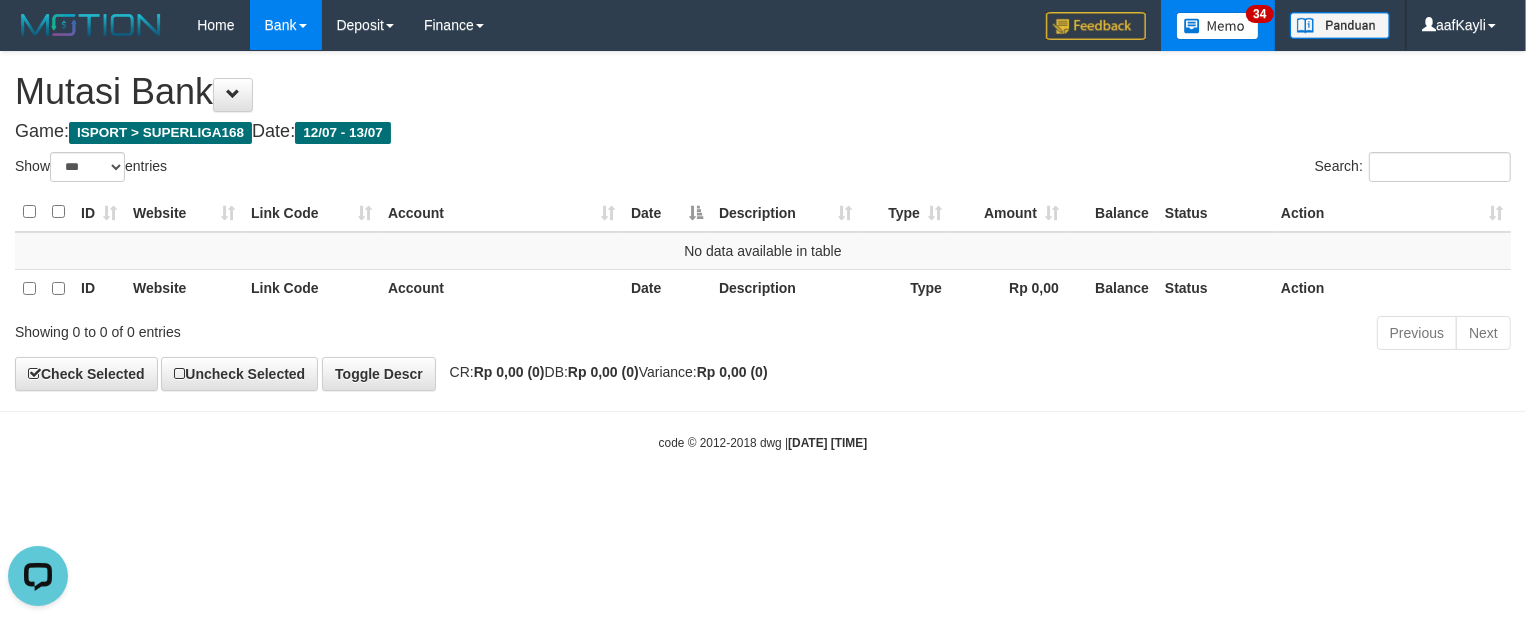 scroll, scrollTop: 0, scrollLeft: 0, axis: both 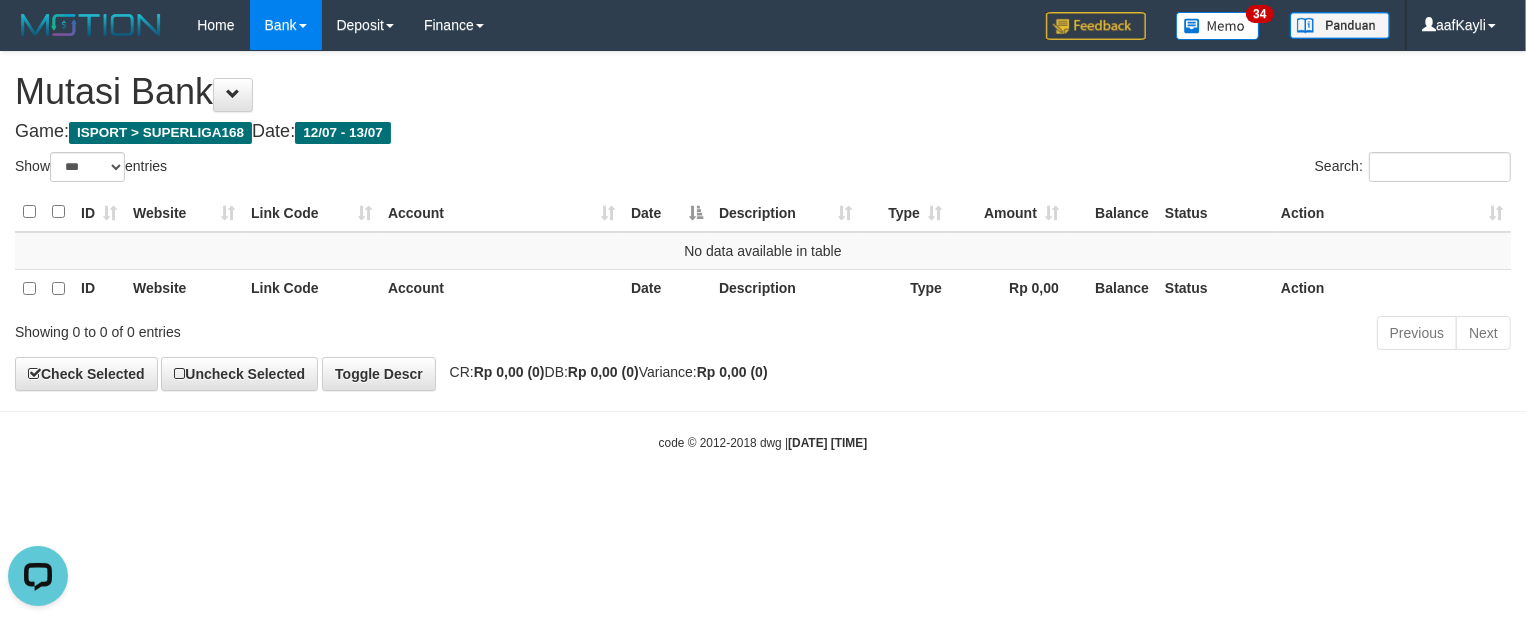 click on "**********" at bounding box center (763, 221) 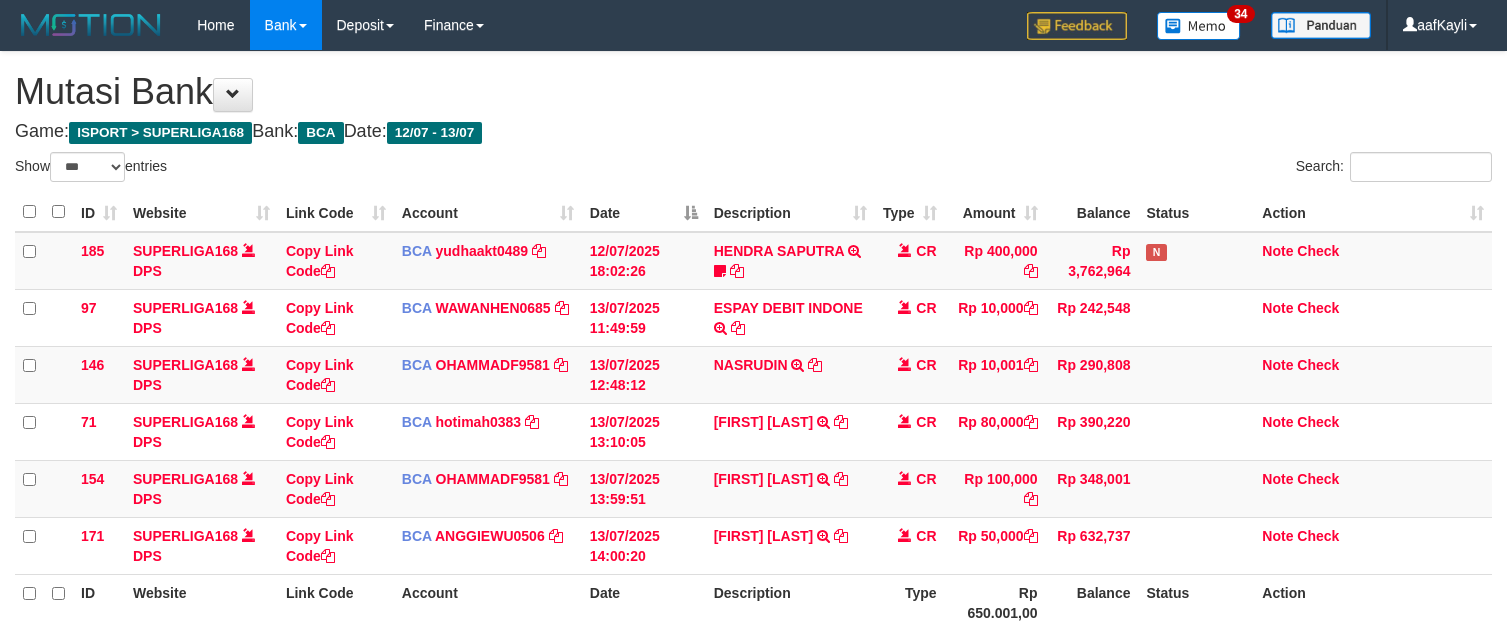 select on "***" 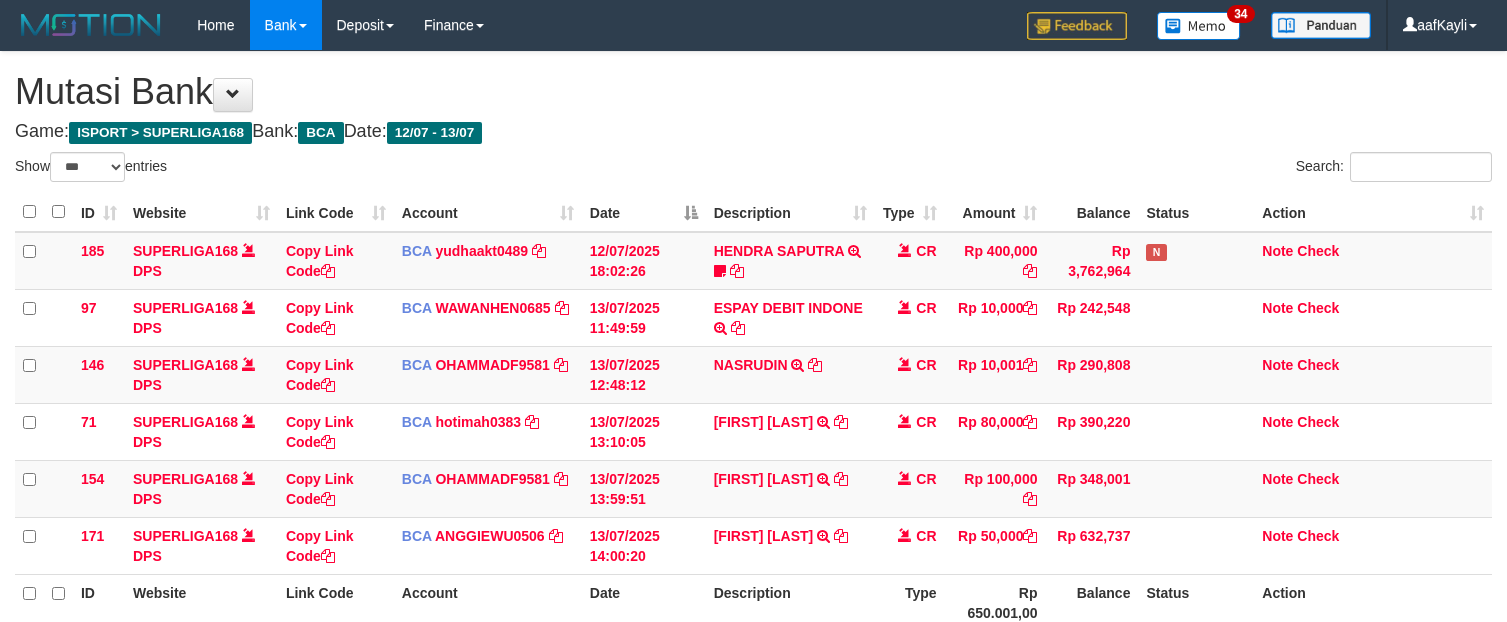 scroll, scrollTop: 0, scrollLeft: 0, axis: both 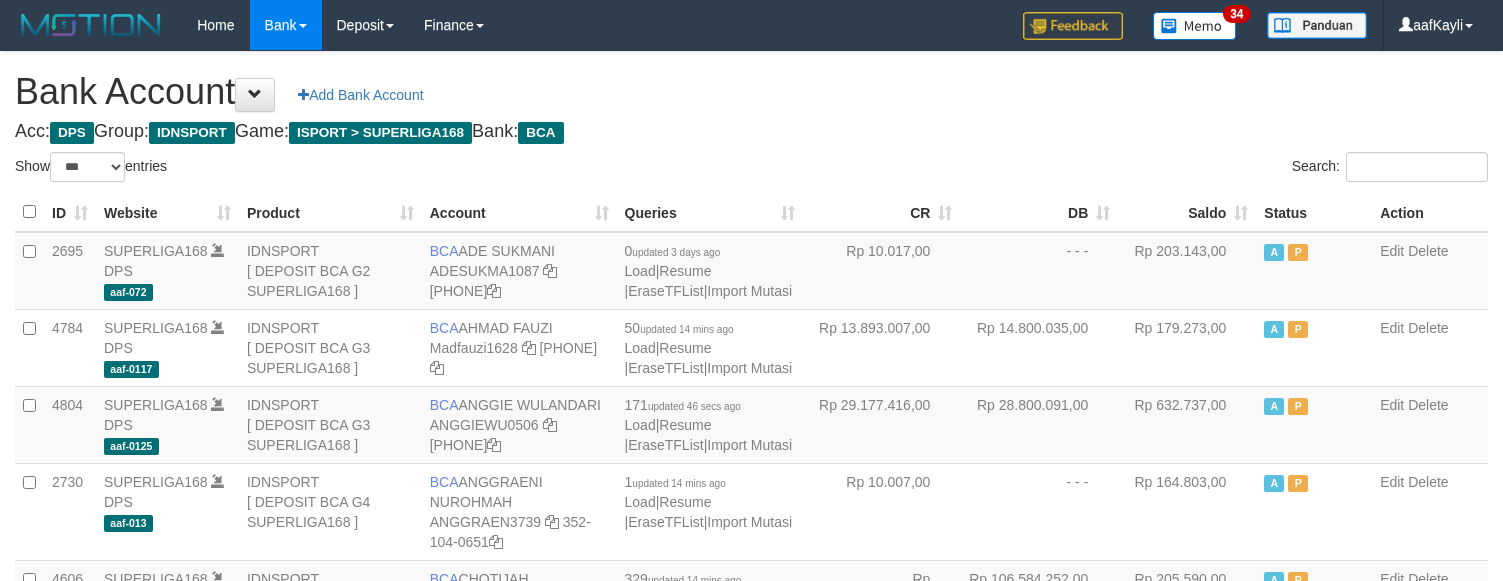 select on "***" 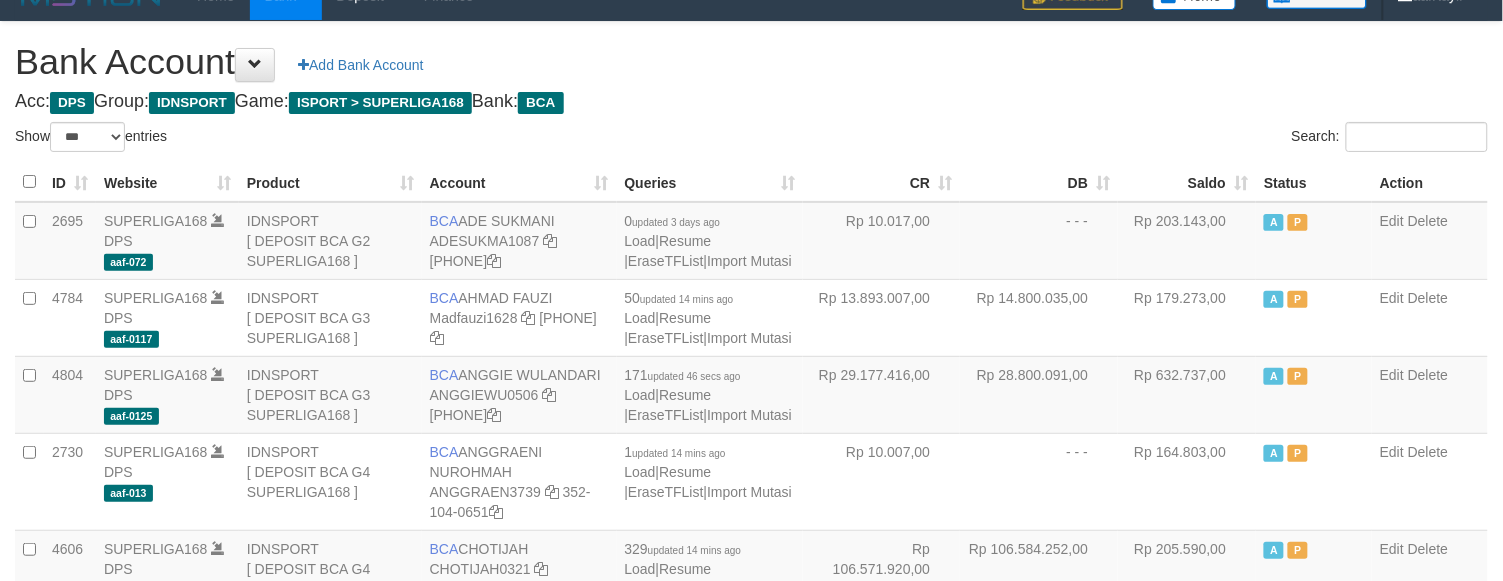 scroll, scrollTop: 0, scrollLeft: 0, axis: both 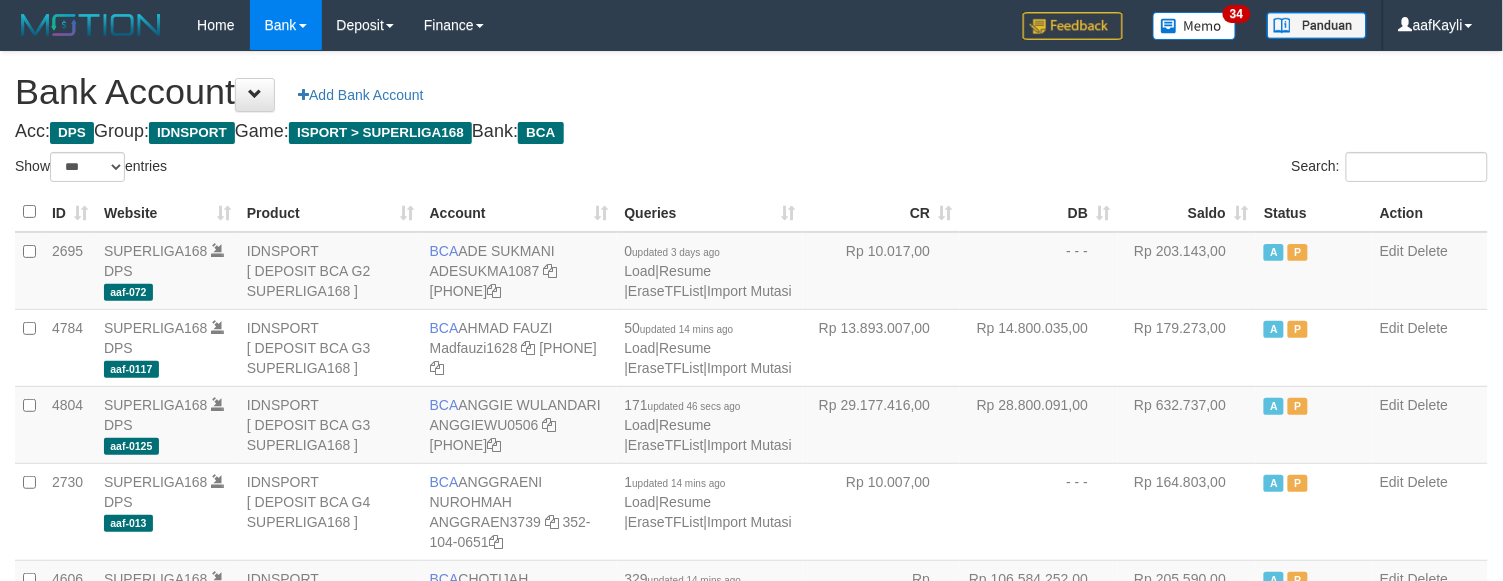 click on "Saldo" at bounding box center (1187, 212) 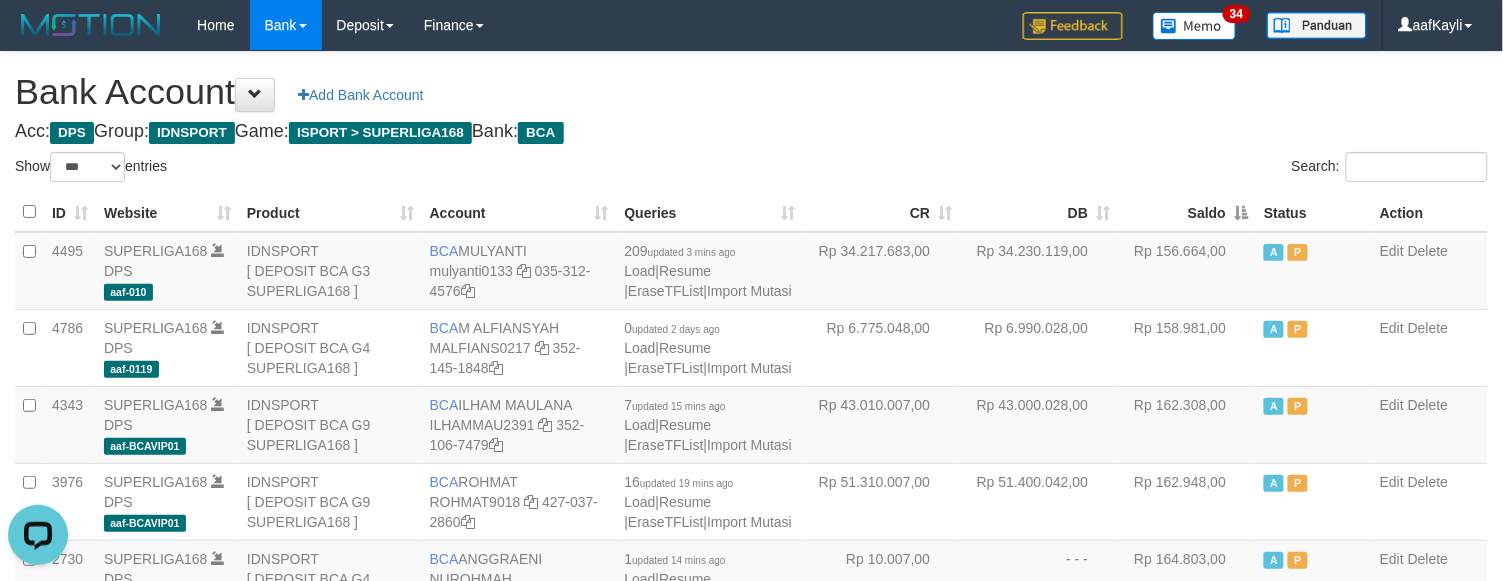 scroll, scrollTop: 0, scrollLeft: 0, axis: both 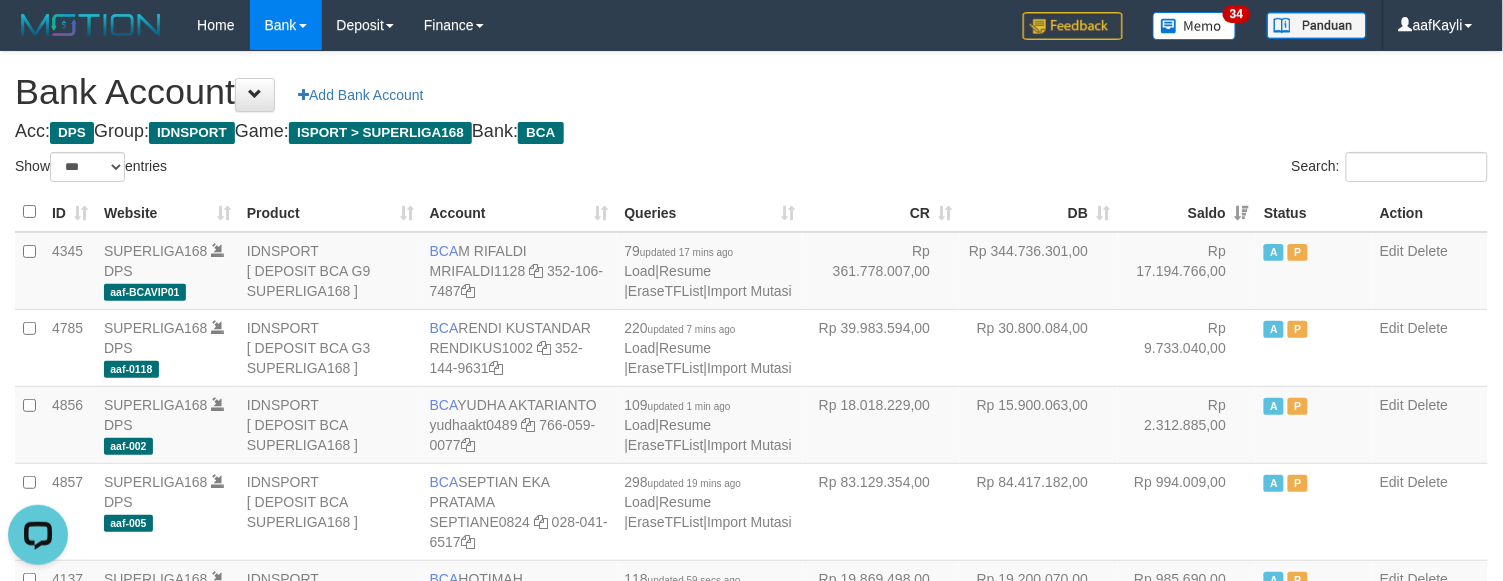 click on "**********" at bounding box center (751, 1428) 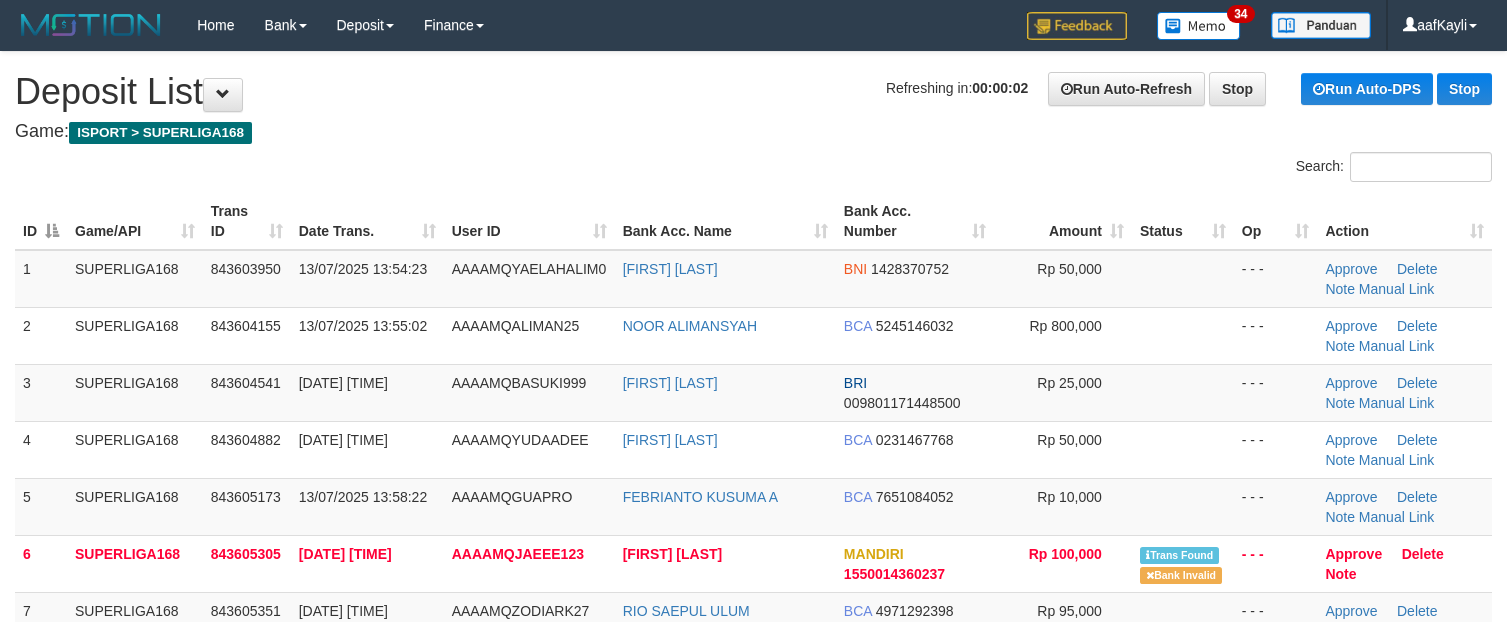 scroll, scrollTop: 0, scrollLeft: 0, axis: both 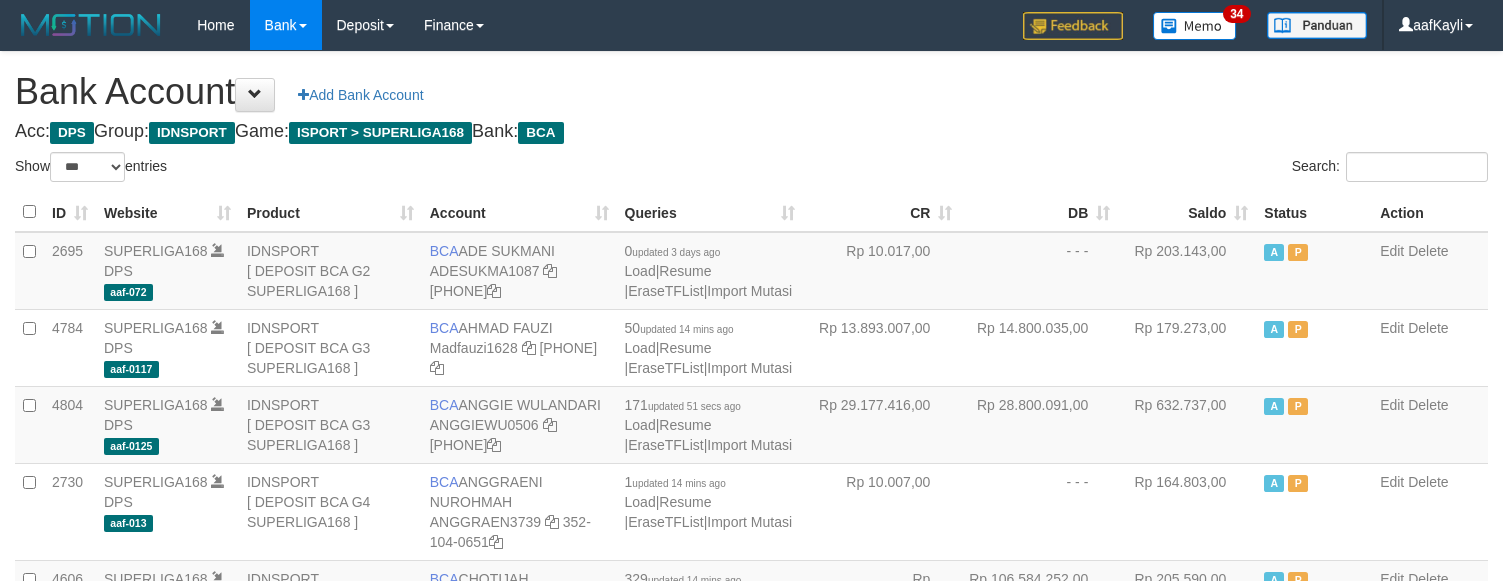 select on "***" 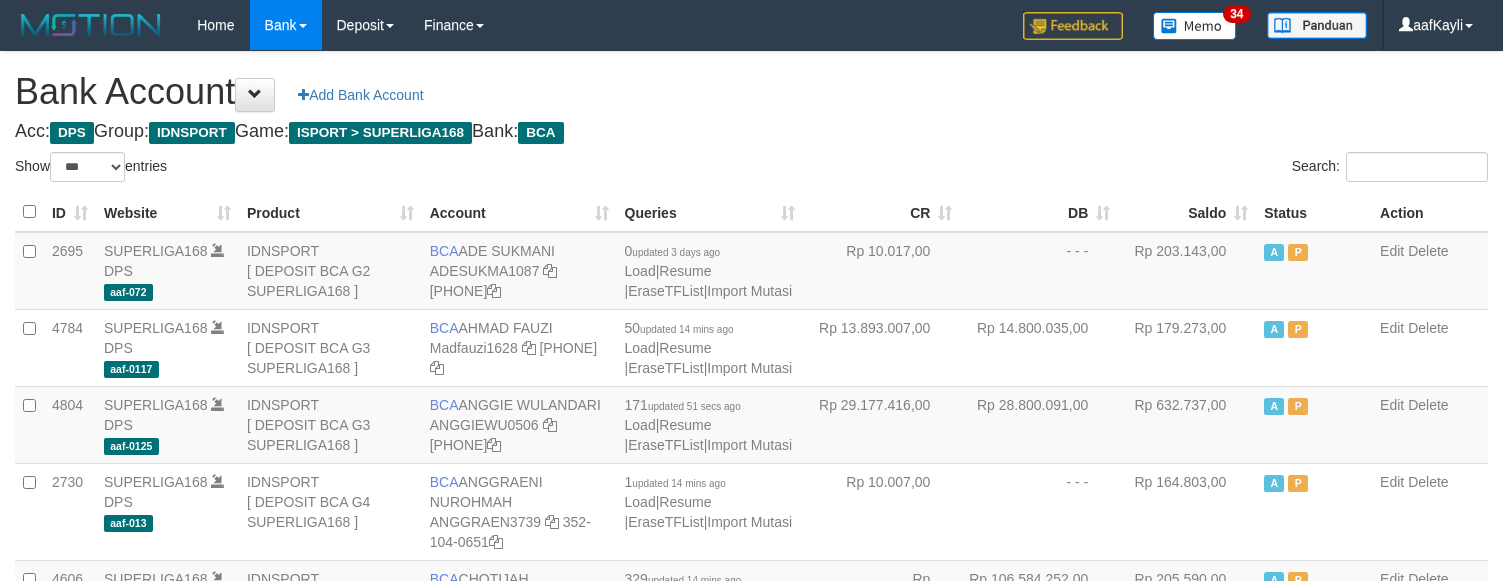 scroll, scrollTop: 0, scrollLeft: 0, axis: both 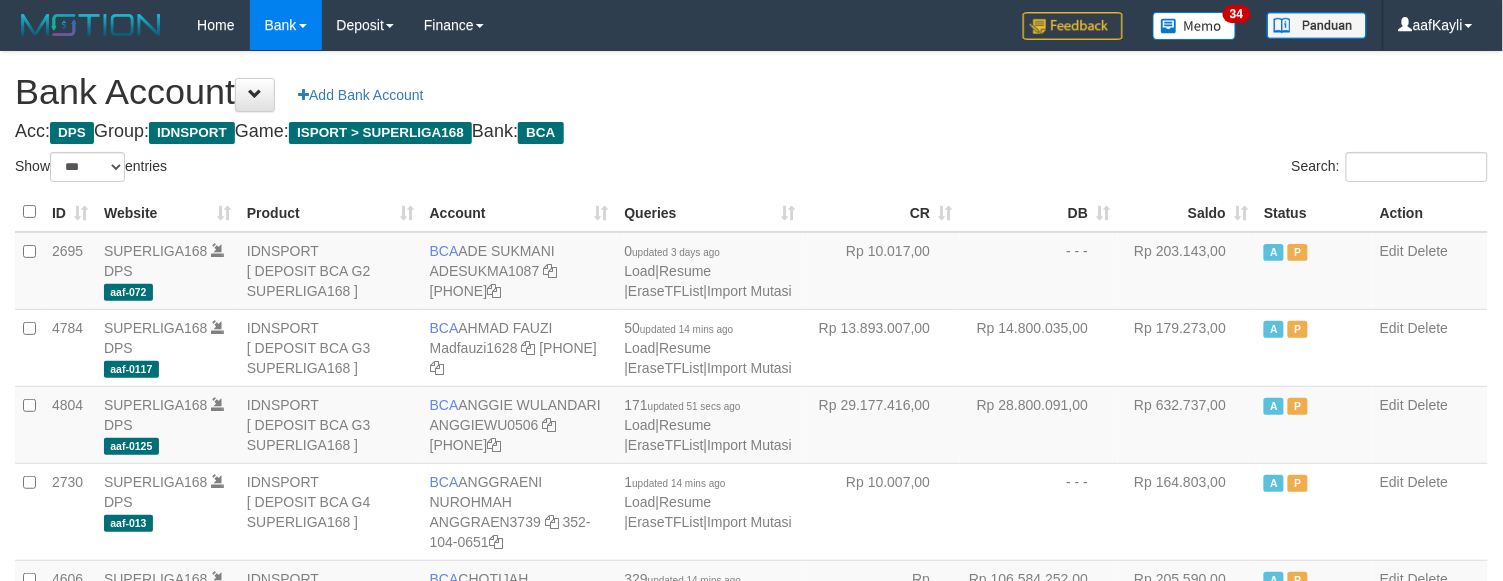 click on "Saldo" at bounding box center [1187, 212] 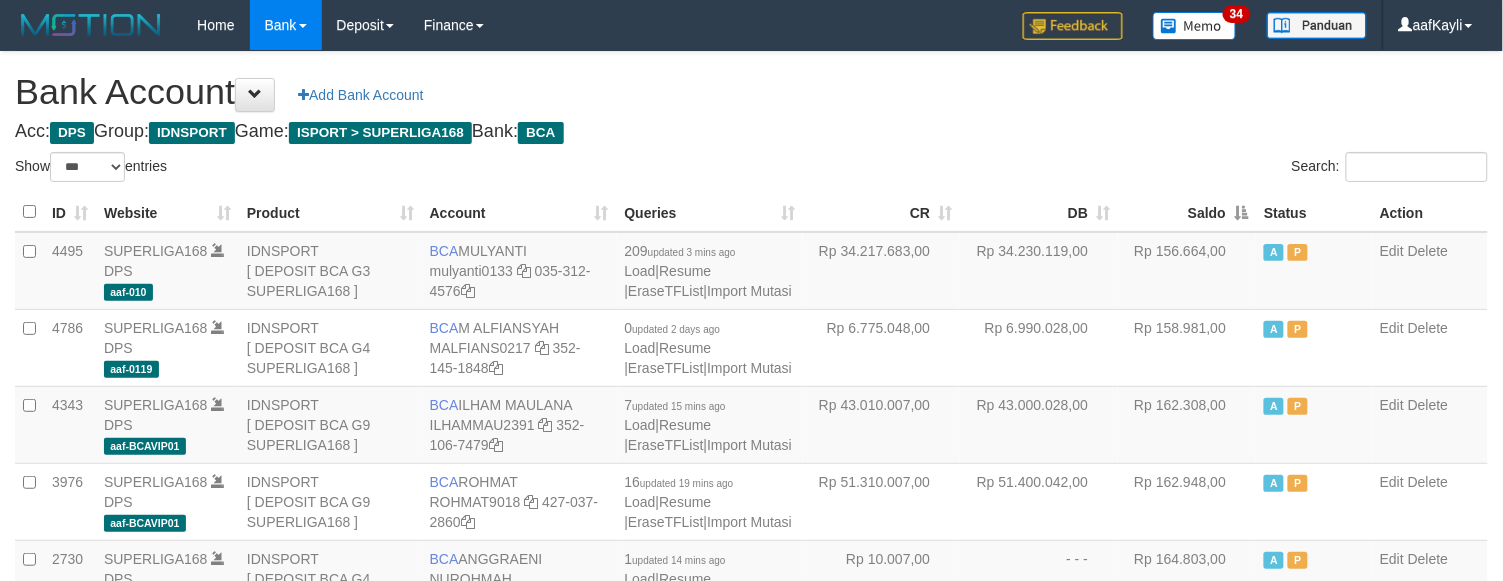 click on "Saldo" at bounding box center (1187, 212) 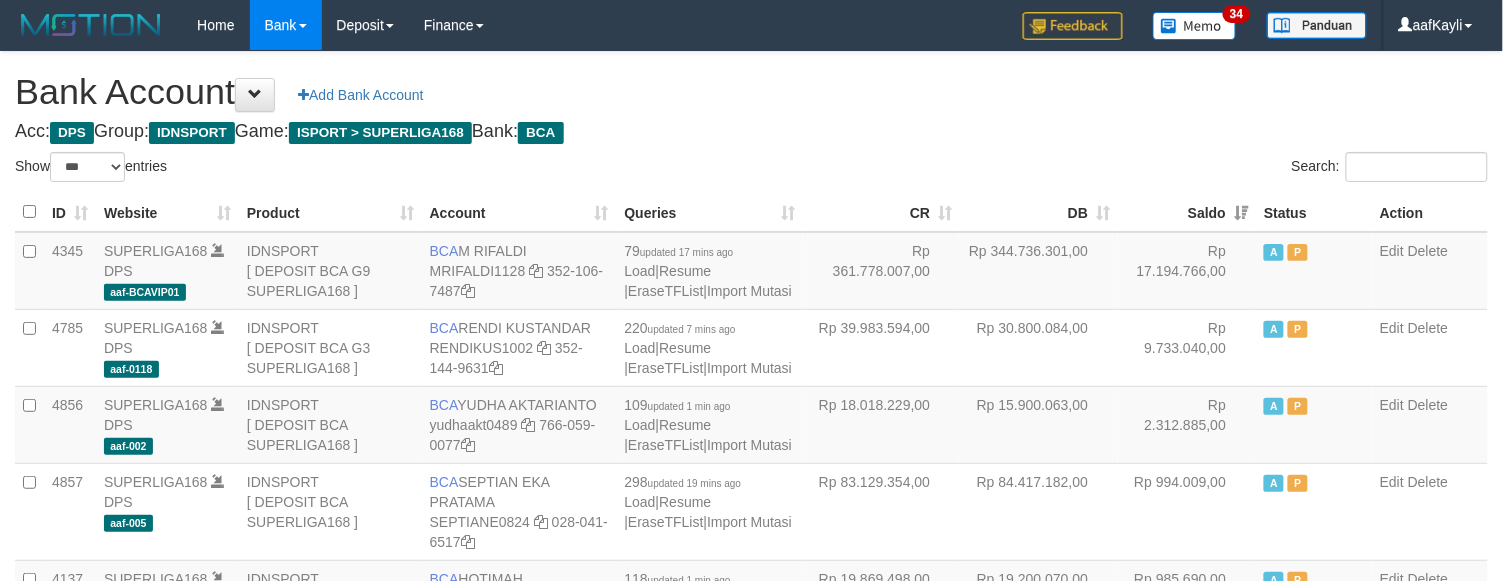 click on "Search:" at bounding box center [1128, 169] 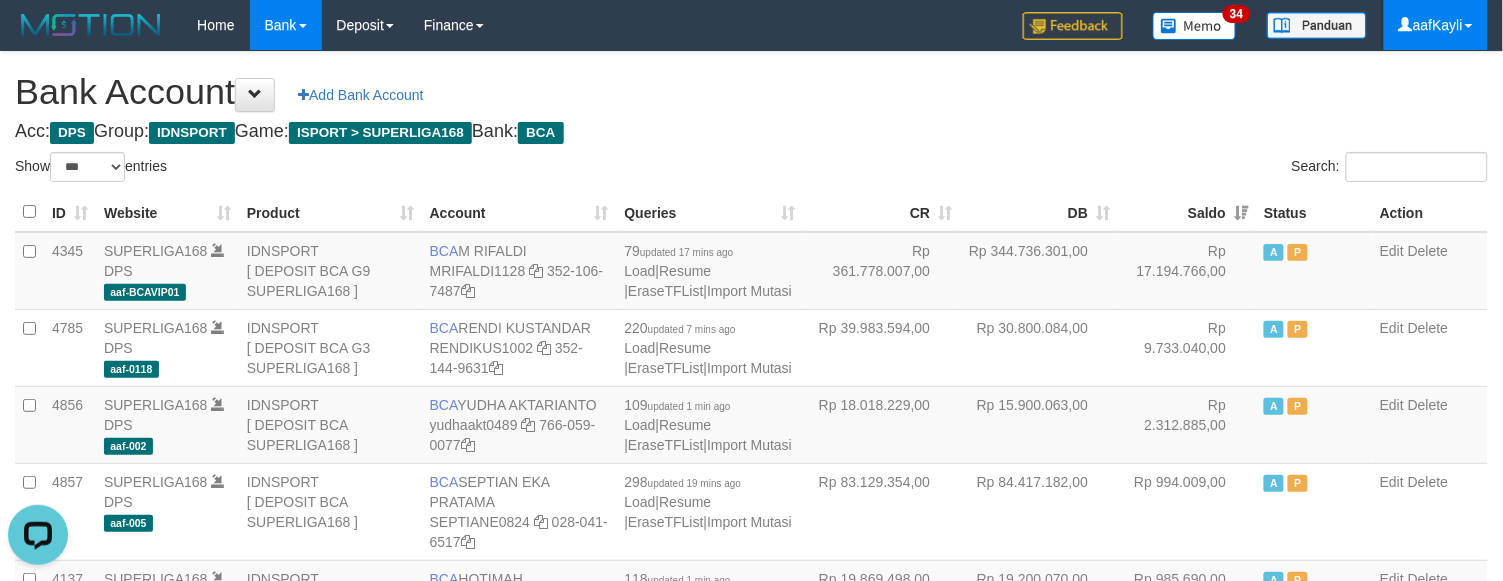 scroll, scrollTop: 0, scrollLeft: 0, axis: both 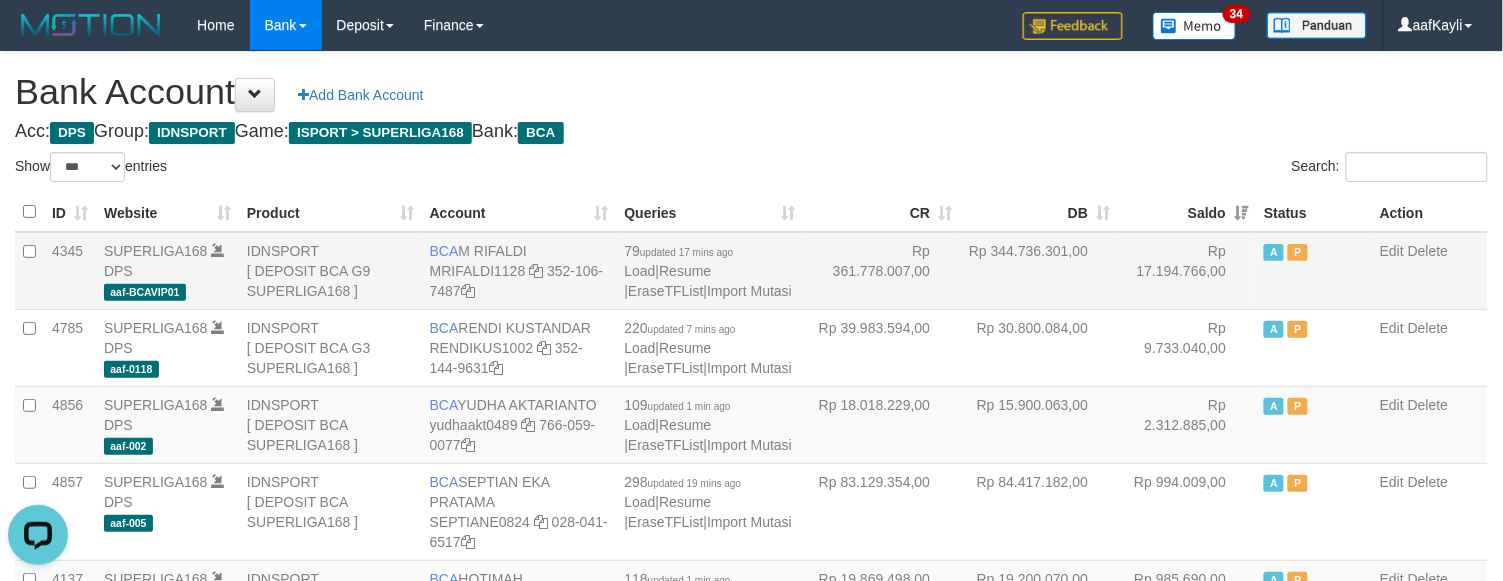 click on "Rp 17.194.766,00" at bounding box center [1187, 271] 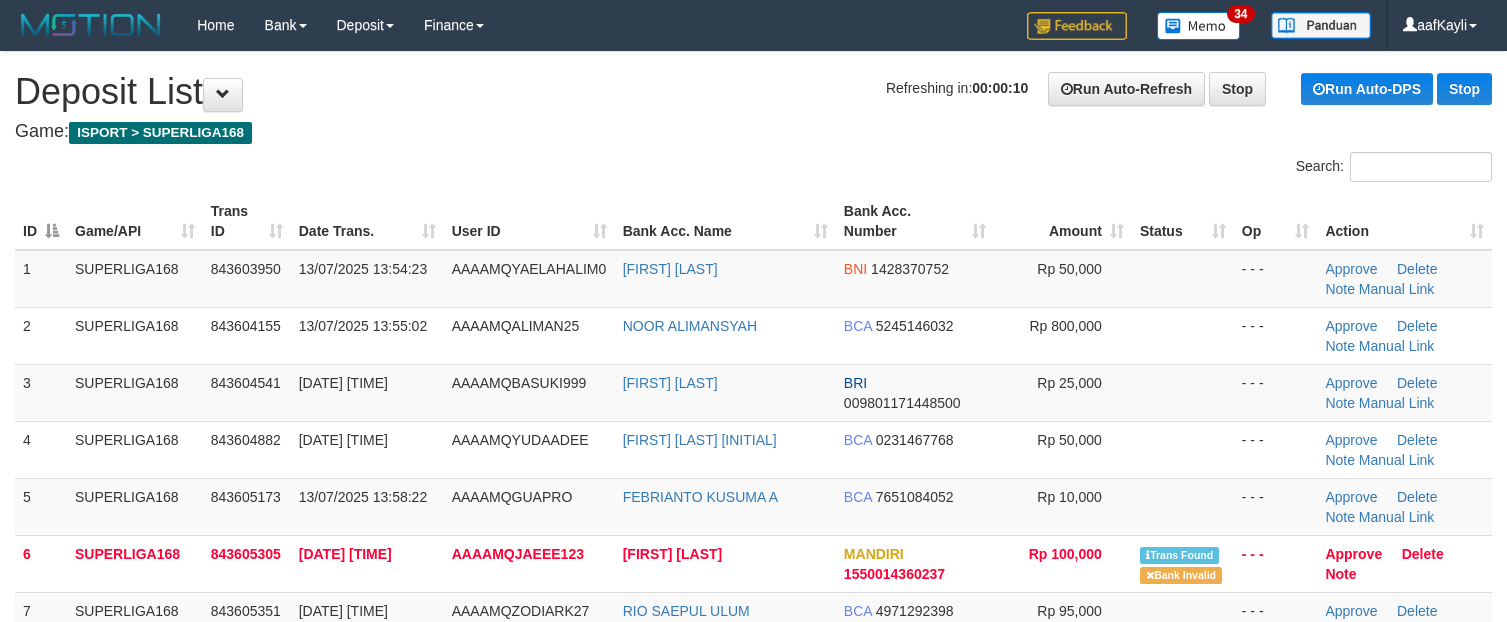 scroll, scrollTop: 0, scrollLeft: 0, axis: both 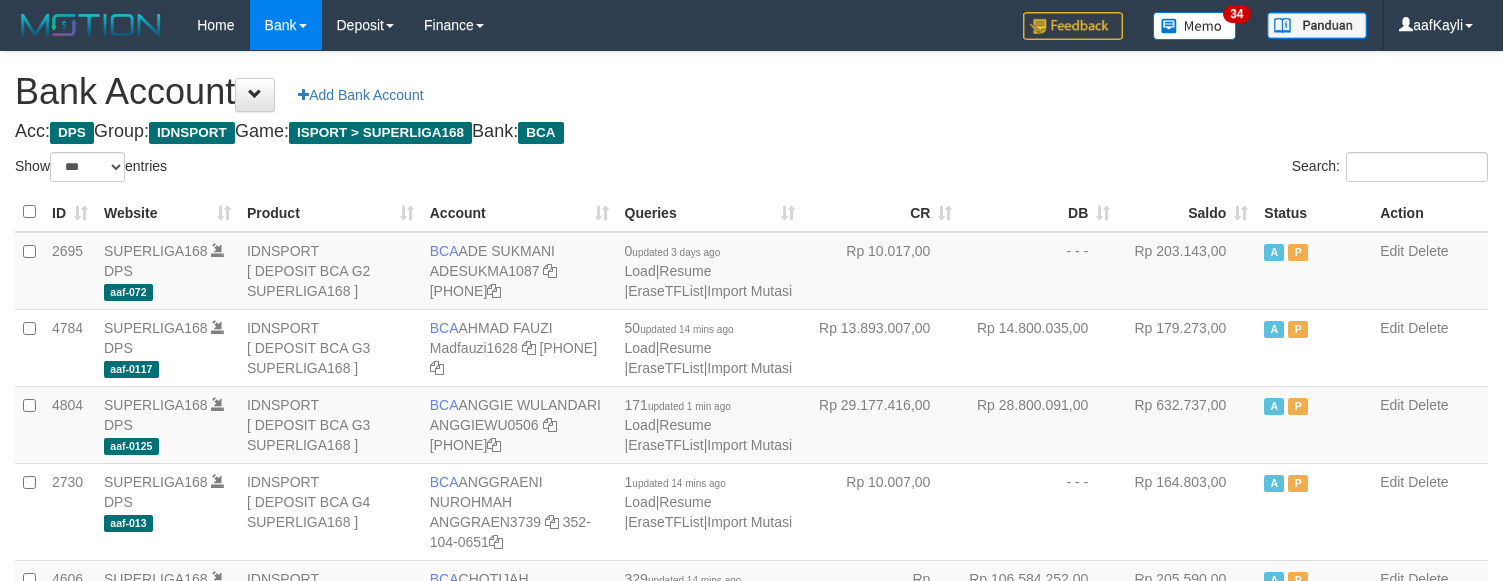 select on "***" 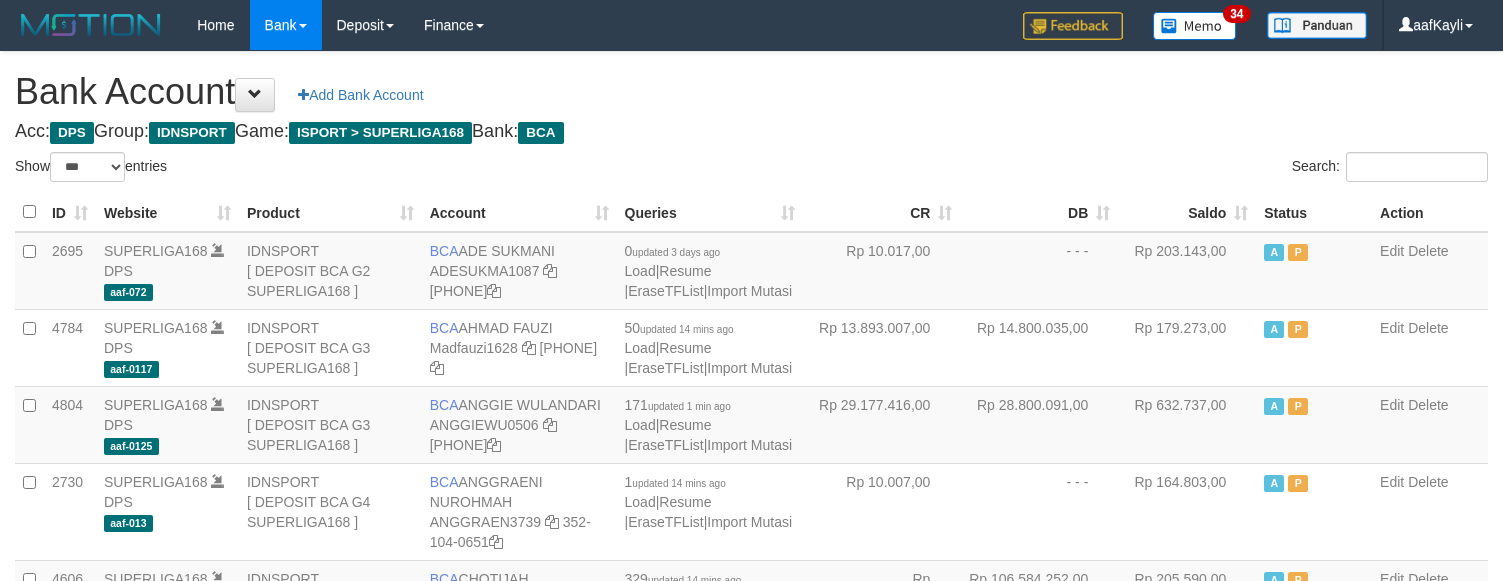 scroll, scrollTop: 0, scrollLeft: 0, axis: both 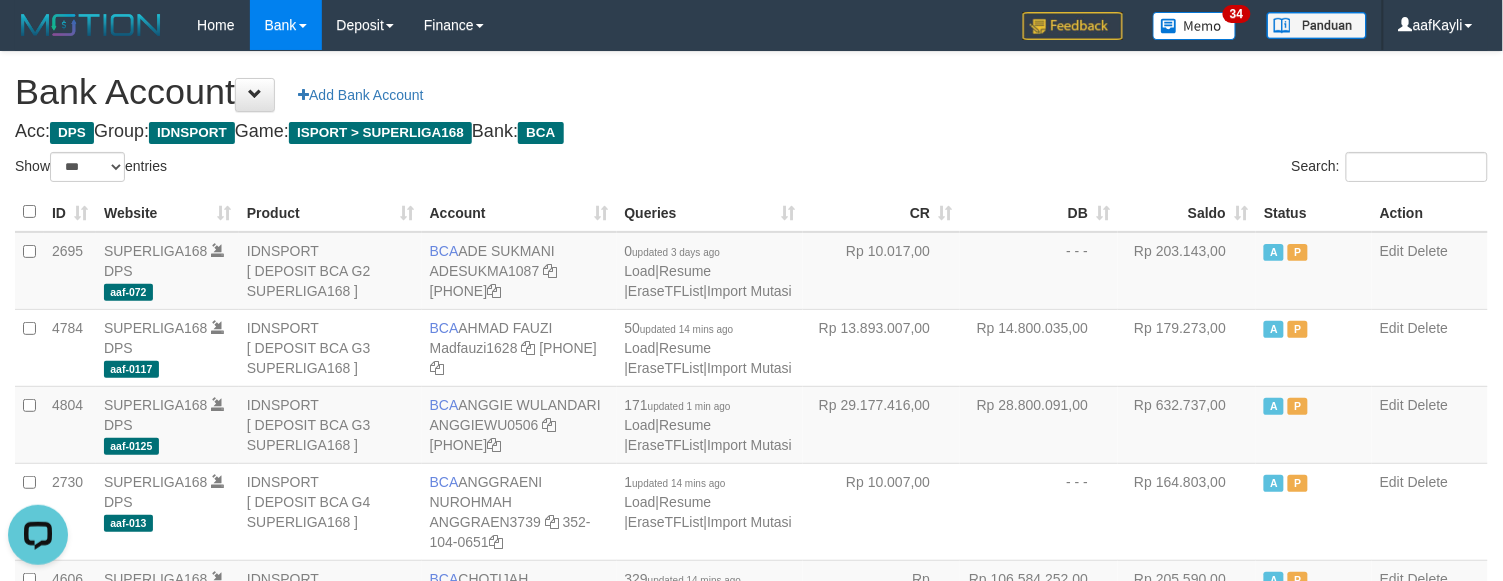 click on "Bank Account
Add Bank Account" at bounding box center (751, 92) 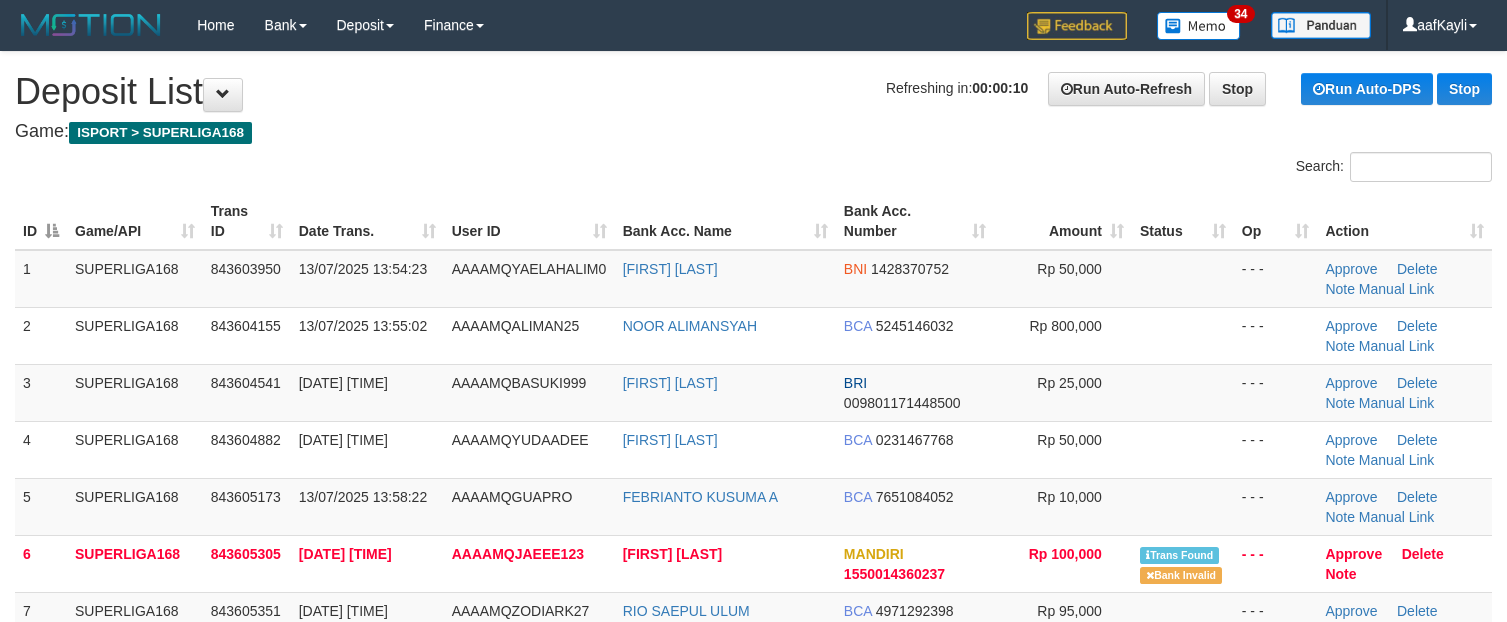 scroll, scrollTop: 0, scrollLeft: 0, axis: both 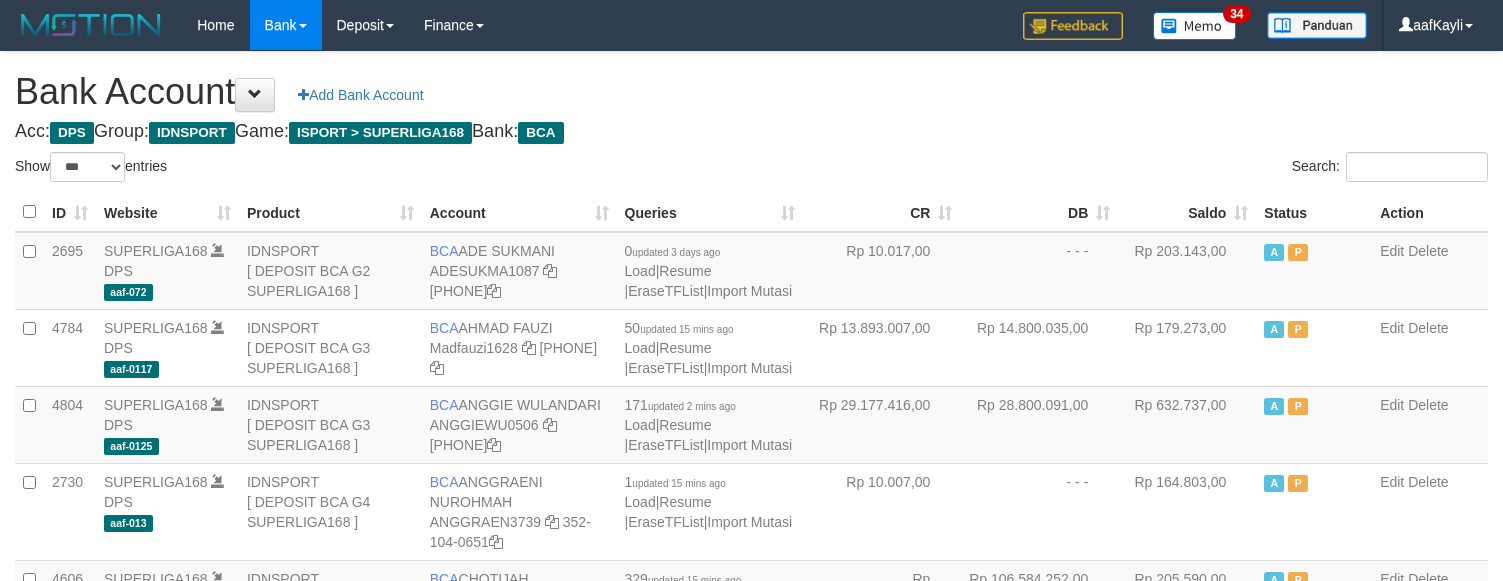 select on "***" 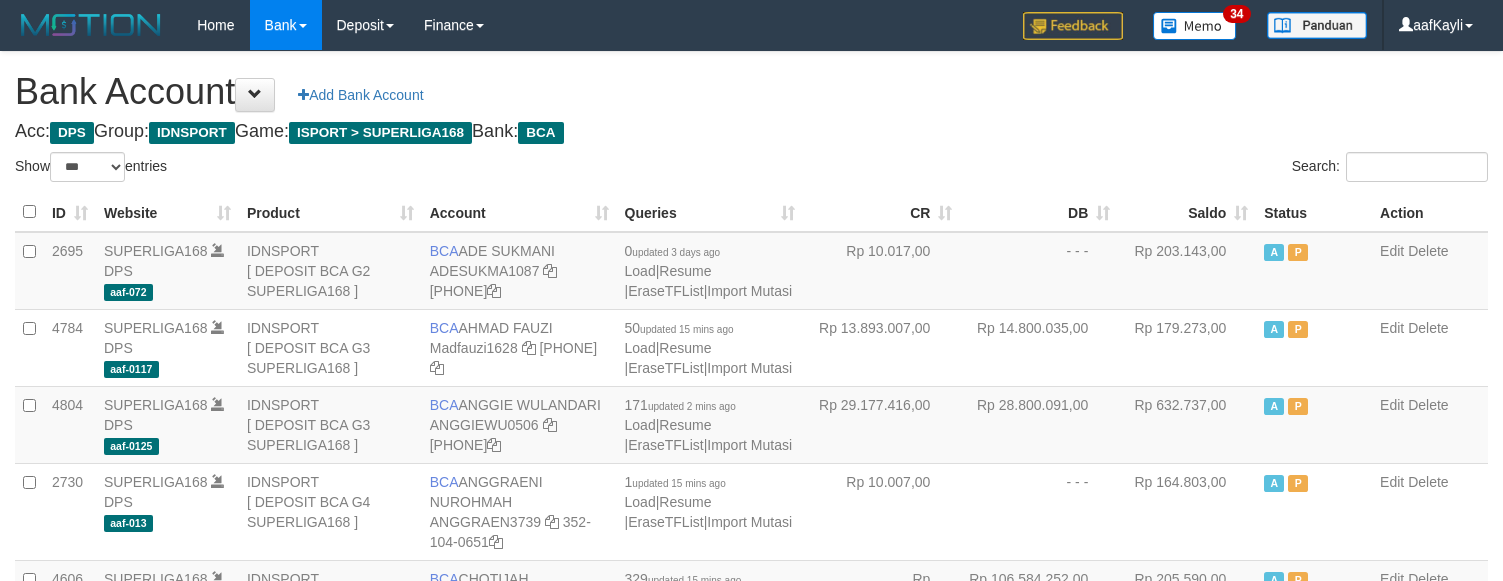 scroll, scrollTop: 0, scrollLeft: 0, axis: both 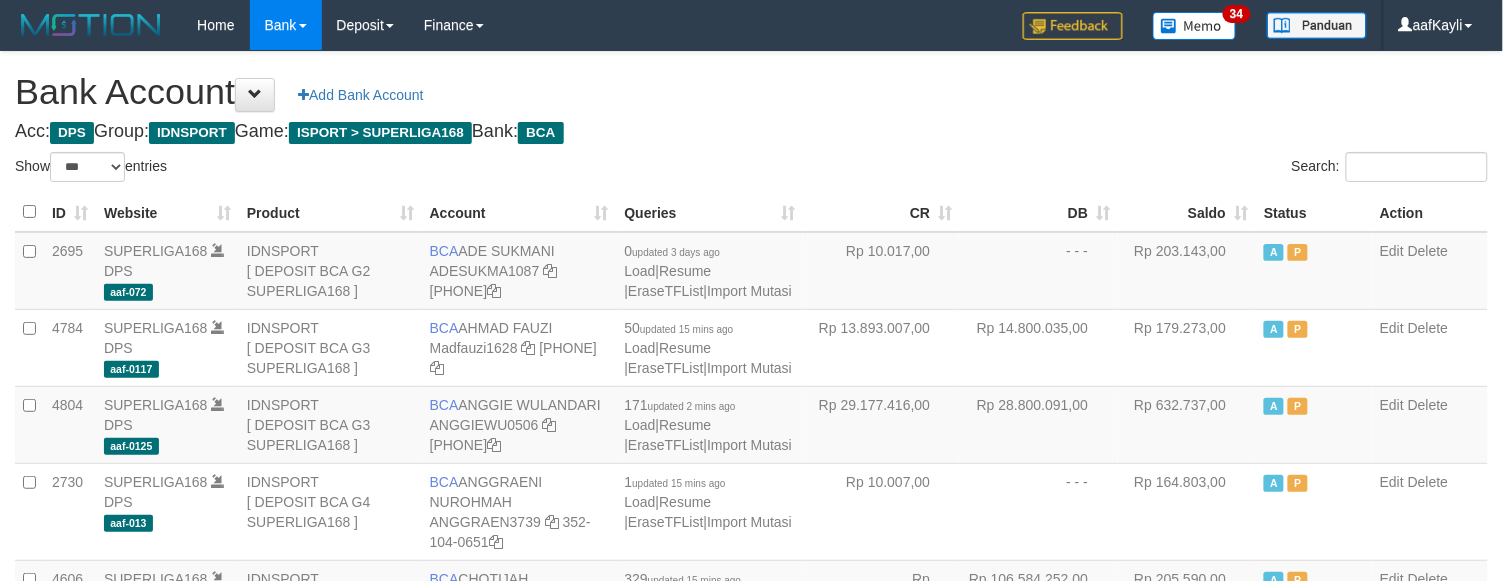 click on "Saldo" at bounding box center [1187, 212] 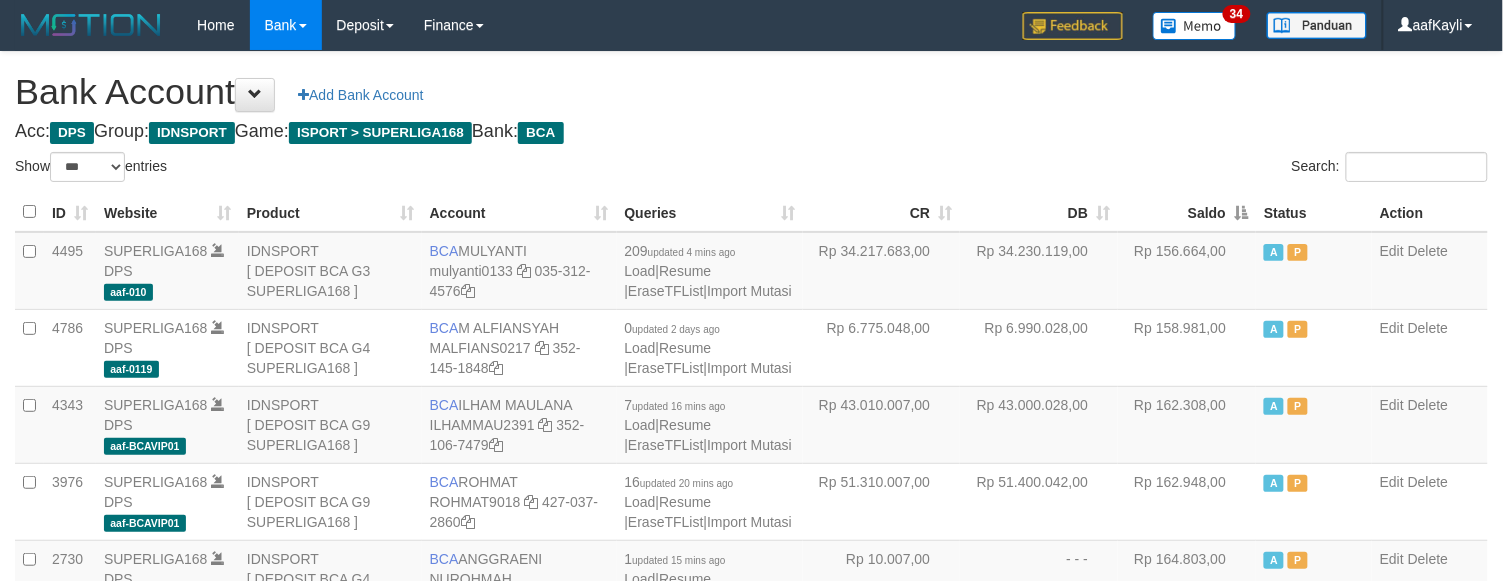 click on "Saldo" at bounding box center (1187, 212) 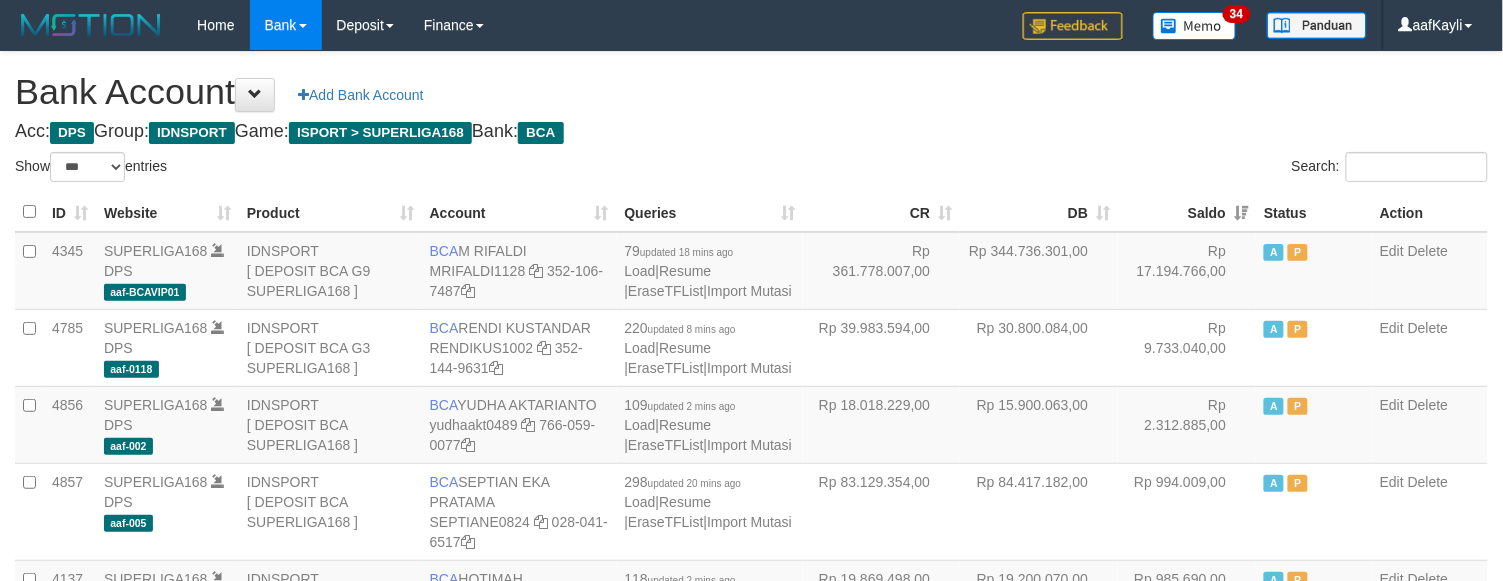 click on "Saldo" at bounding box center [1187, 212] 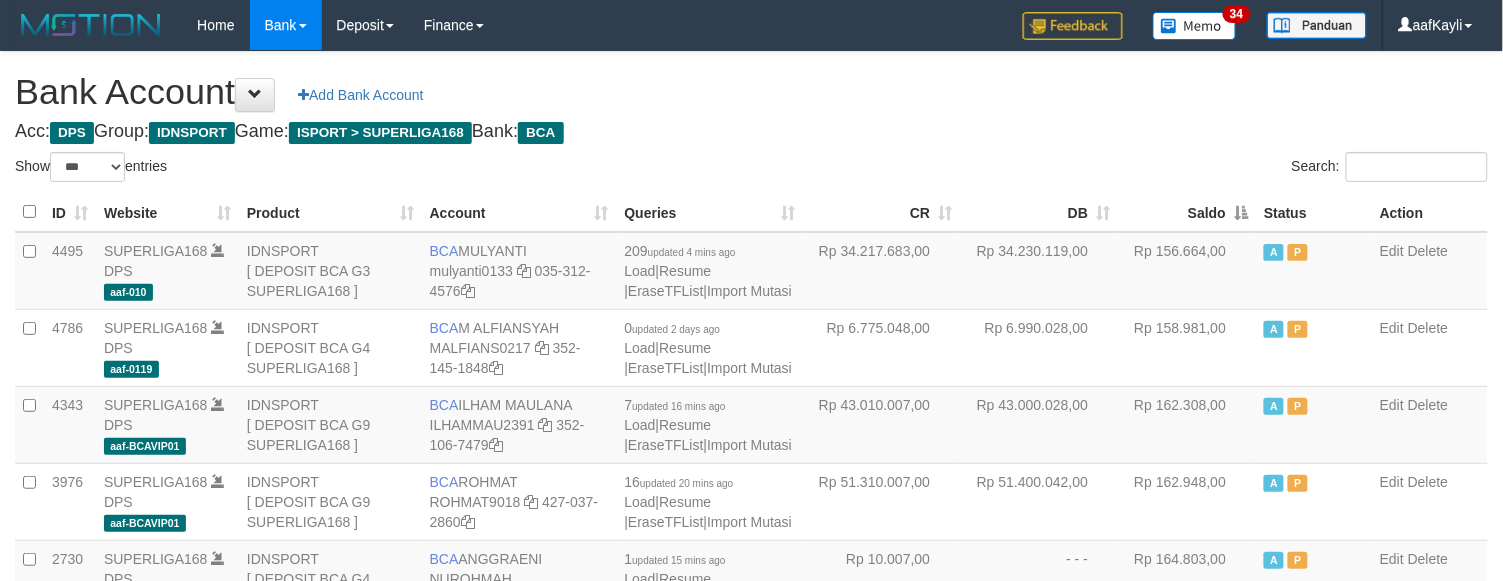 click on "Acc: 										 DPS
Group:   IDNSPORT    		Game:   ISPORT > SUPERLIGA168    		Bank:   BCA" at bounding box center [751, 132] 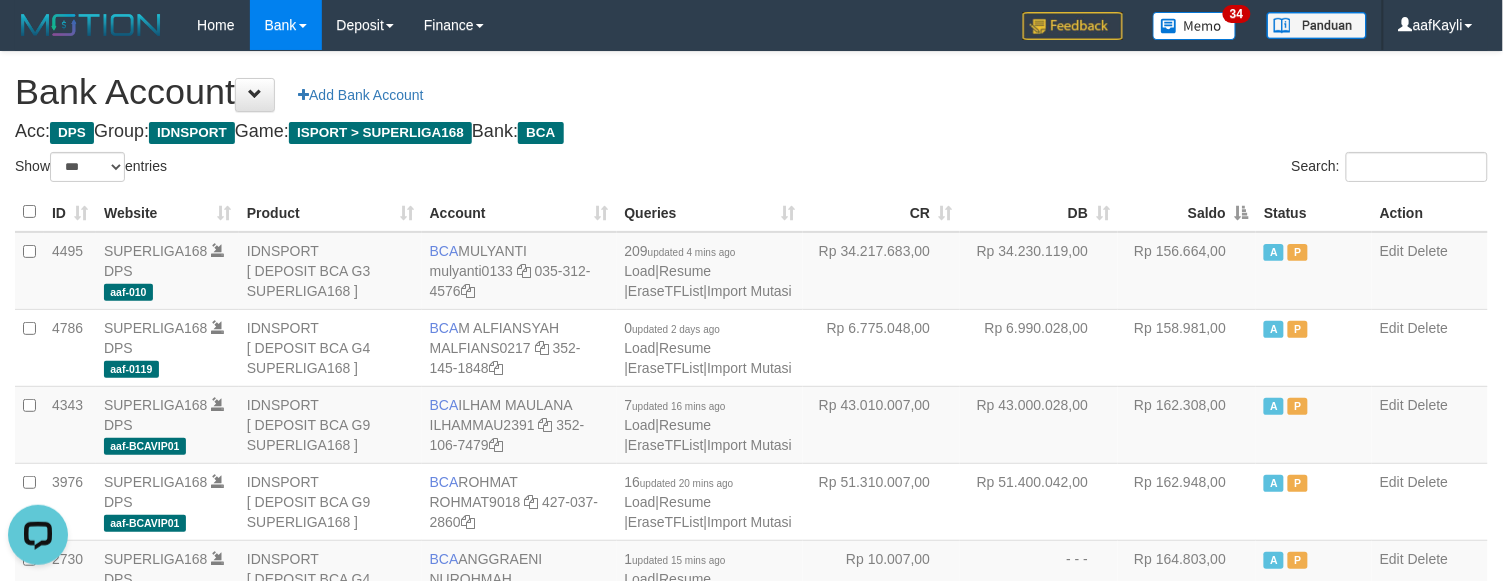 click on "Acc: 										 DPS
Group:   IDNSPORT    		Game:   ISPORT > SUPERLIGA168    		Bank:   BCA" at bounding box center (751, 132) 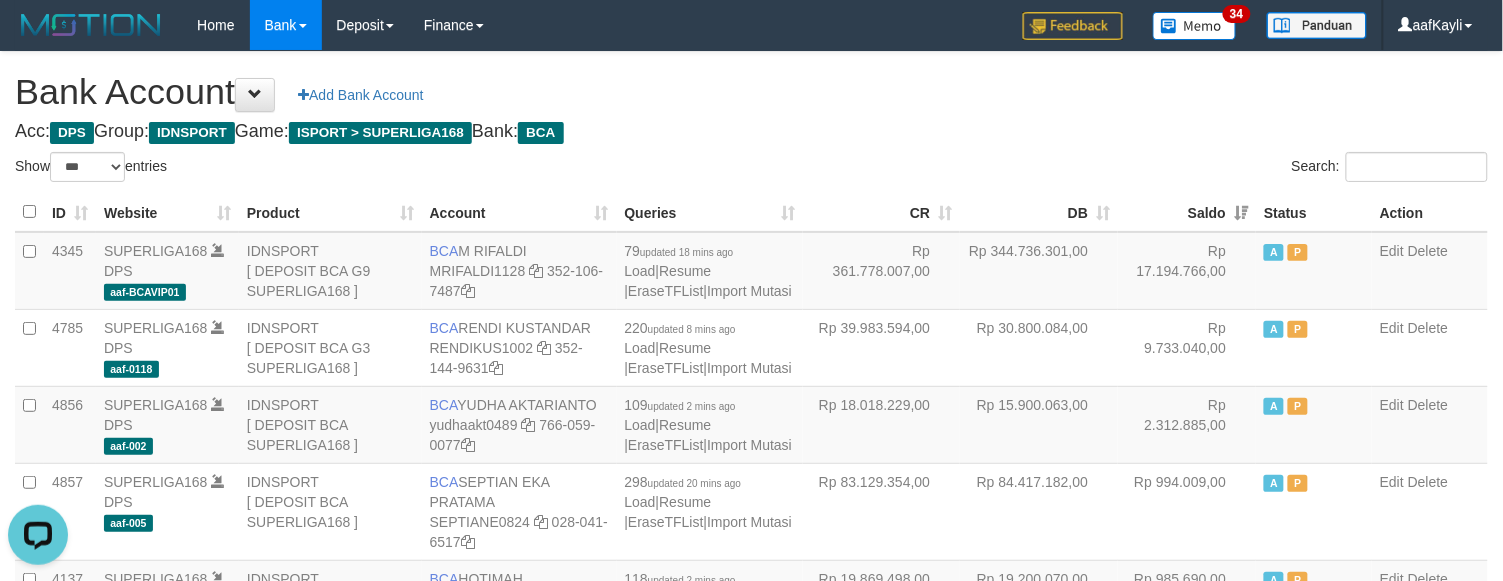 click on "Saldo" at bounding box center [1187, 212] 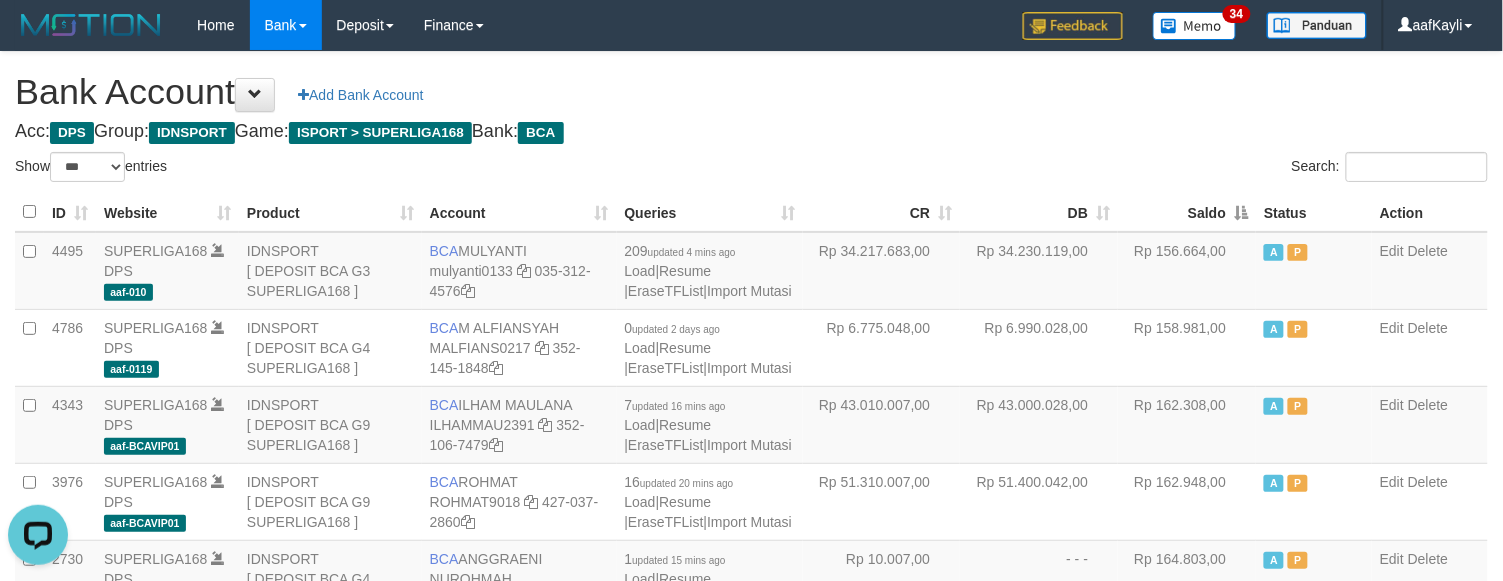 click on "Saldo" at bounding box center [1187, 212] 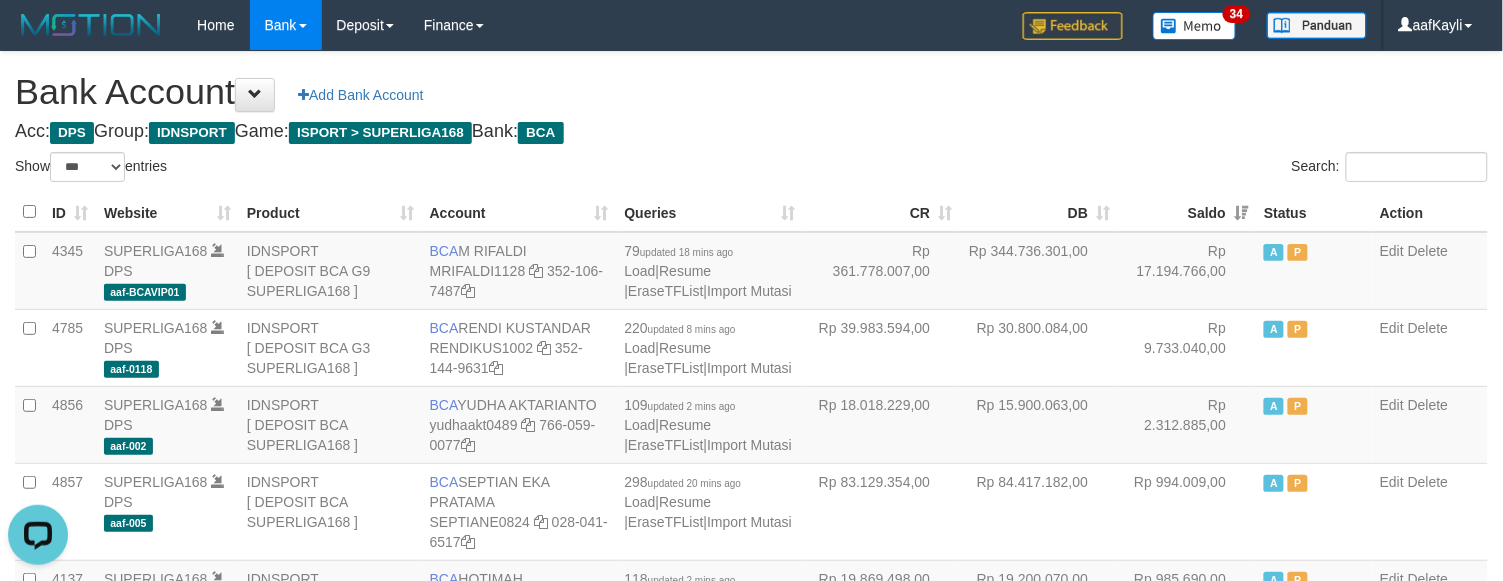 click on "Acc: 										 DPS
Group:   IDNSPORT    		Game:   ISPORT > SUPERLIGA168    		Bank:   BCA" at bounding box center [751, 132] 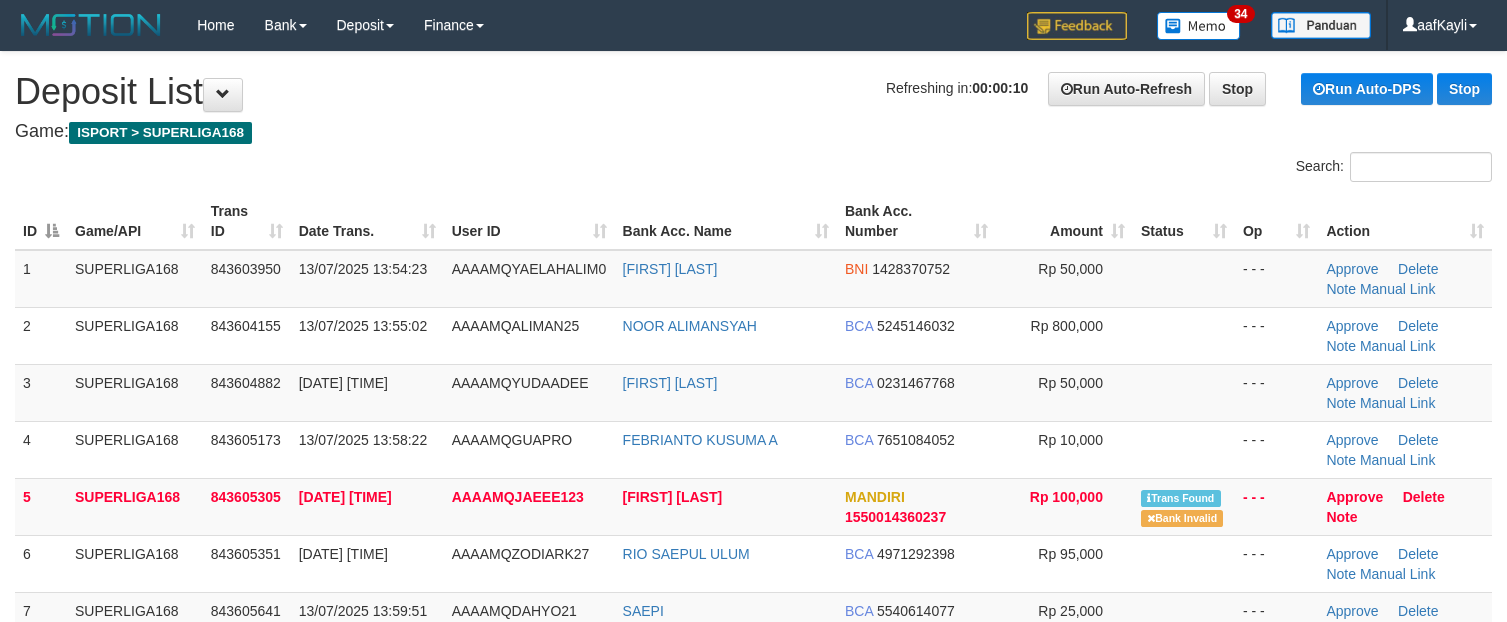 scroll, scrollTop: 0, scrollLeft: 0, axis: both 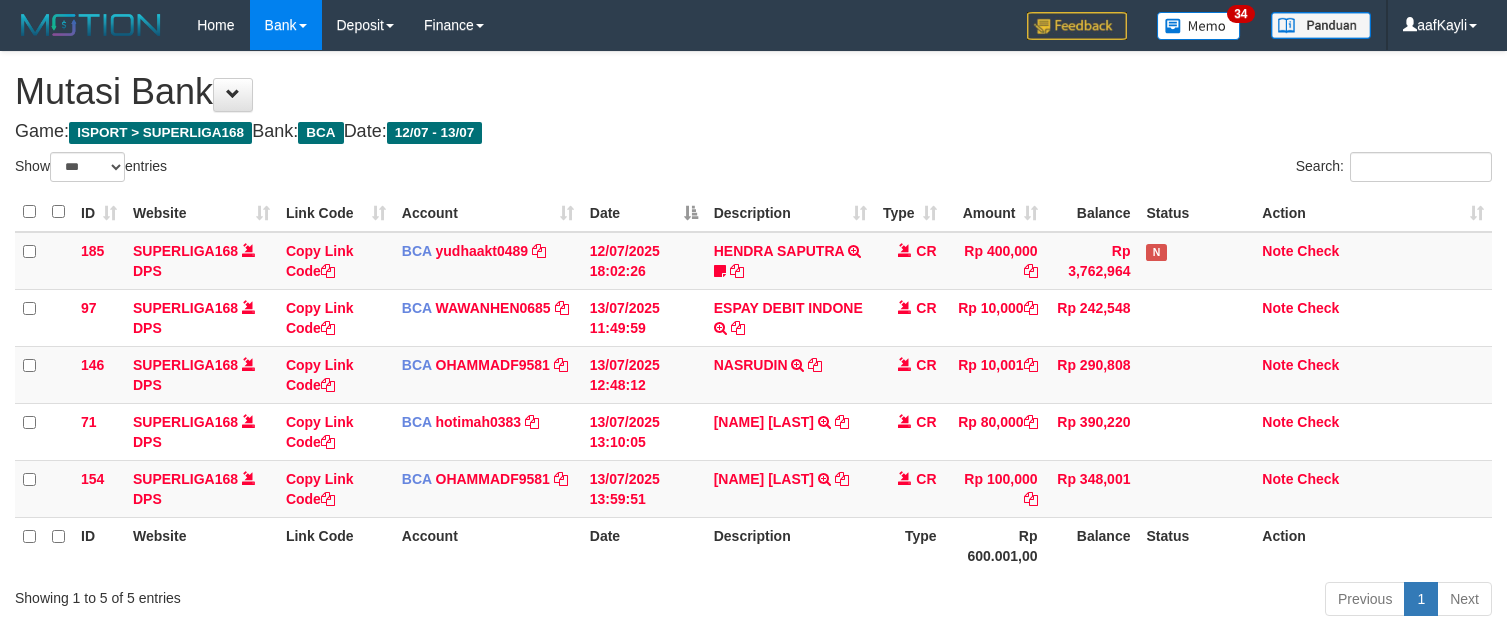 select on "***" 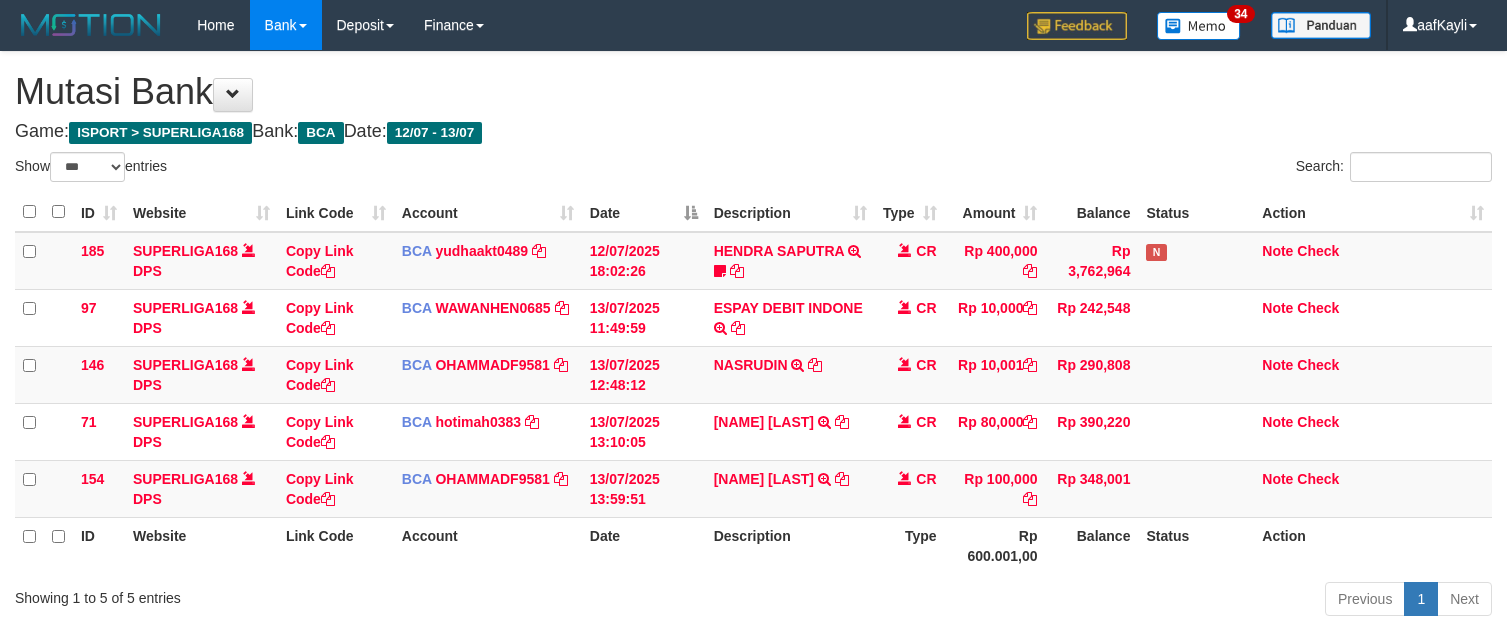 scroll, scrollTop: 0, scrollLeft: 0, axis: both 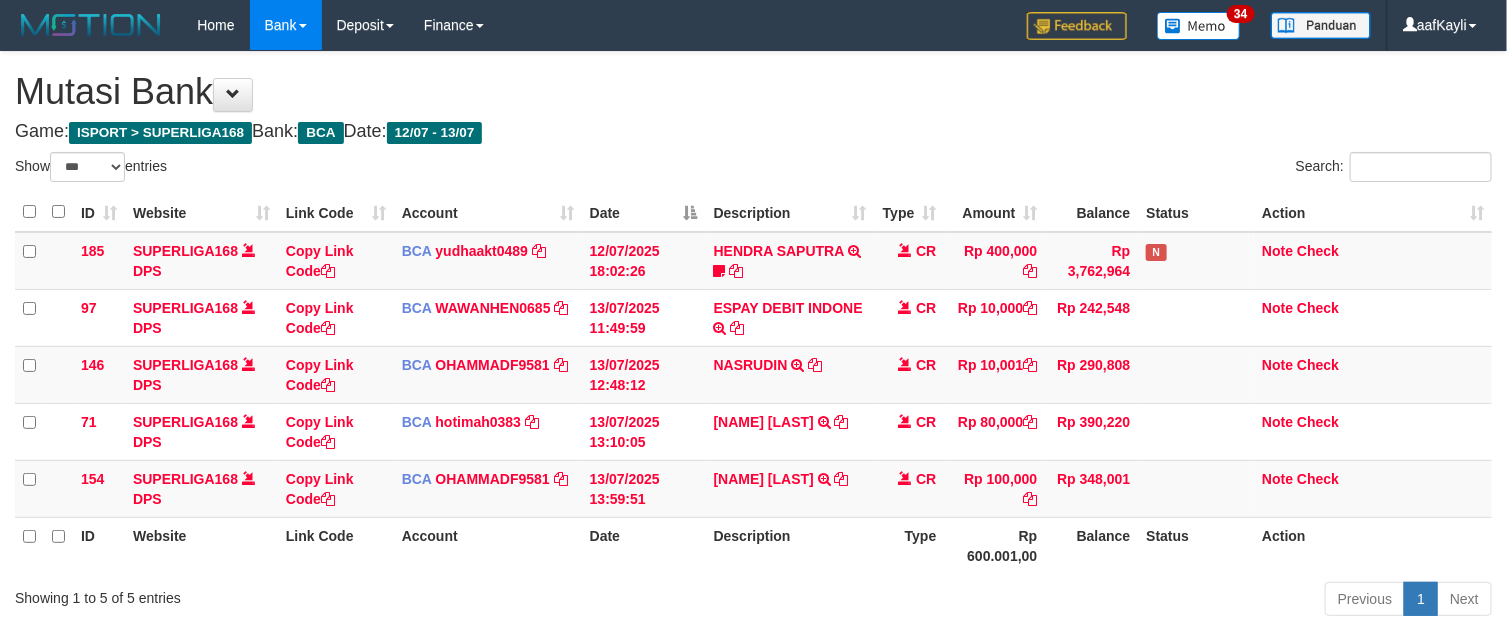 click on "Description" at bounding box center (790, 545) 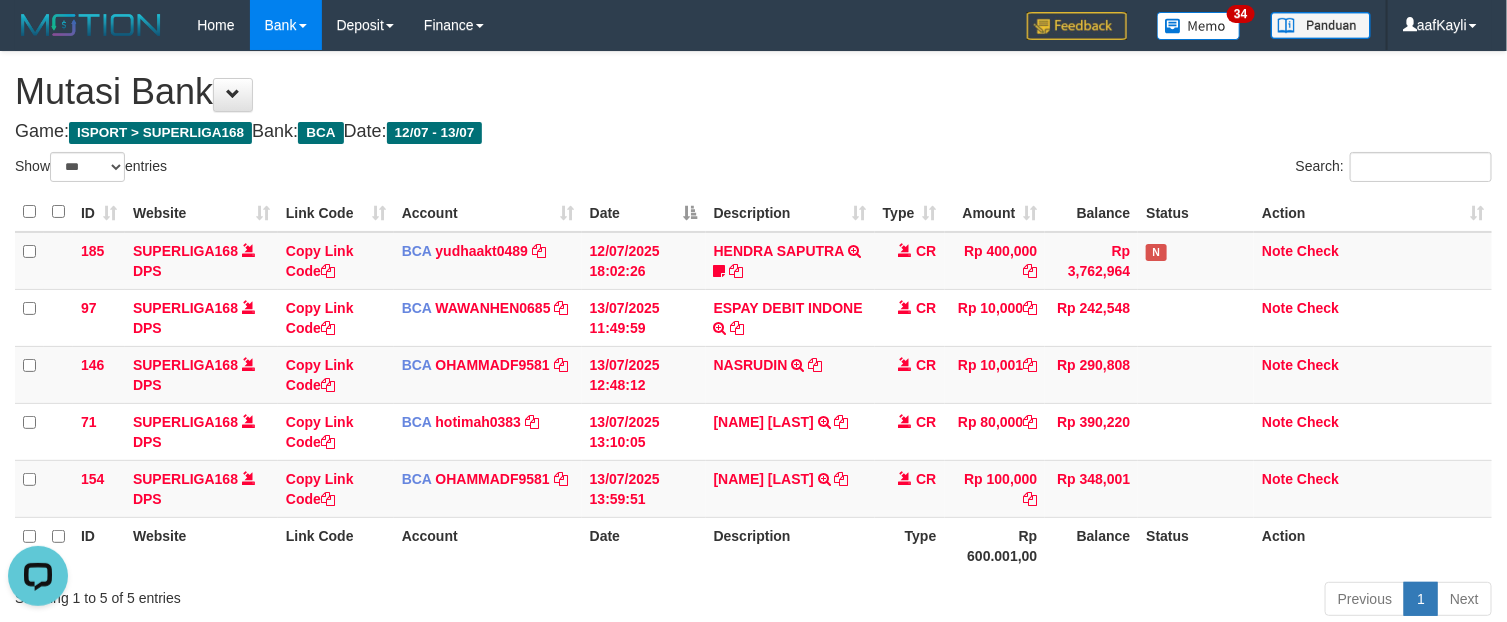 scroll, scrollTop: 0, scrollLeft: 0, axis: both 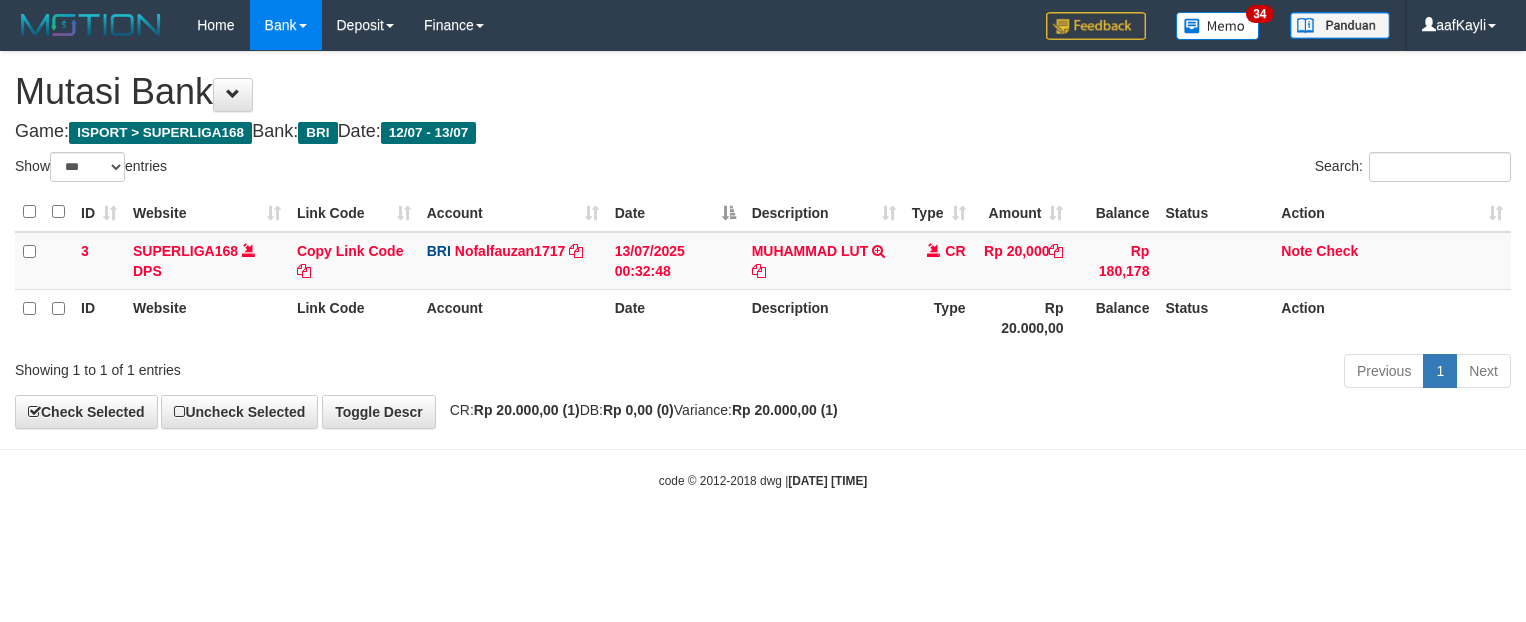 select on "***" 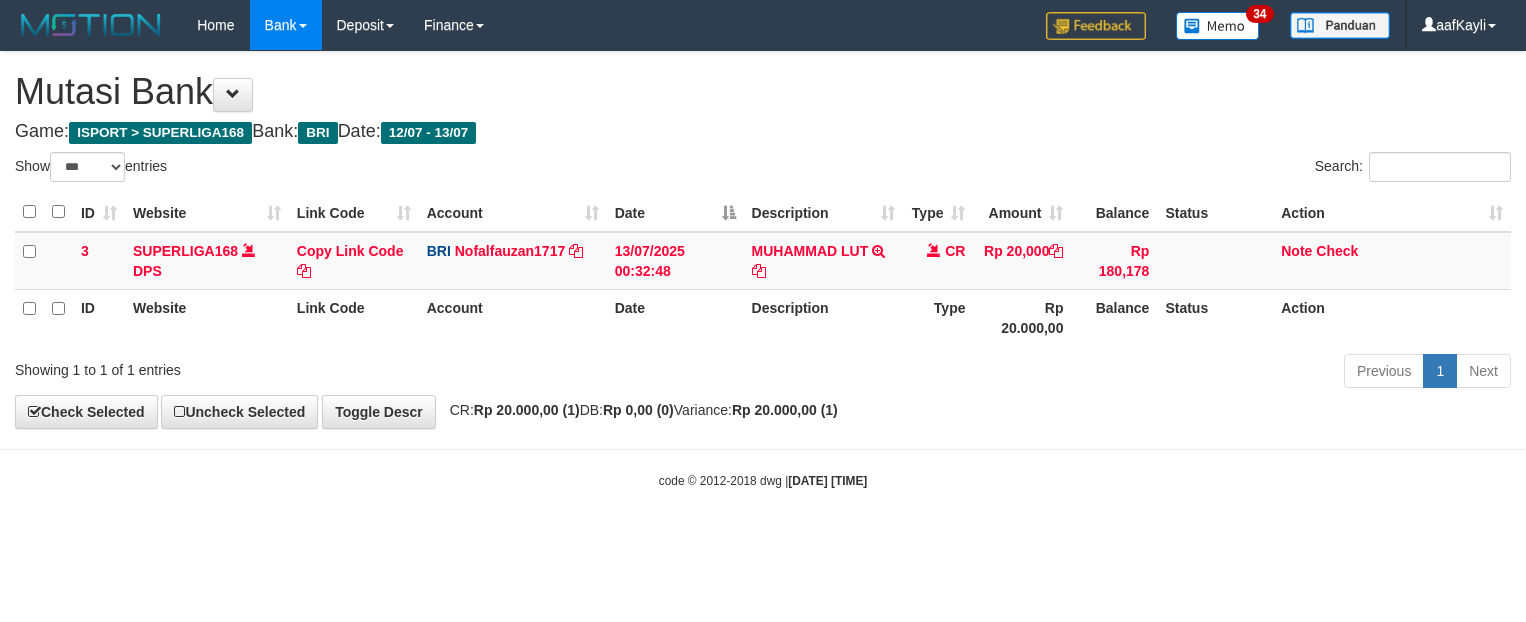scroll, scrollTop: 0, scrollLeft: 0, axis: both 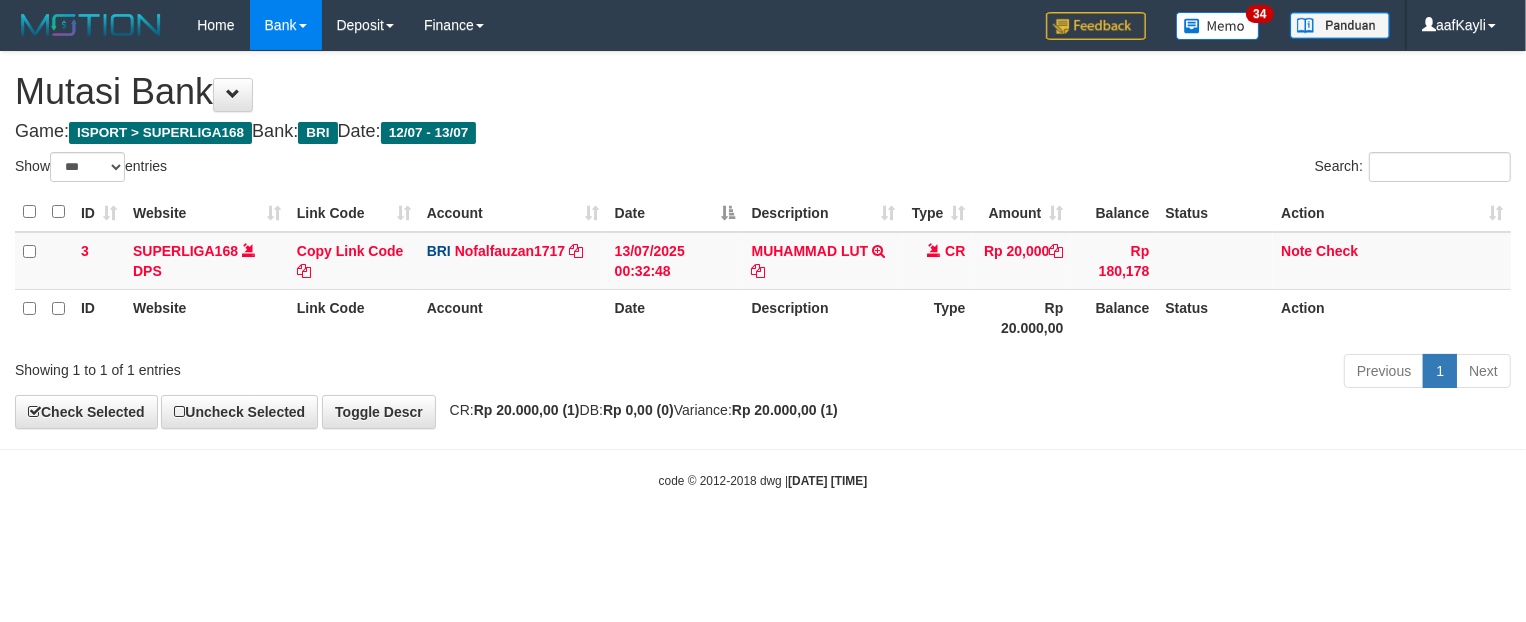 click on "code © 2012-2018 dwg |  2025/07/13 14:02:24" at bounding box center [763, 480] 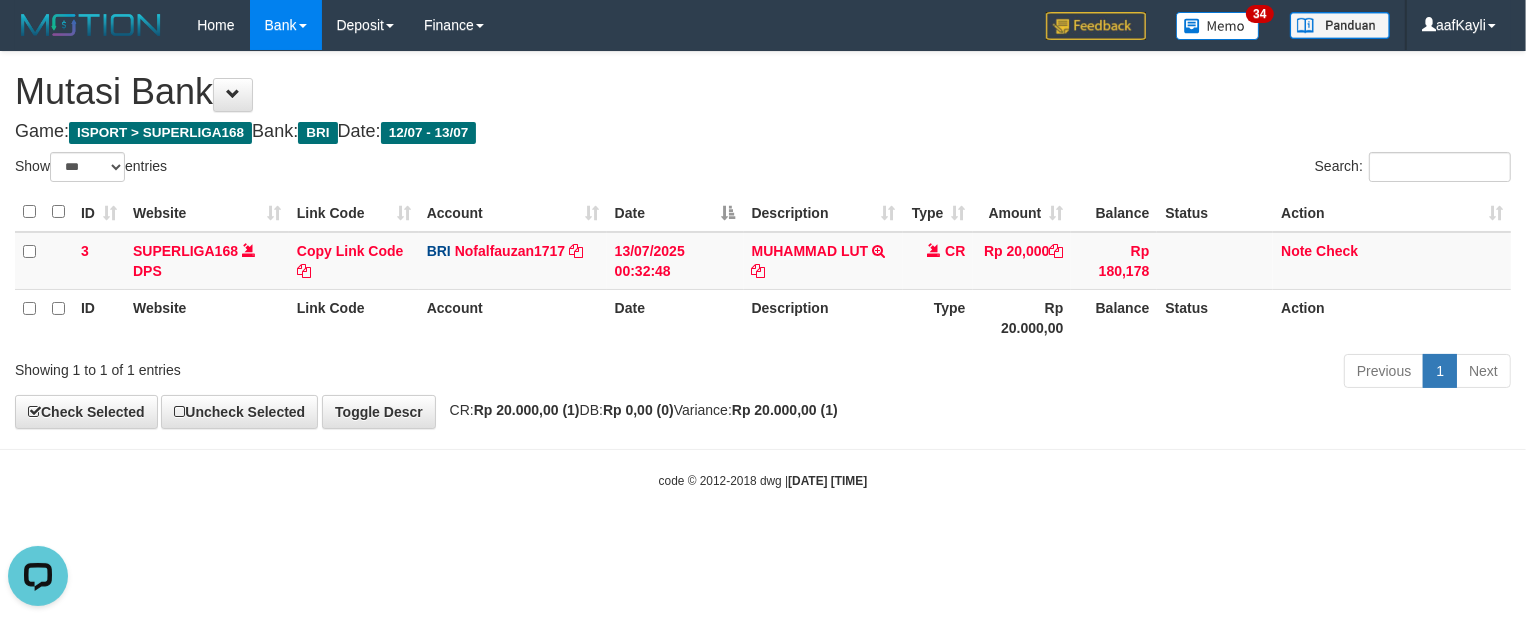 scroll, scrollTop: 0, scrollLeft: 0, axis: both 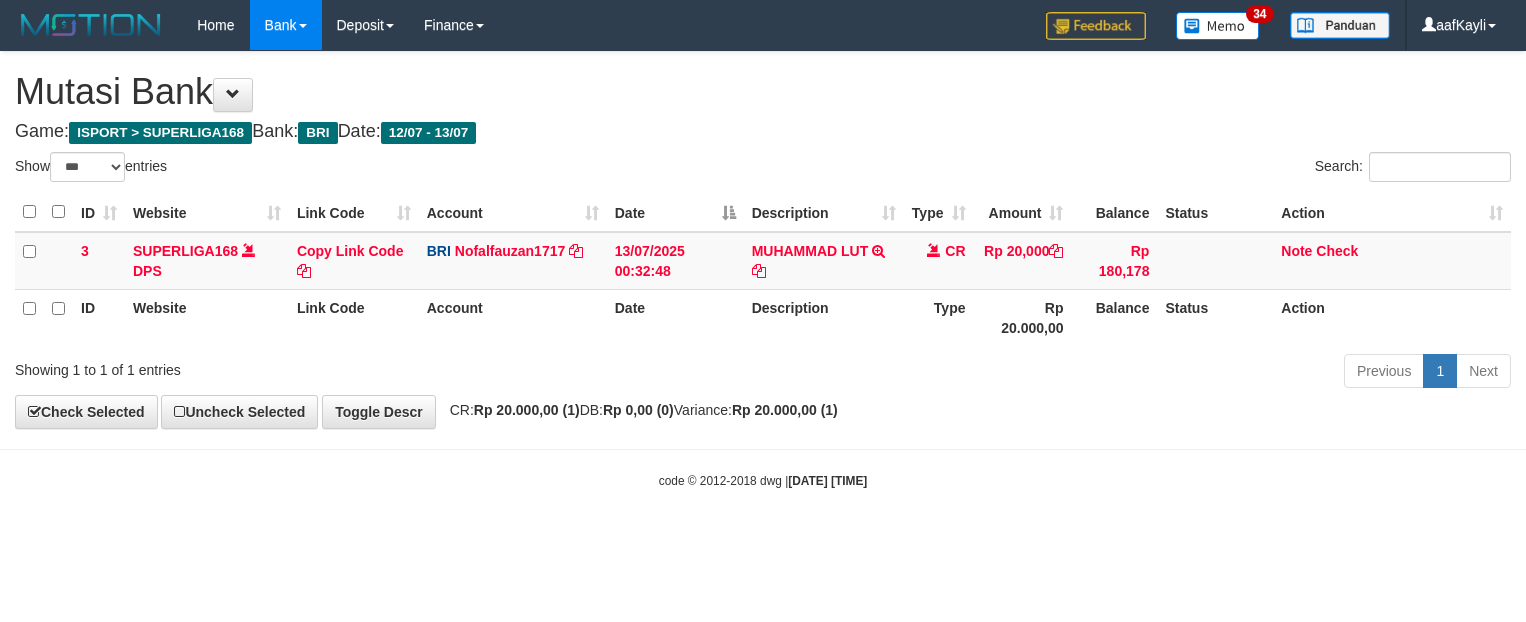 select on "***" 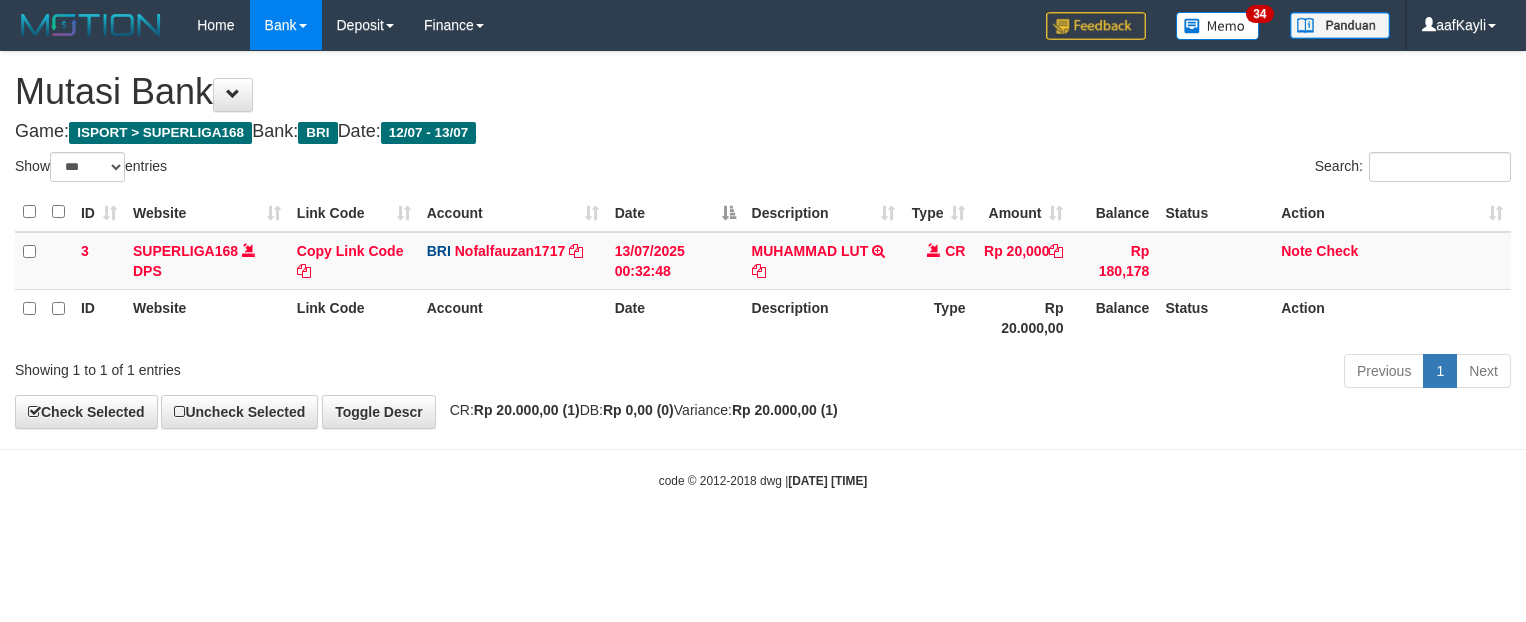 scroll, scrollTop: 0, scrollLeft: 0, axis: both 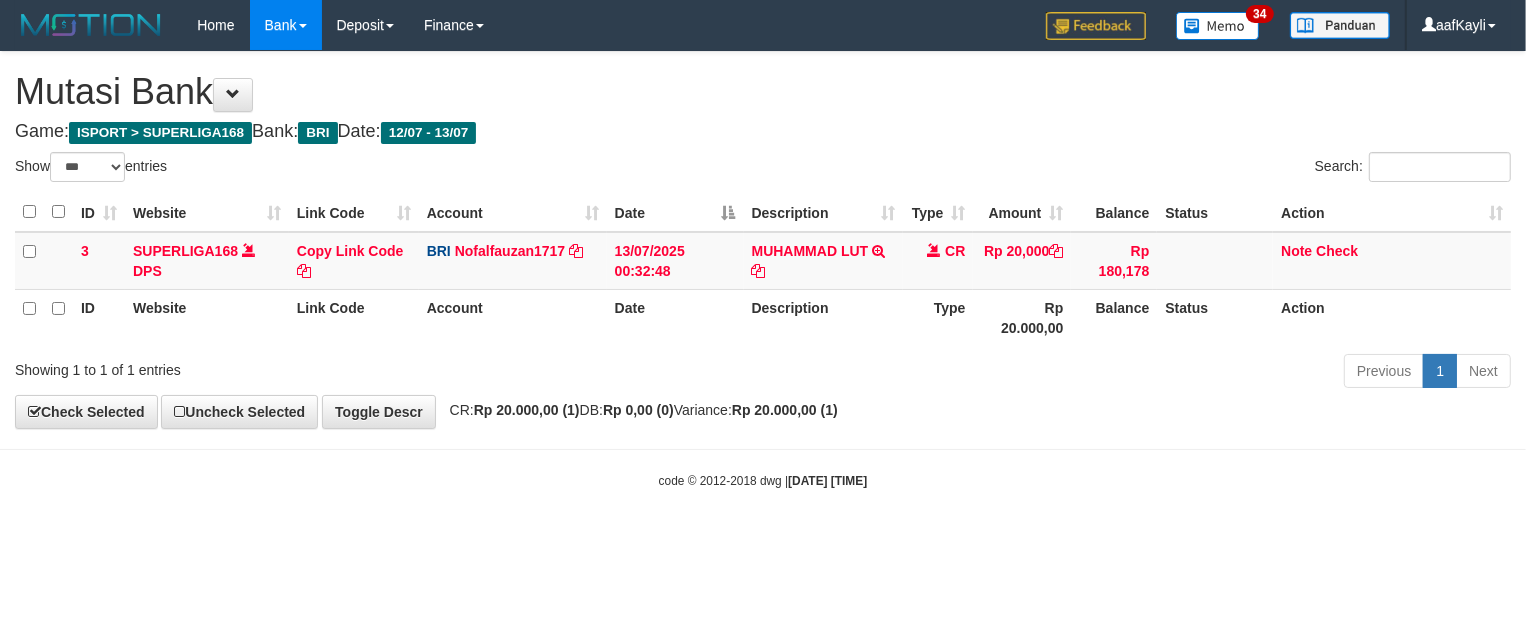 drag, startPoint x: 0, startPoint y: 0, endPoint x: 1031, endPoint y: 433, distance: 1118.2352 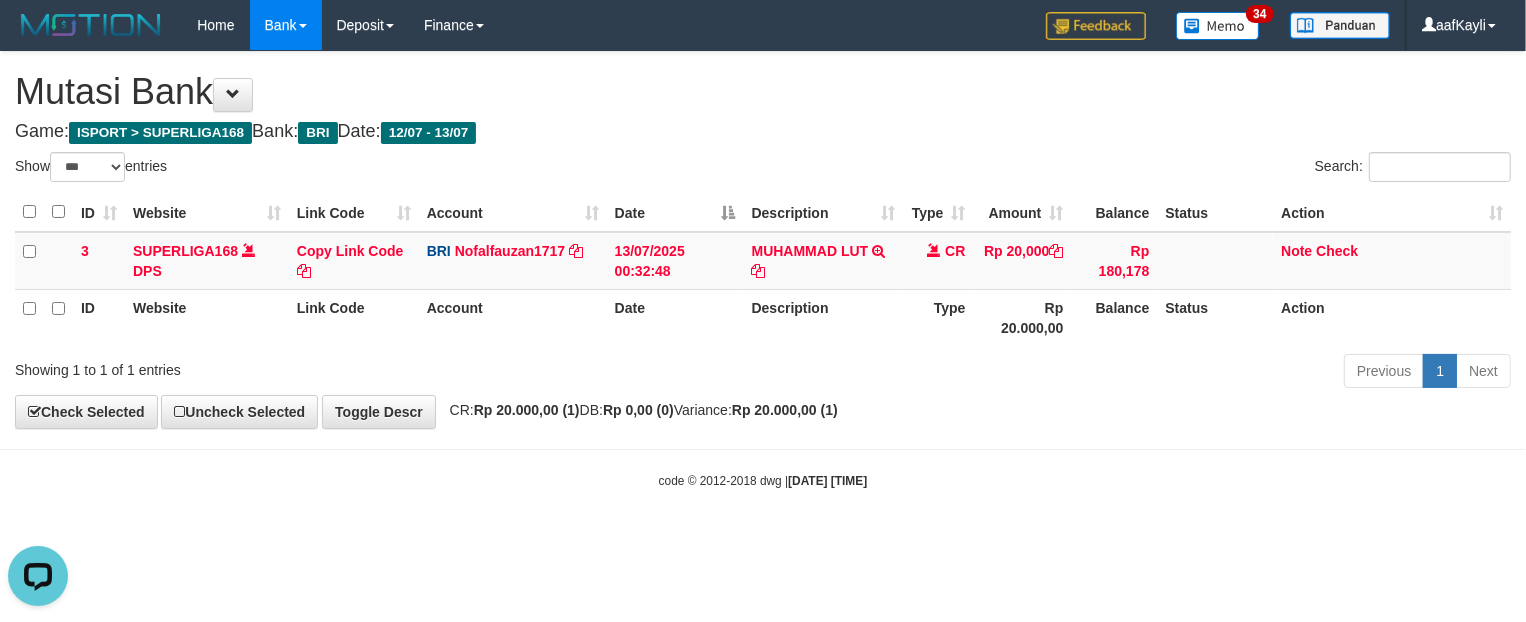 scroll, scrollTop: 0, scrollLeft: 0, axis: both 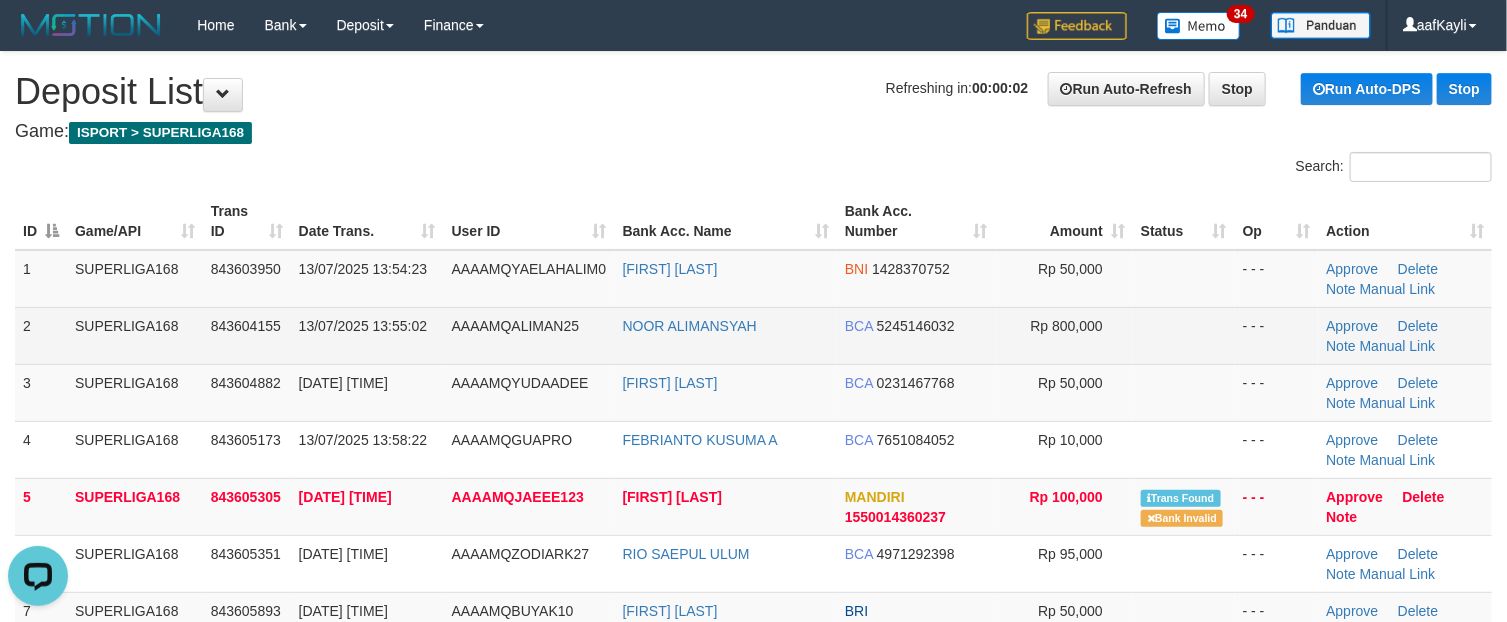 drag, startPoint x: 1191, startPoint y: 368, endPoint x: 956, endPoint y: 315, distance: 240.90247 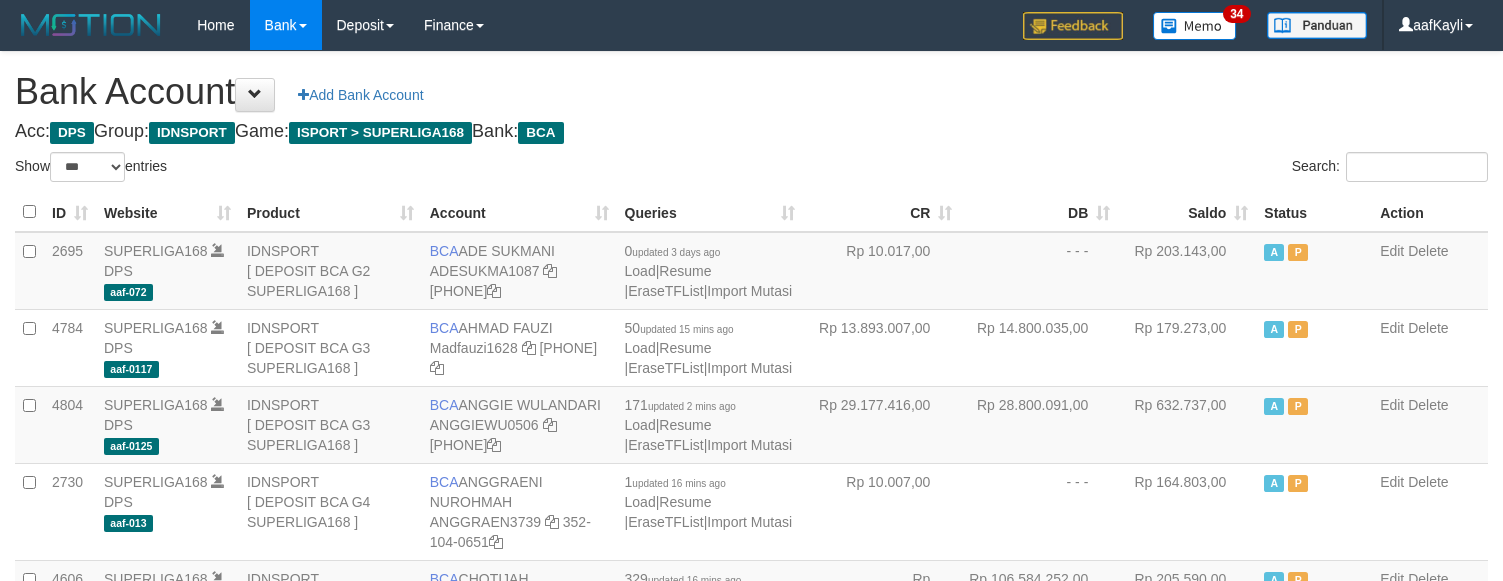 select on "***" 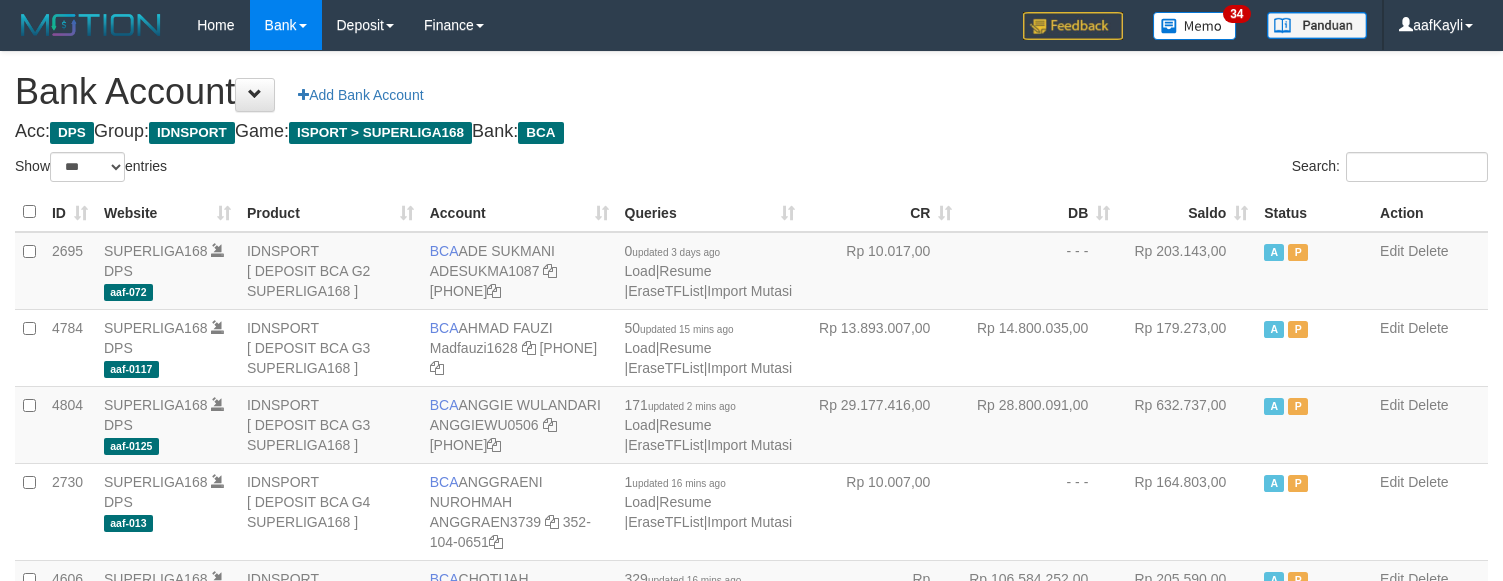 scroll, scrollTop: 0, scrollLeft: 0, axis: both 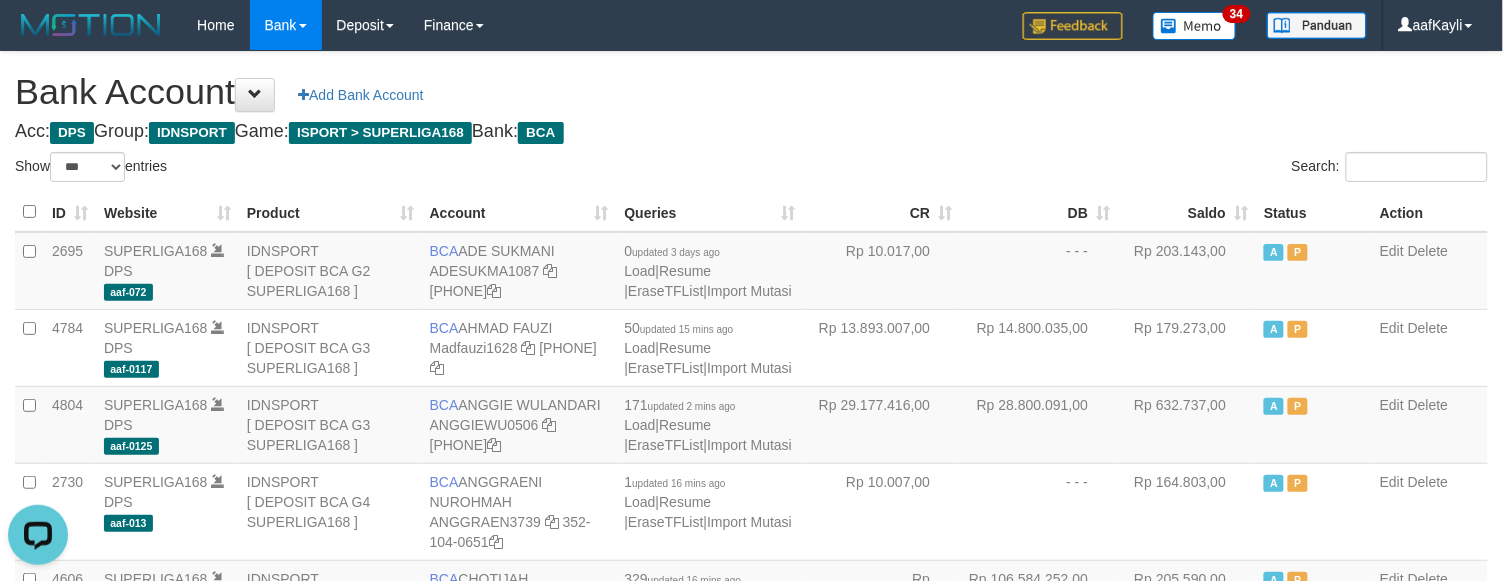 drag, startPoint x: 1047, startPoint y: 122, endPoint x: 941, endPoint y: 110, distance: 106.677086 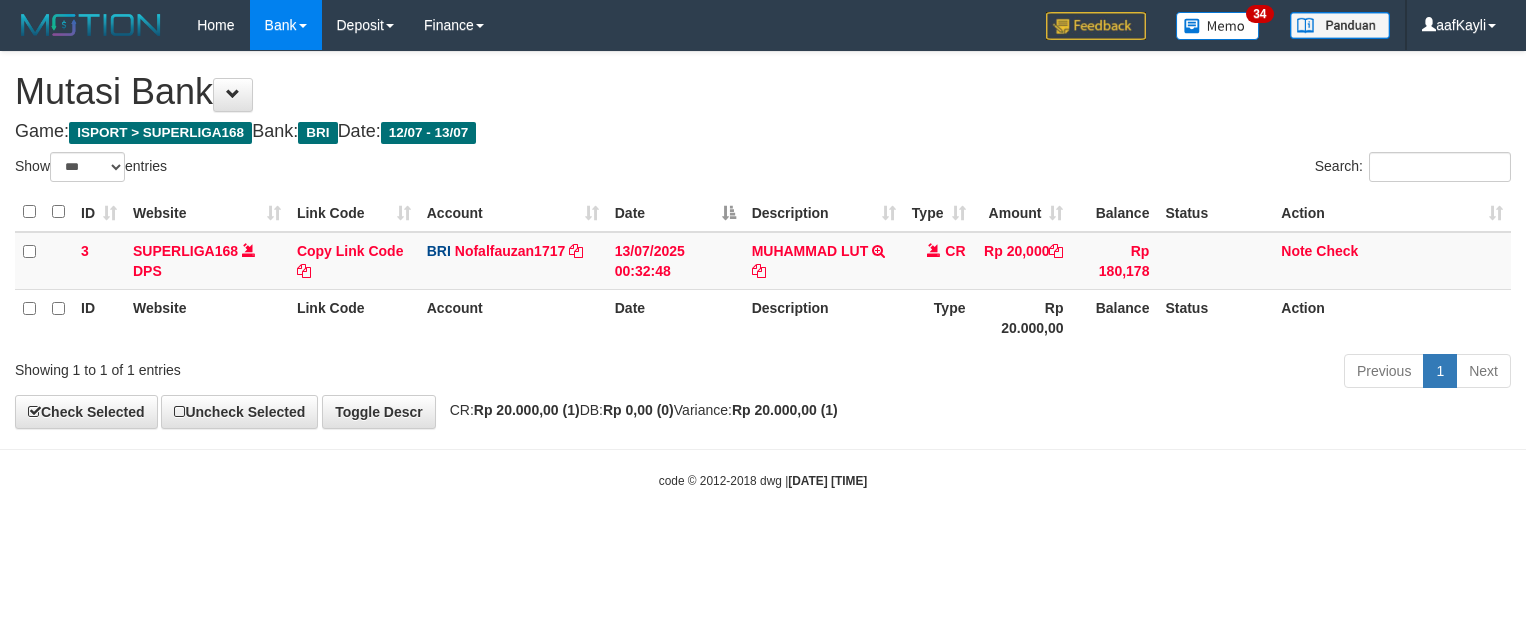 select on "***" 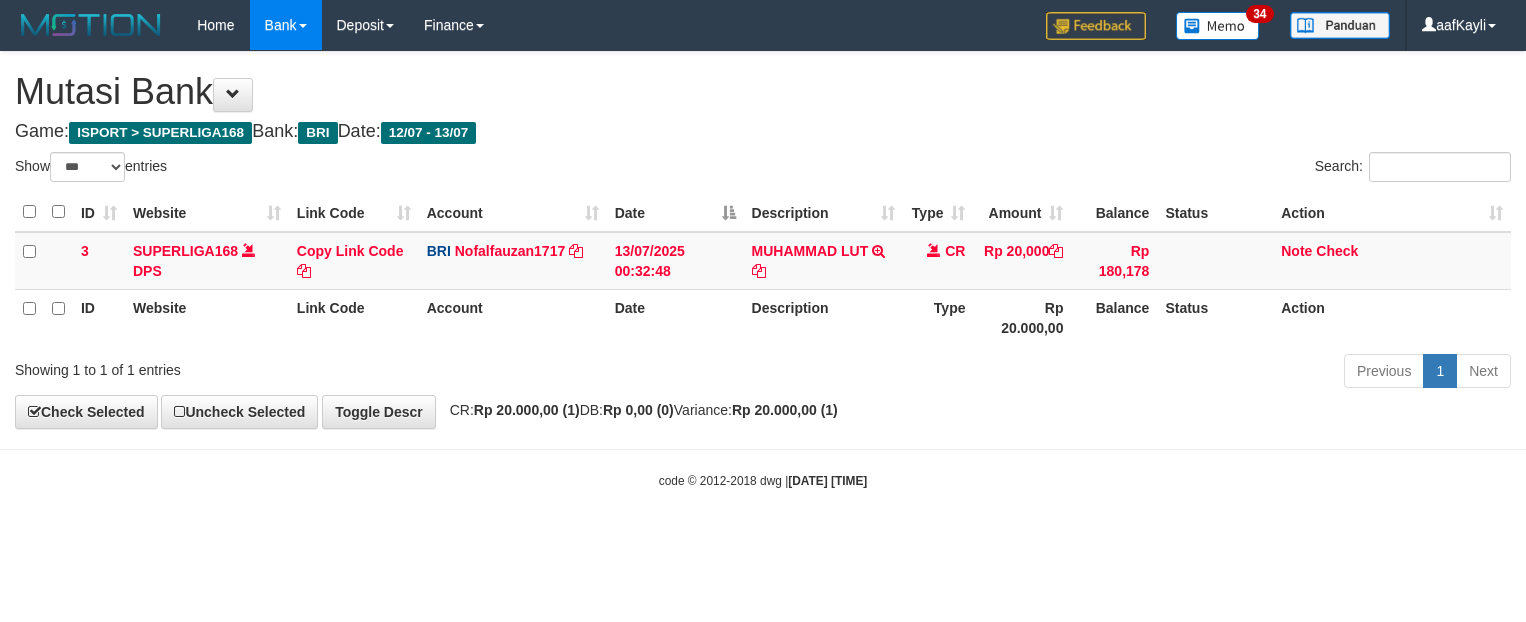 scroll, scrollTop: 0, scrollLeft: 0, axis: both 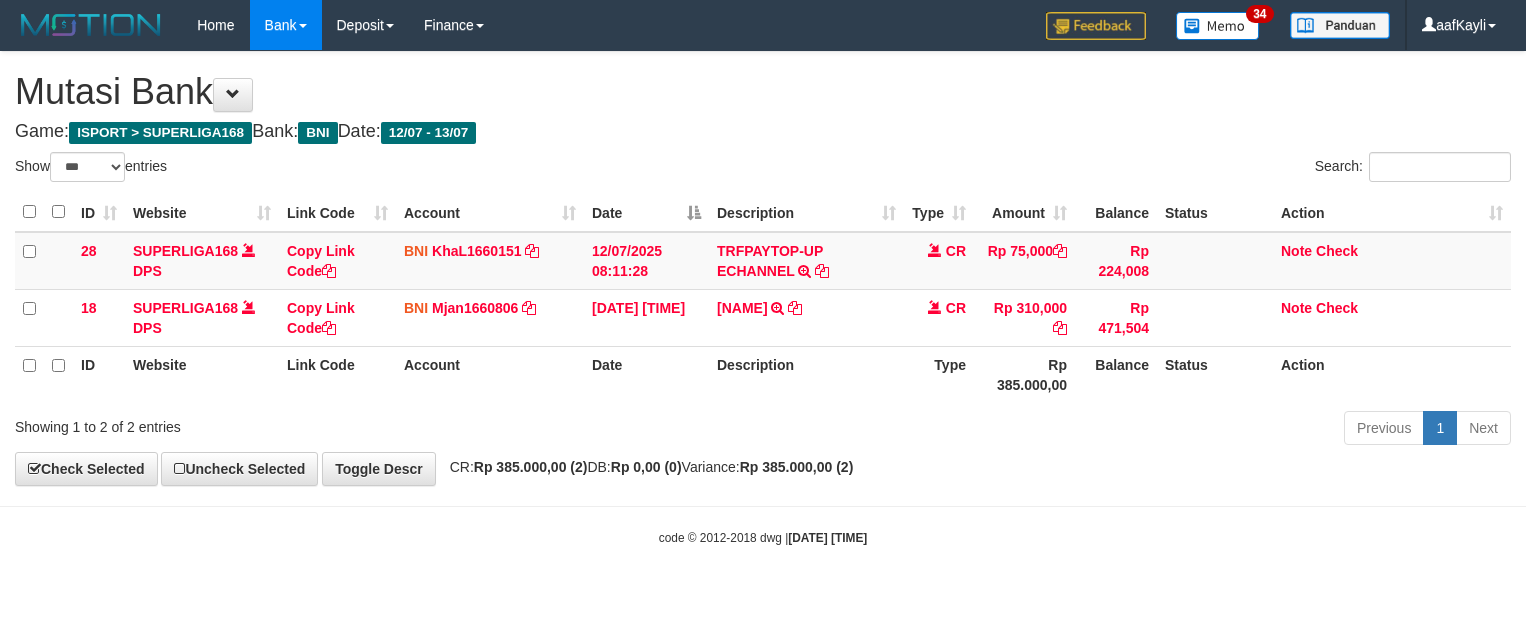 select on "***" 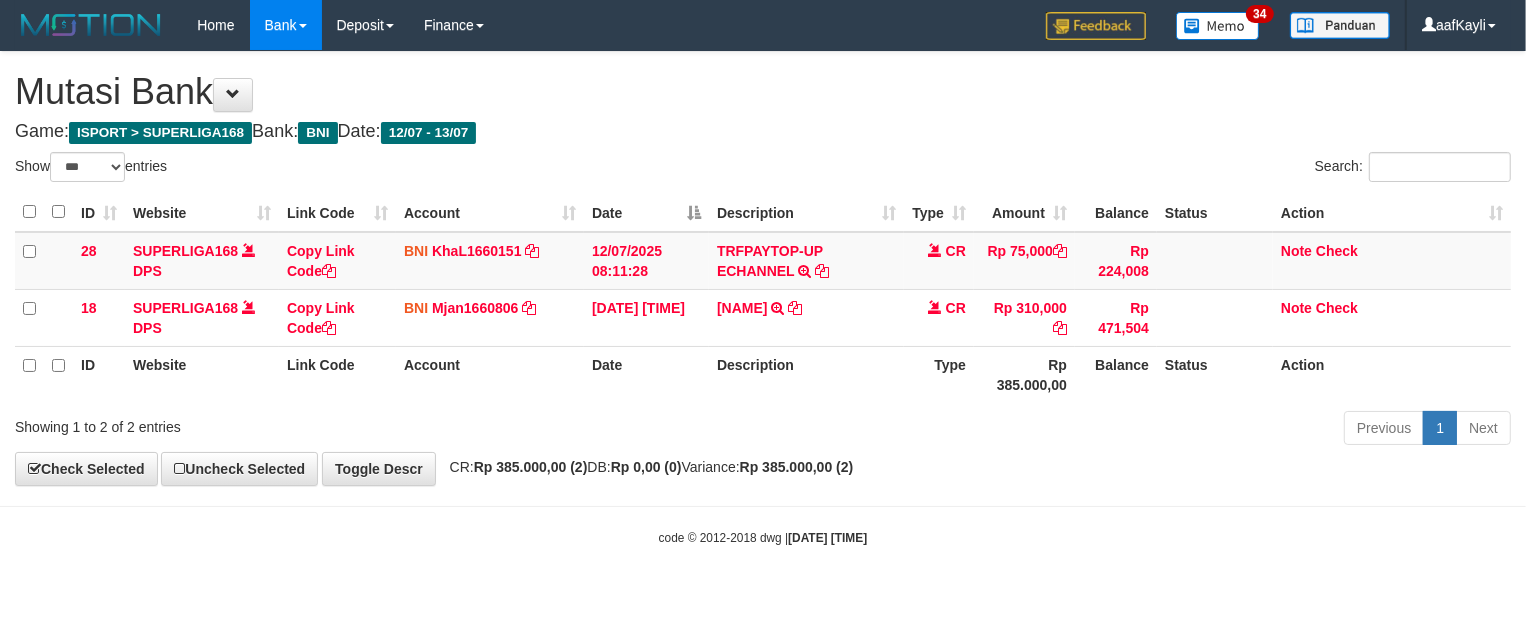 click on "**********" at bounding box center [763, 268] 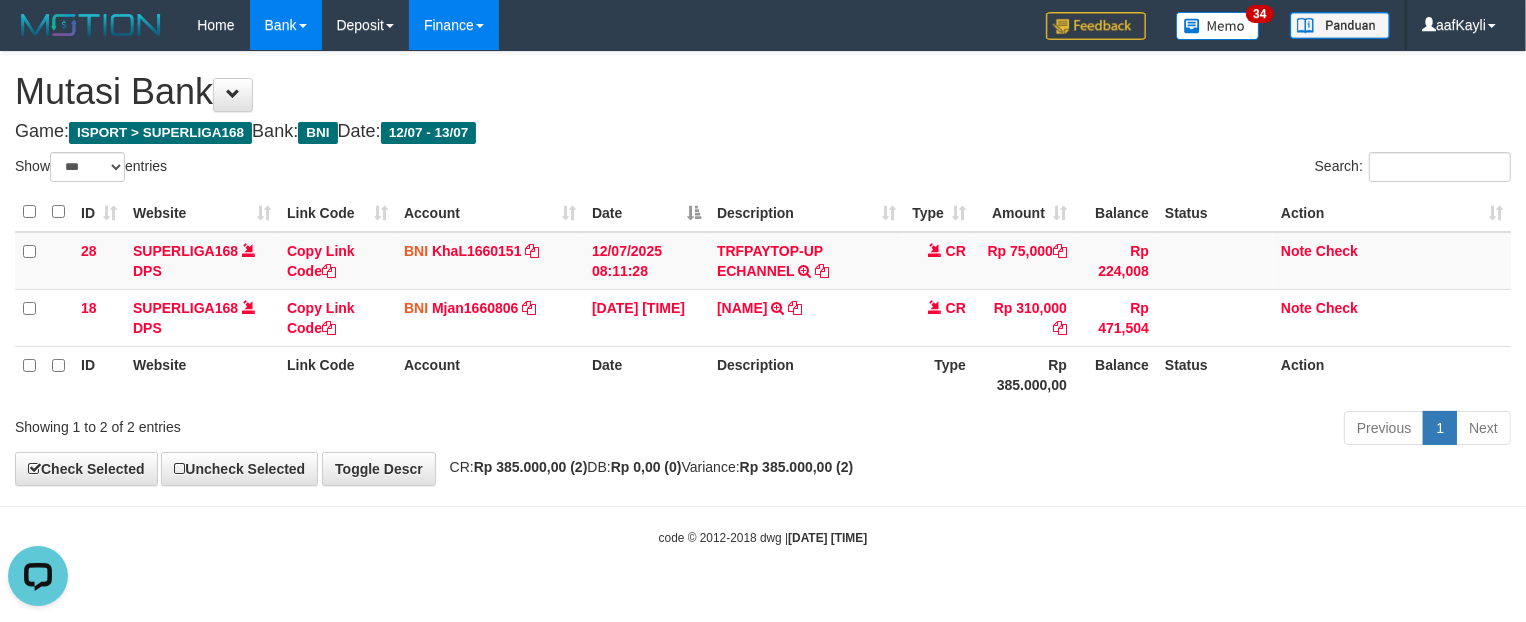 scroll, scrollTop: 0, scrollLeft: 0, axis: both 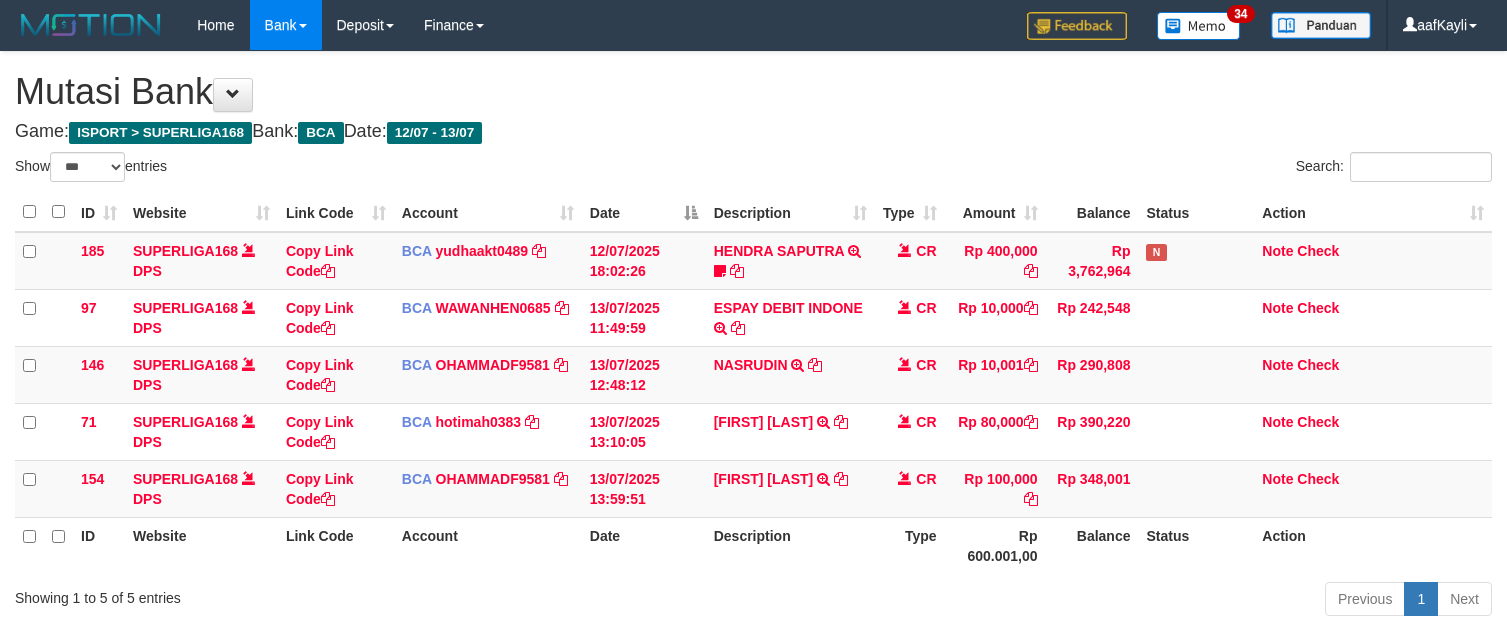 select on "***" 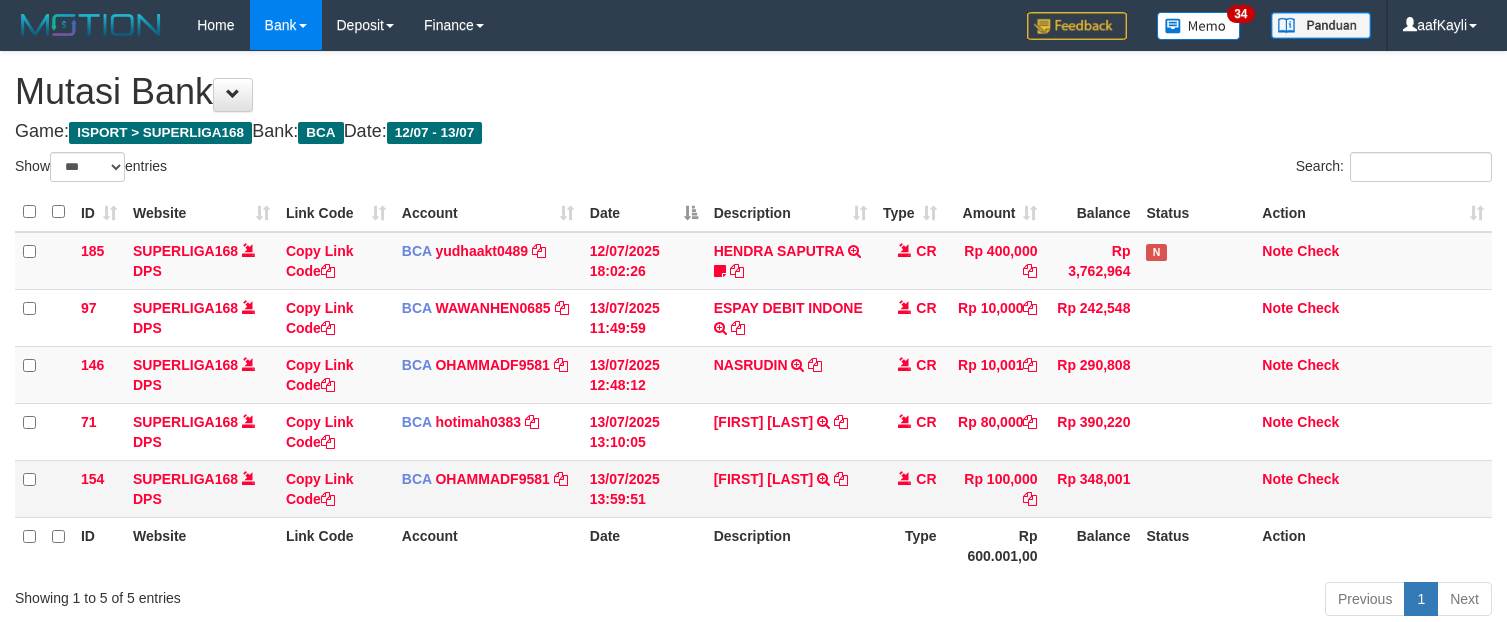 scroll, scrollTop: 0, scrollLeft: 0, axis: both 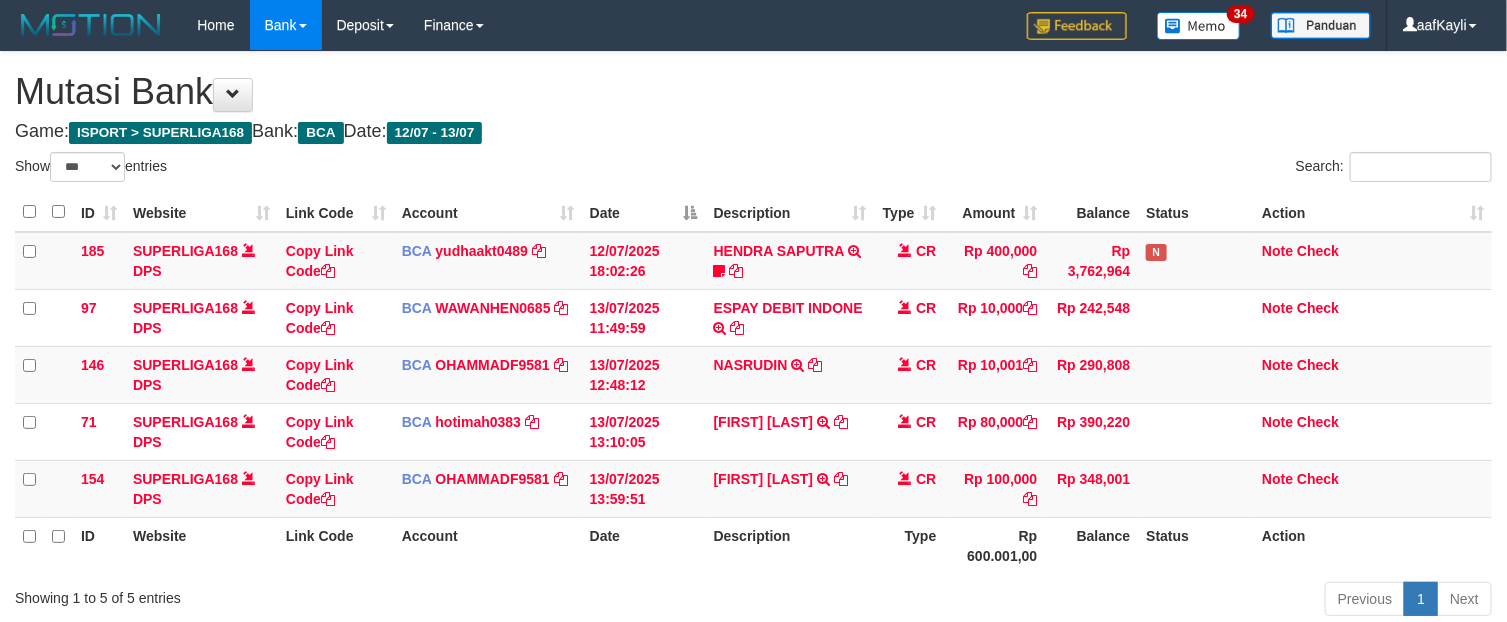 click on "TRSF E-BANKING CR 1307/FTSCY/WS95031
100000.00[FIRST] [LAST]" at bounding box center (790, 488) 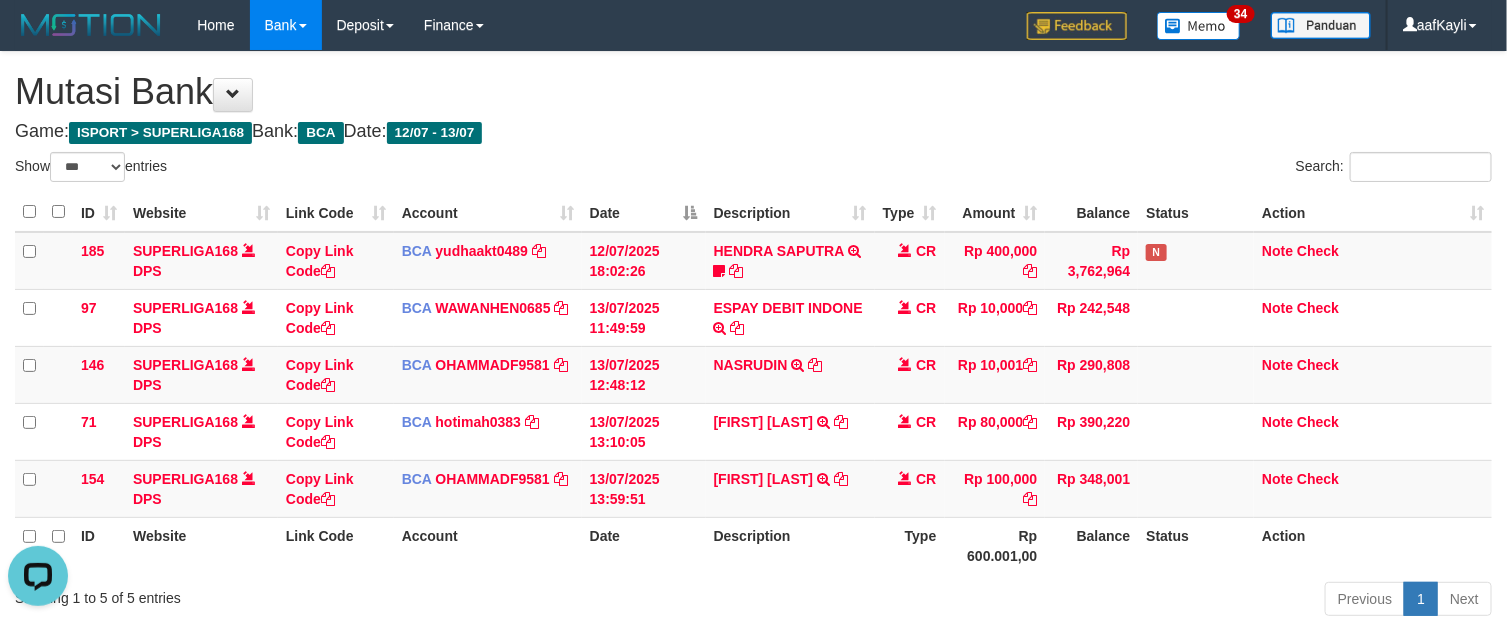 scroll, scrollTop: 0, scrollLeft: 0, axis: both 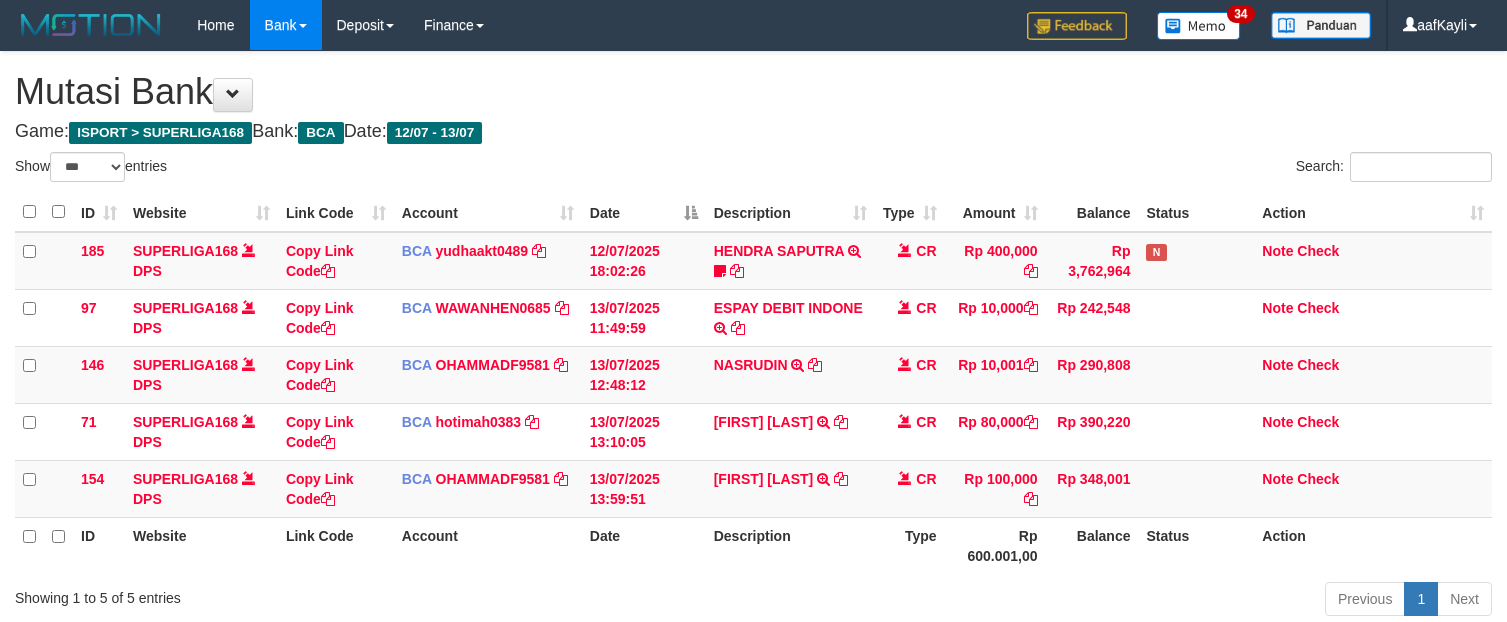 select on "***" 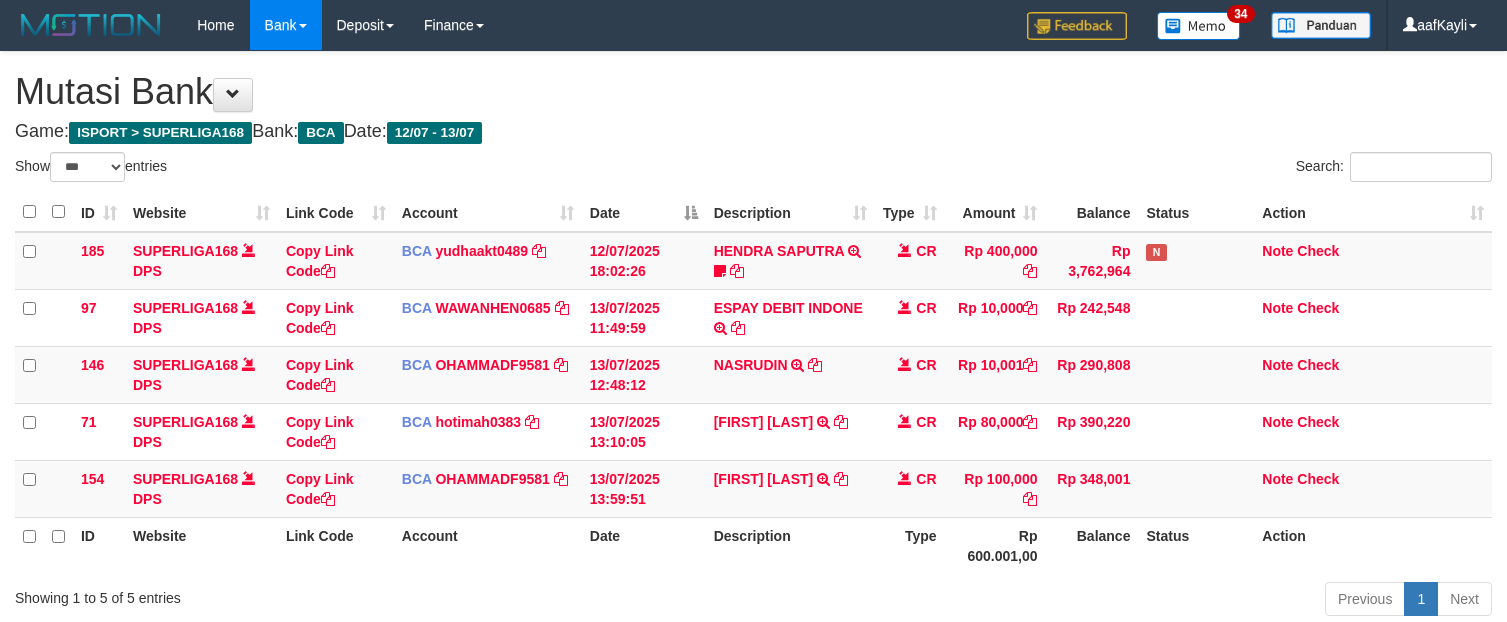 scroll, scrollTop: 0, scrollLeft: 0, axis: both 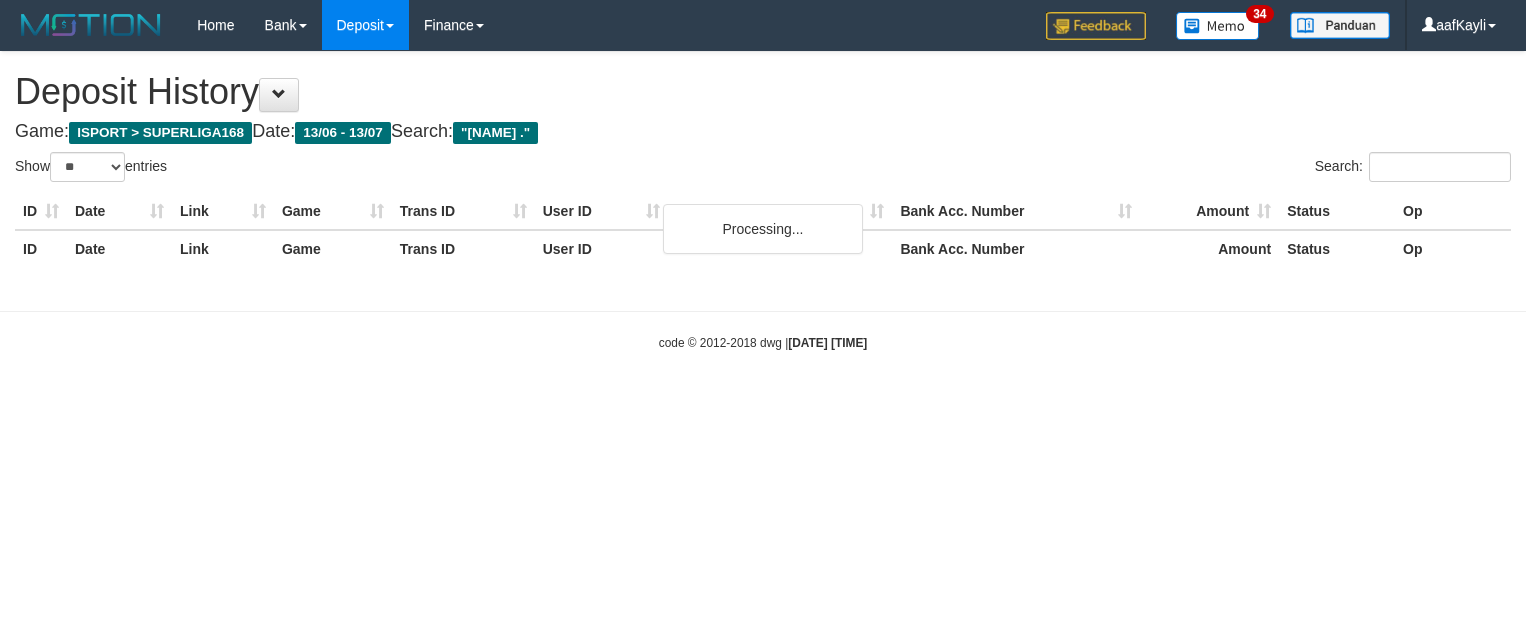 select on "**" 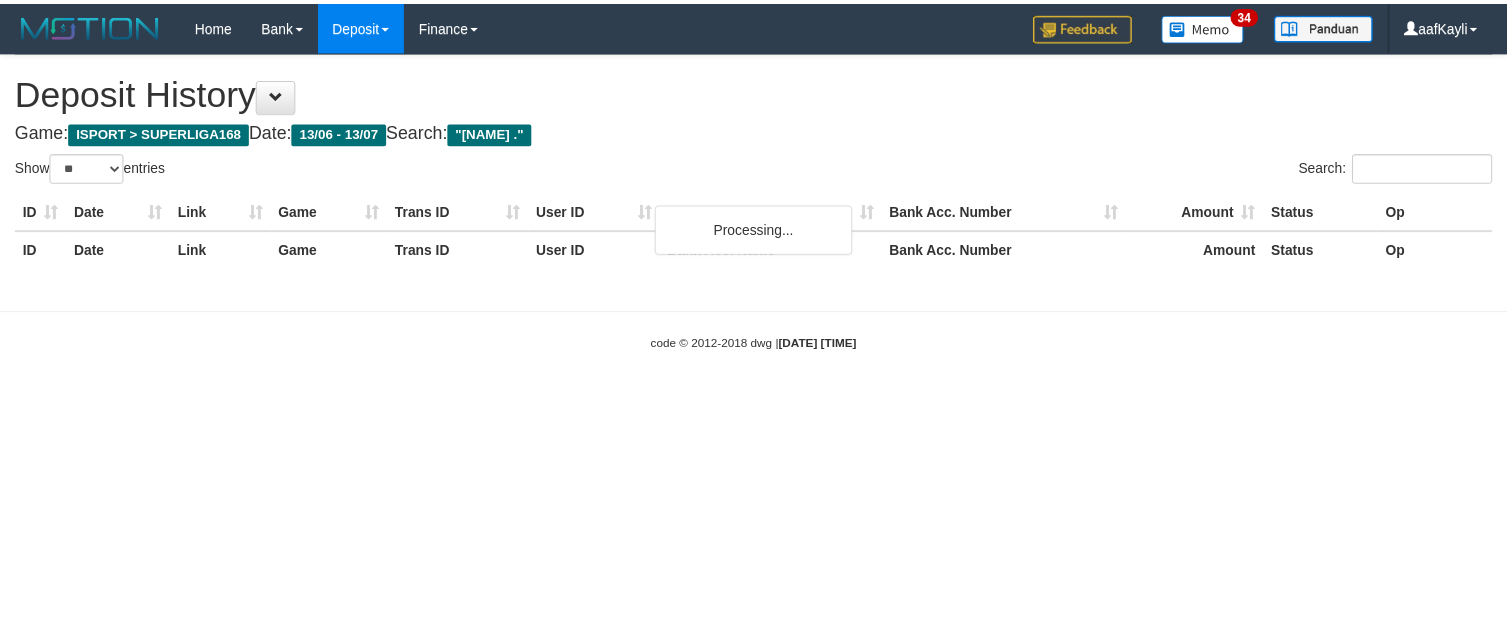 scroll, scrollTop: 0, scrollLeft: 0, axis: both 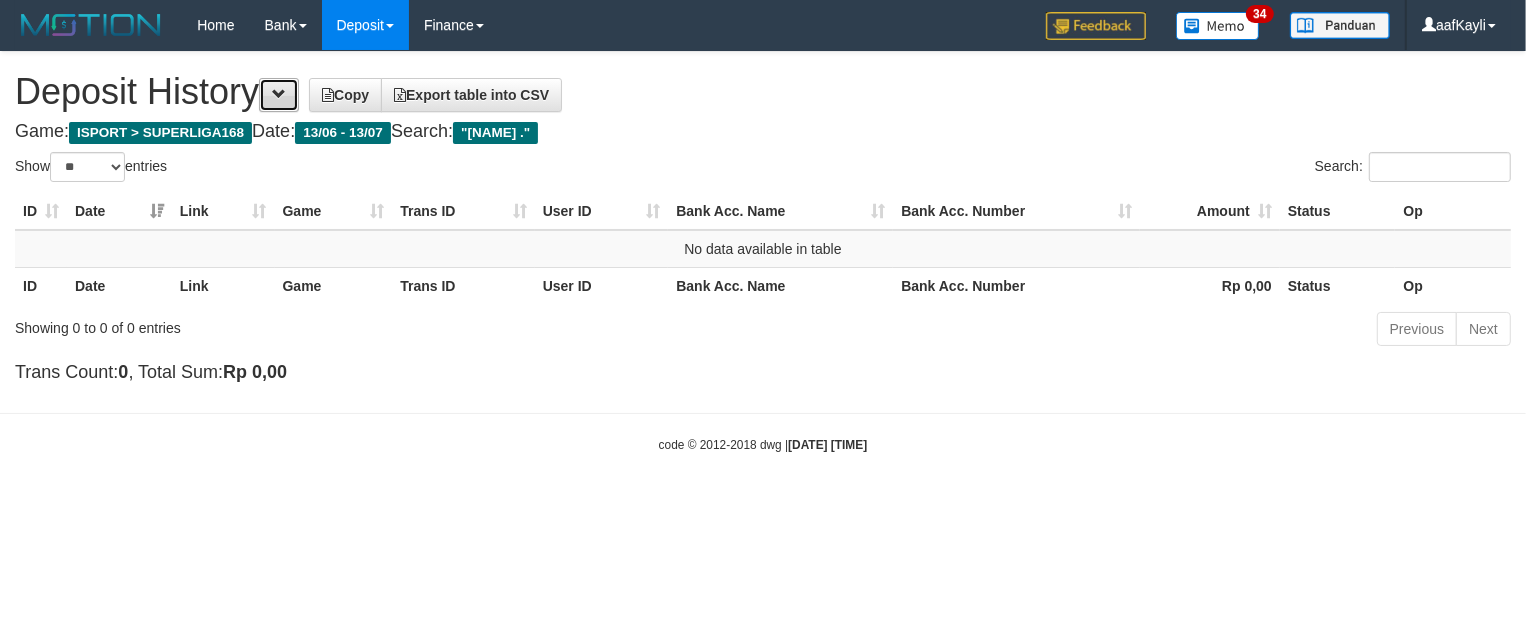 click at bounding box center [279, 94] 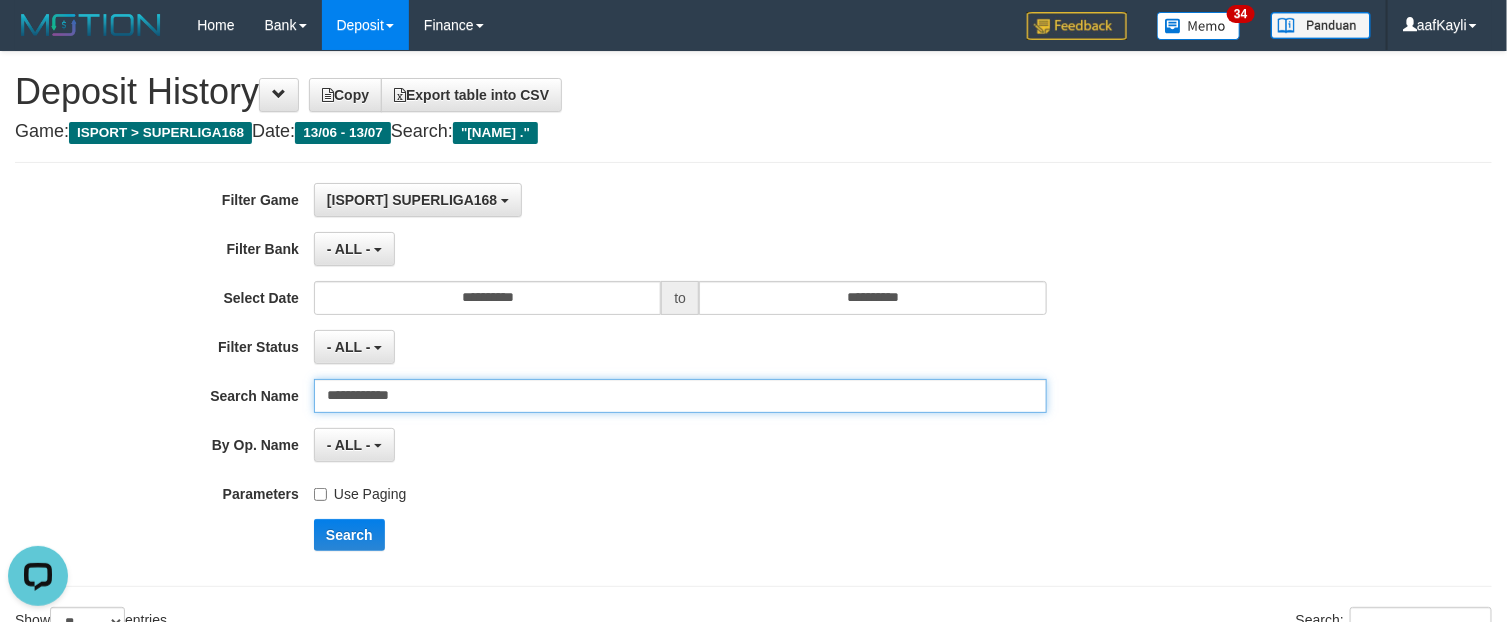 scroll, scrollTop: 0, scrollLeft: 0, axis: both 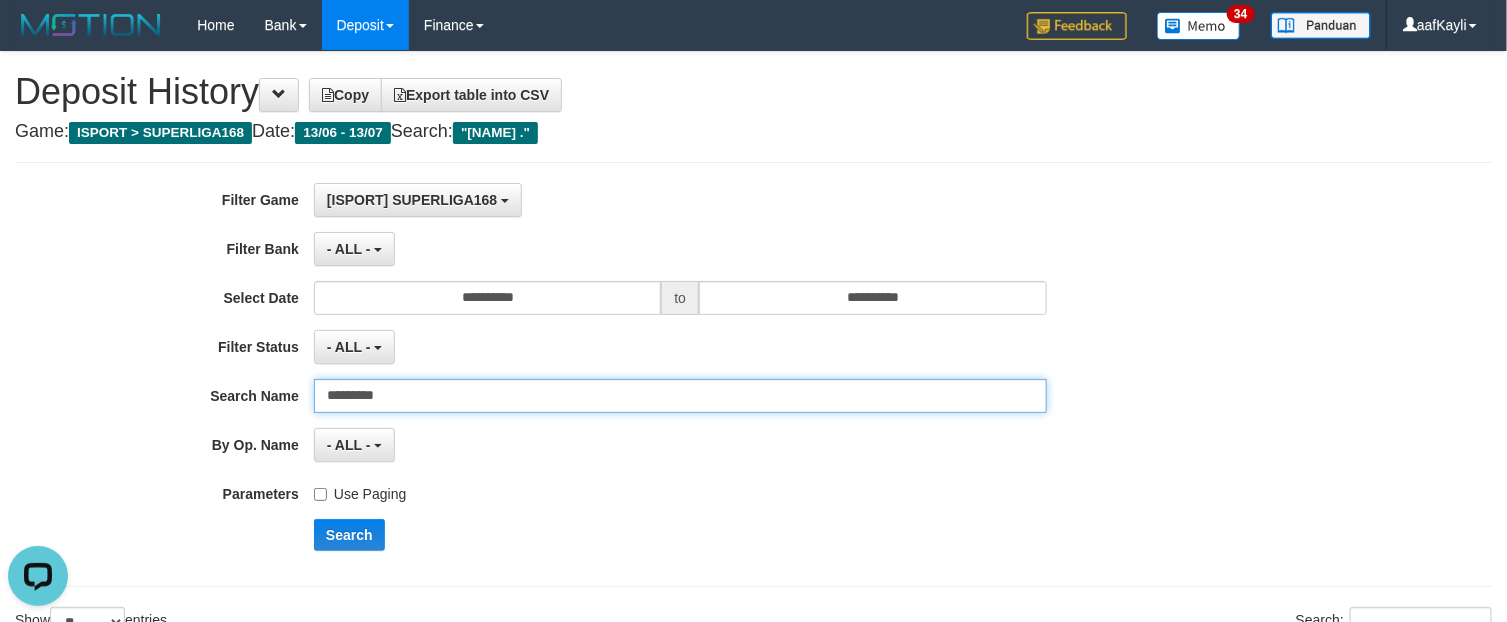 type on "*********" 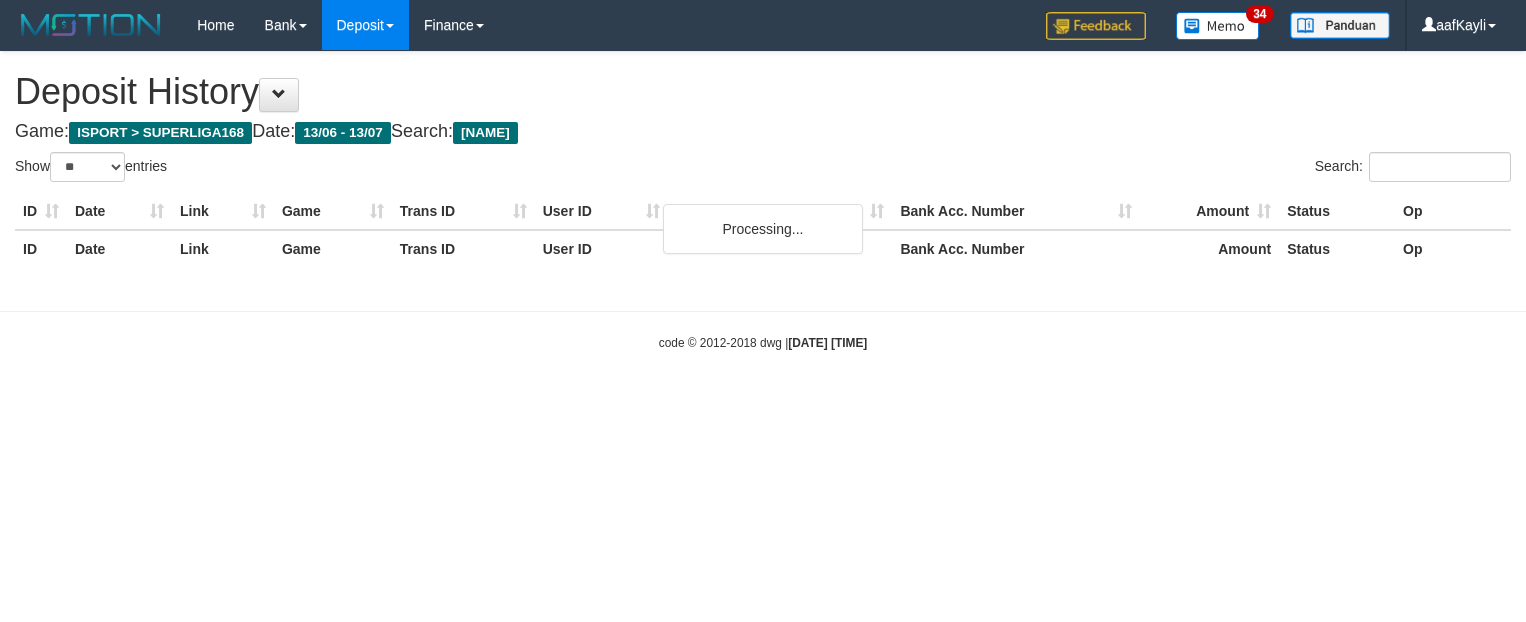 select on "**" 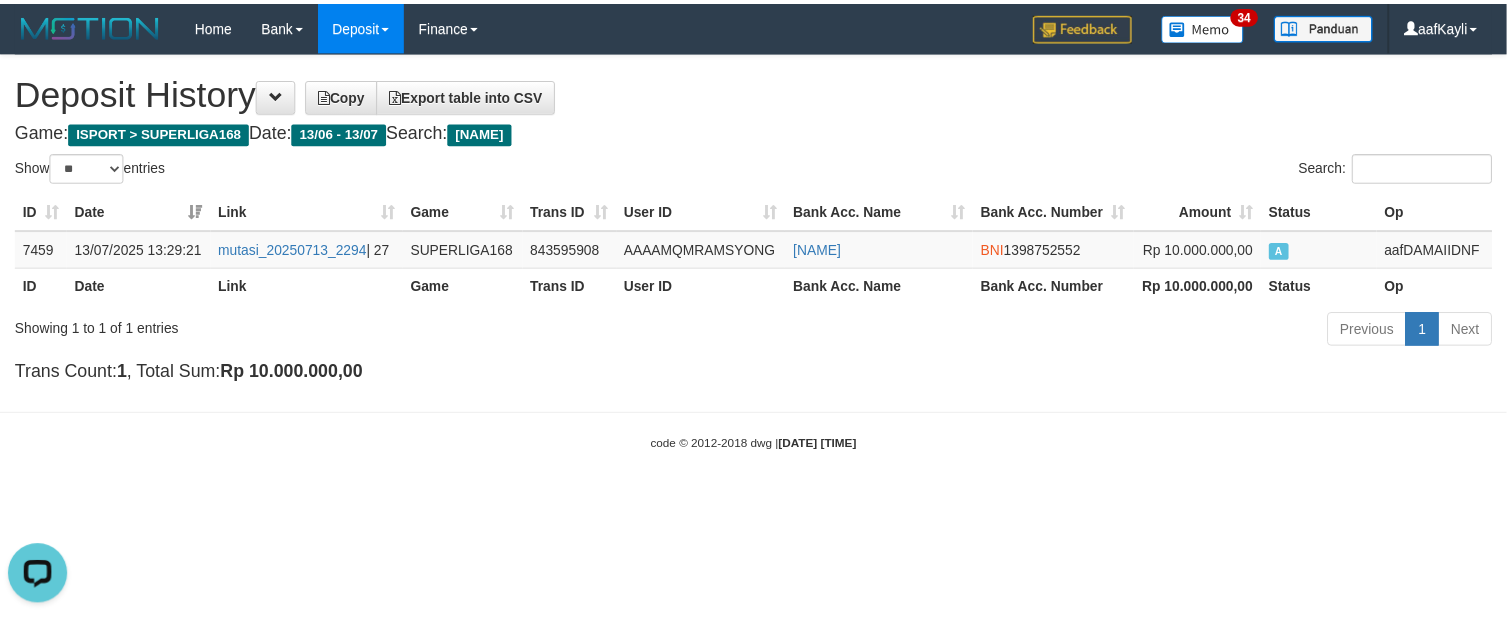 scroll, scrollTop: 0, scrollLeft: 0, axis: both 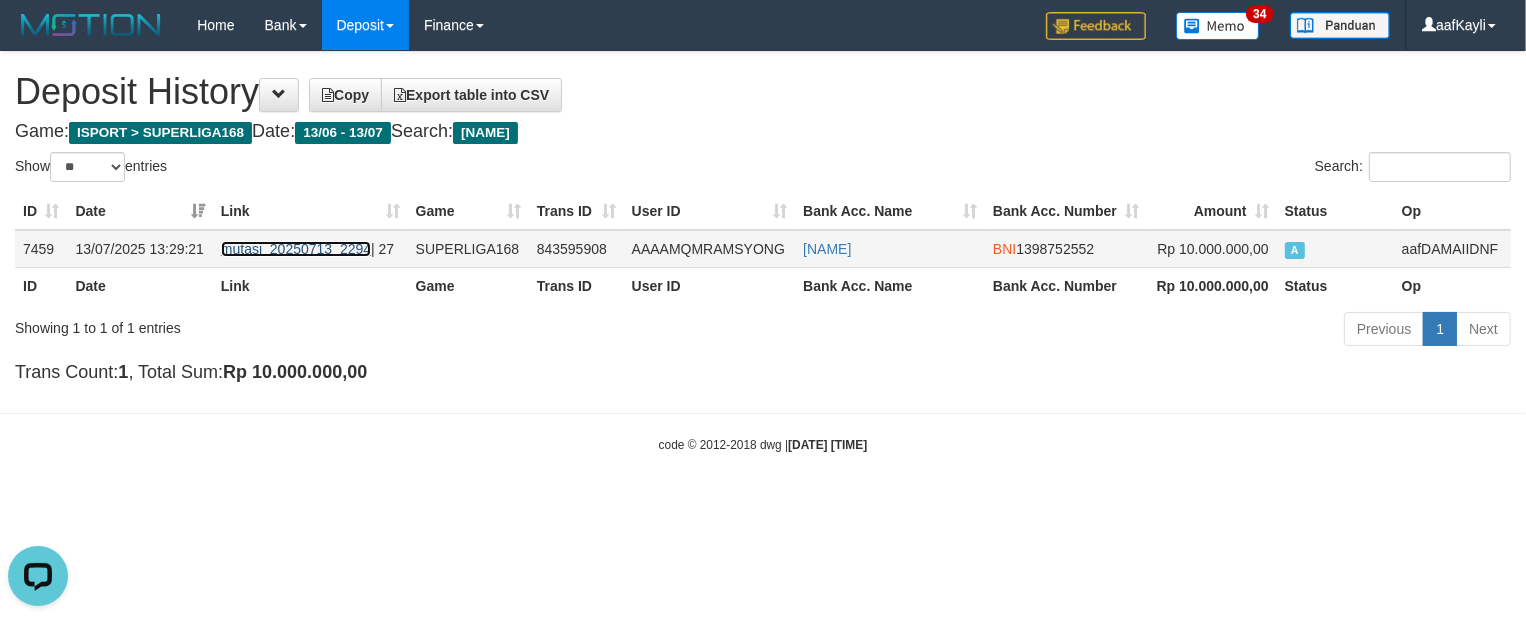 click on "mutasi_20250713_2294" at bounding box center [296, 249] 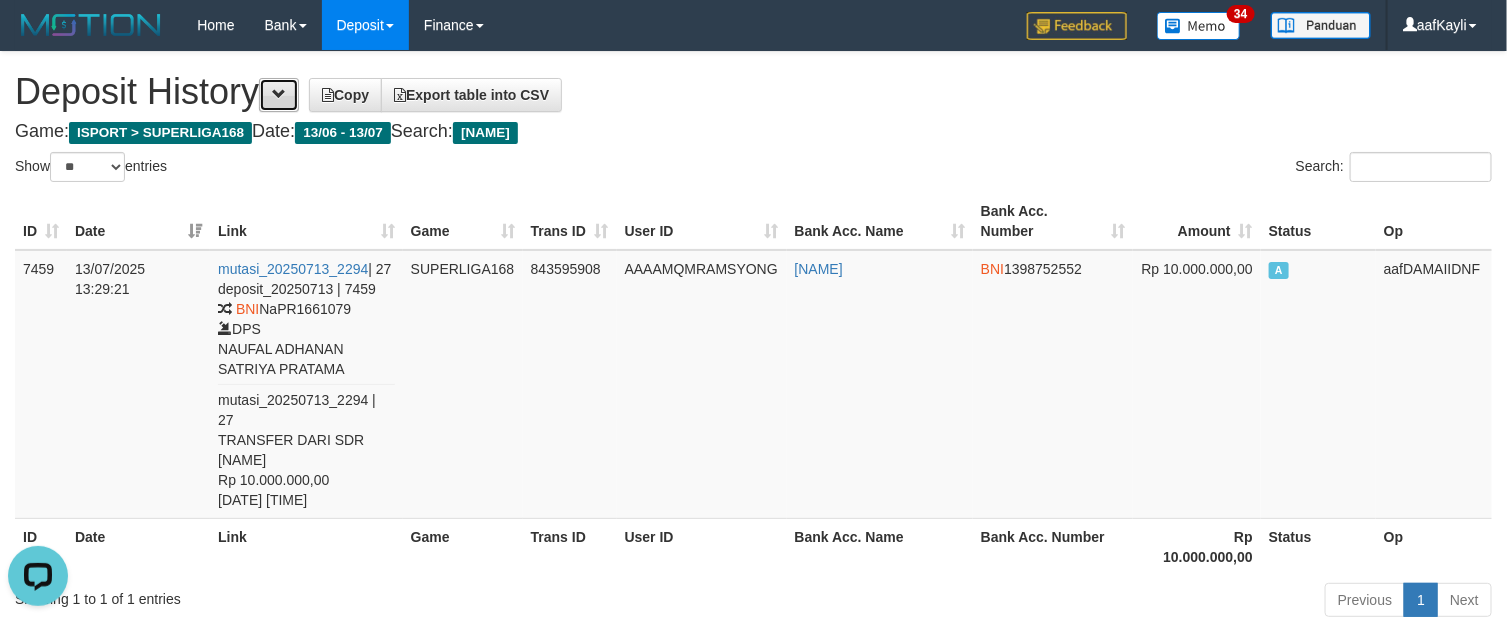 click at bounding box center [279, 95] 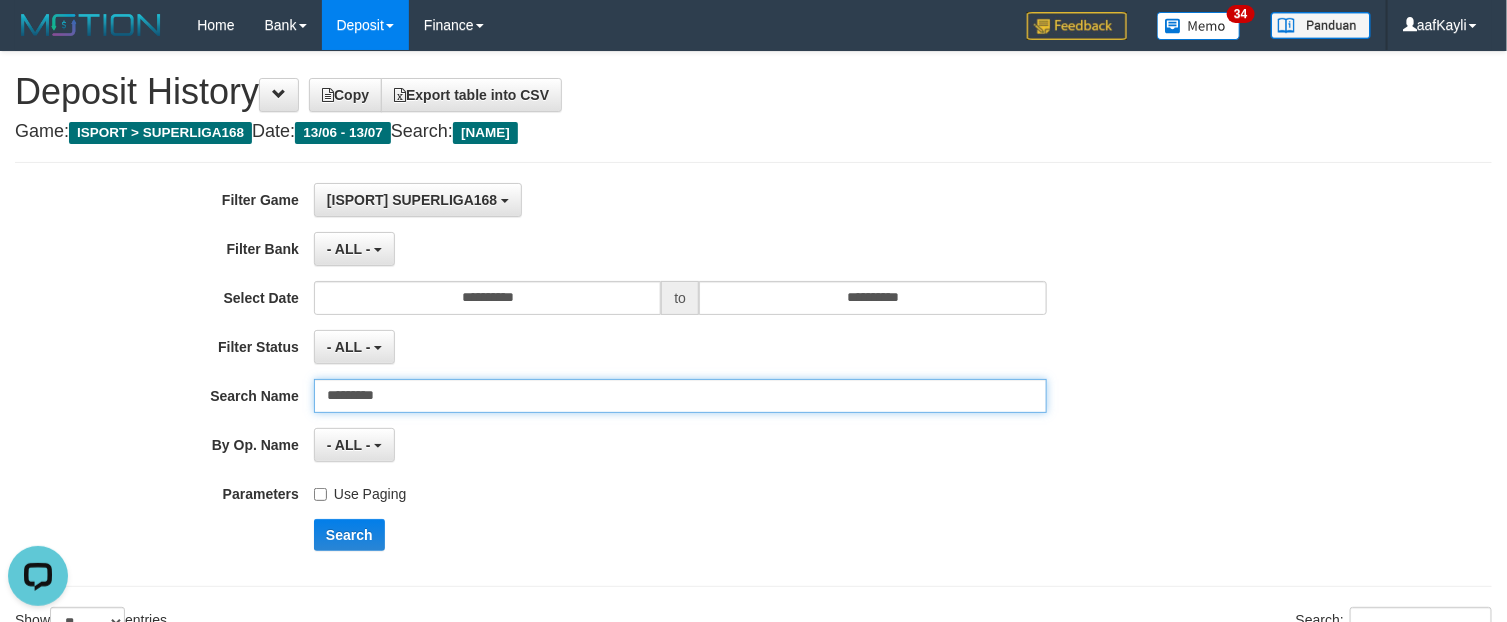 drag, startPoint x: 443, startPoint y: 410, endPoint x: 48, endPoint y: 386, distance: 395.72845 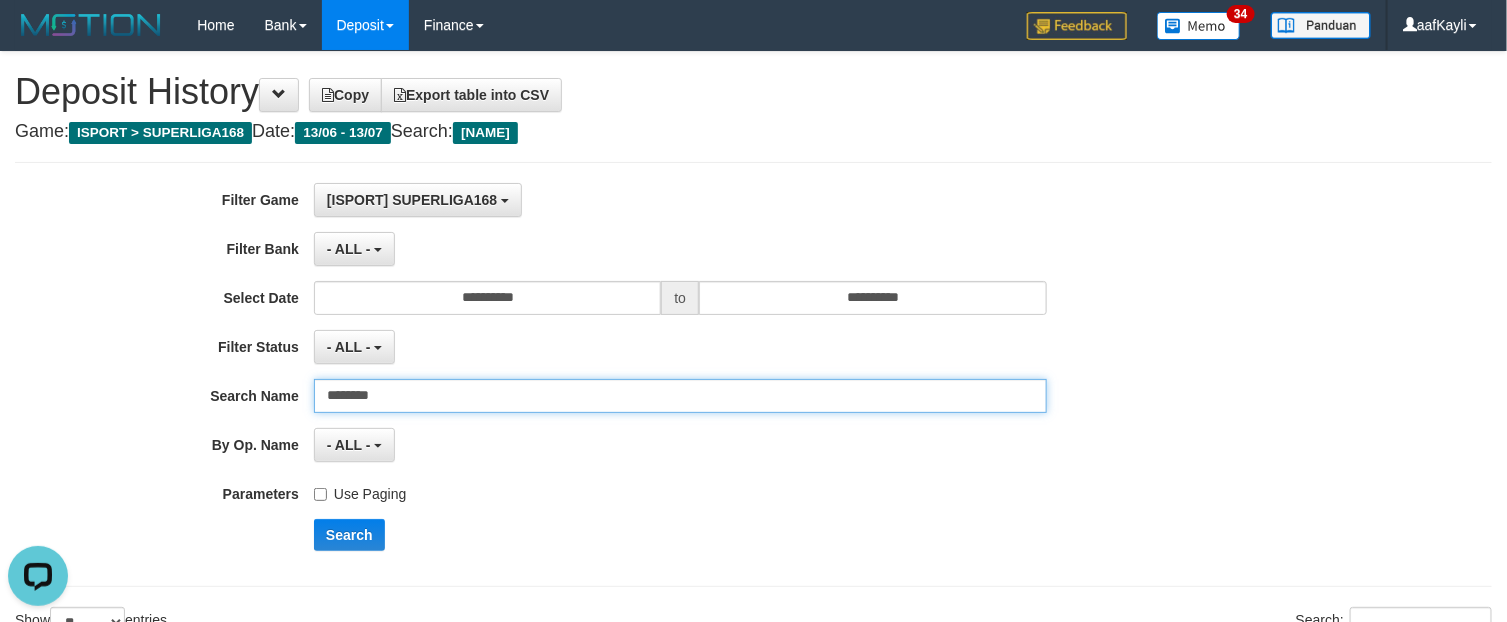 type on "********" 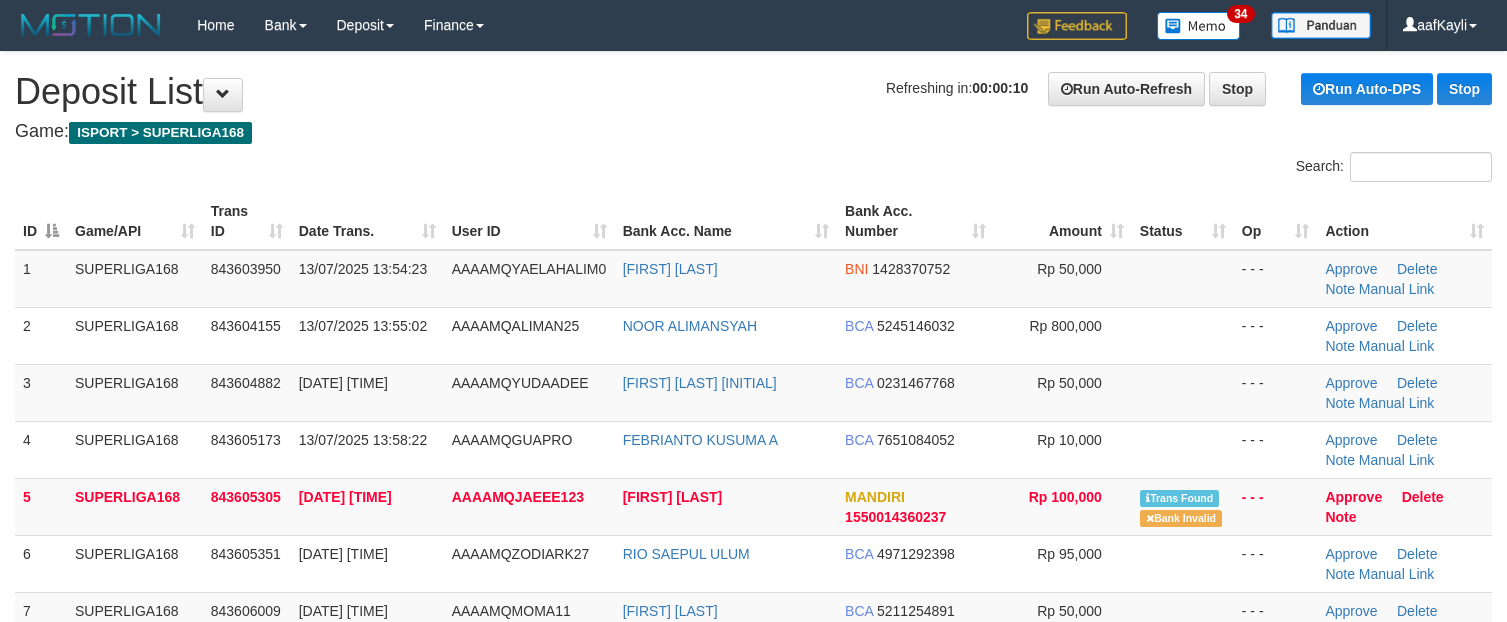 scroll, scrollTop: 0, scrollLeft: 0, axis: both 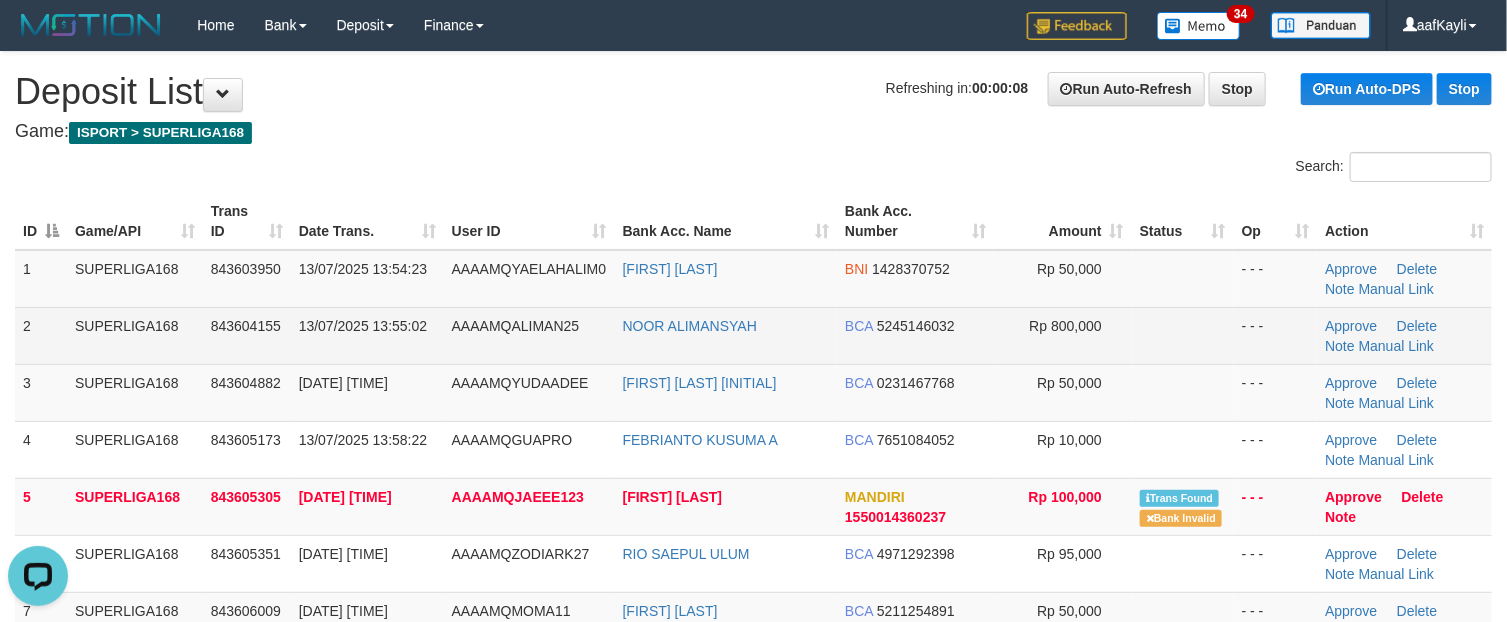 click at bounding box center (1183, 335) 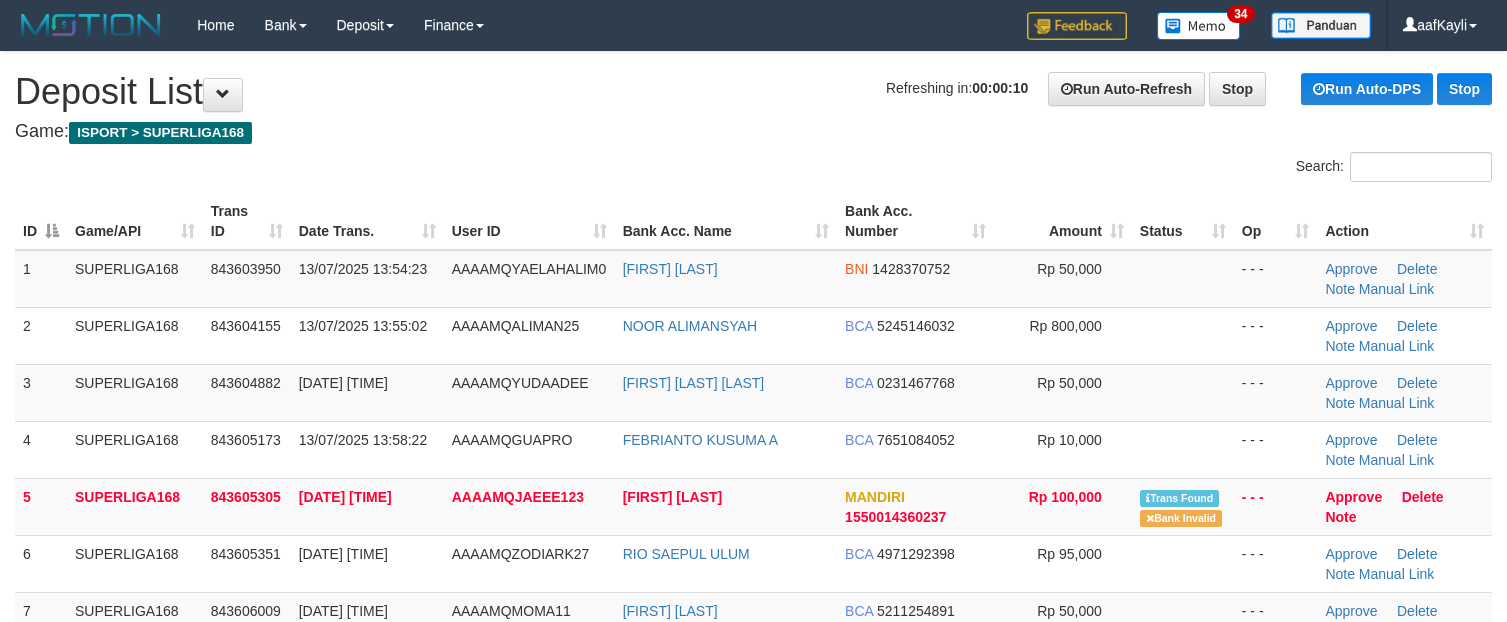 scroll, scrollTop: 0, scrollLeft: 0, axis: both 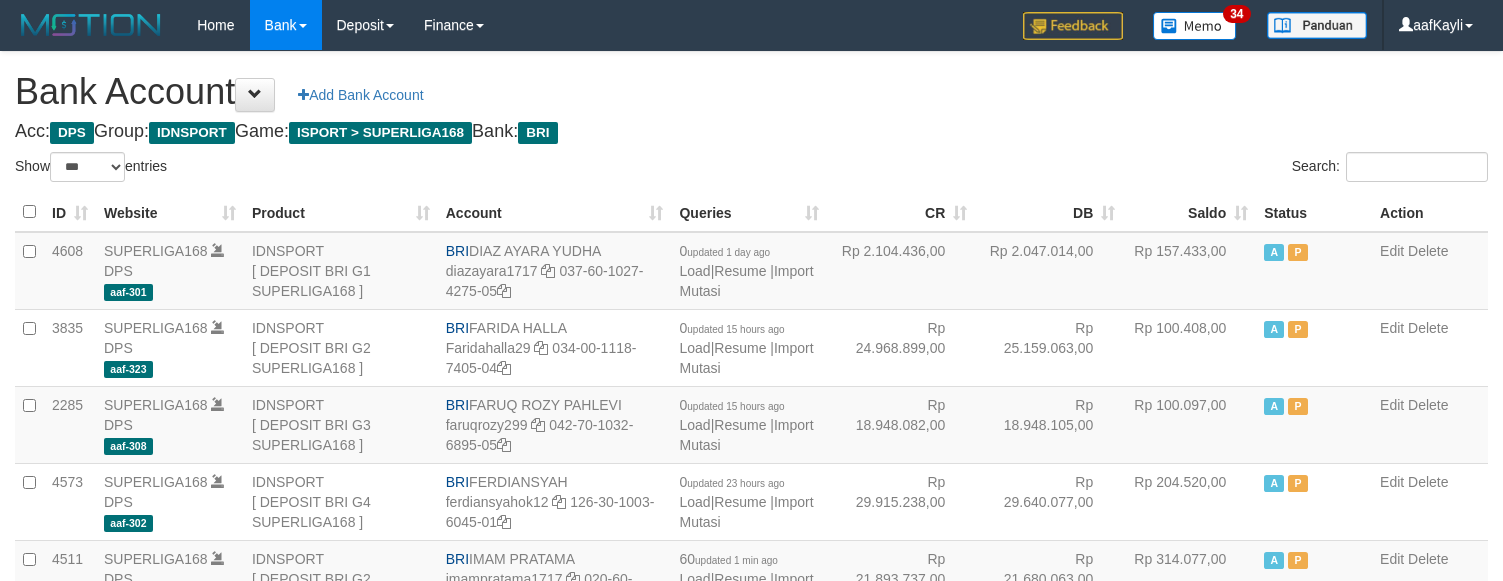 select on "***" 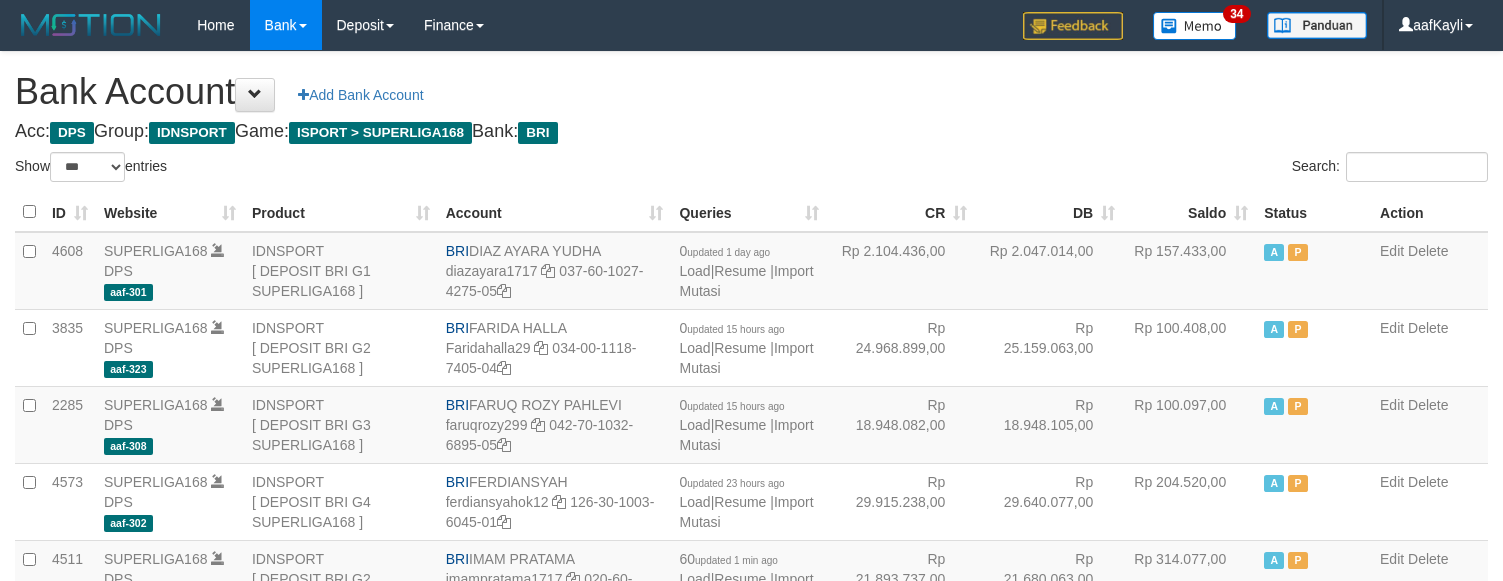 scroll, scrollTop: 0, scrollLeft: 0, axis: both 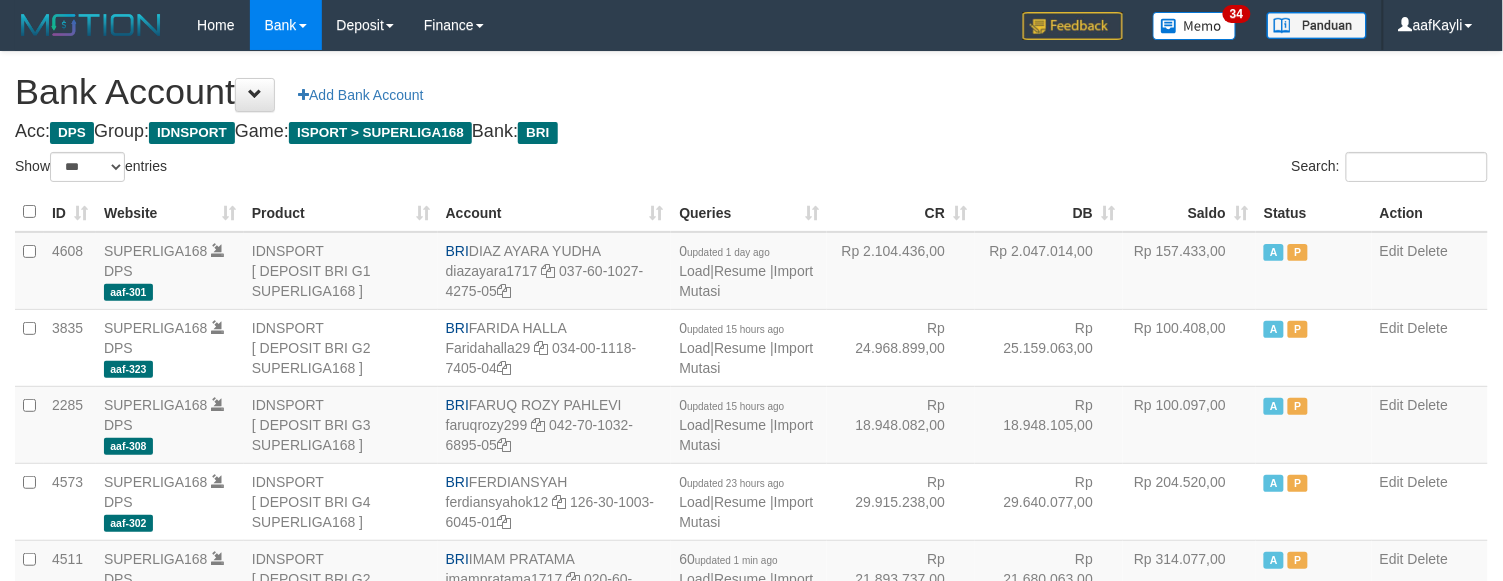 click on "CR" at bounding box center [901, 212] 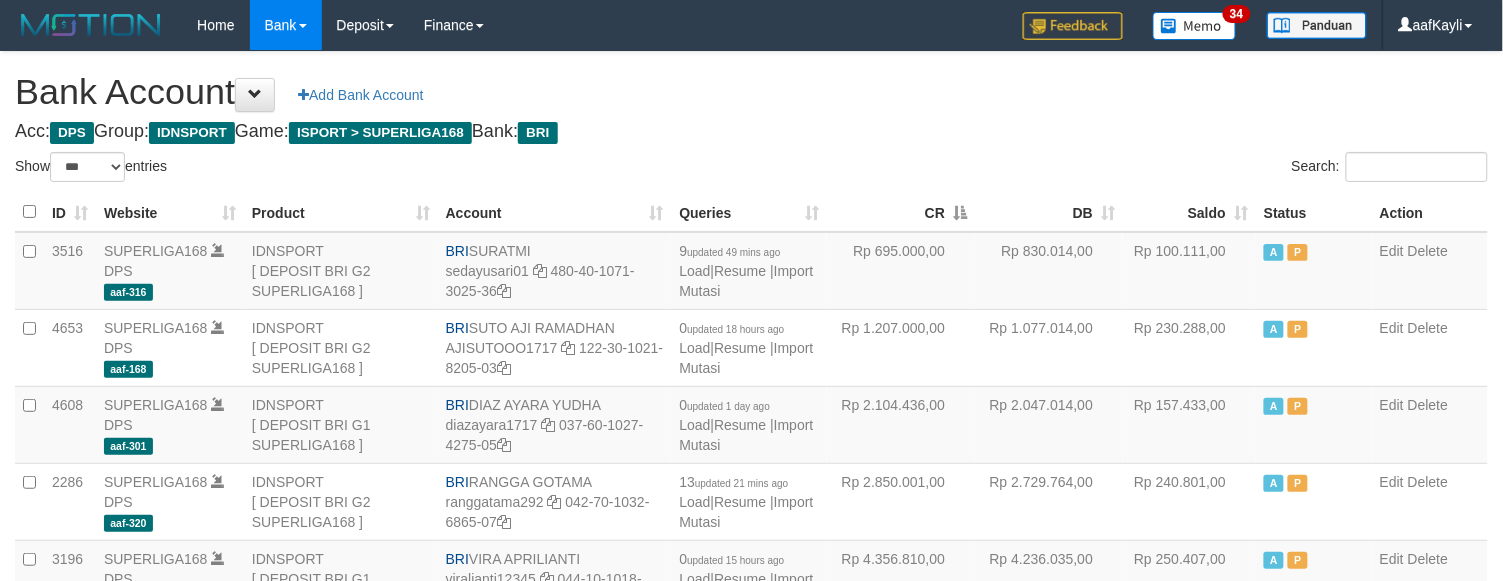click on "CR" at bounding box center [901, 212] 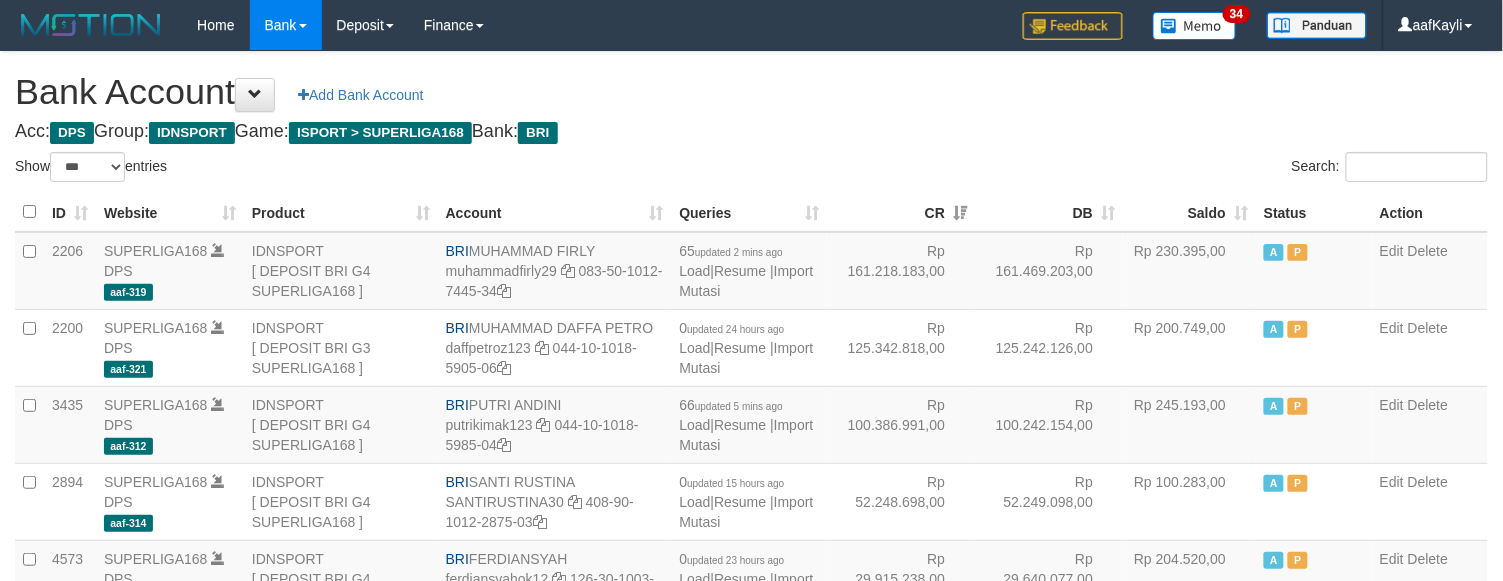 click on "Acc: 										 DPS
Group:   IDNSPORT    		Game:   ISPORT > SUPERLIGA168    		Bank:   BRI" at bounding box center [751, 132] 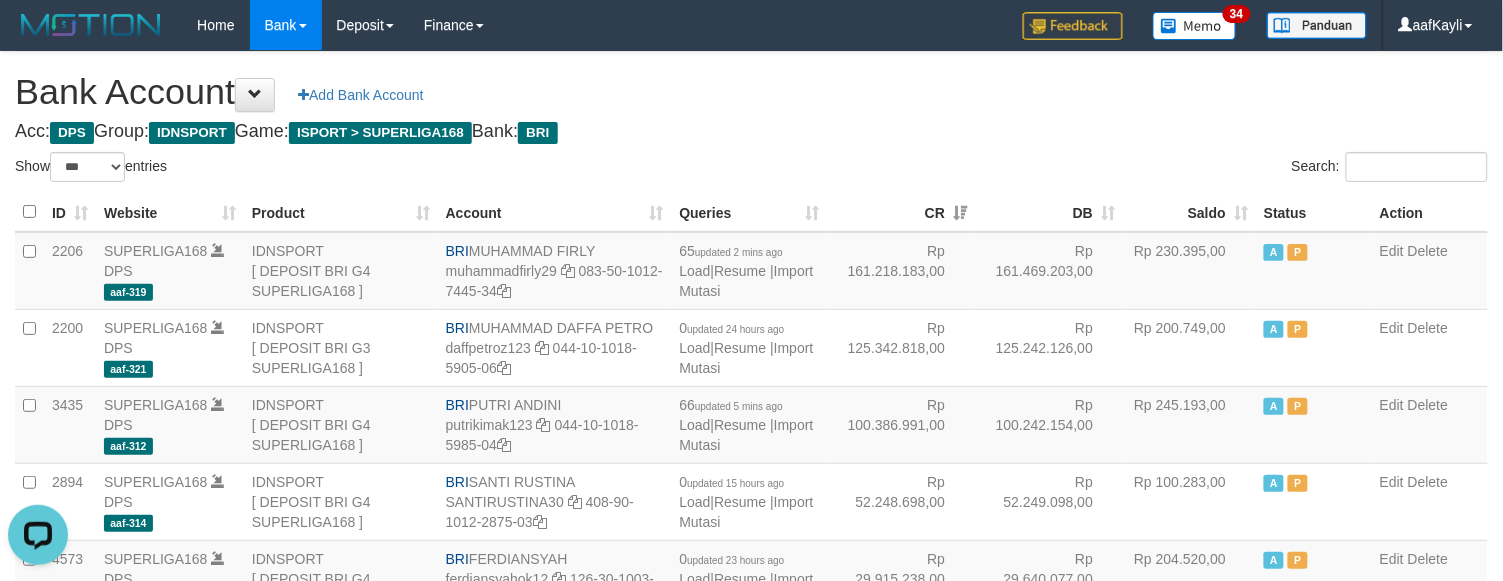 scroll, scrollTop: 0, scrollLeft: 0, axis: both 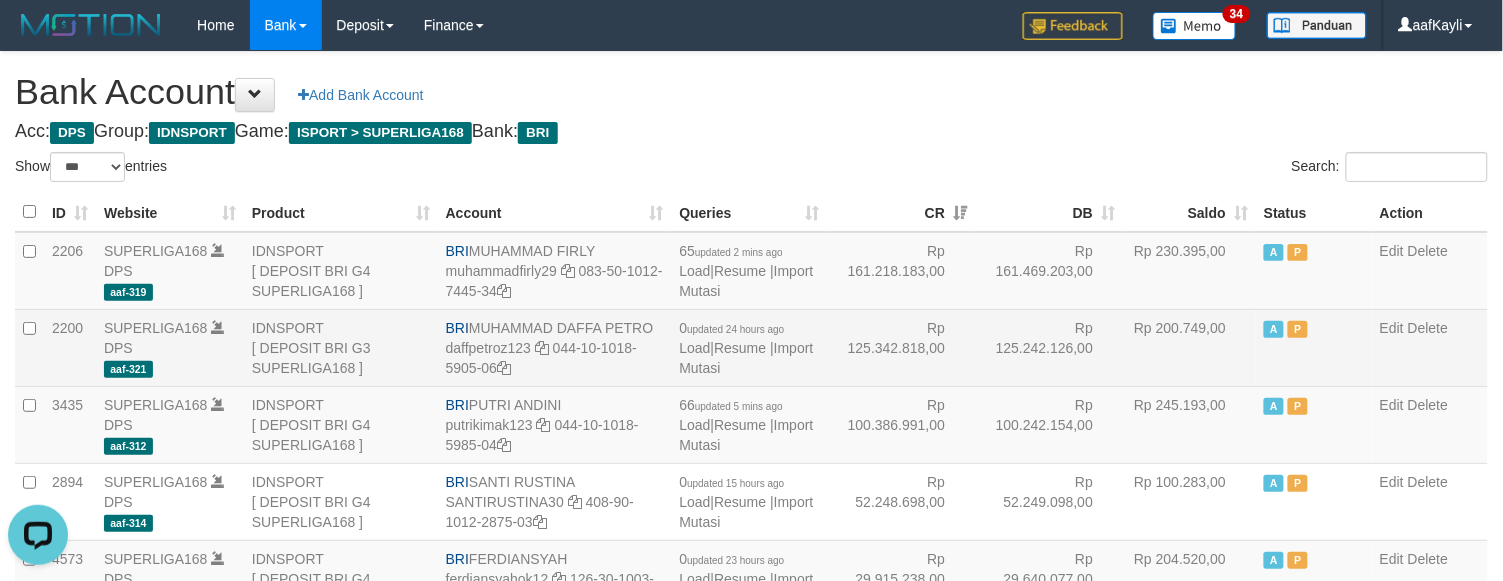 click on "Rp 200.749,00" at bounding box center (1189, 347) 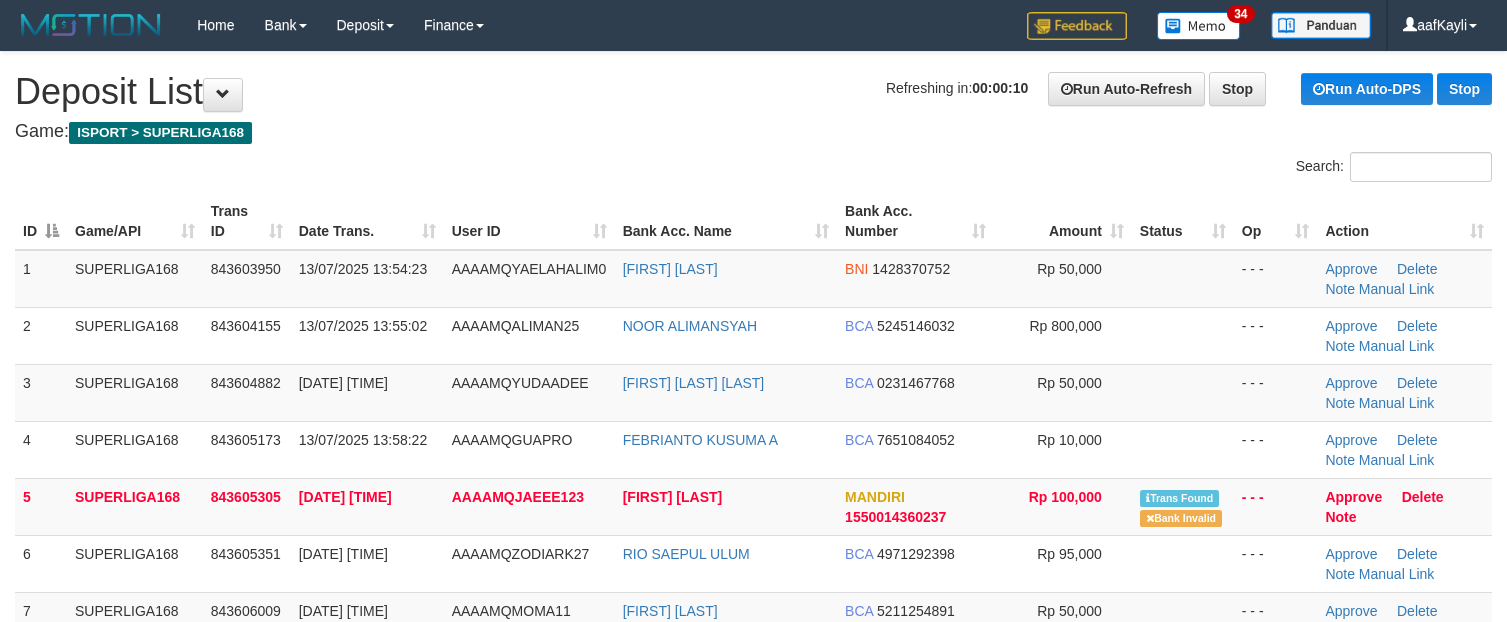 scroll, scrollTop: 0, scrollLeft: 0, axis: both 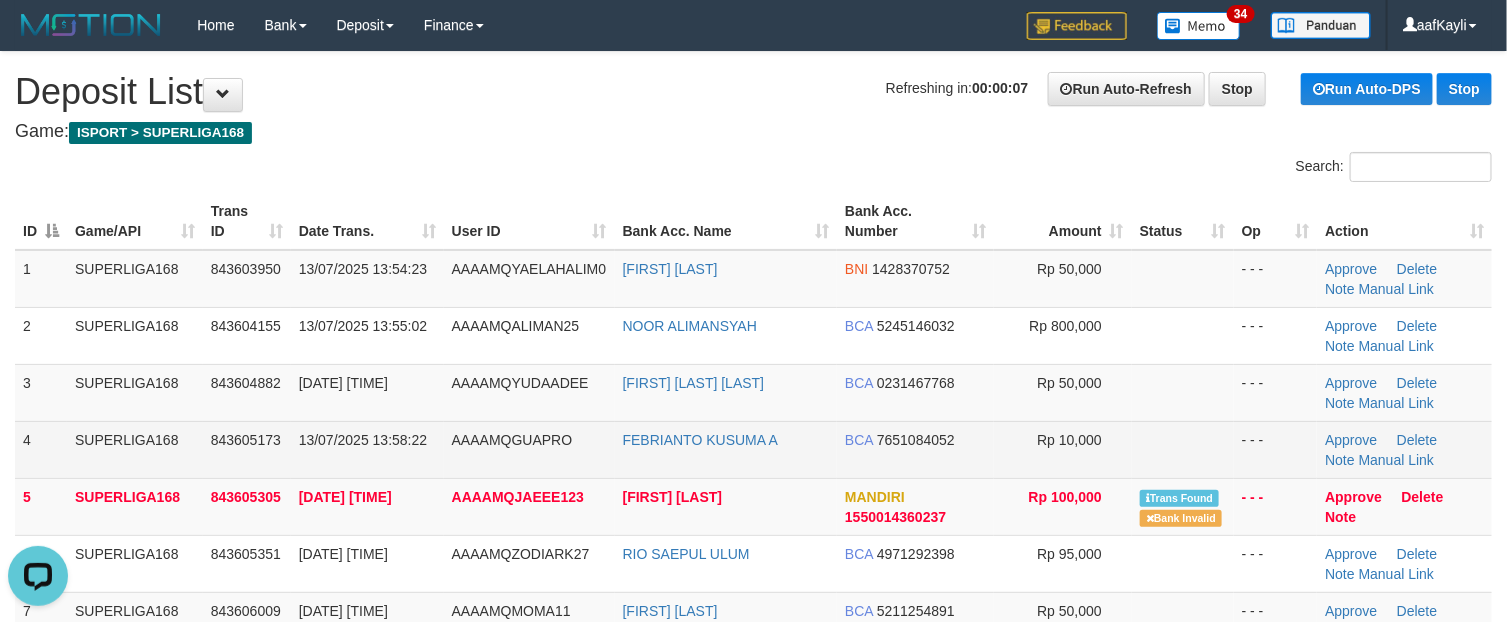 click at bounding box center (1183, 449) 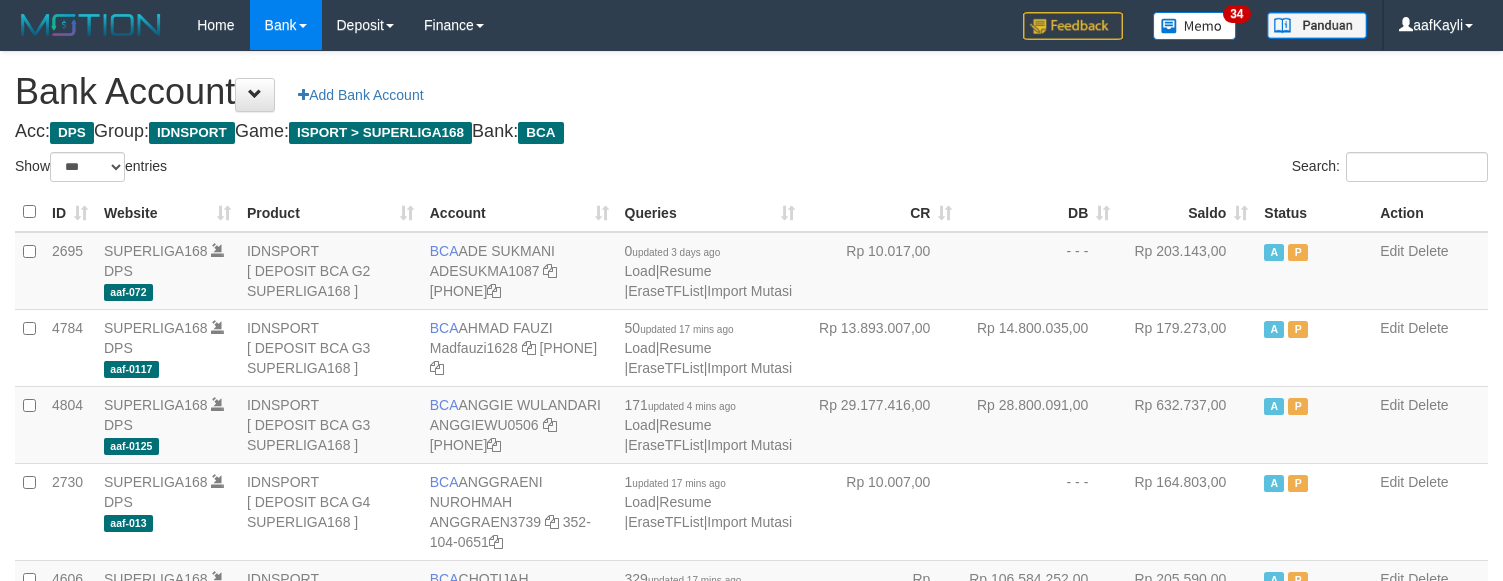 select on "***" 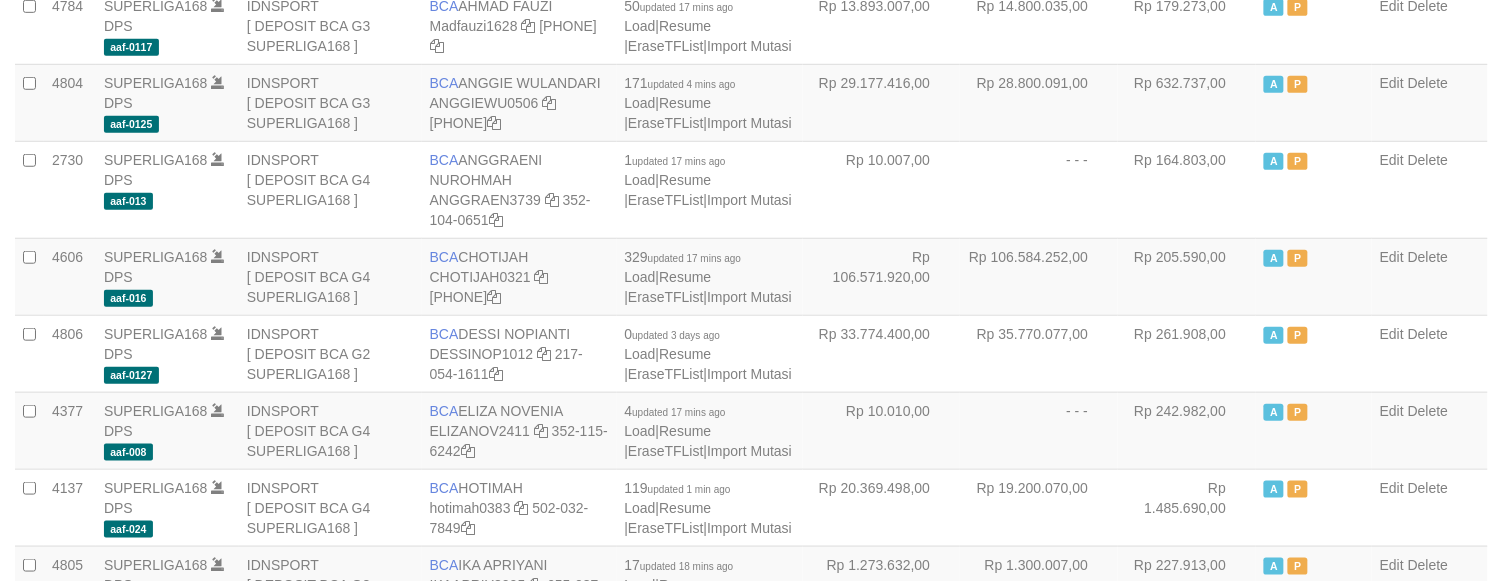 scroll, scrollTop: 0, scrollLeft: 0, axis: both 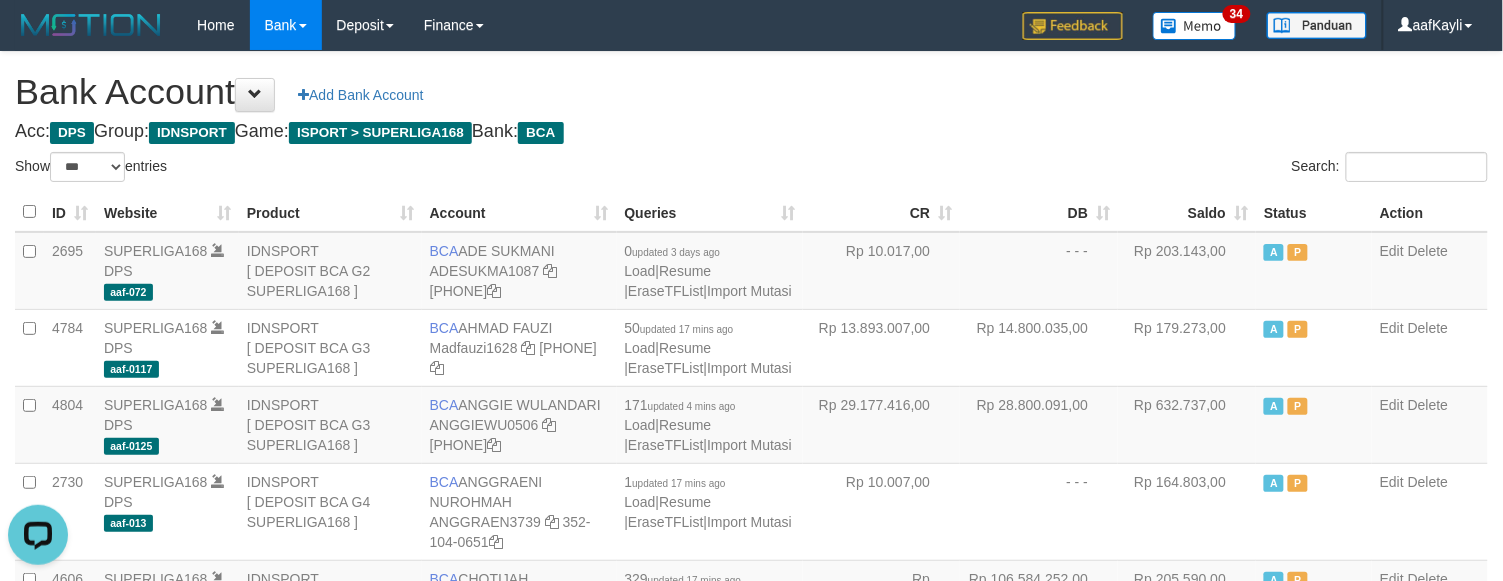 click on "Saldo" at bounding box center [1187, 212] 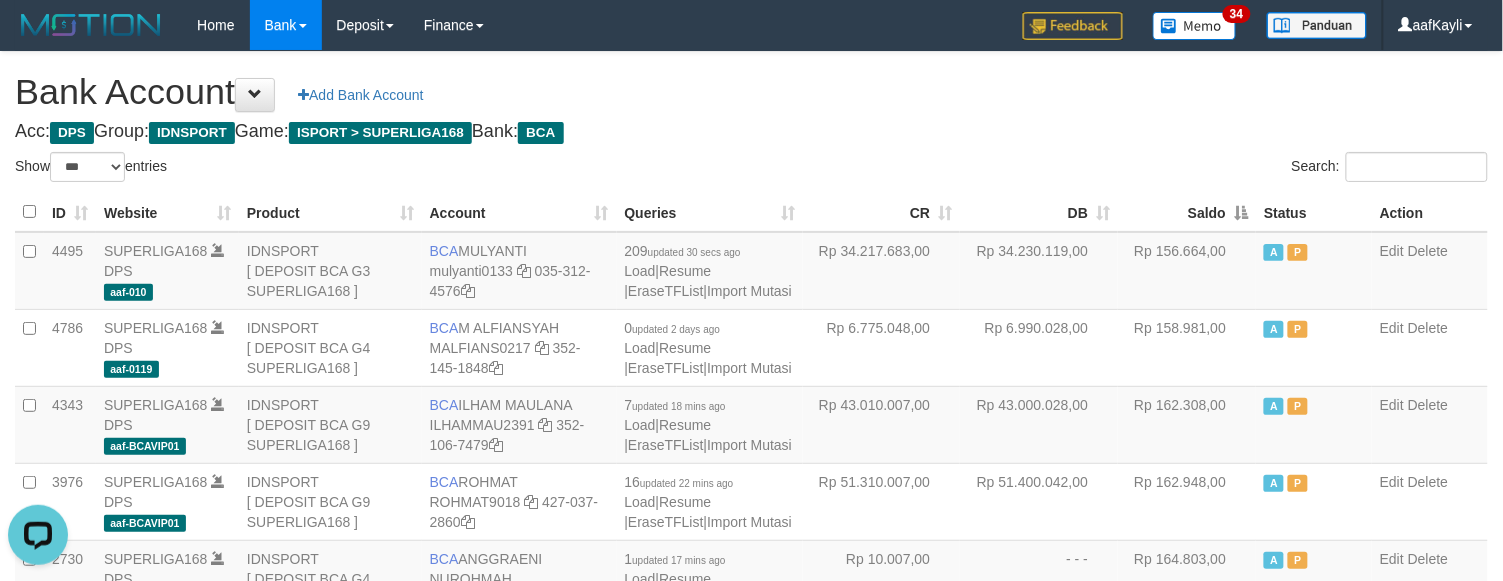 click on "Saldo" at bounding box center [1187, 212] 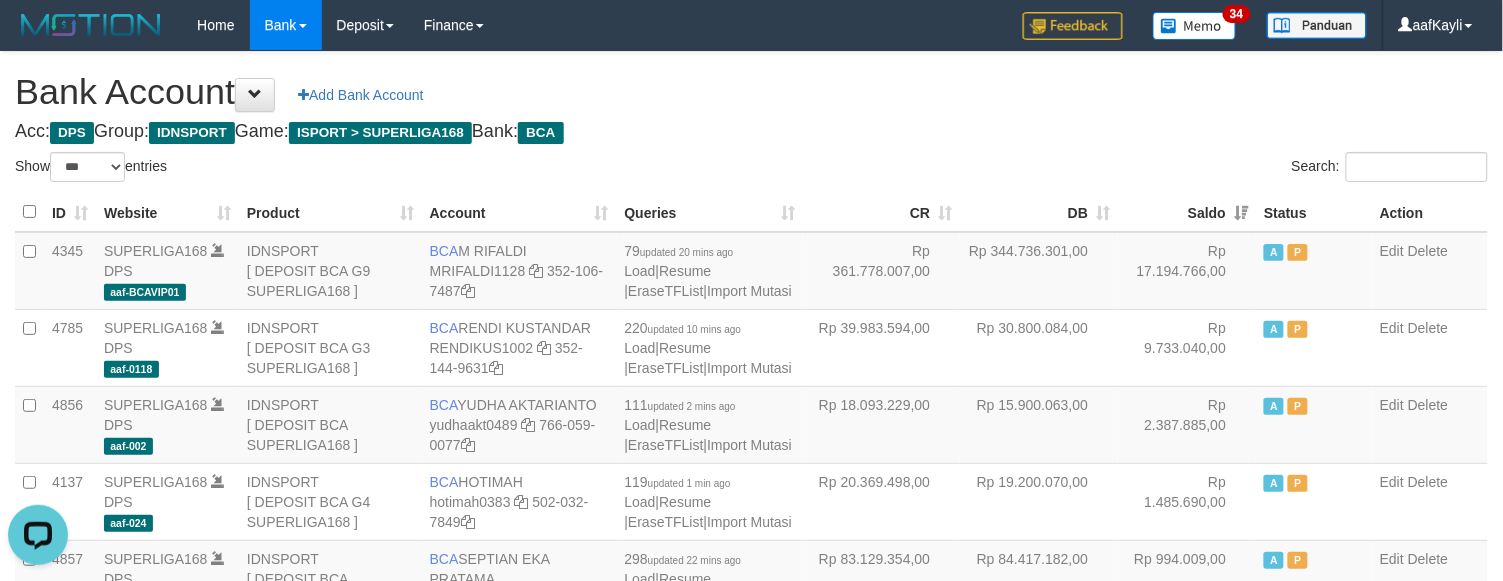 click on "Acc: 										 DPS
Group:   IDNSPORT    		Game:   ISPORT > SUPERLIGA168    		Bank:   BCA" at bounding box center (751, 132) 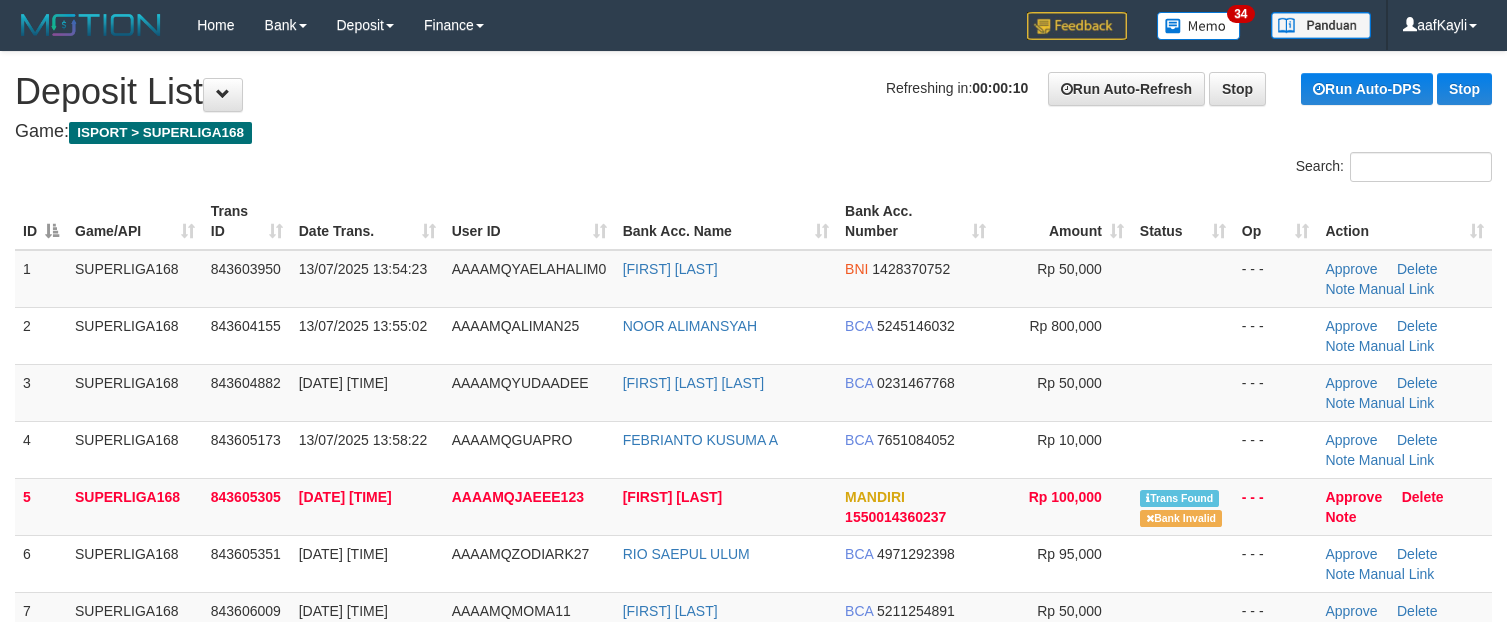 scroll, scrollTop: 0, scrollLeft: 0, axis: both 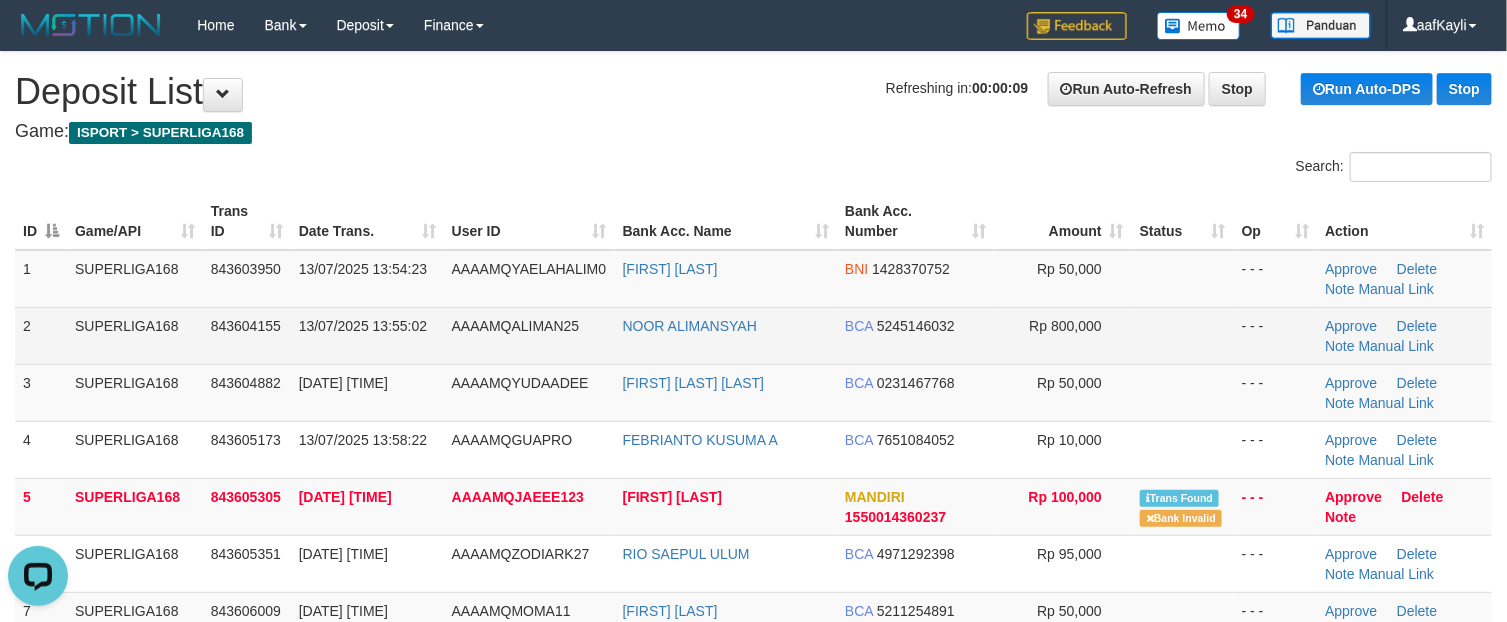 click at bounding box center [1183, 335] 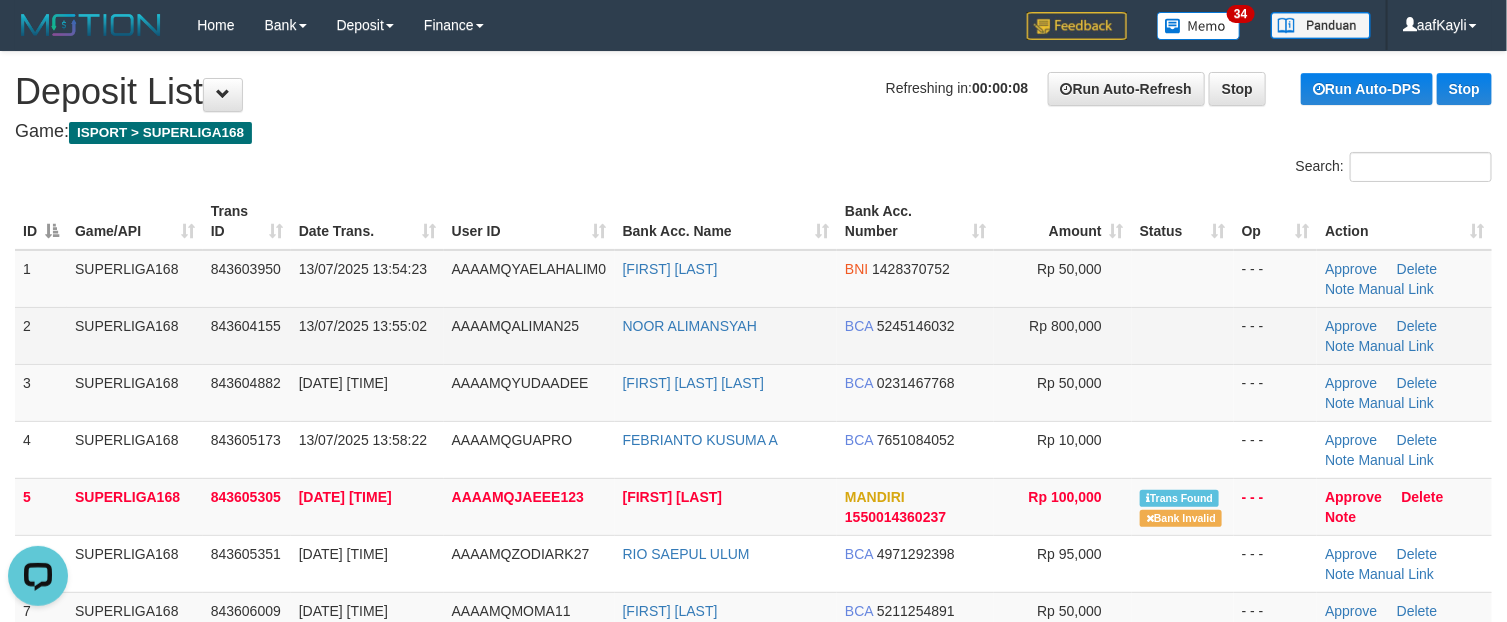 click at bounding box center (1183, 335) 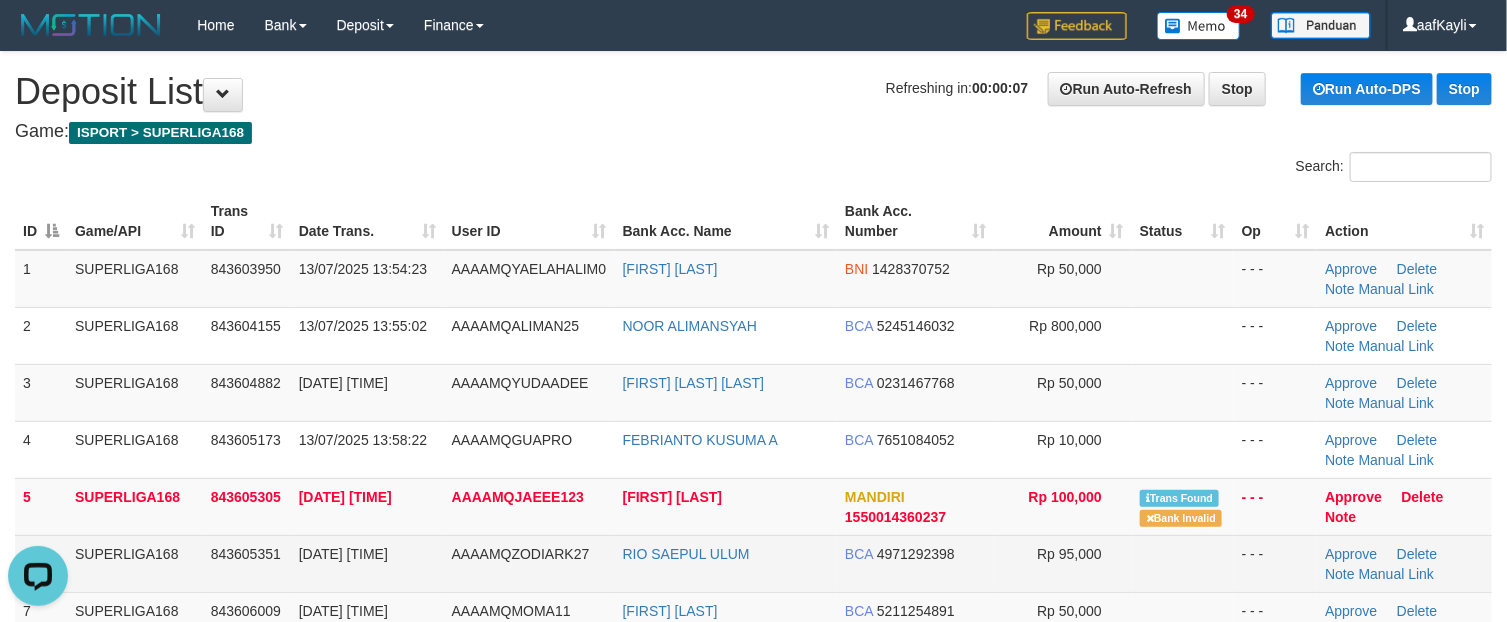 click at bounding box center (1183, 563) 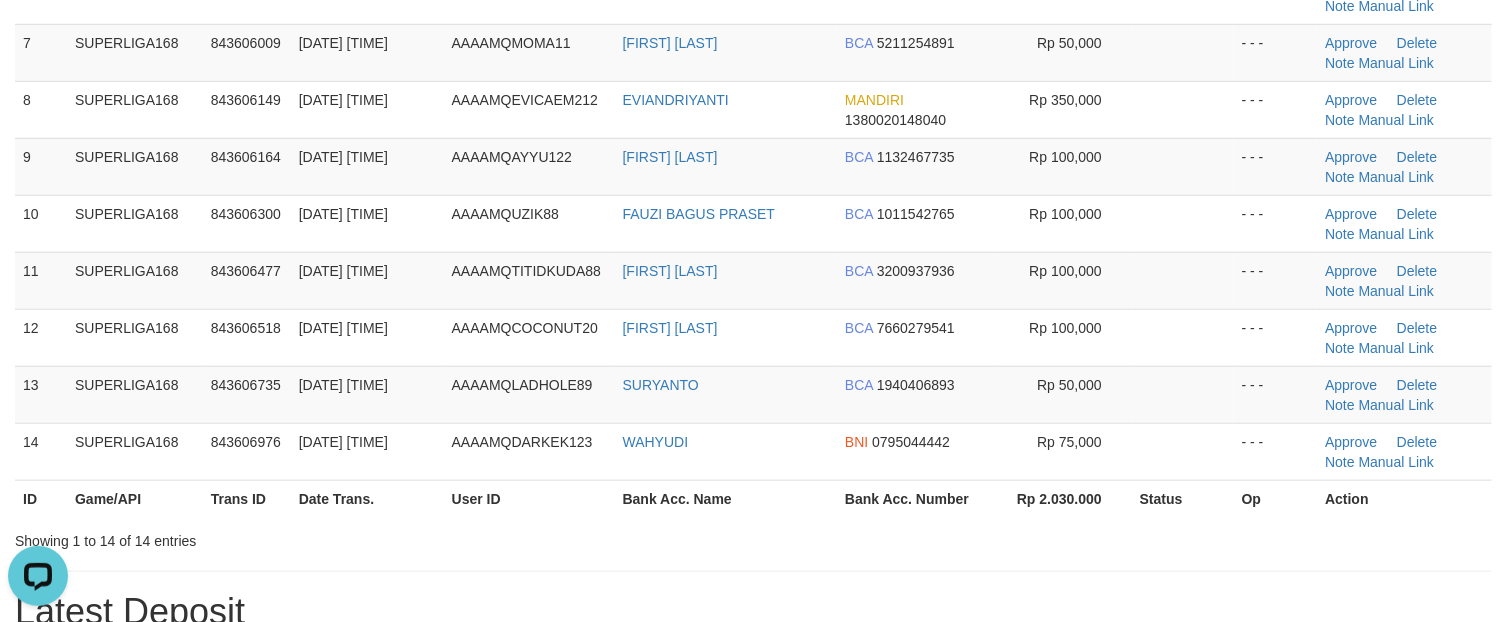 scroll, scrollTop: 0, scrollLeft: 0, axis: both 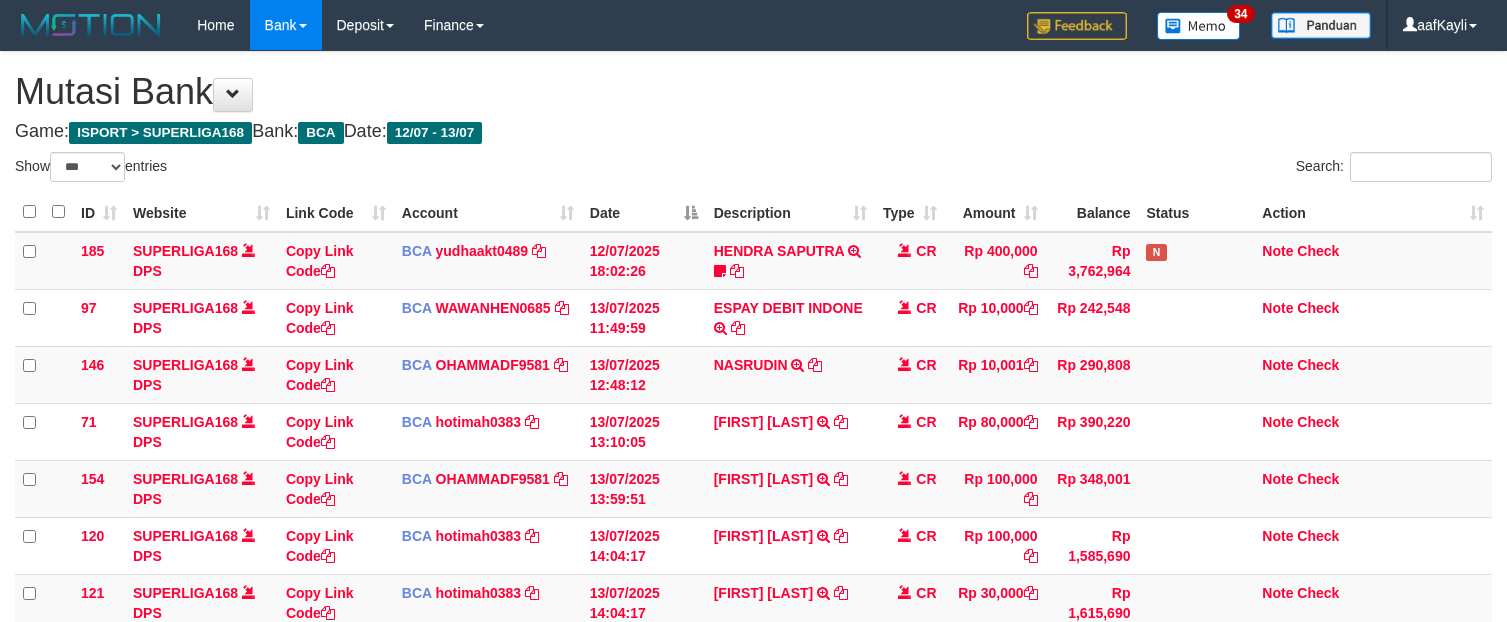 select on "***" 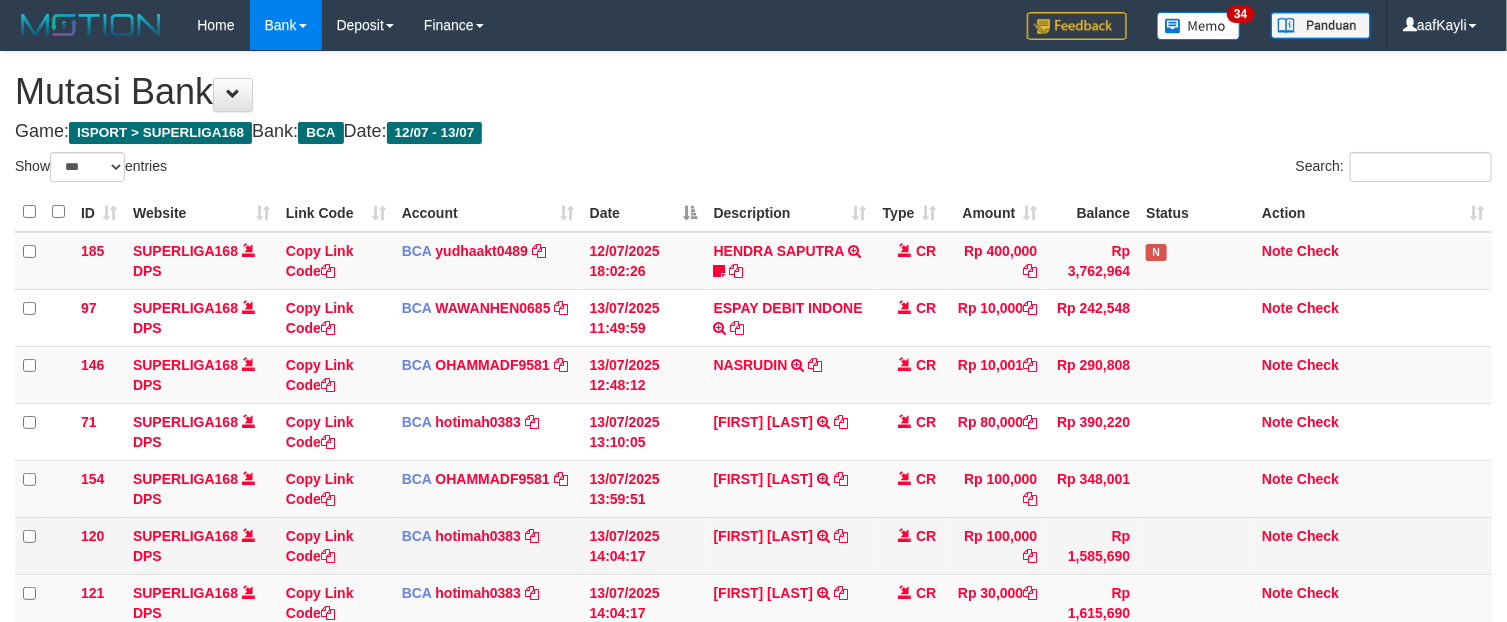 scroll, scrollTop: 261, scrollLeft: 0, axis: vertical 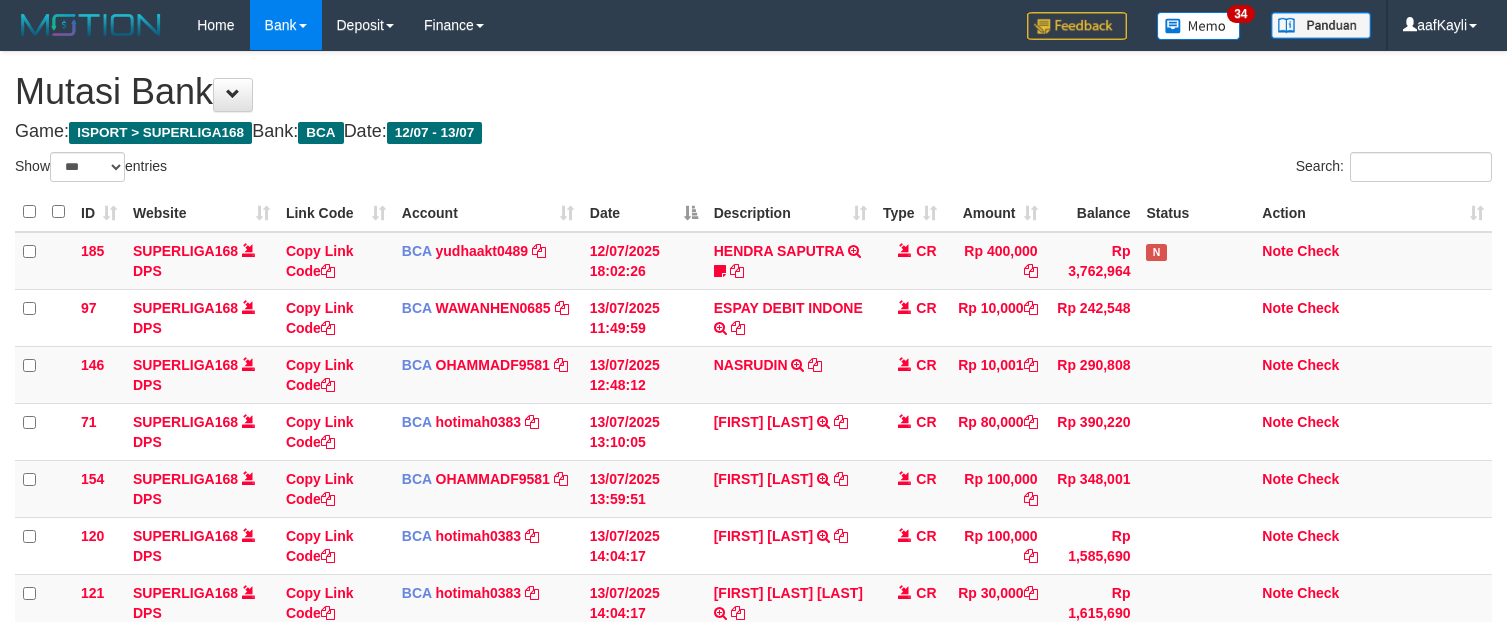 select on "***" 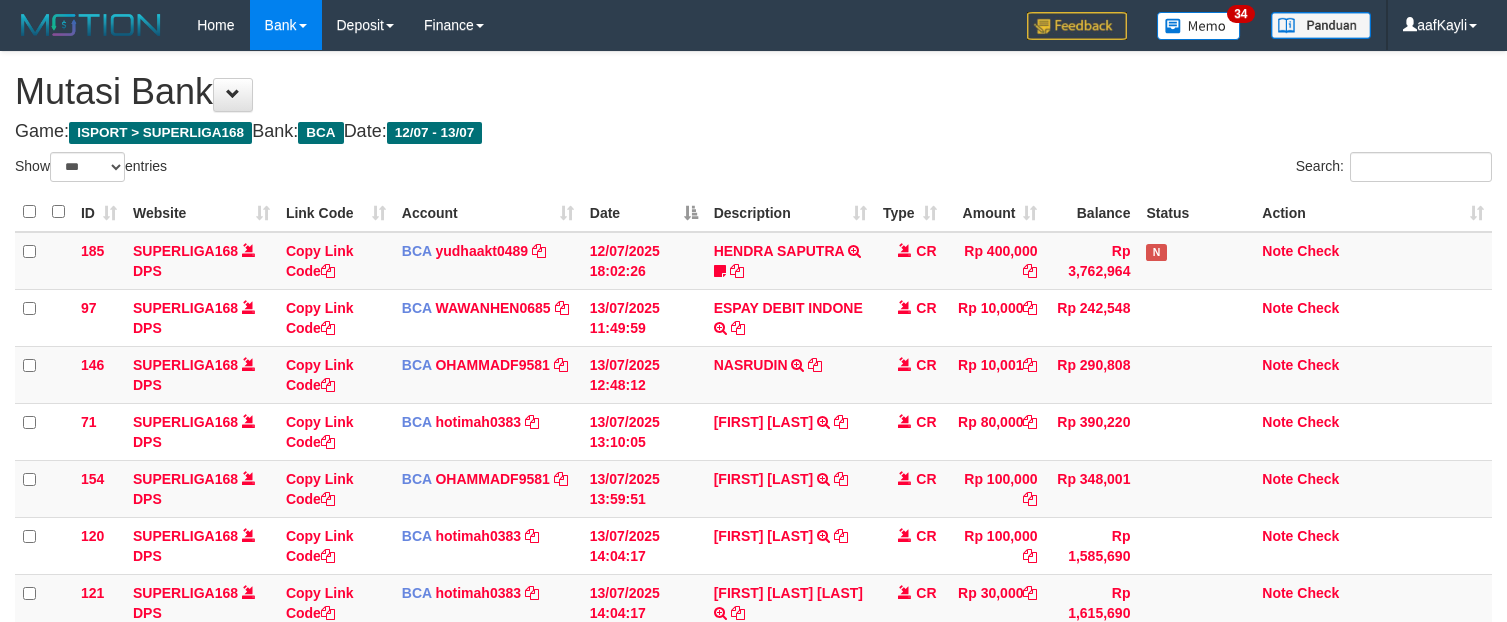 scroll, scrollTop: 261, scrollLeft: 0, axis: vertical 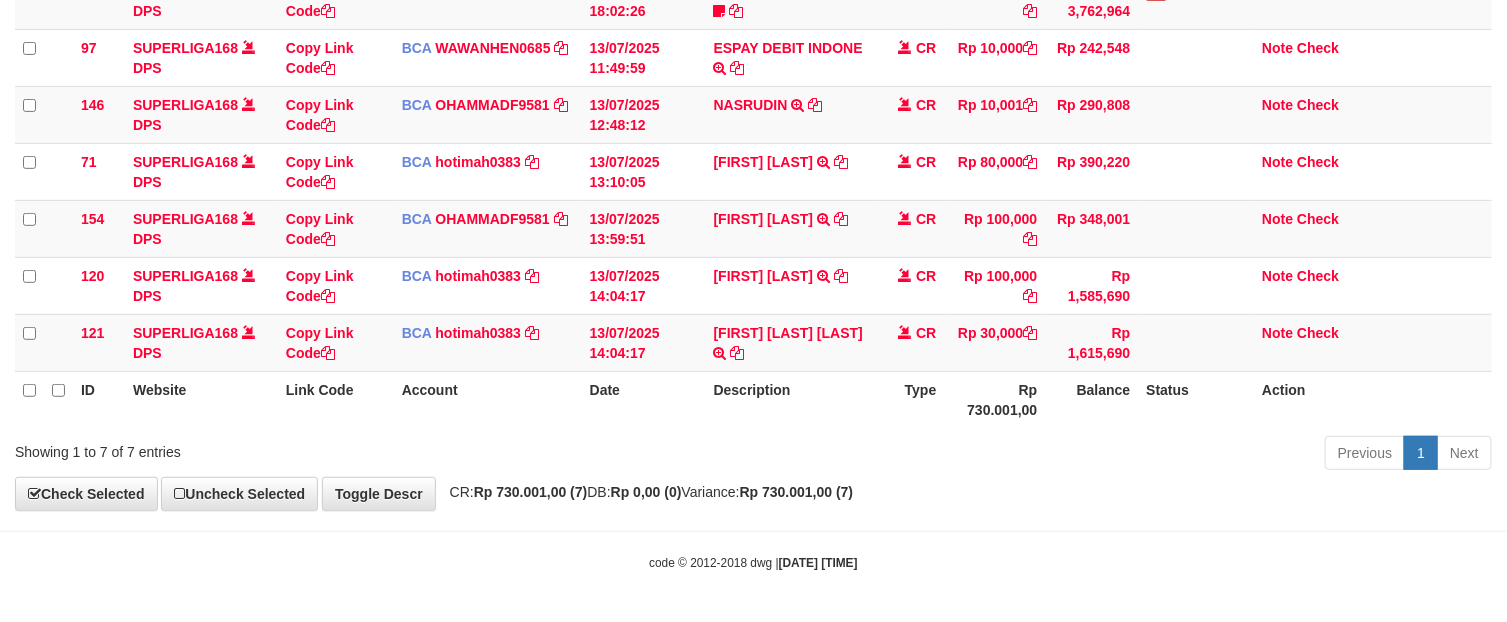 click on "**********" at bounding box center [753, 151] 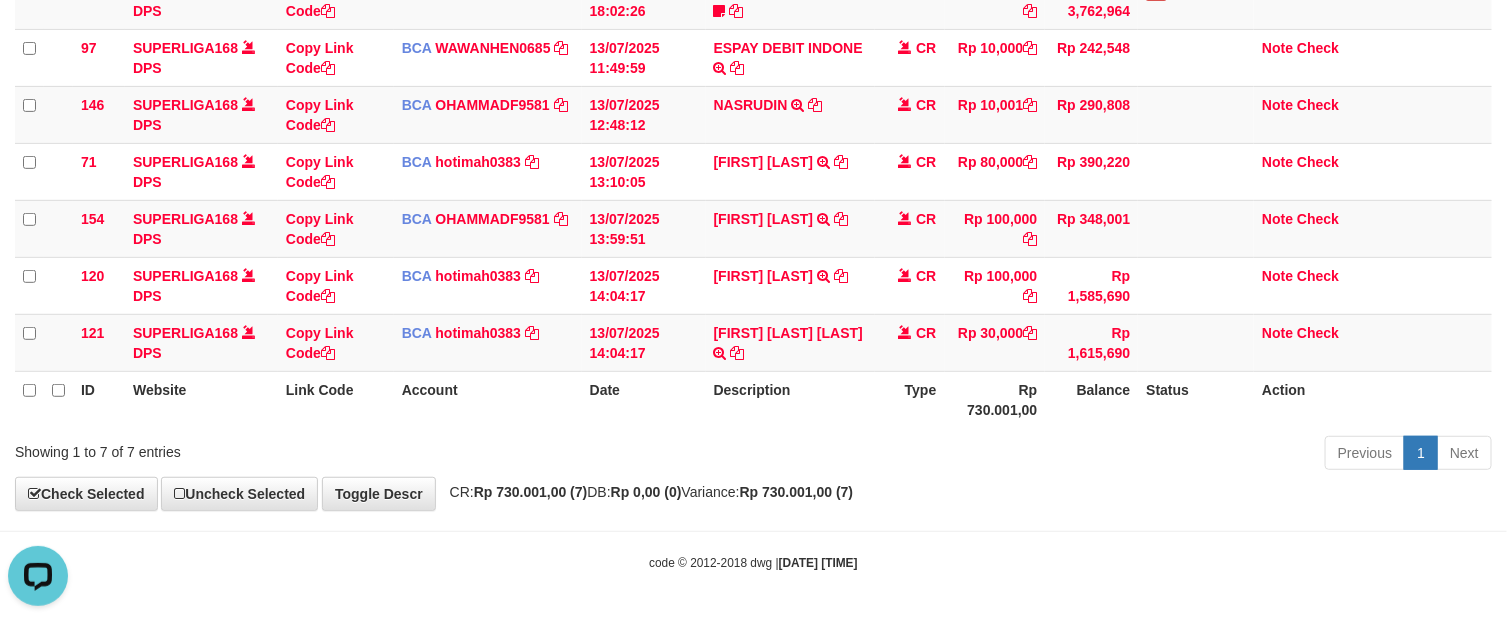 scroll, scrollTop: 0, scrollLeft: 0, axis: both 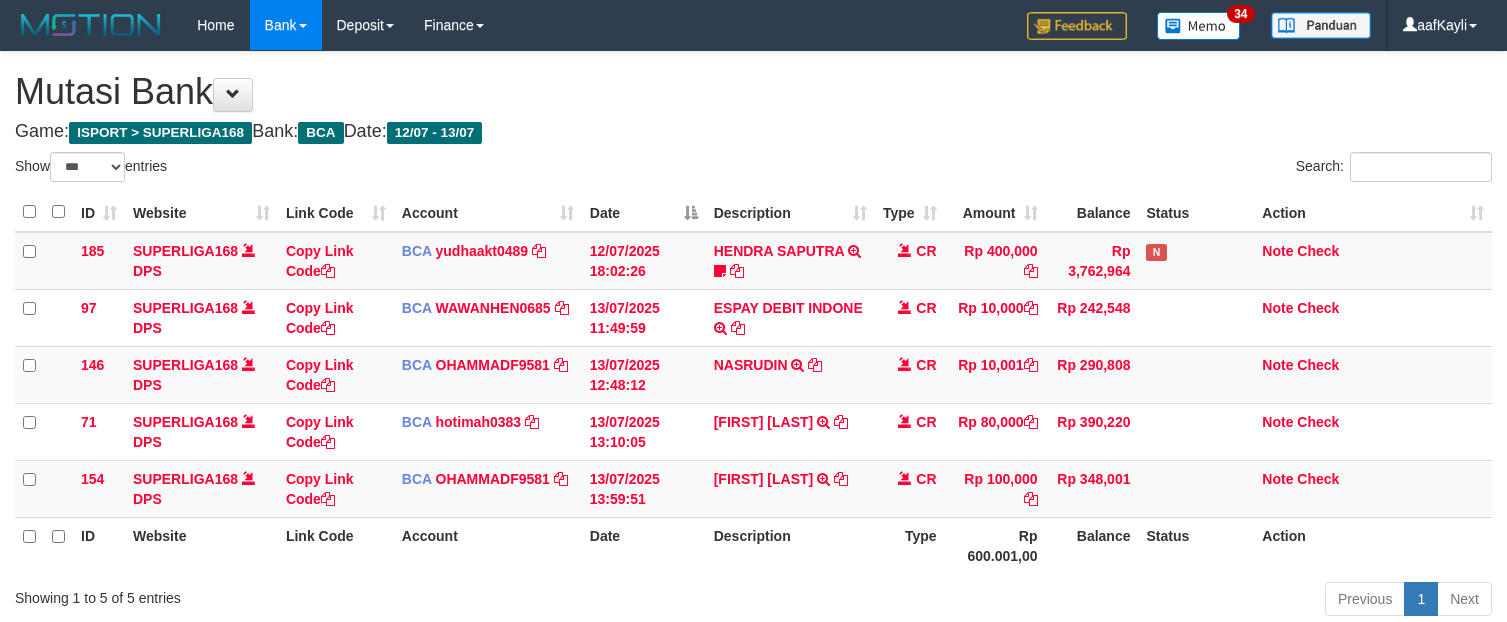 select on "***" 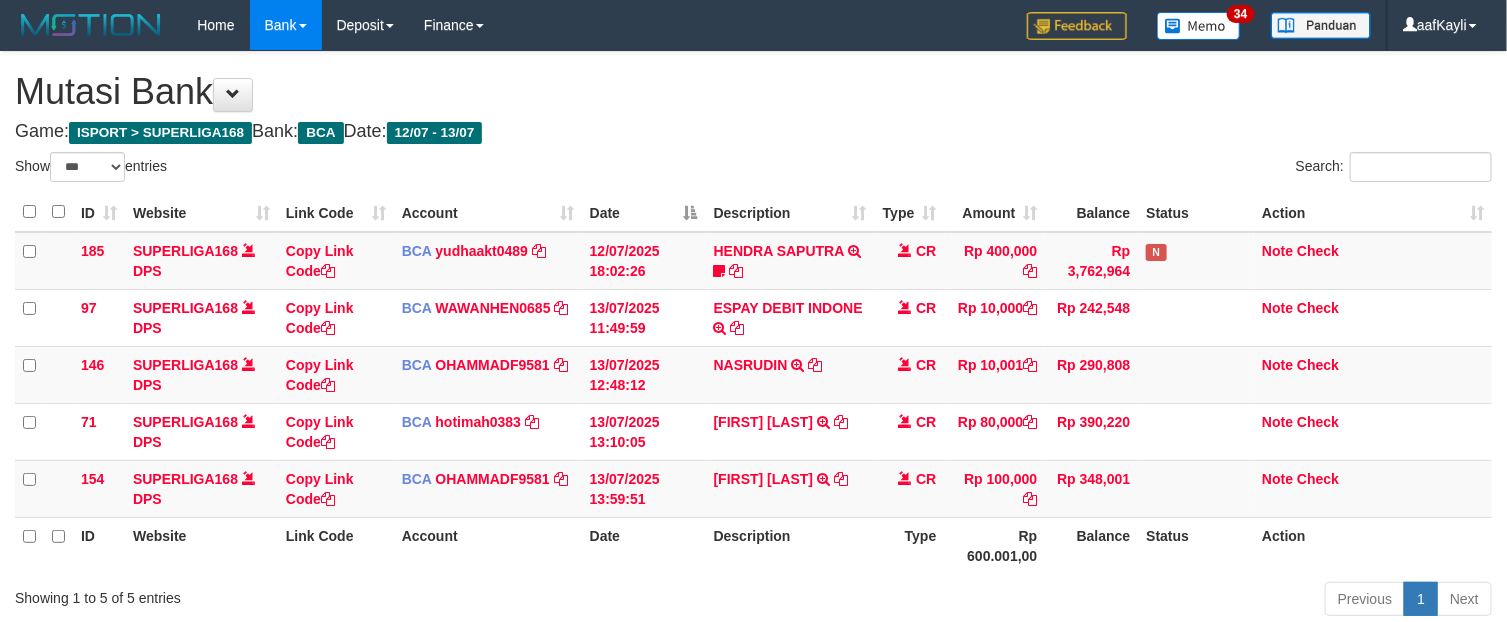 scroll, scrollTop: 147, scrollLeft: 0, axis: vertical 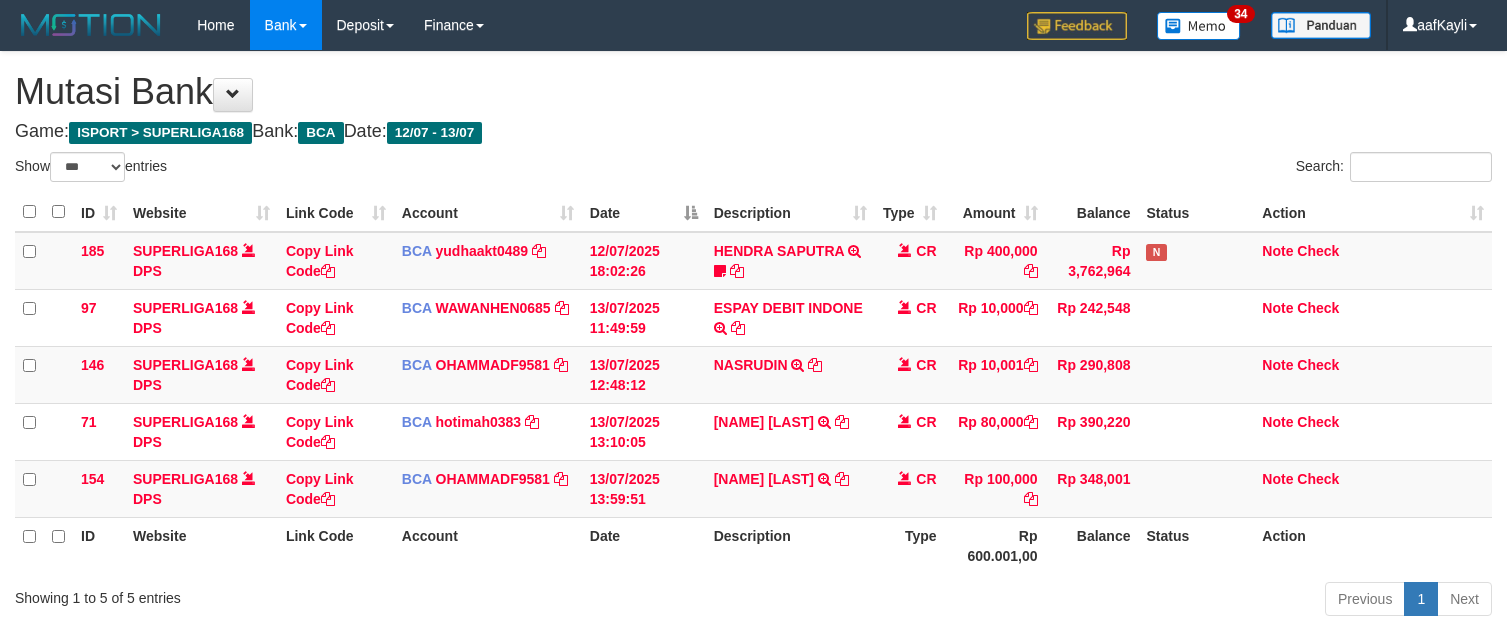 select on "***" 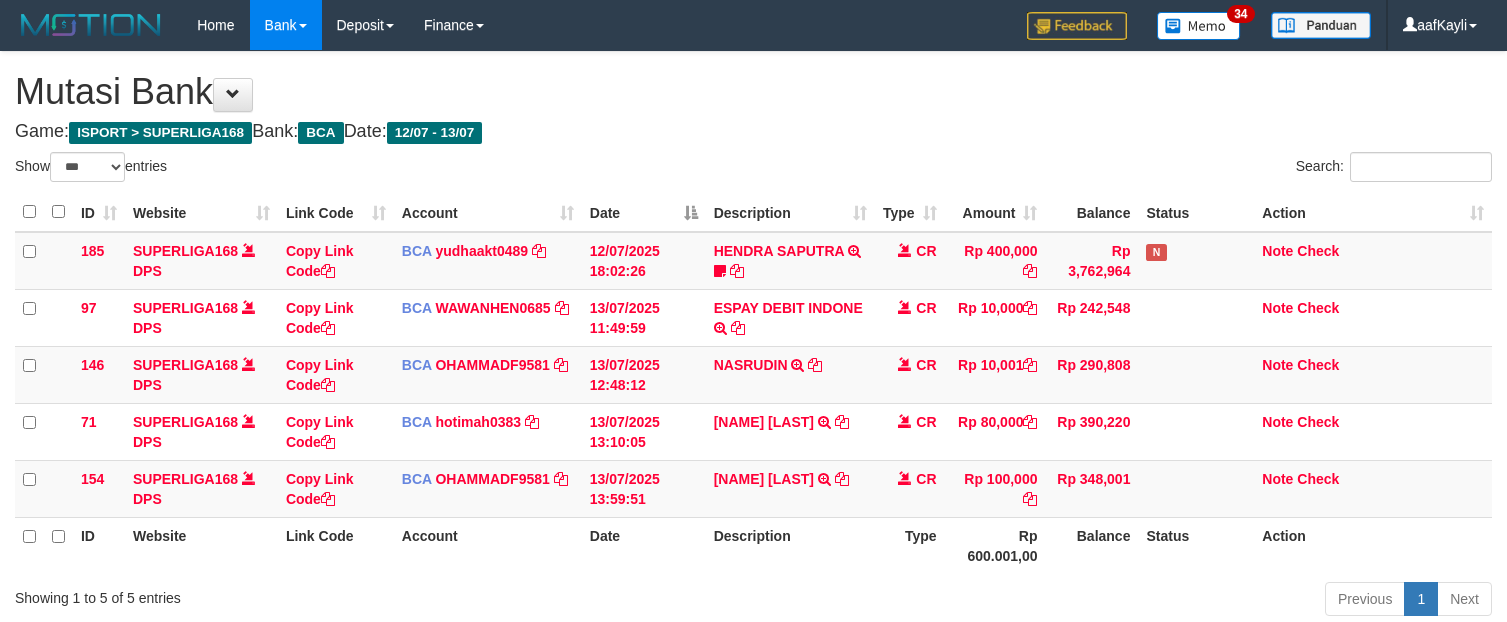 scroll, scrollTop: 147, scrollLeft: 0, axis: vertical 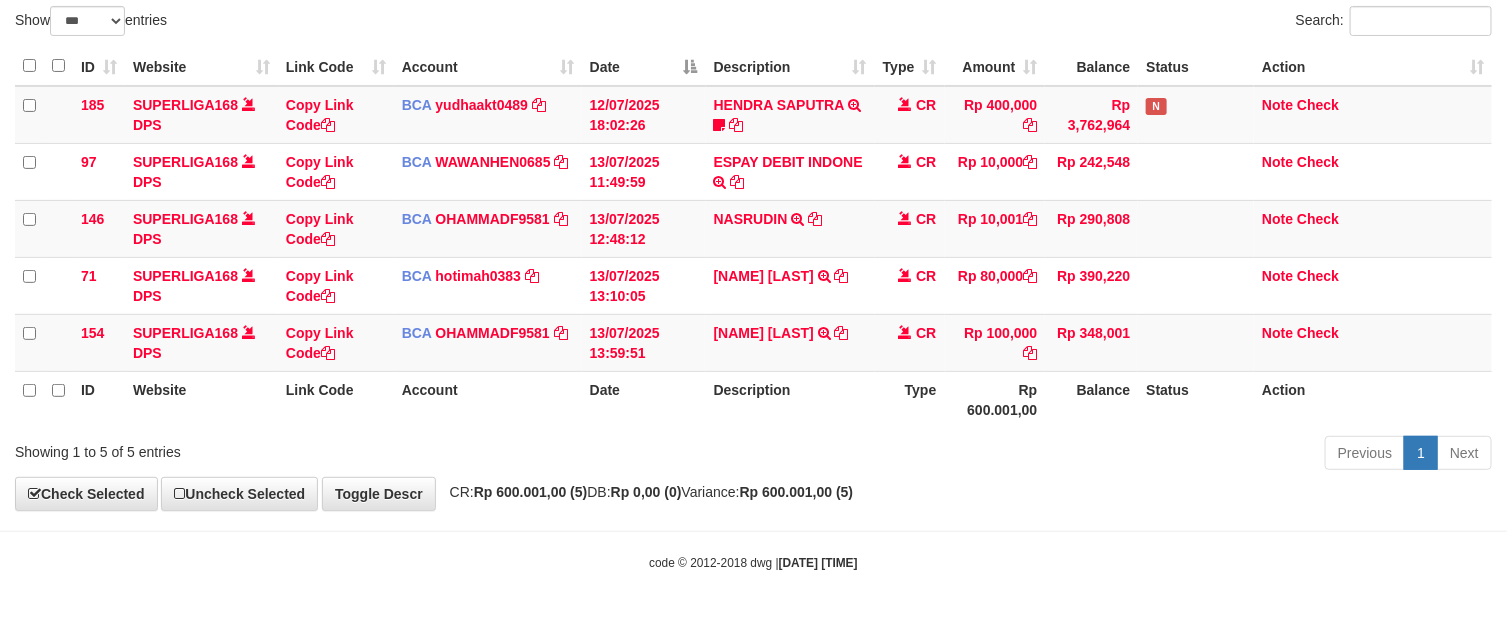 click on "Previous 1 Next" at bounding box center [1067, 455] 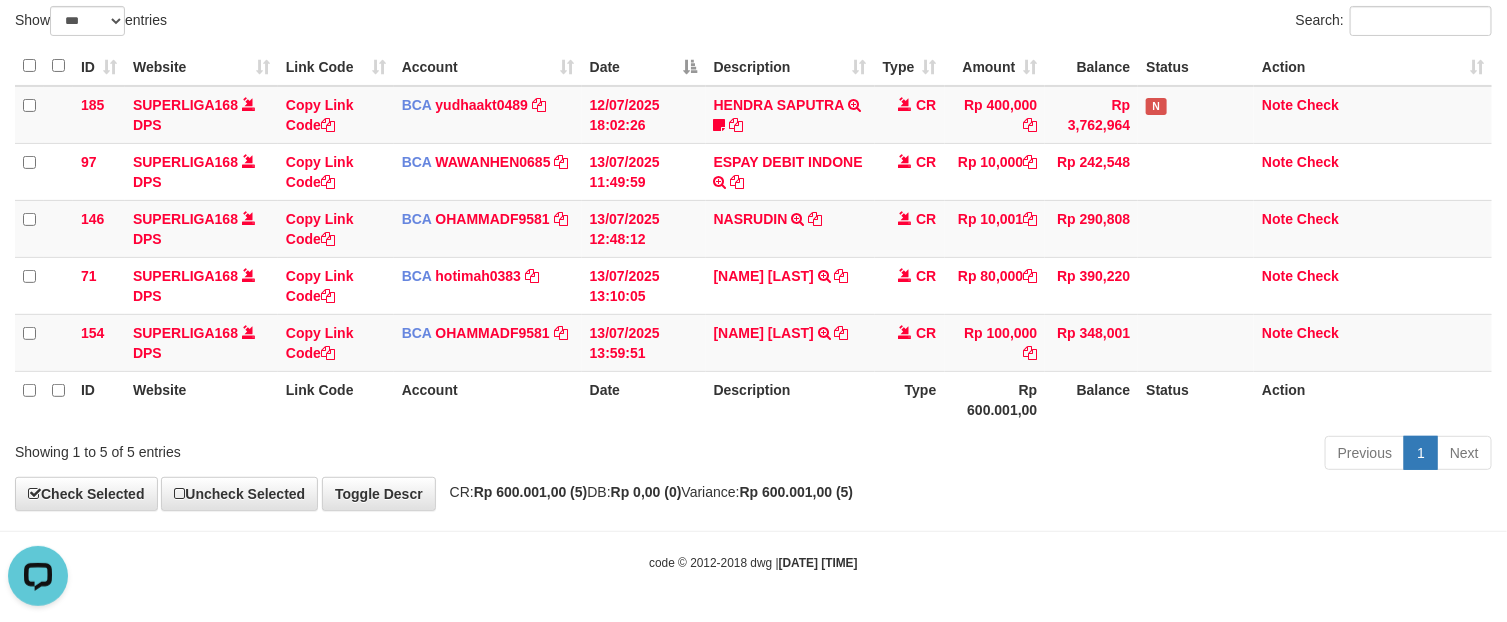 scroll, scrollTop: 0, scrollLeft: 0, axis: both 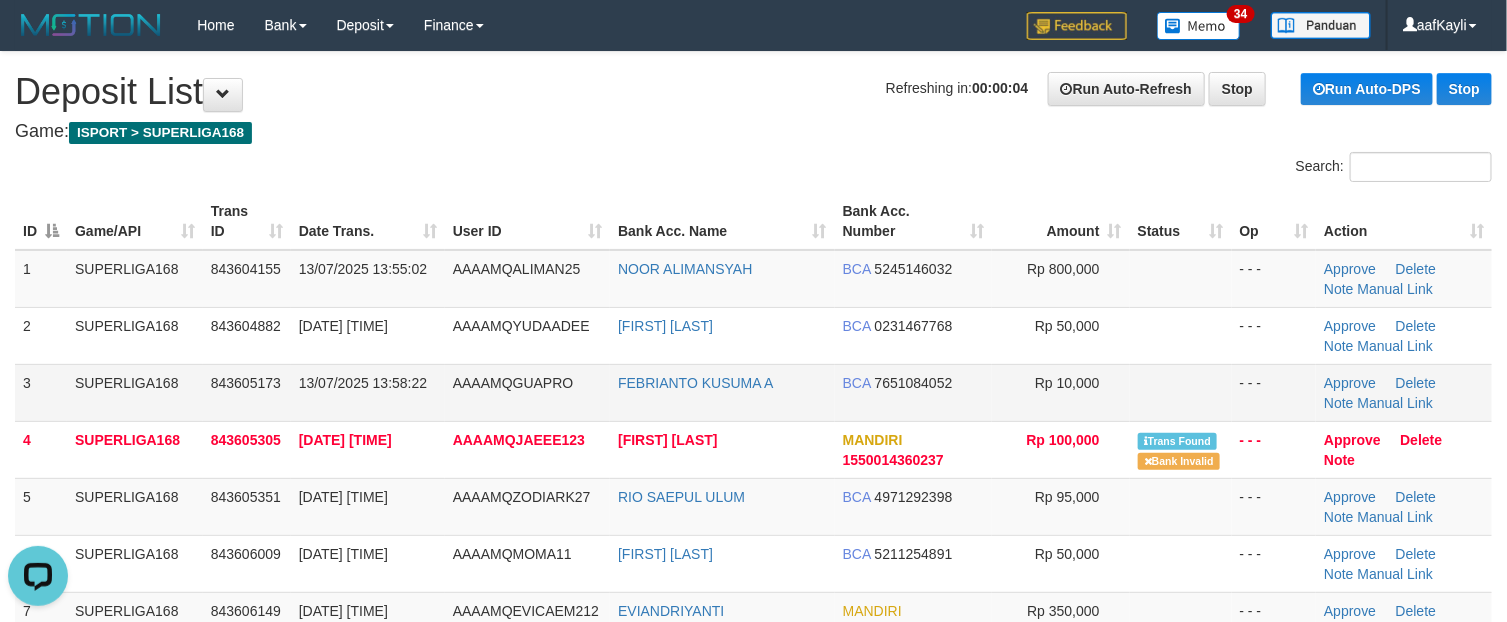 click on "Rp 10,000" at bounding box center [1060, 392] 